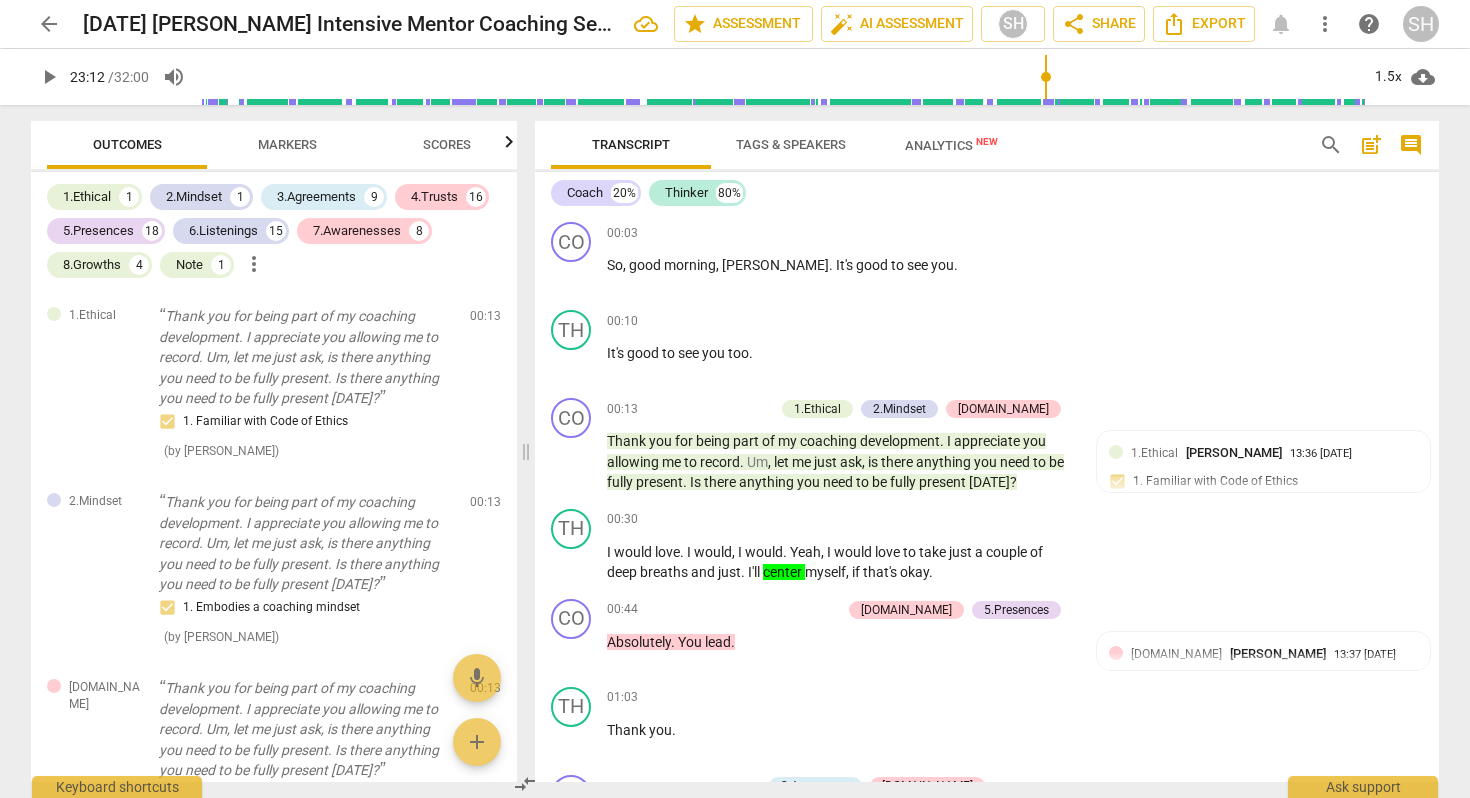 scroll, scrollTop: 0, scrollLeft: 0, axis: both 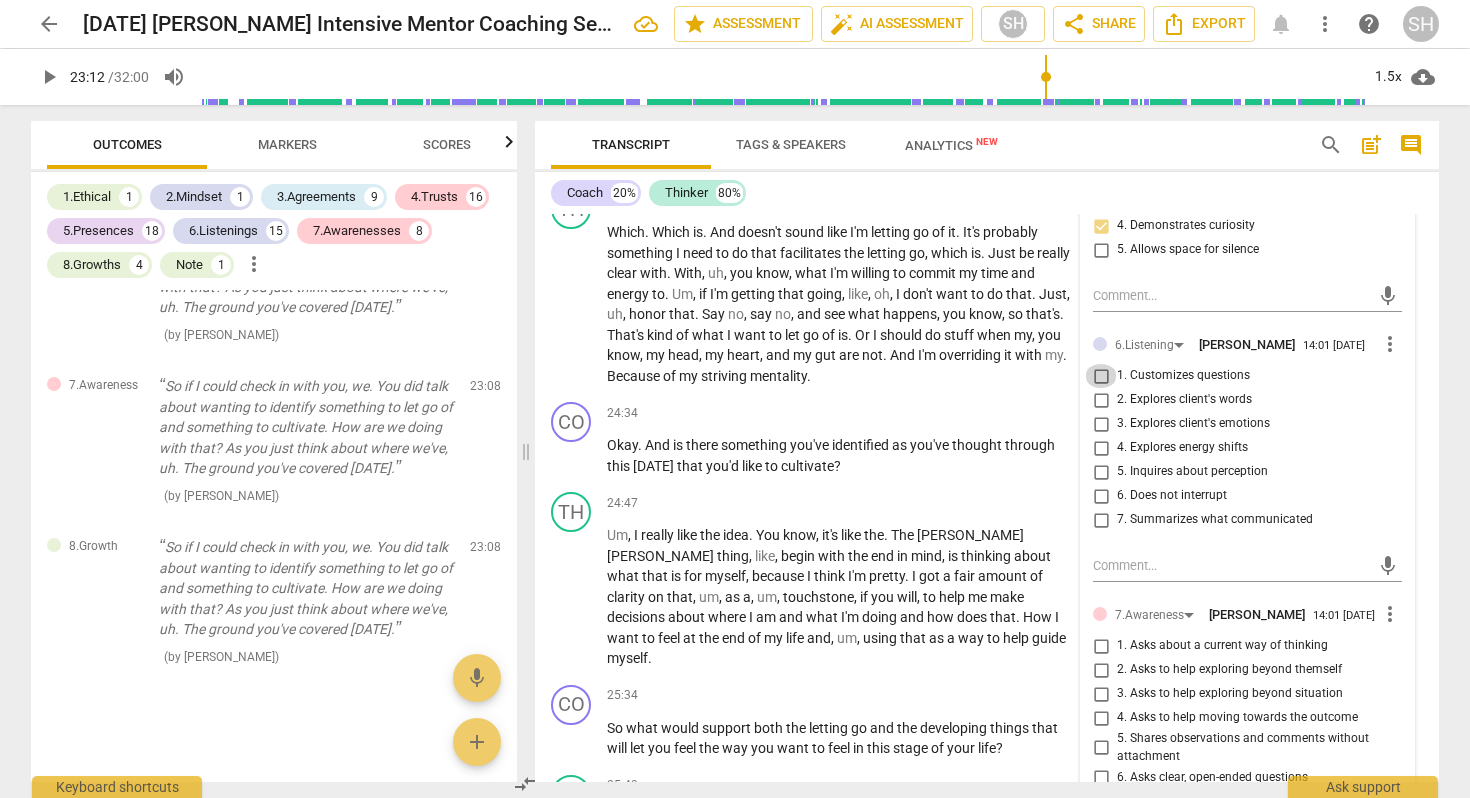 click on "1. Customizes questions" at bounding box center [1101, 376] 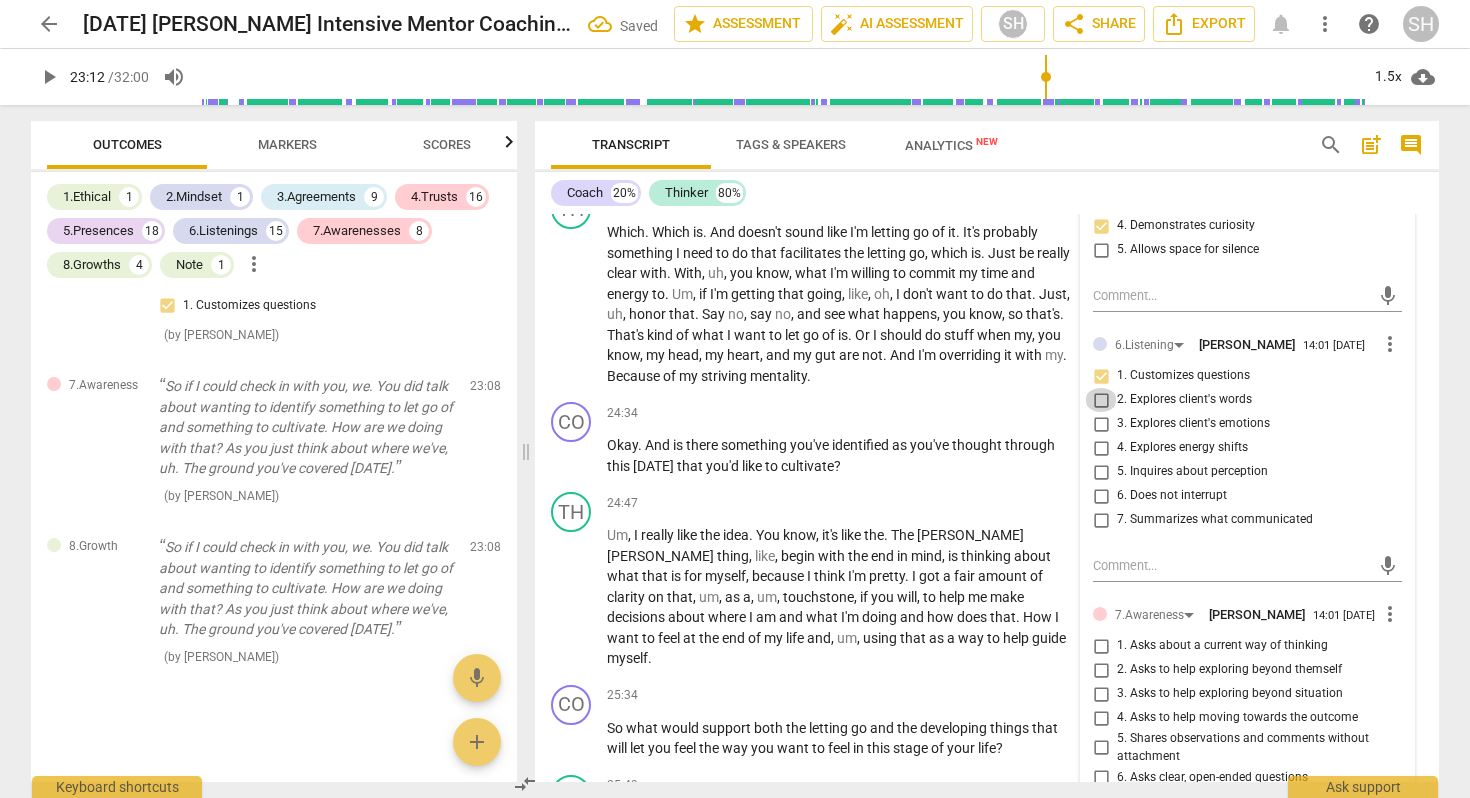 click on "2. Explores client's words" at bounding box center (1101, 400) 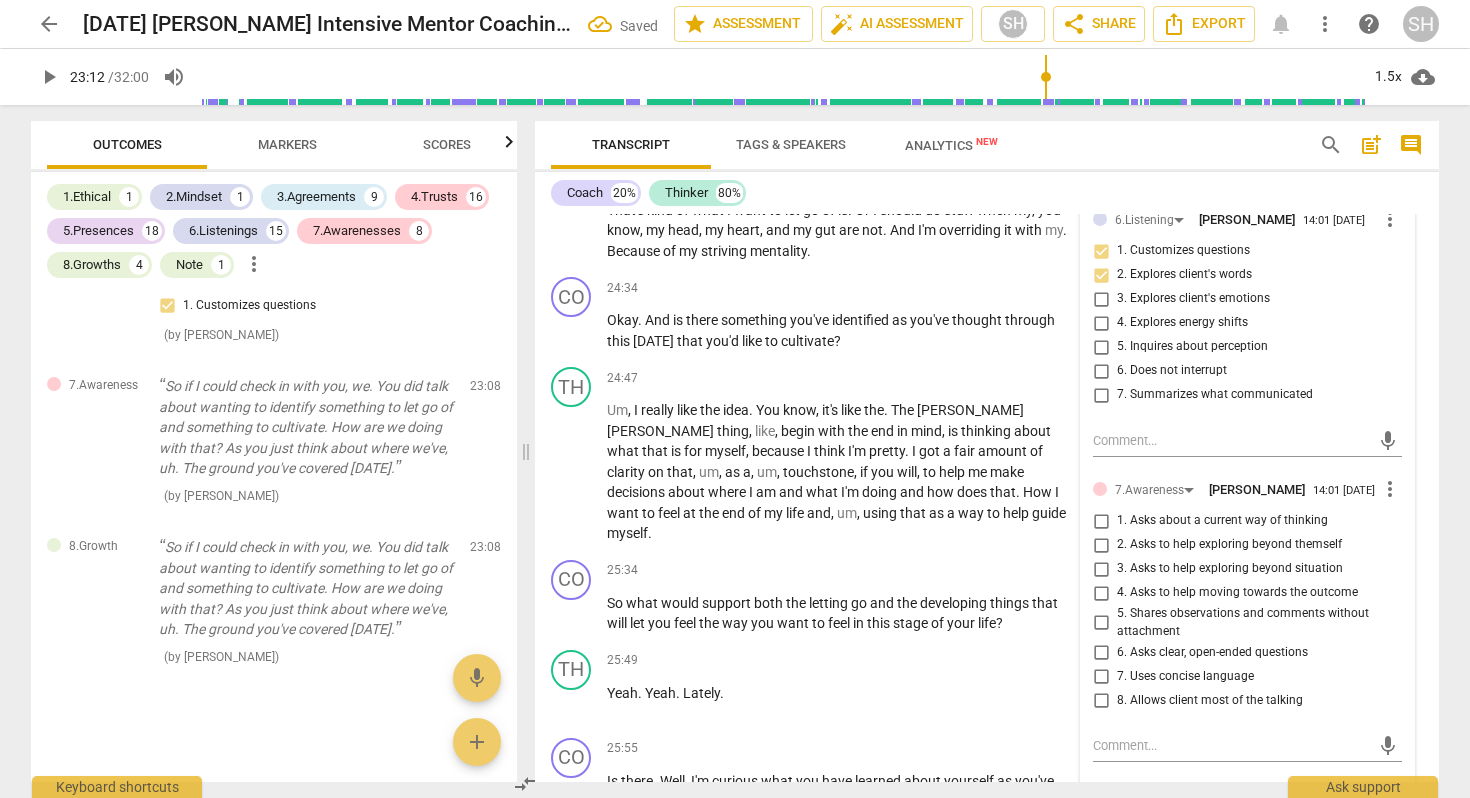 scroll, scrollTop: 7442, scrollLeft: 0, axis: vertical 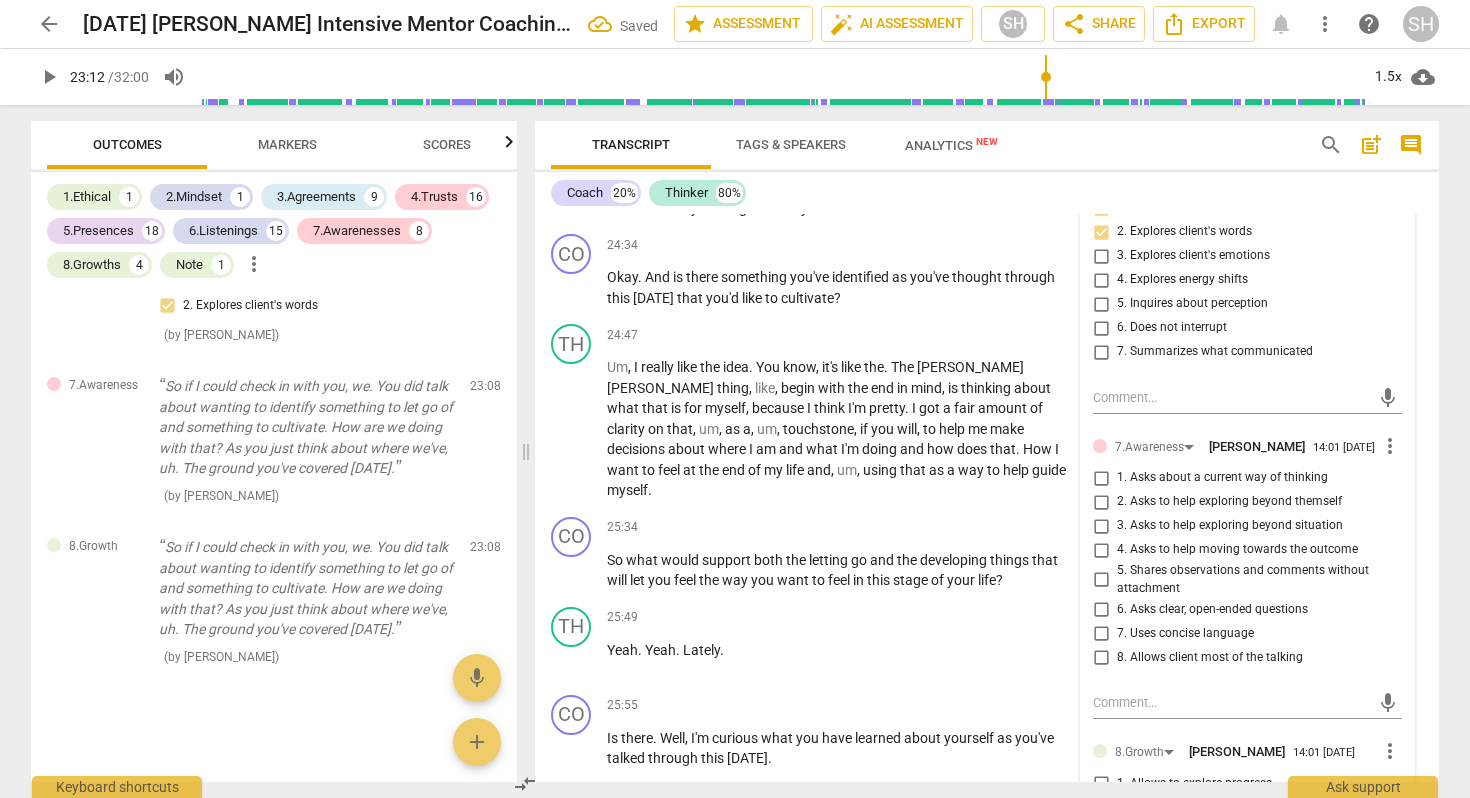 click on "6. Asks clear, open-ended questions" at bounding box center (1101, 609) 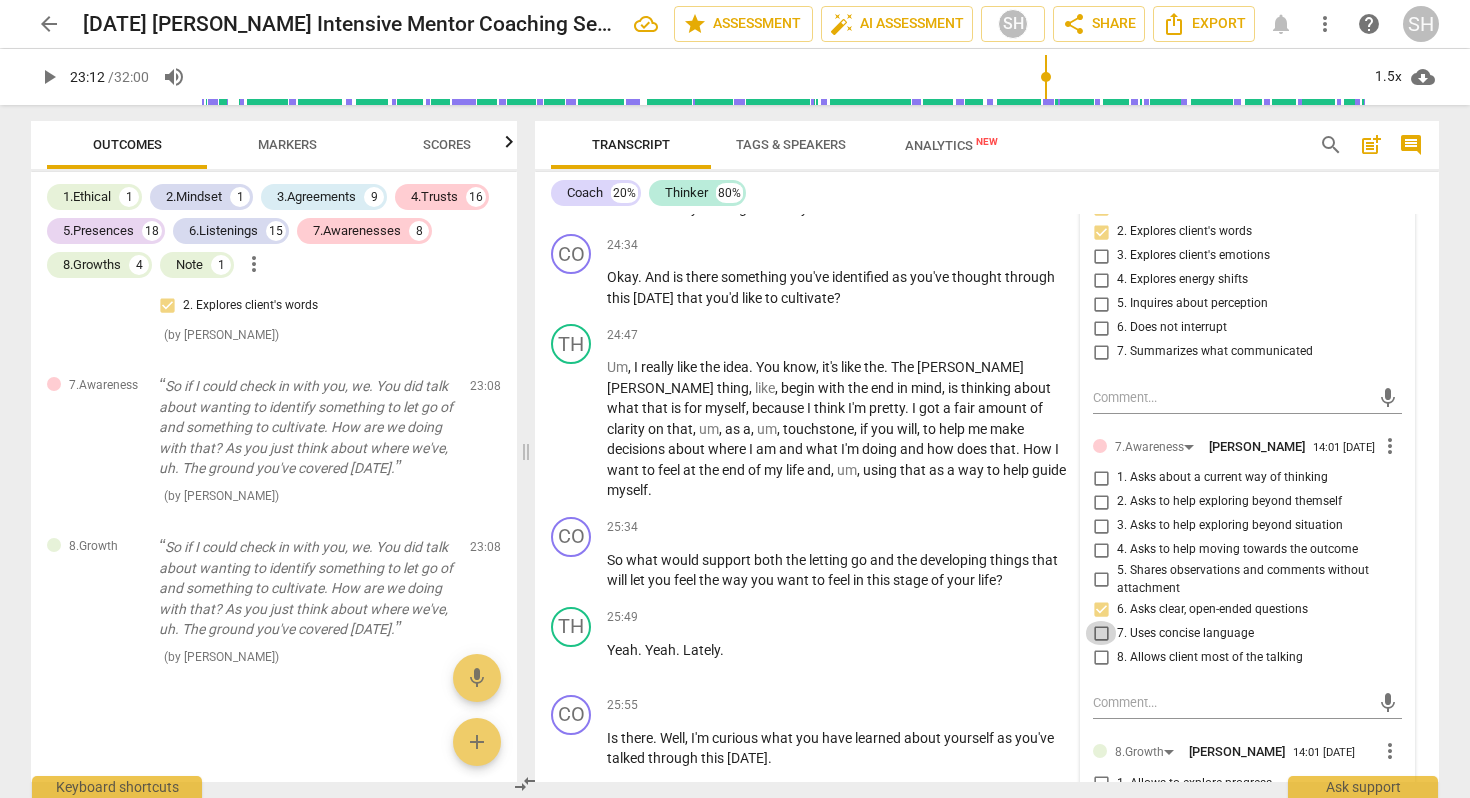 click on "7. Uses concise language" at bounding box center (1101, 633) 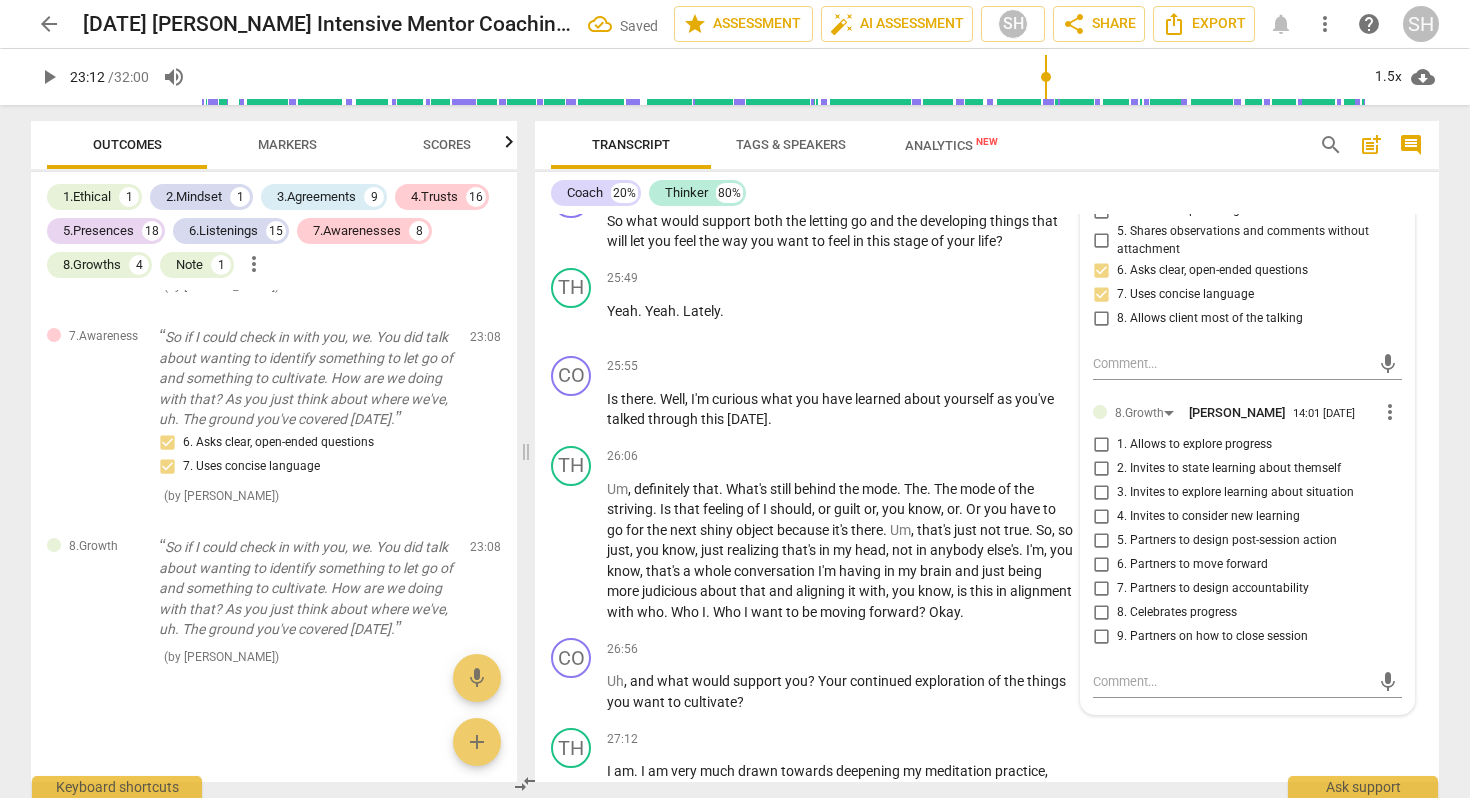 scroll, scrollTop: 7786, scrollLeft: 0, axis: vertical 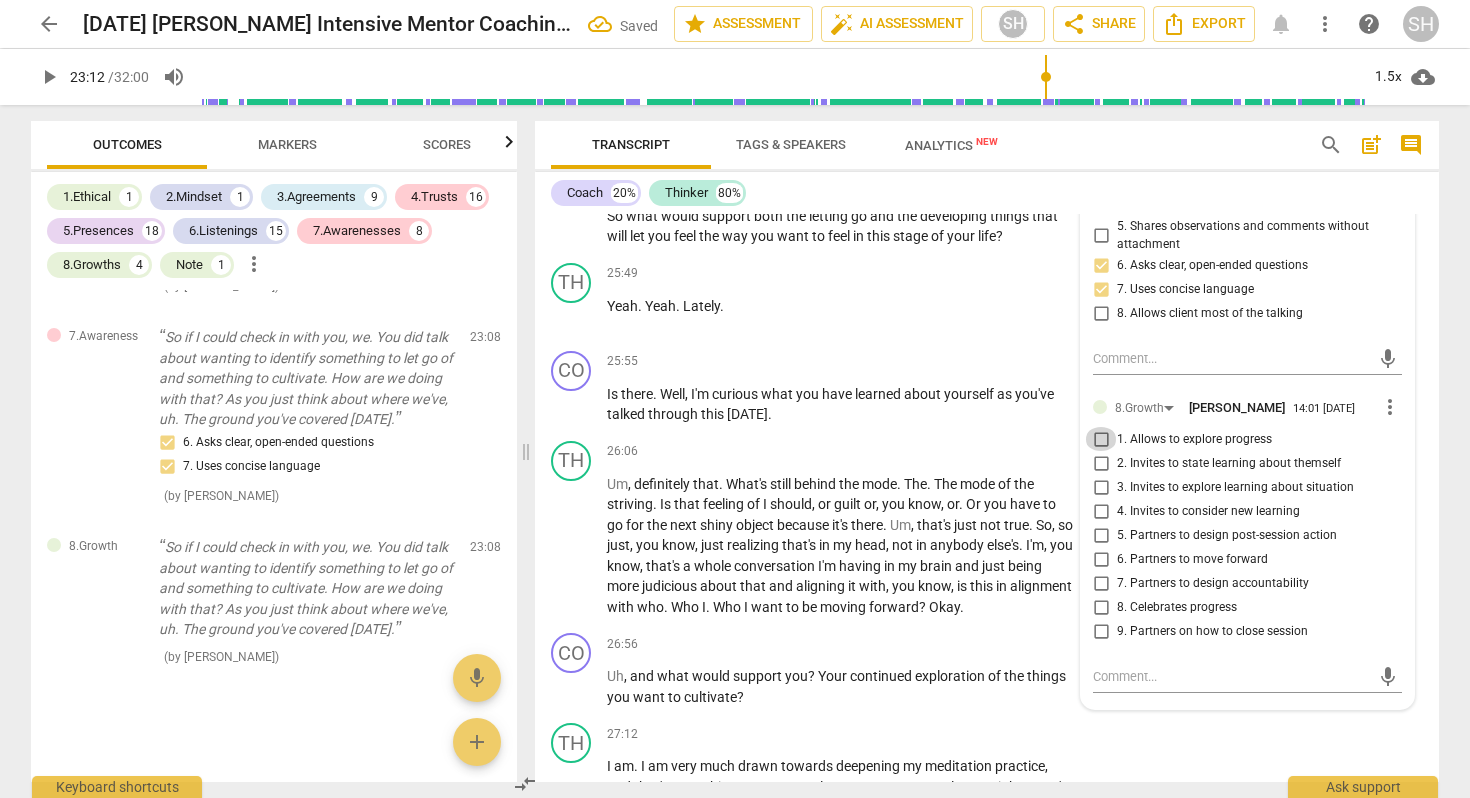 click on "1. Allows to explore progress" at bounding box center (1101, 439) 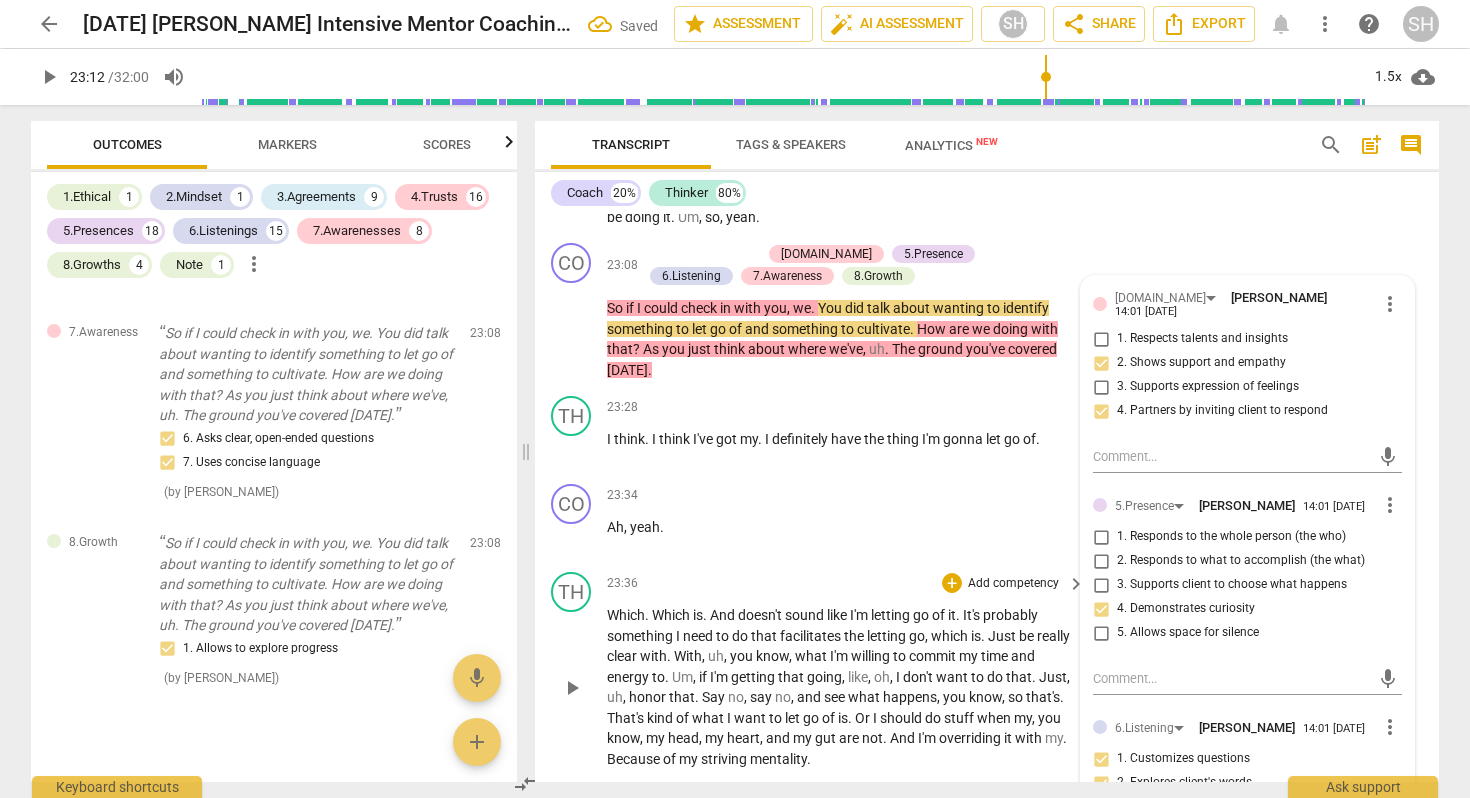 scroll, scrollTop: 6893, scrollLeft: 0, axis: vertical 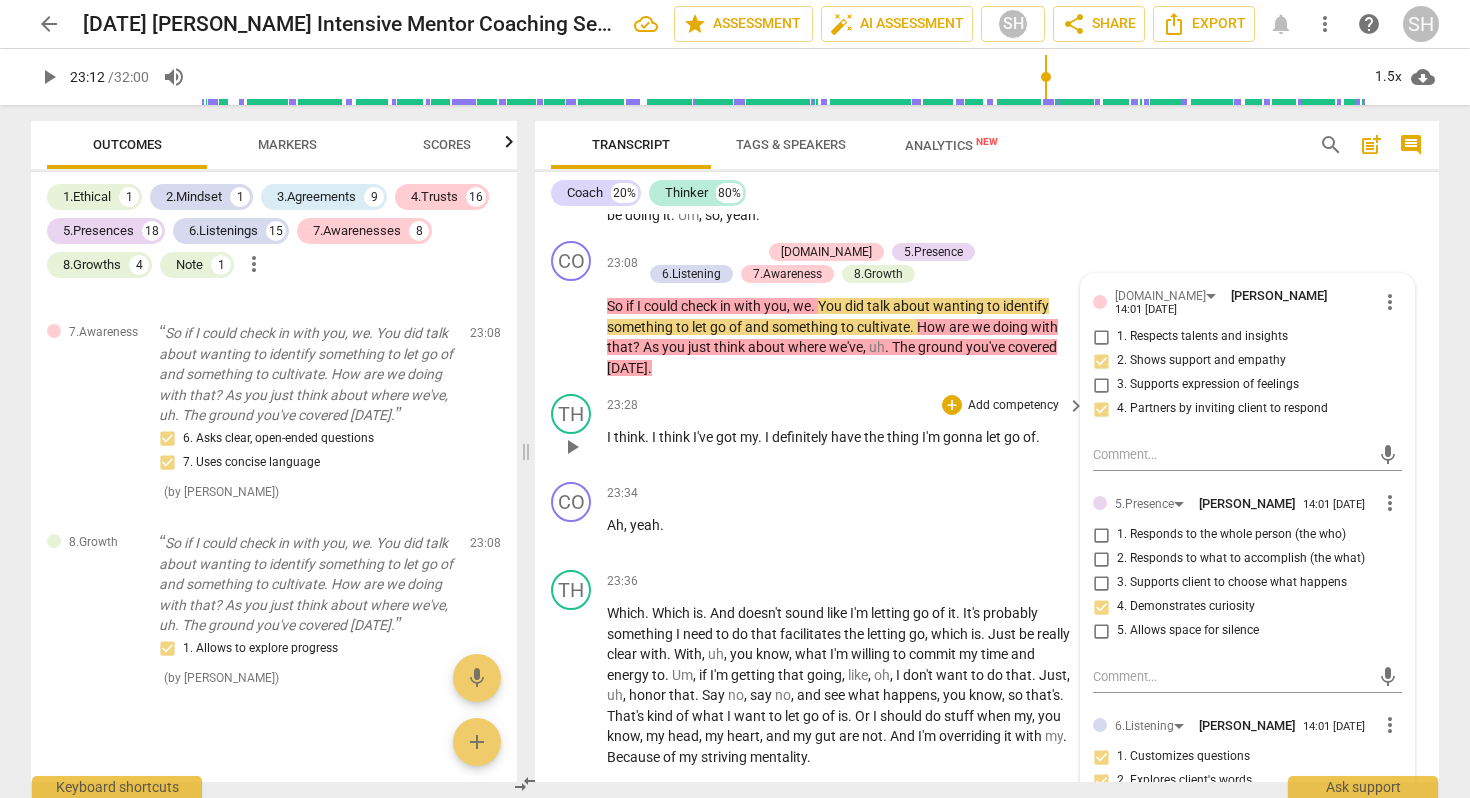 click on "play_arrow" at bounding box center [572, 447] 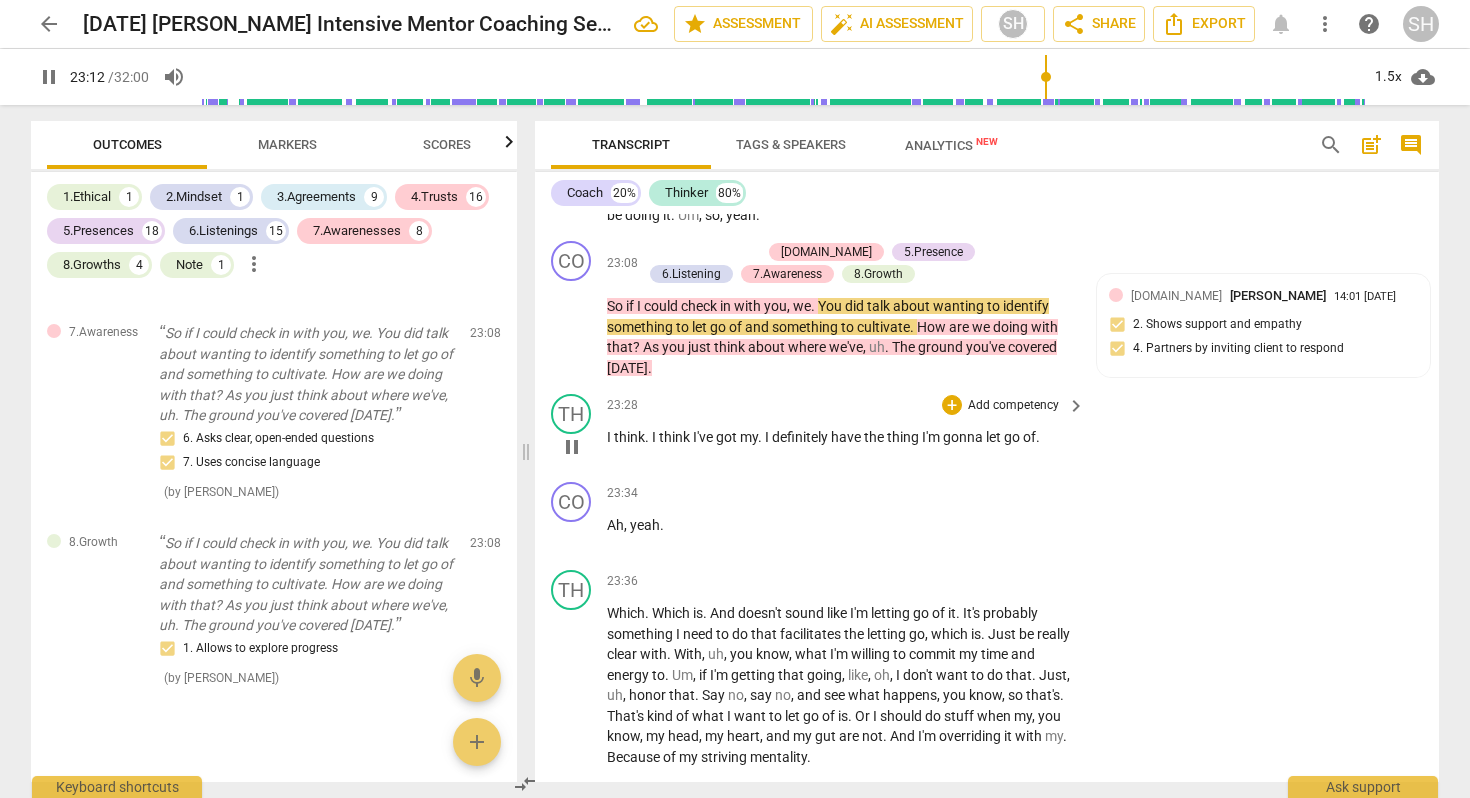 click on "pause" at bounding box center (572, 447) 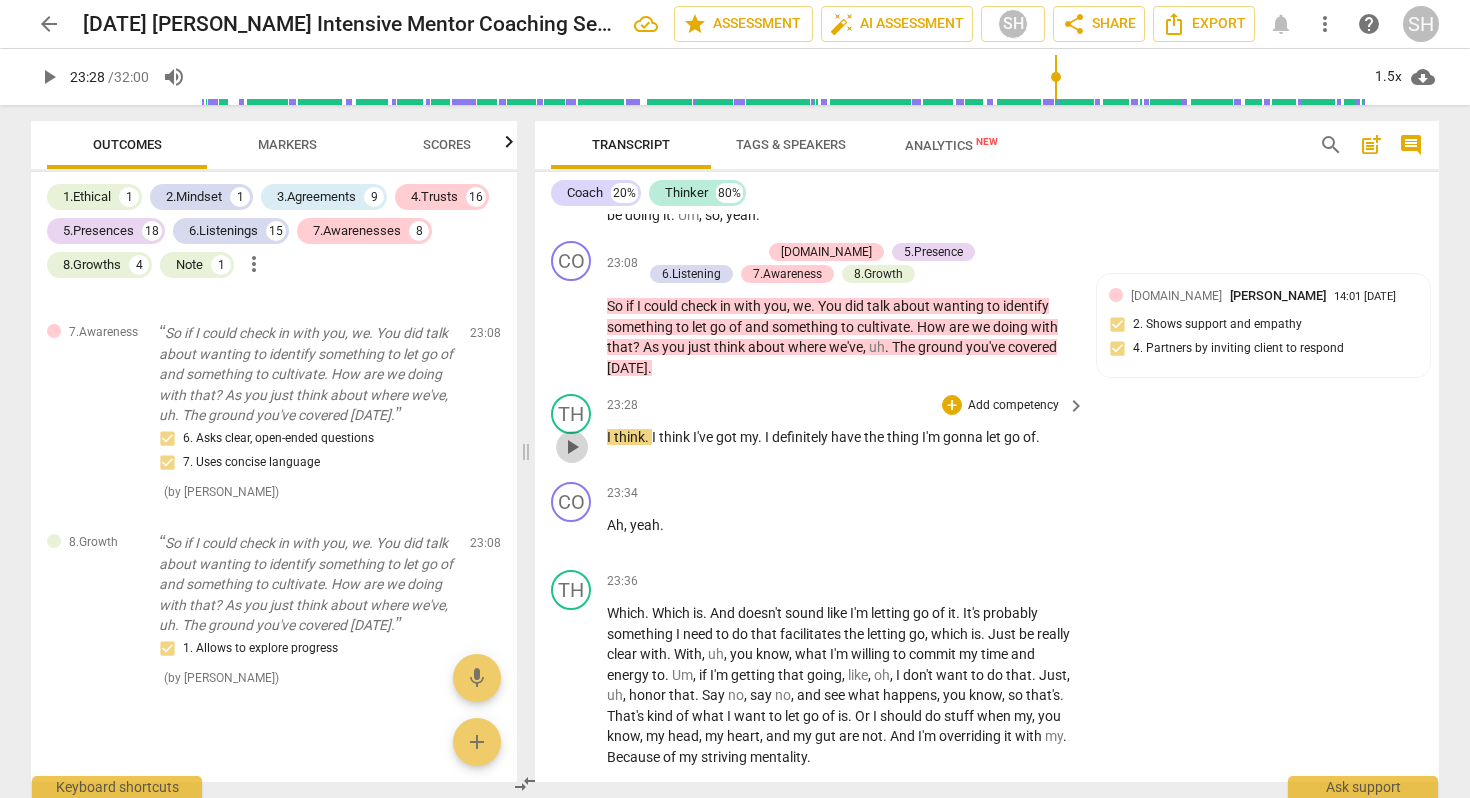 click on "play_arrow" at bounding box center (572, 447) 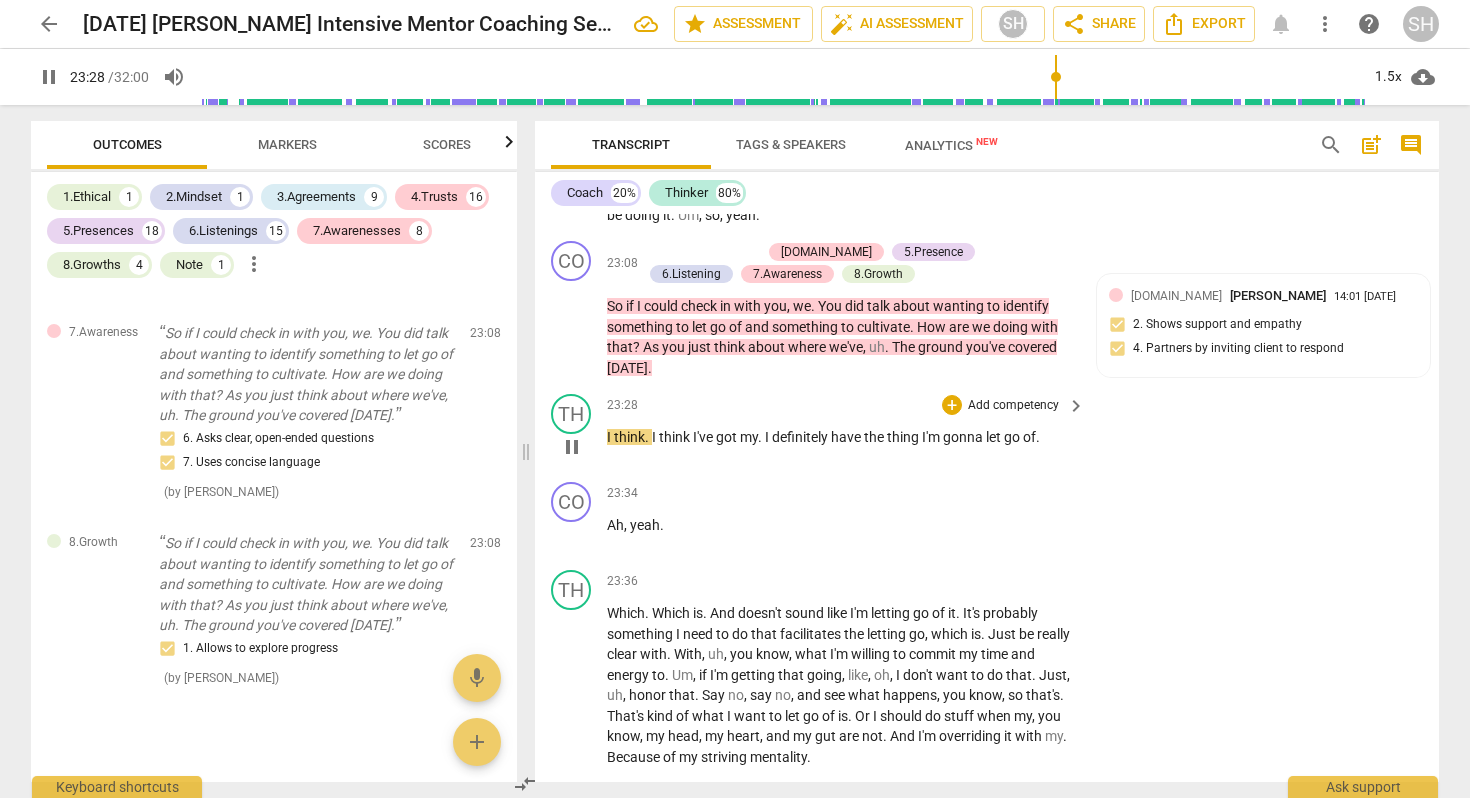 click on "play_arrow pause" at bounding box center [581, 447] 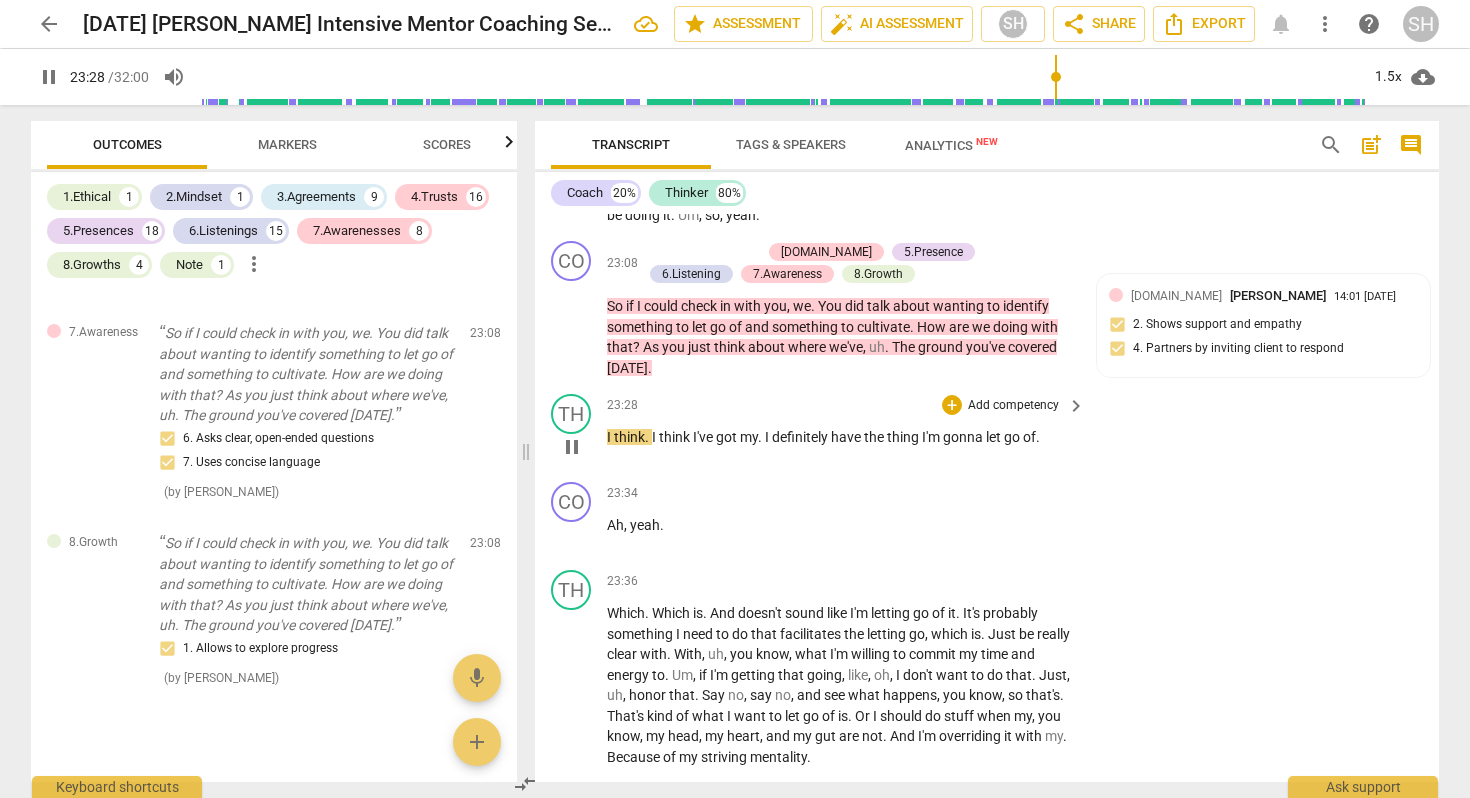 click on "play_arrow pause" at bounding box center (581, 447) 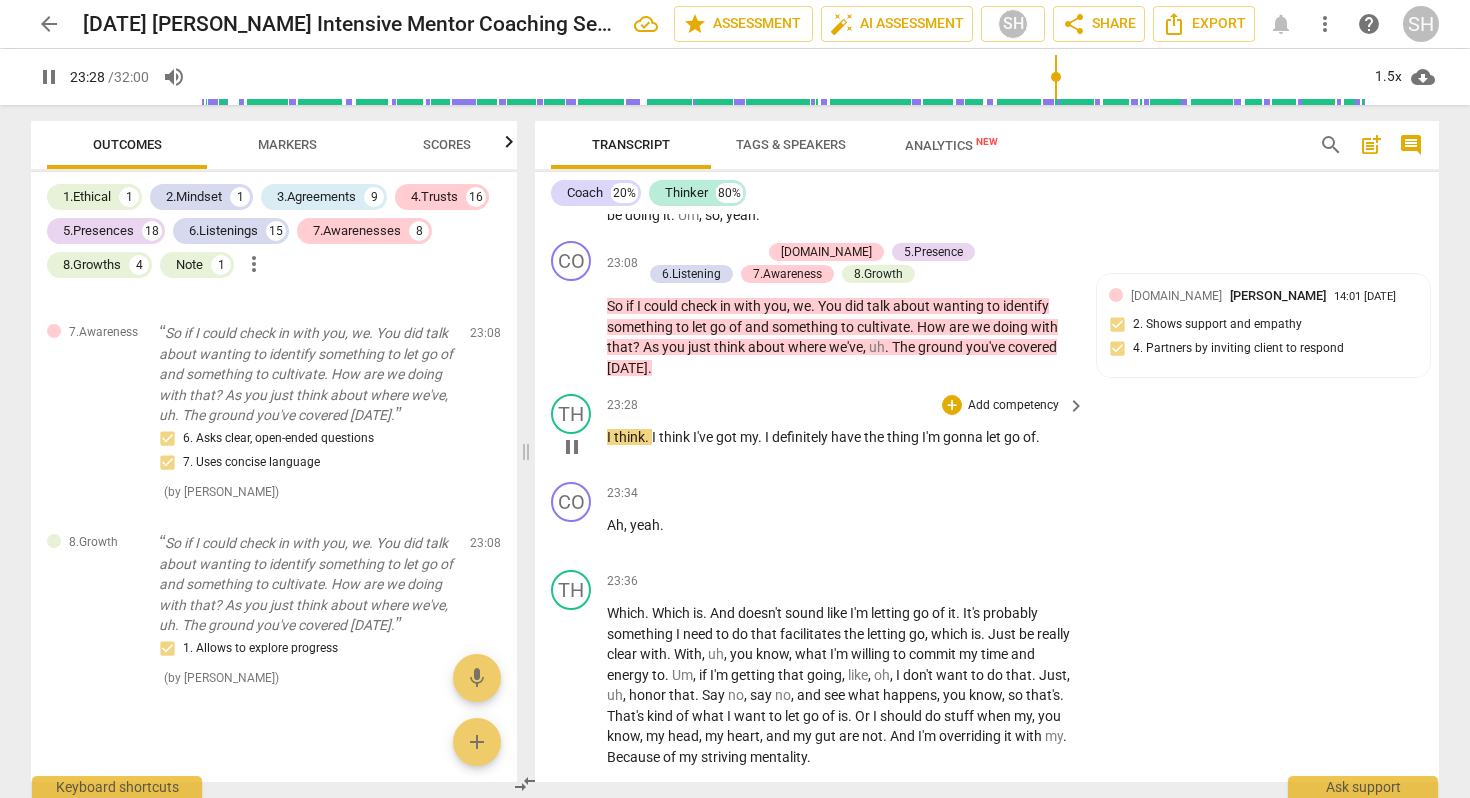 click on "I" at bounding box center (610, 437) 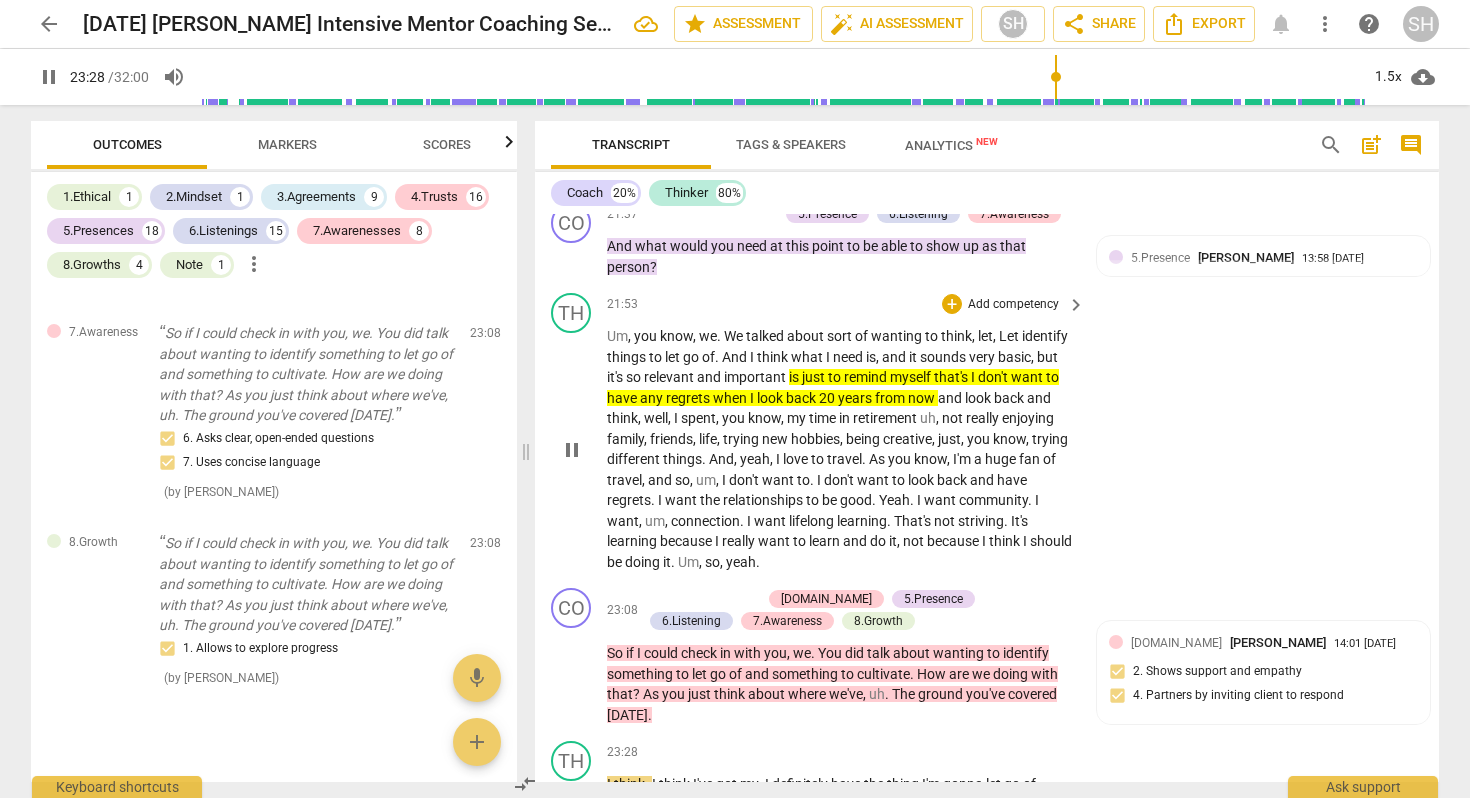 scroll, scrollTop: 6500, scrollLeft: 0, axis: vertical 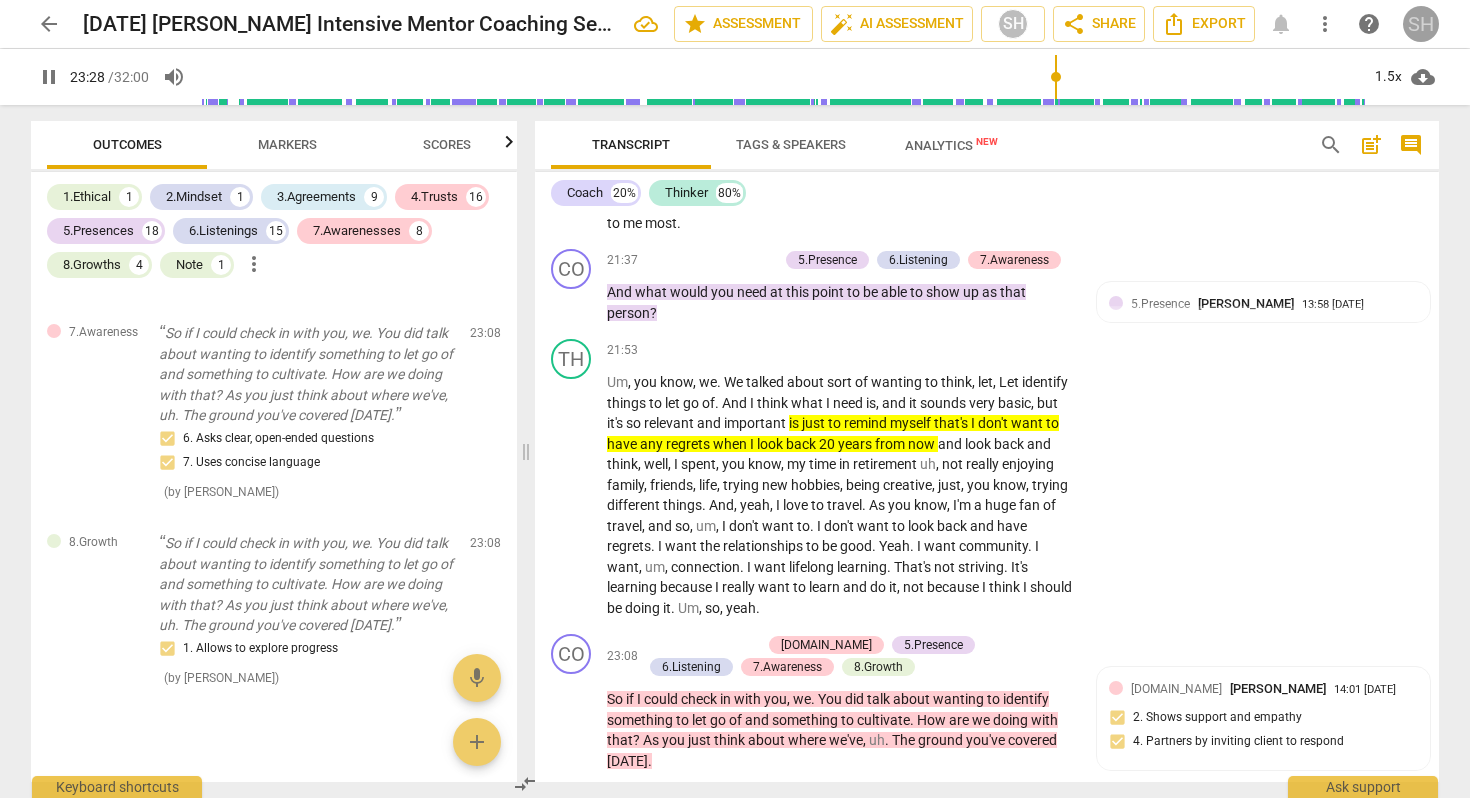 click on "SH" at bounding box center [1421, 24] 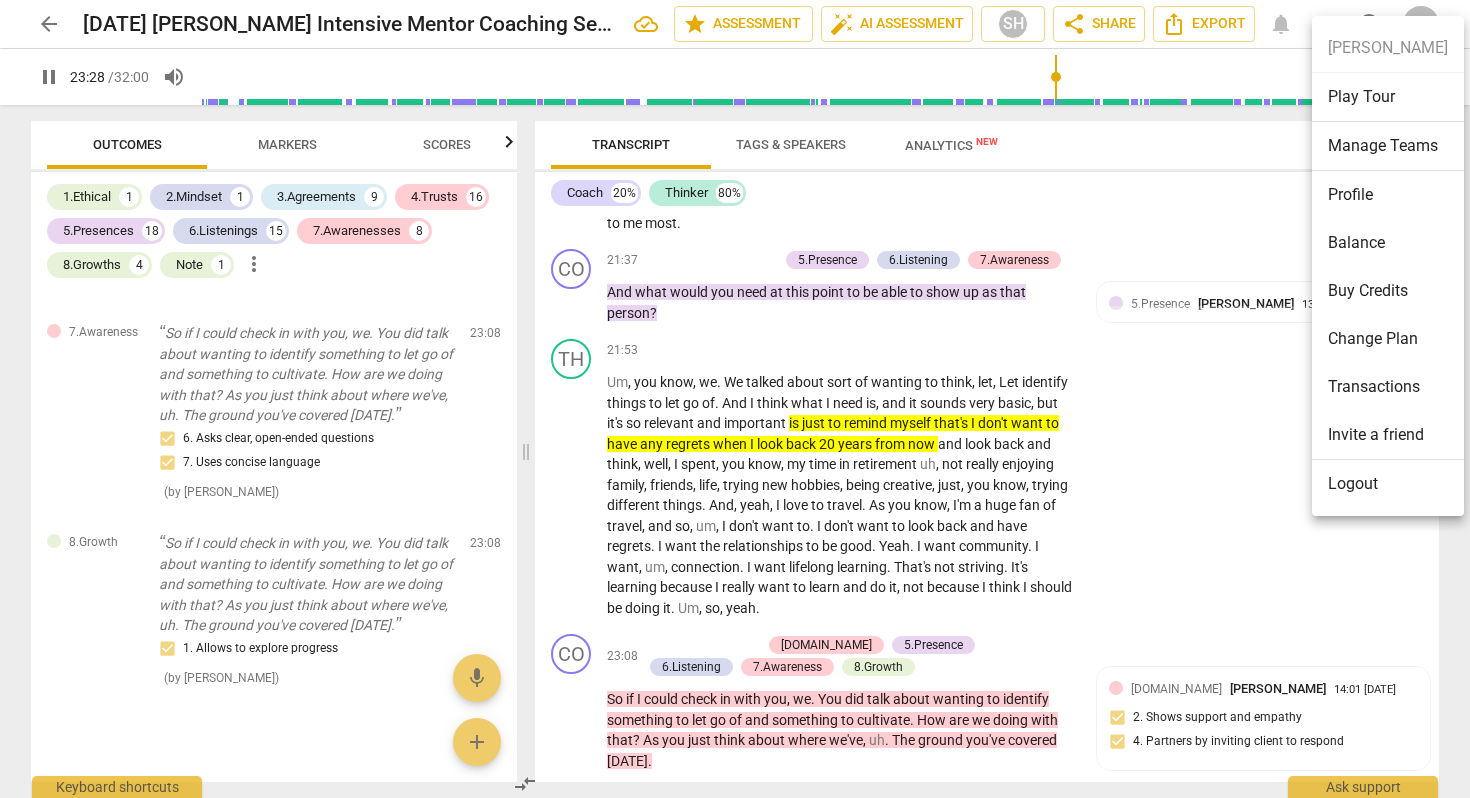 click at bounding box center [735, 399] 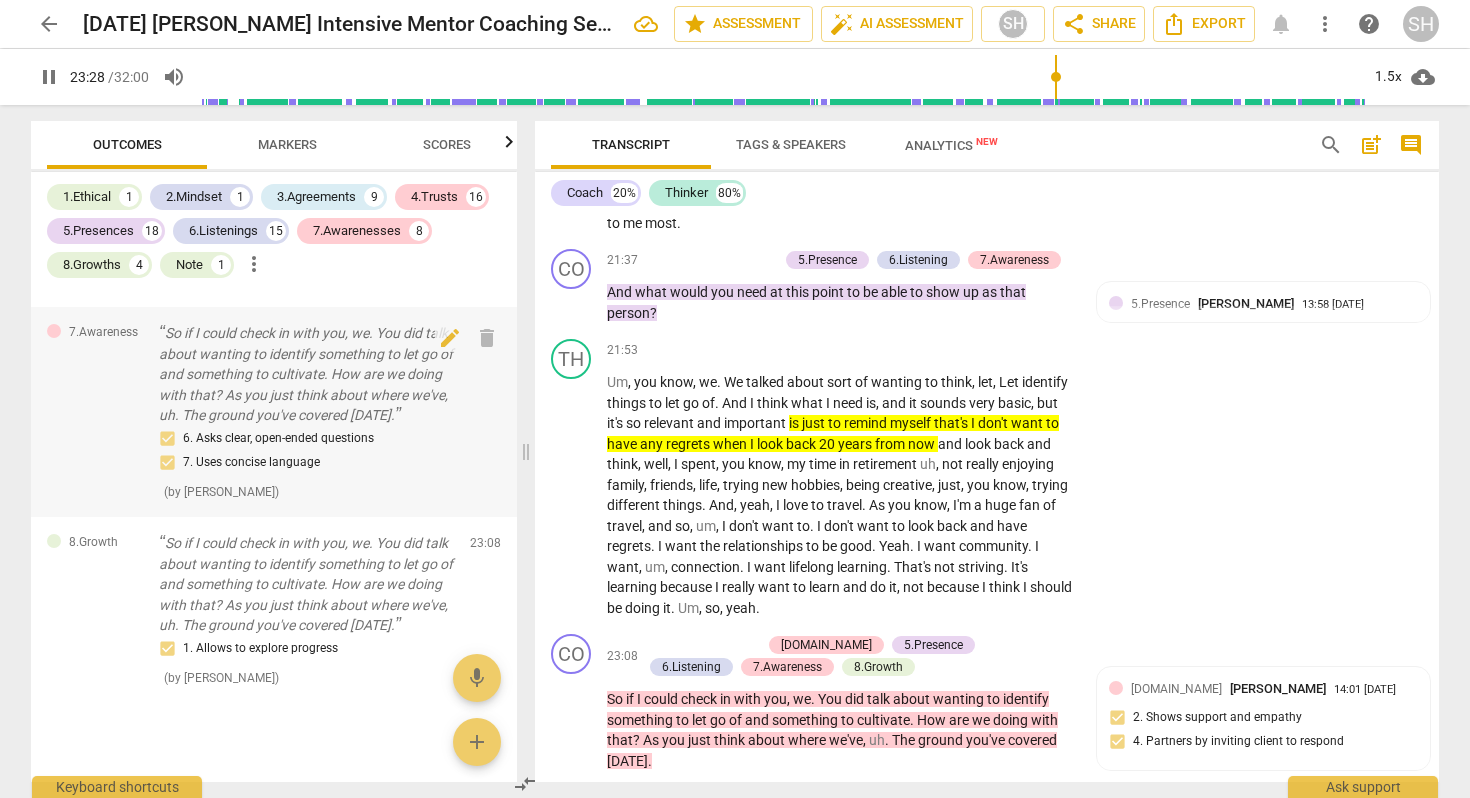 click on "So if I could check in with you, we. You did talk about wanting to identify something to let go of and something to cultivate. How are we doing with that? As you just think about where we've, uh. The ground you've covered [DATE]." at bounding box center [306, 374] 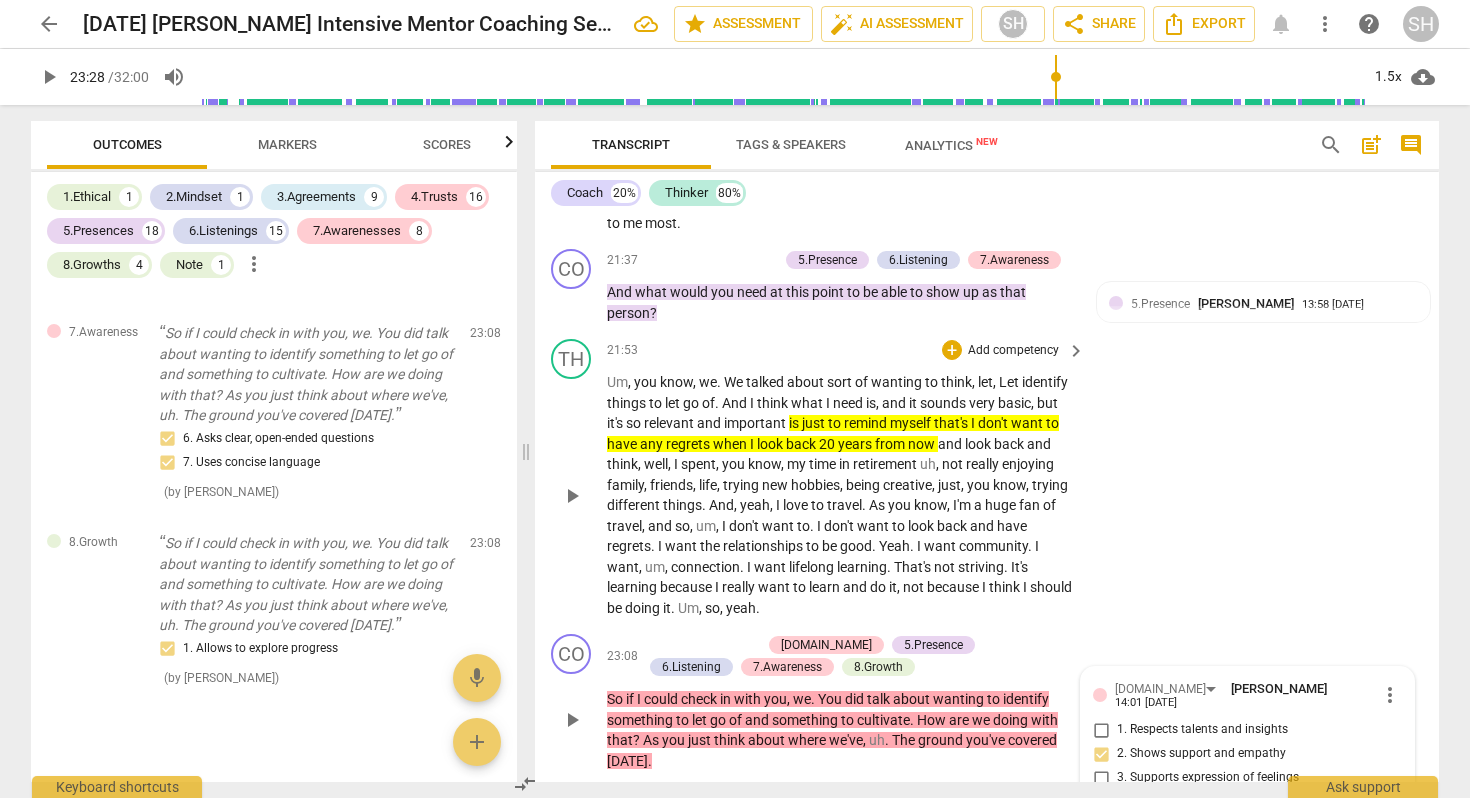 scroll, scrollTop: 6858, scrollLeft: 0, axis: vertical 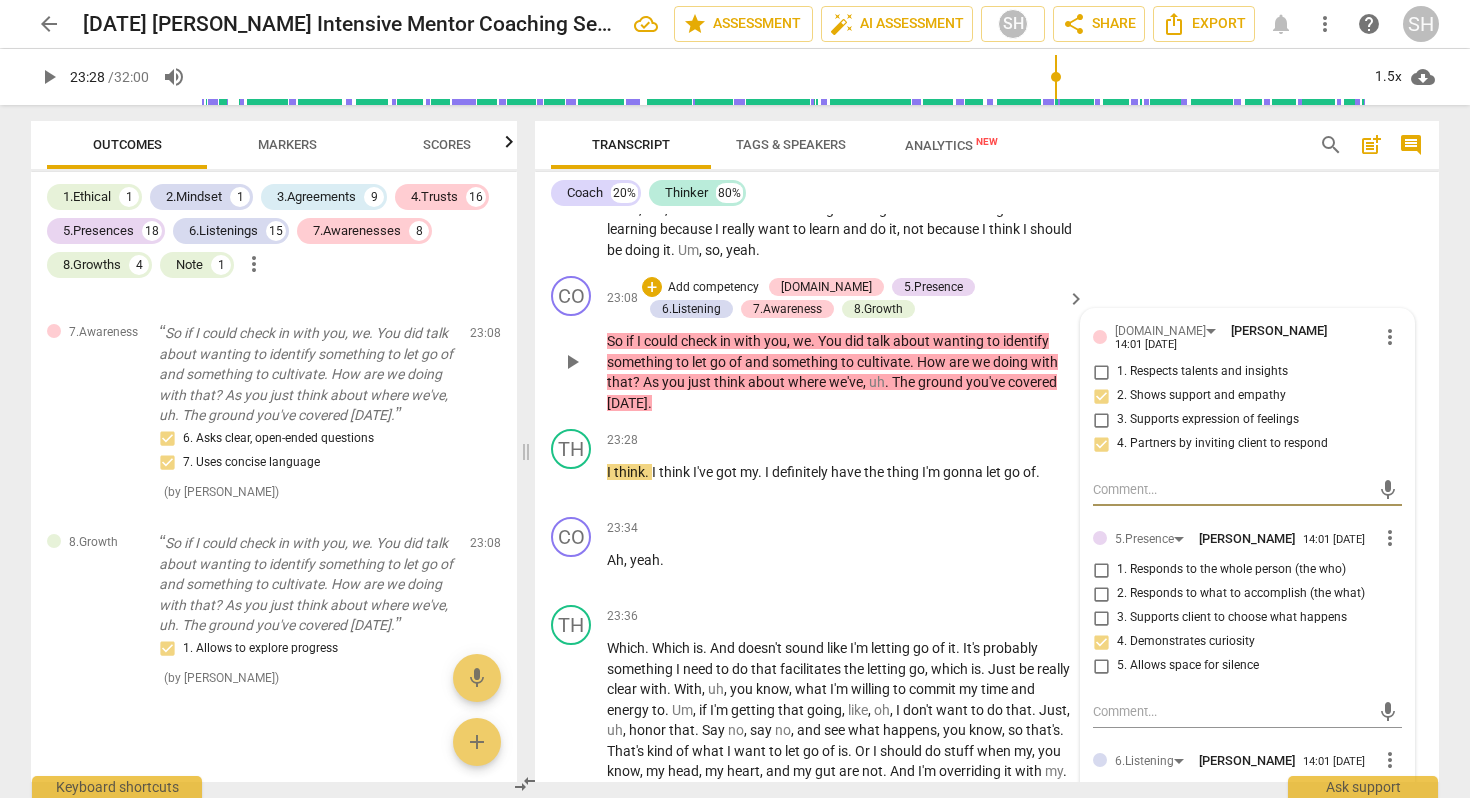 click on "play_arrow" at bounding box center (572, 362) 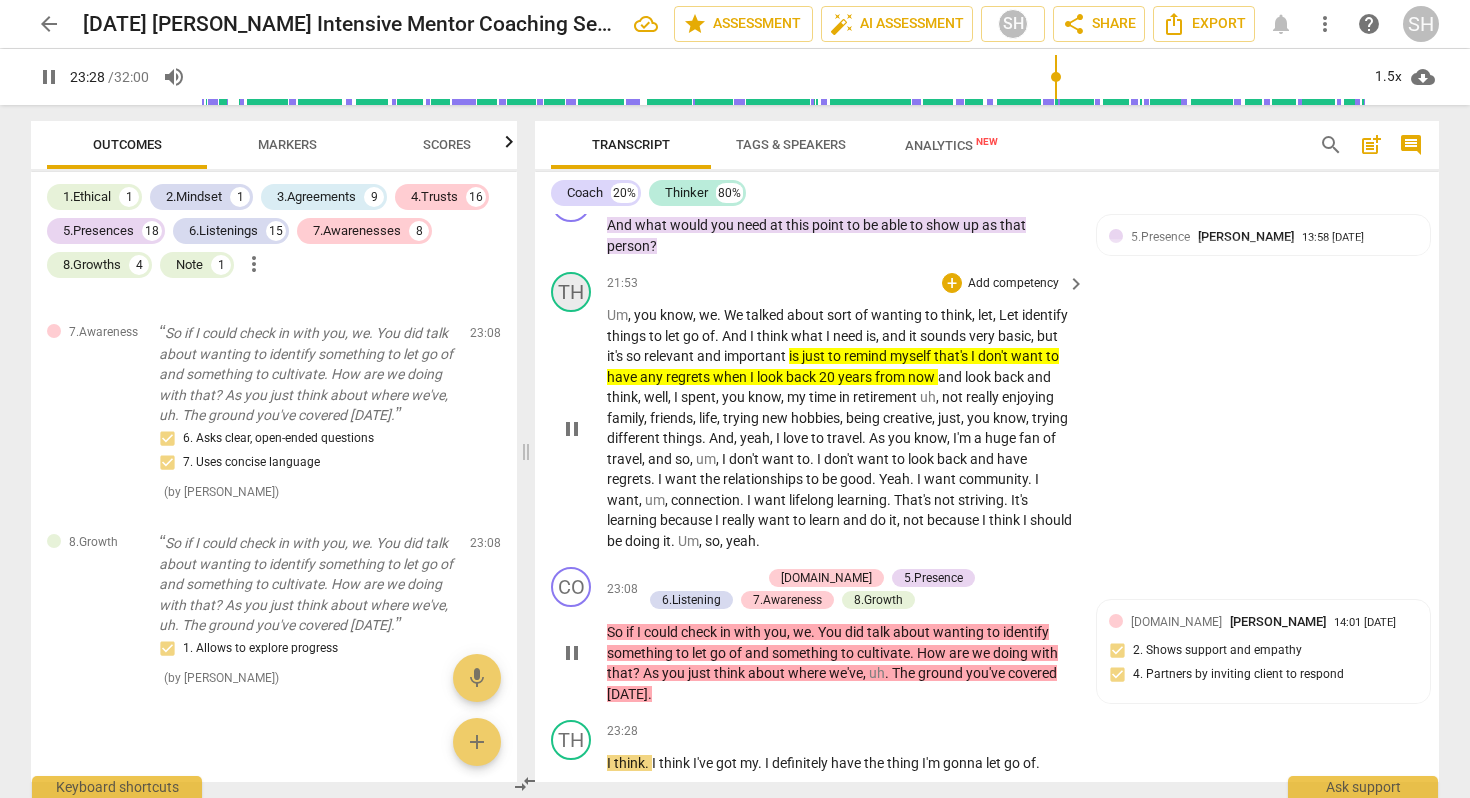 scroll, scrollTop: 6559, scrollLeft: 0, axis: vertical 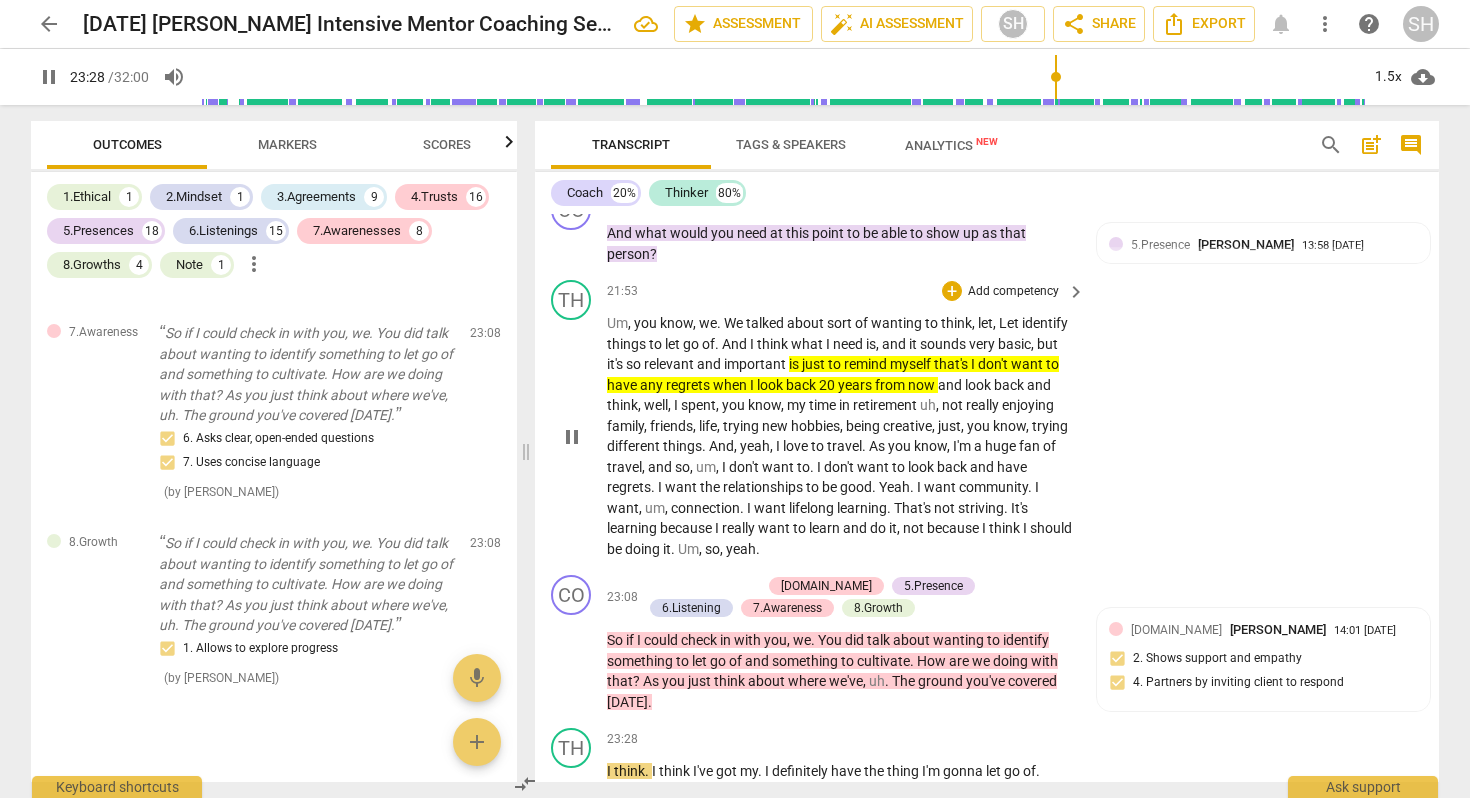 click on "pause" at bounding box center [572, 437] 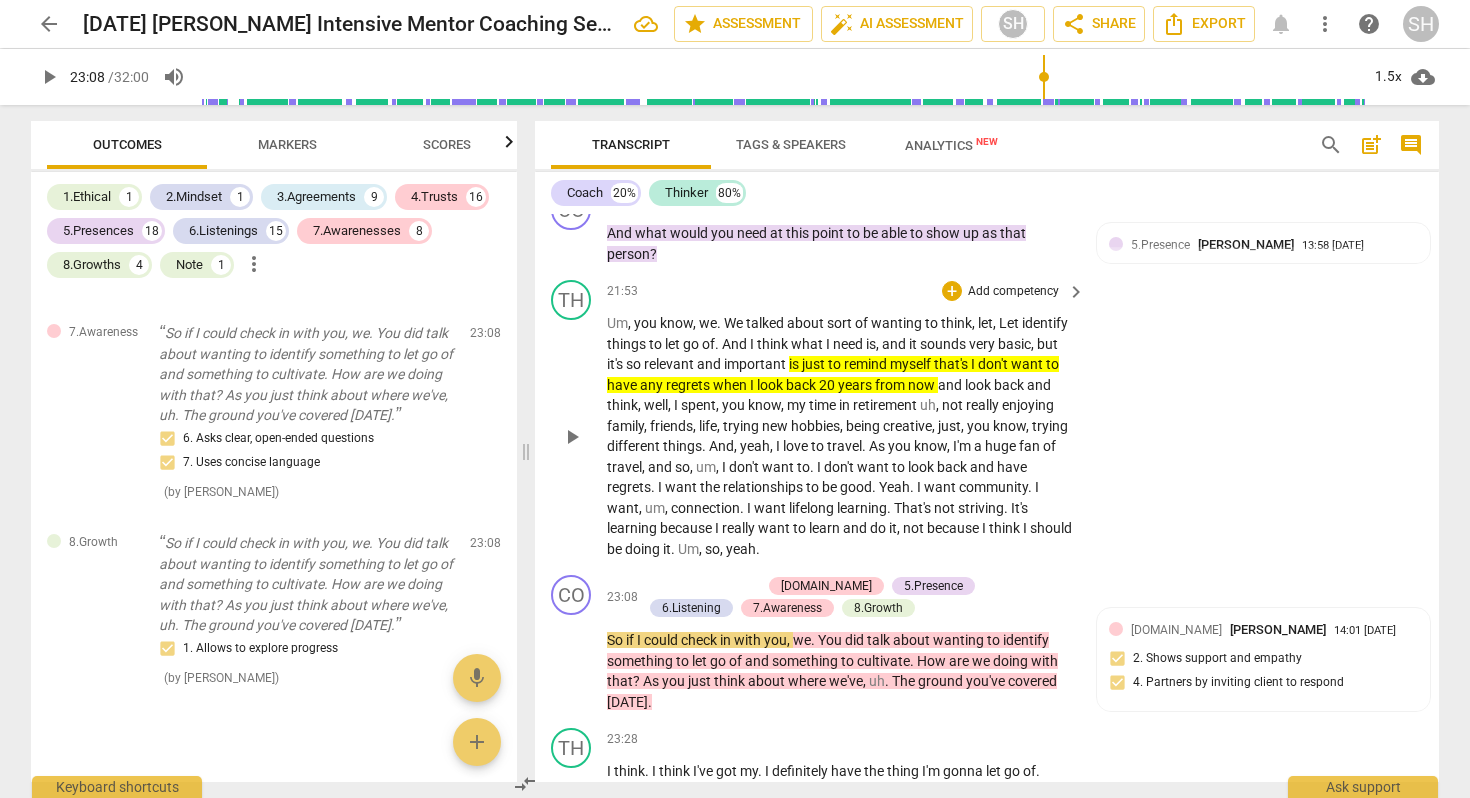 click on "play_arrow" at bounding box center (572, 437) 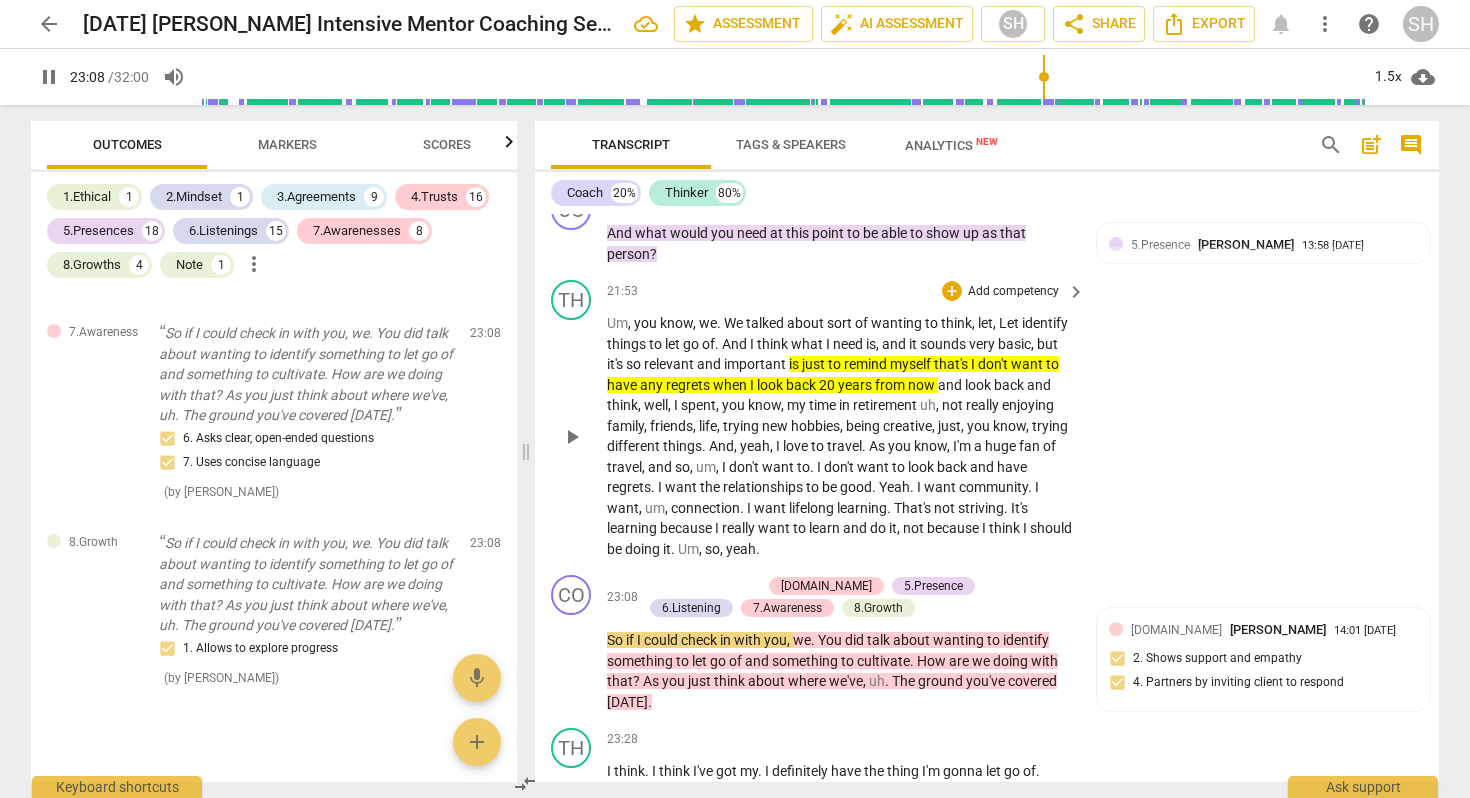 type on "1389" 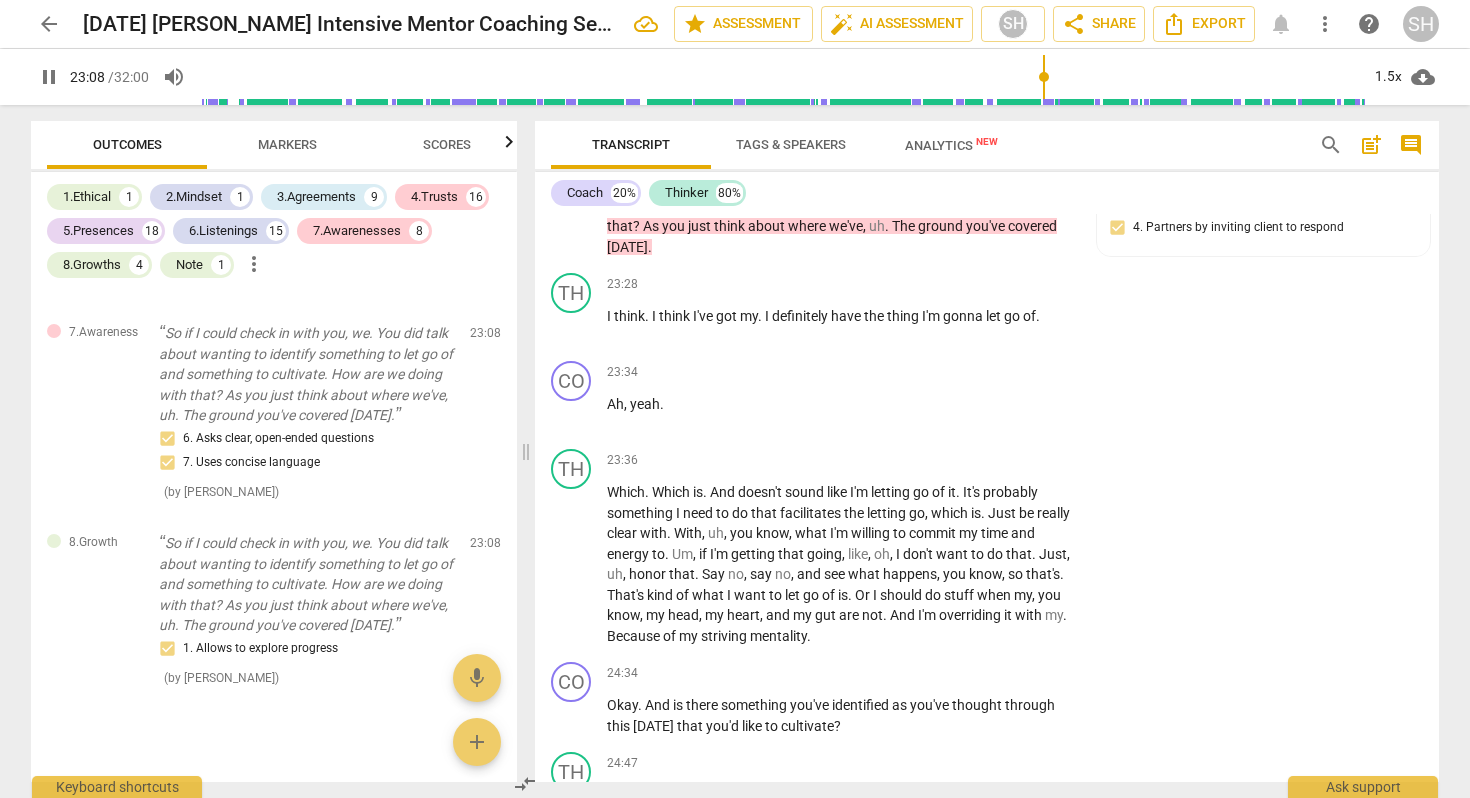 scroll, scrollTop: 7013, scrollLeft: 0, axis: vertical 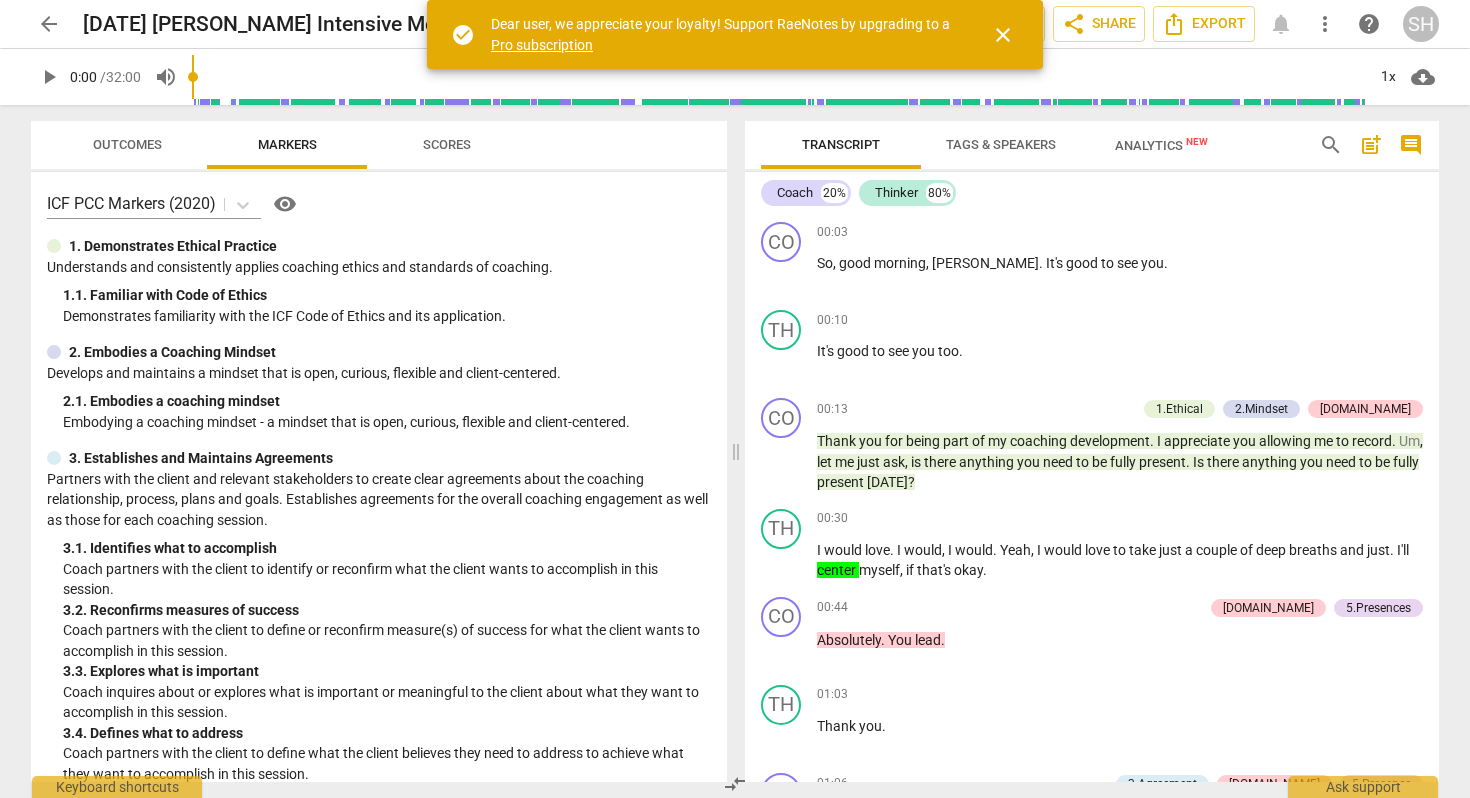 click on "close" at bounding box center (1003, 35) 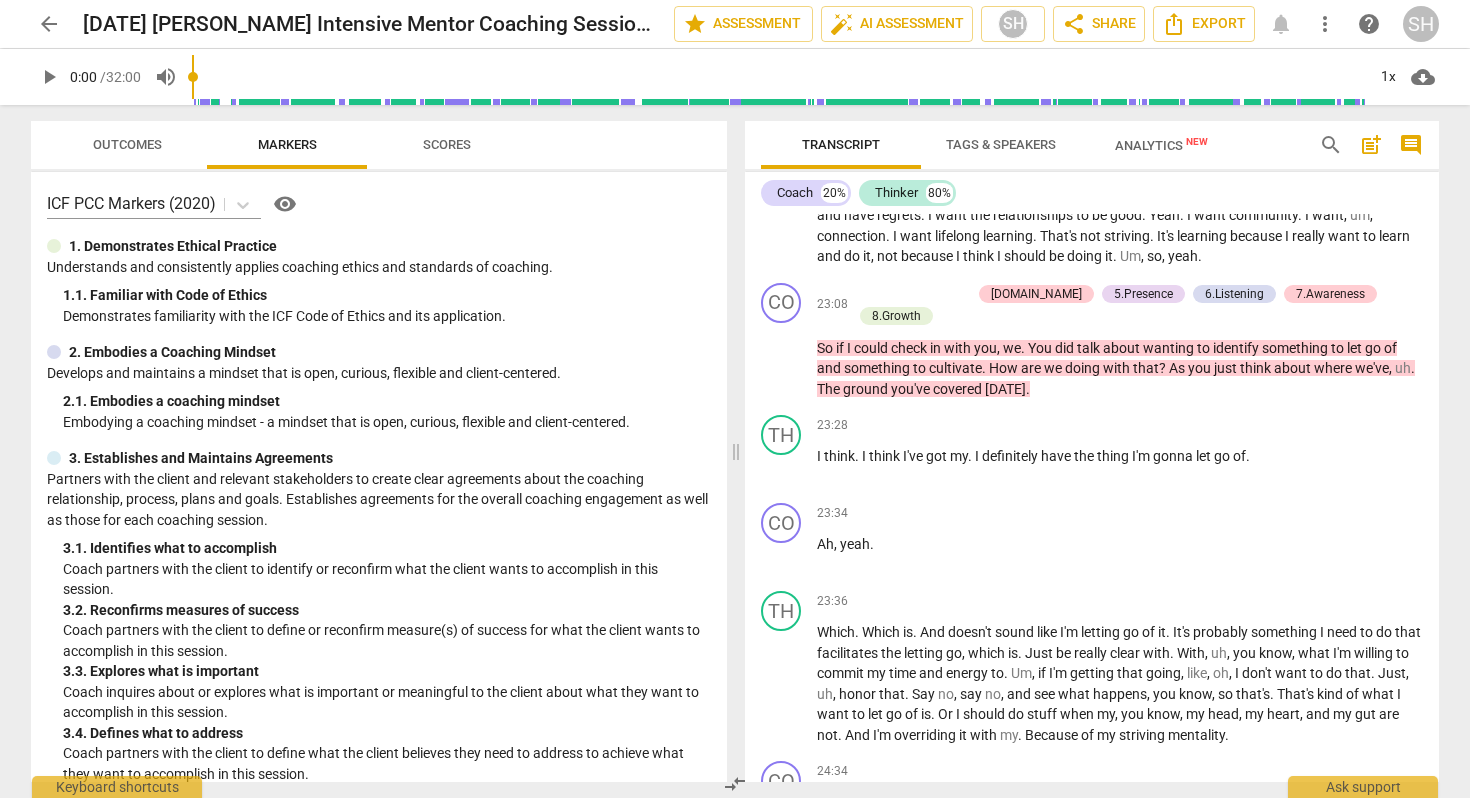 scroll, scrollTop: 5730, scrollLeft: 0, axis: vertical 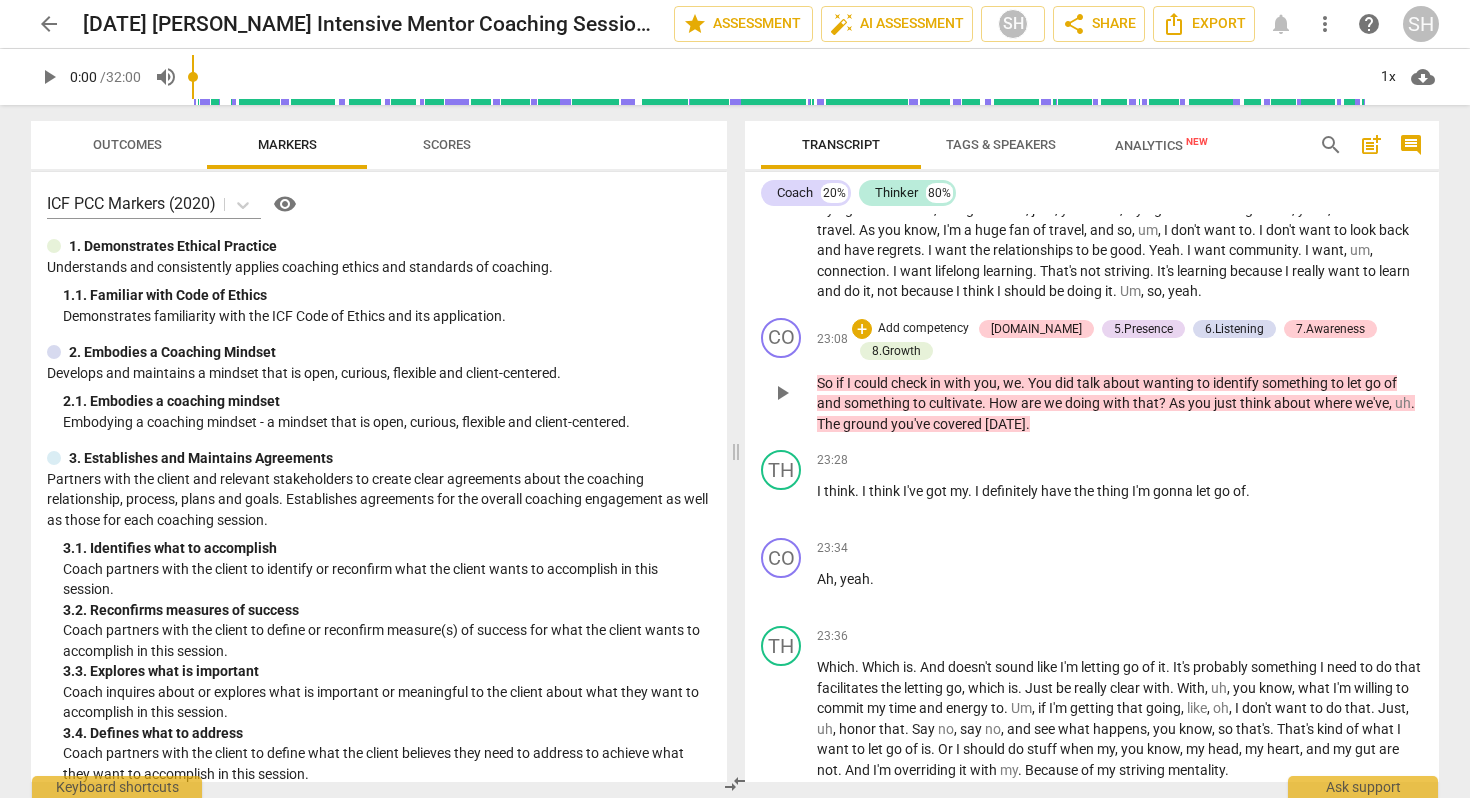 click on "play_arrow" at bounding box center (782, 393) 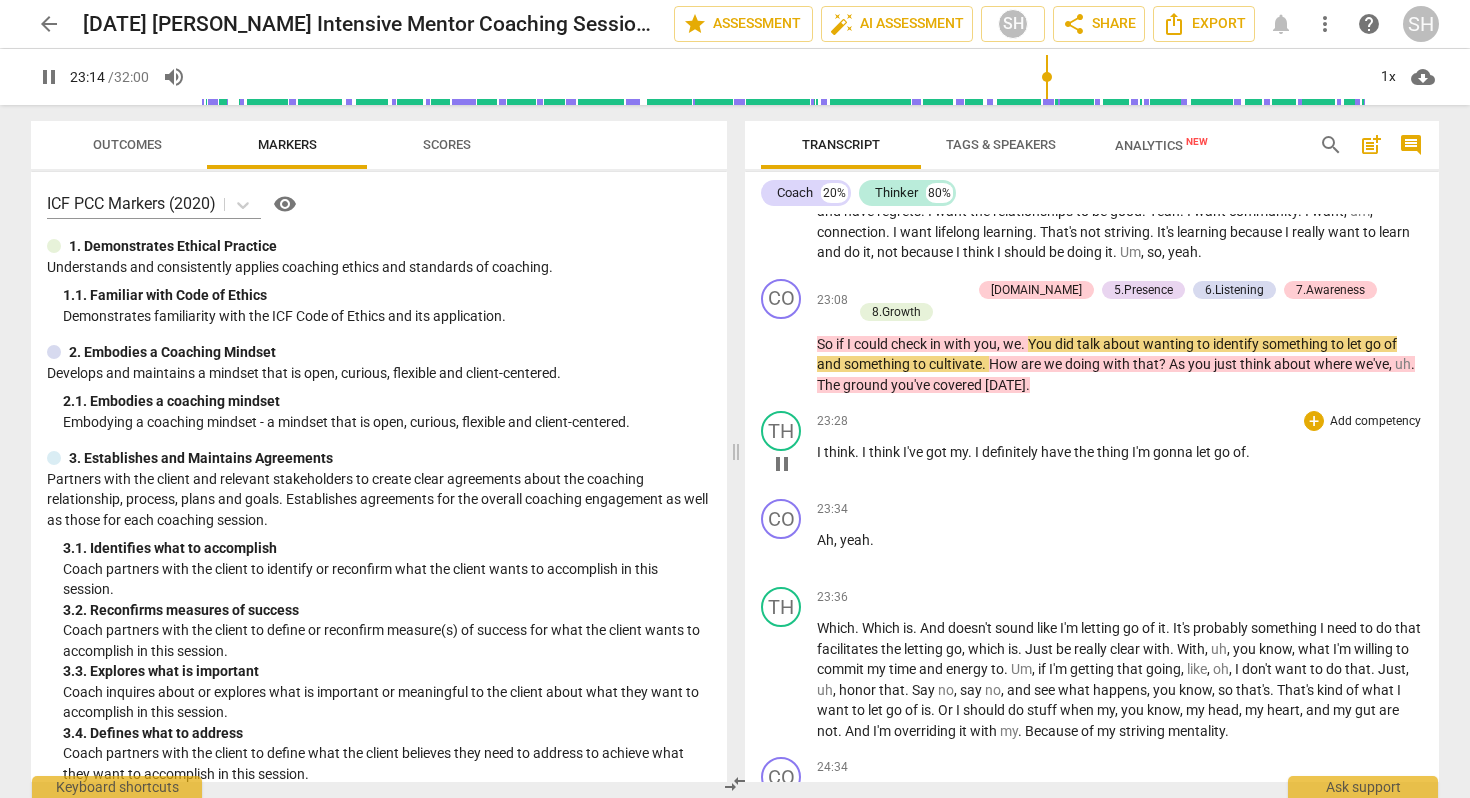 scroll, scrollTop: 5787, scrollLeft: 0, axis: vertical 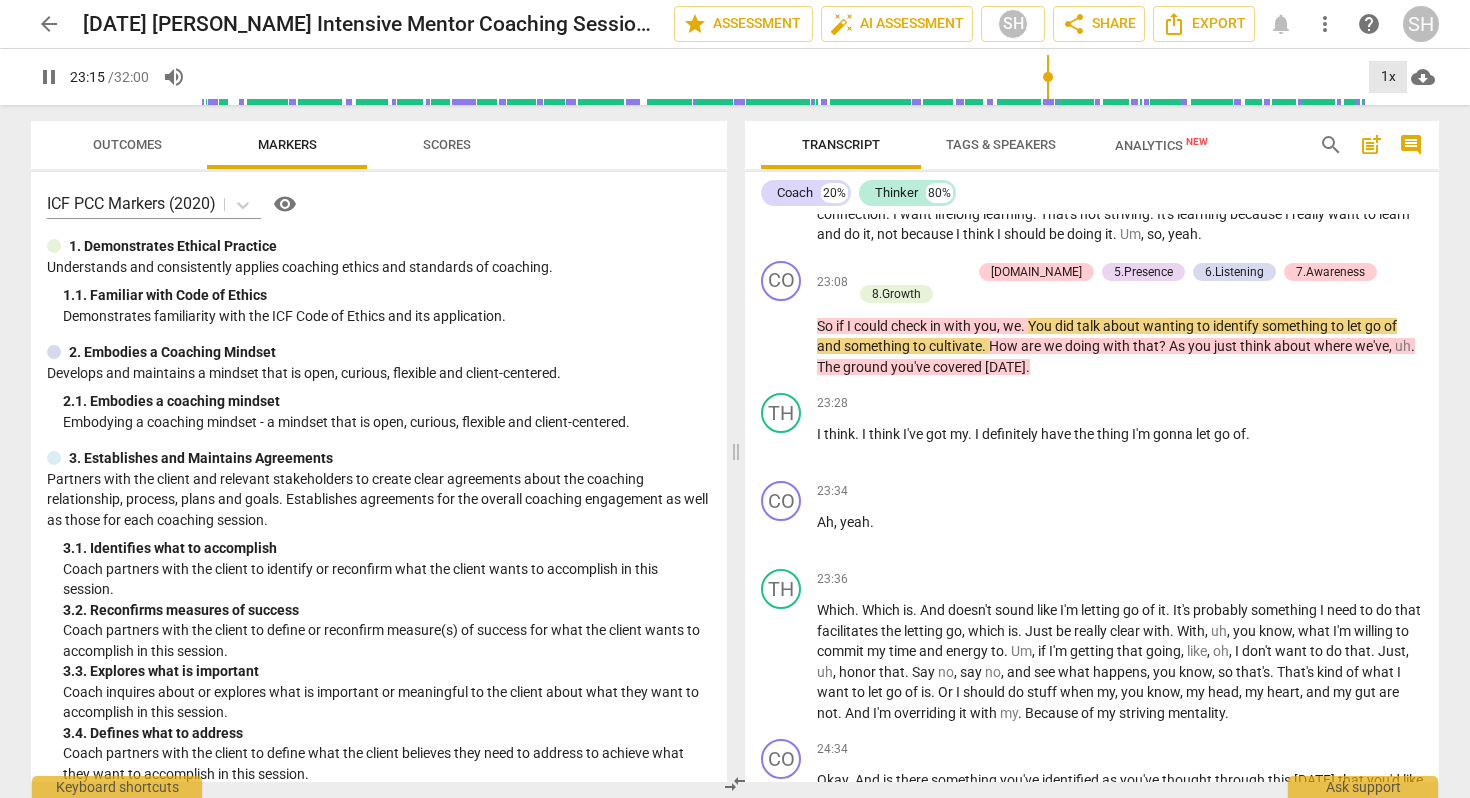 click on "1x" at bounding box center [1388, 77] 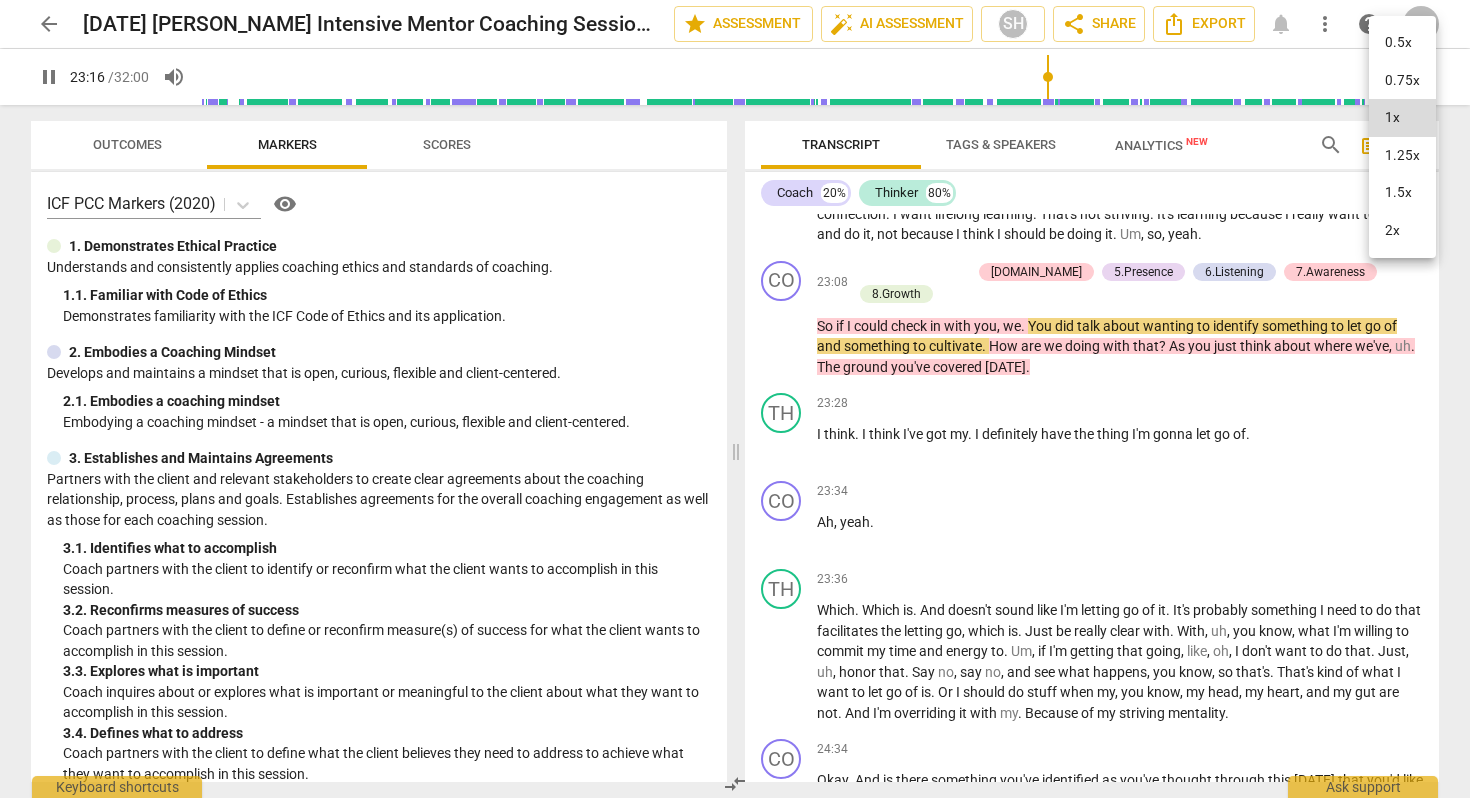 click on "1.5x" at bounding box center (1402, 193) 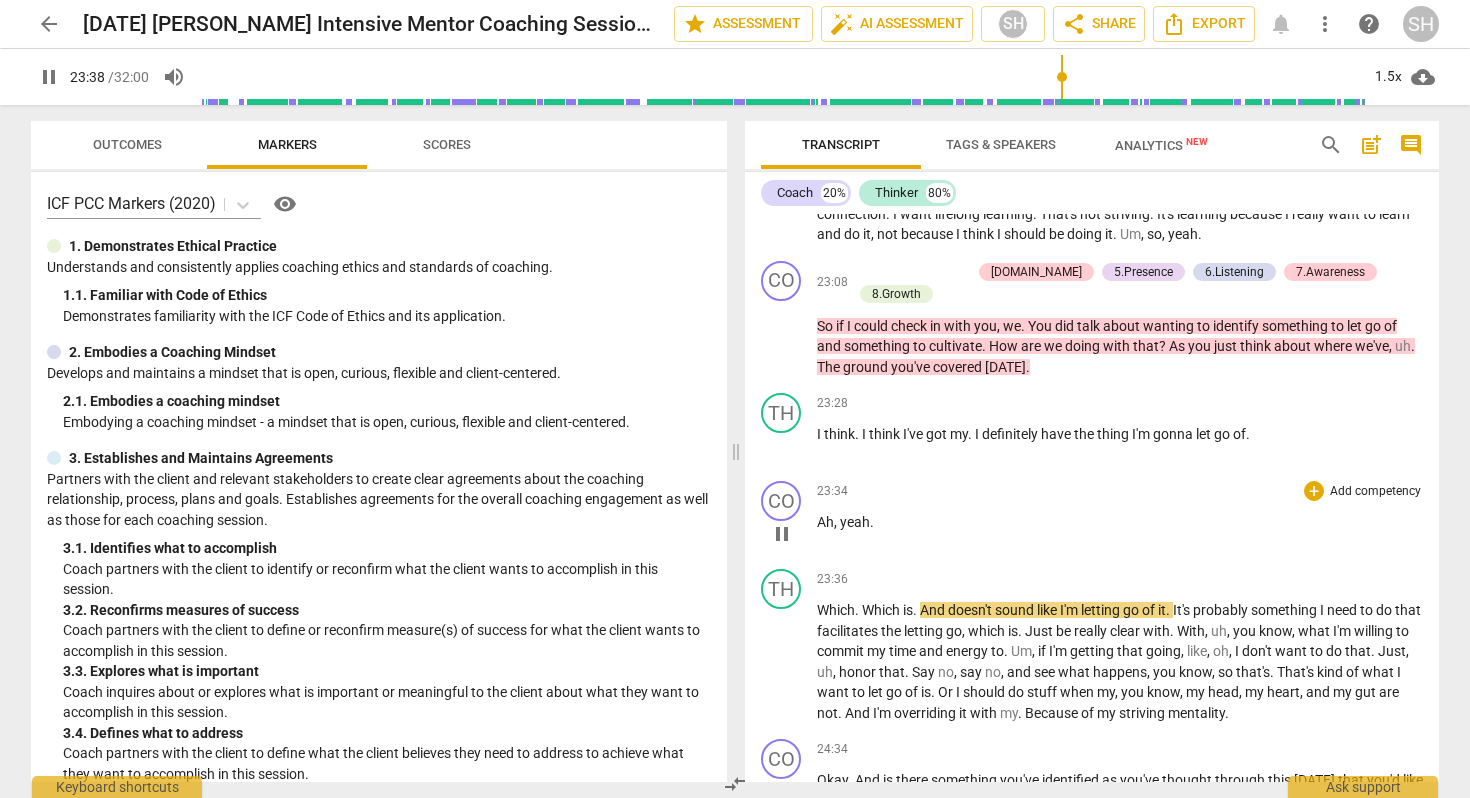 click on "yeah" at bounding box center (855, 522) 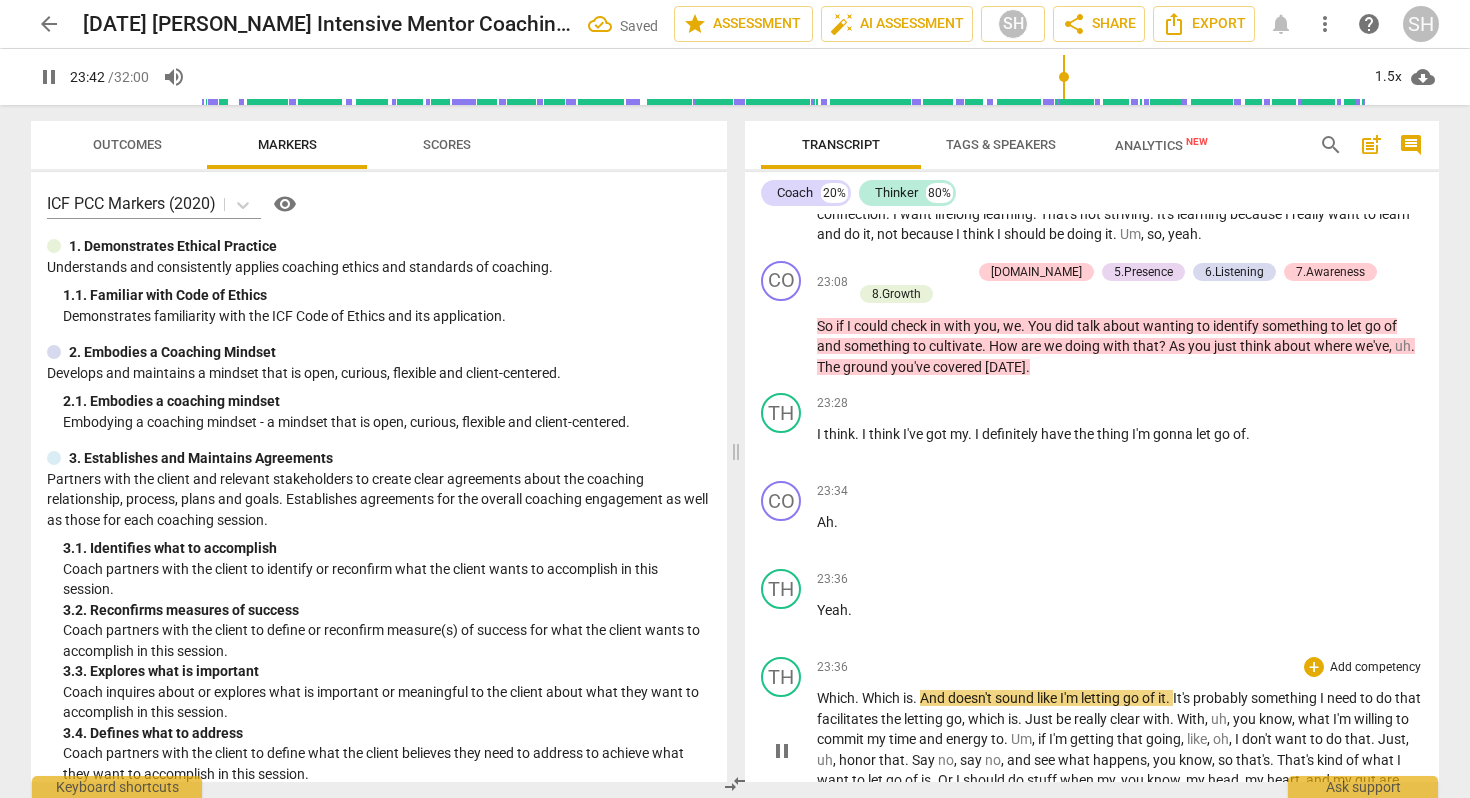 click on "Which" at bounding box center (836, 698) 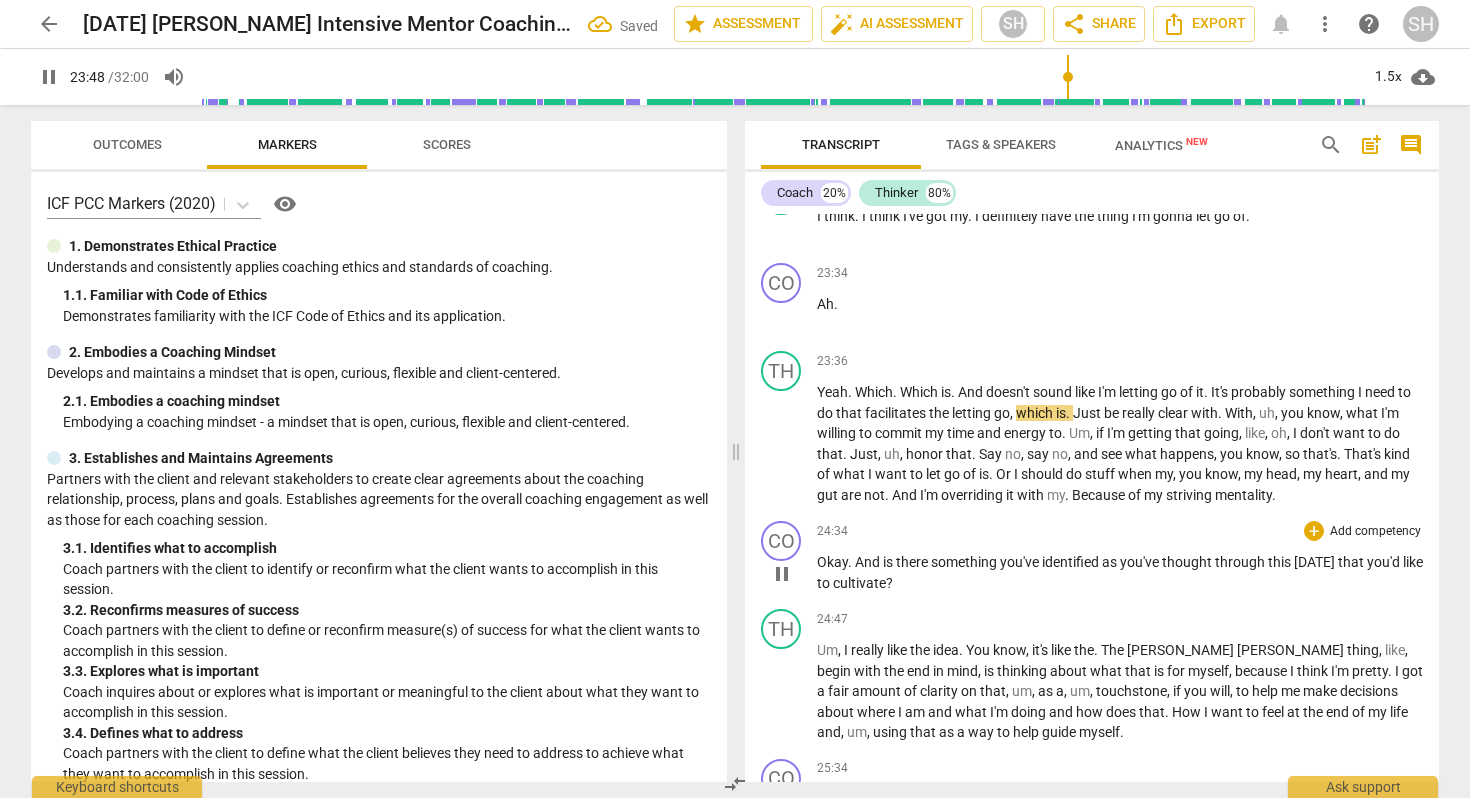 scroll, scrollTop: 6008, scrollLeft: 0, axis: vertical 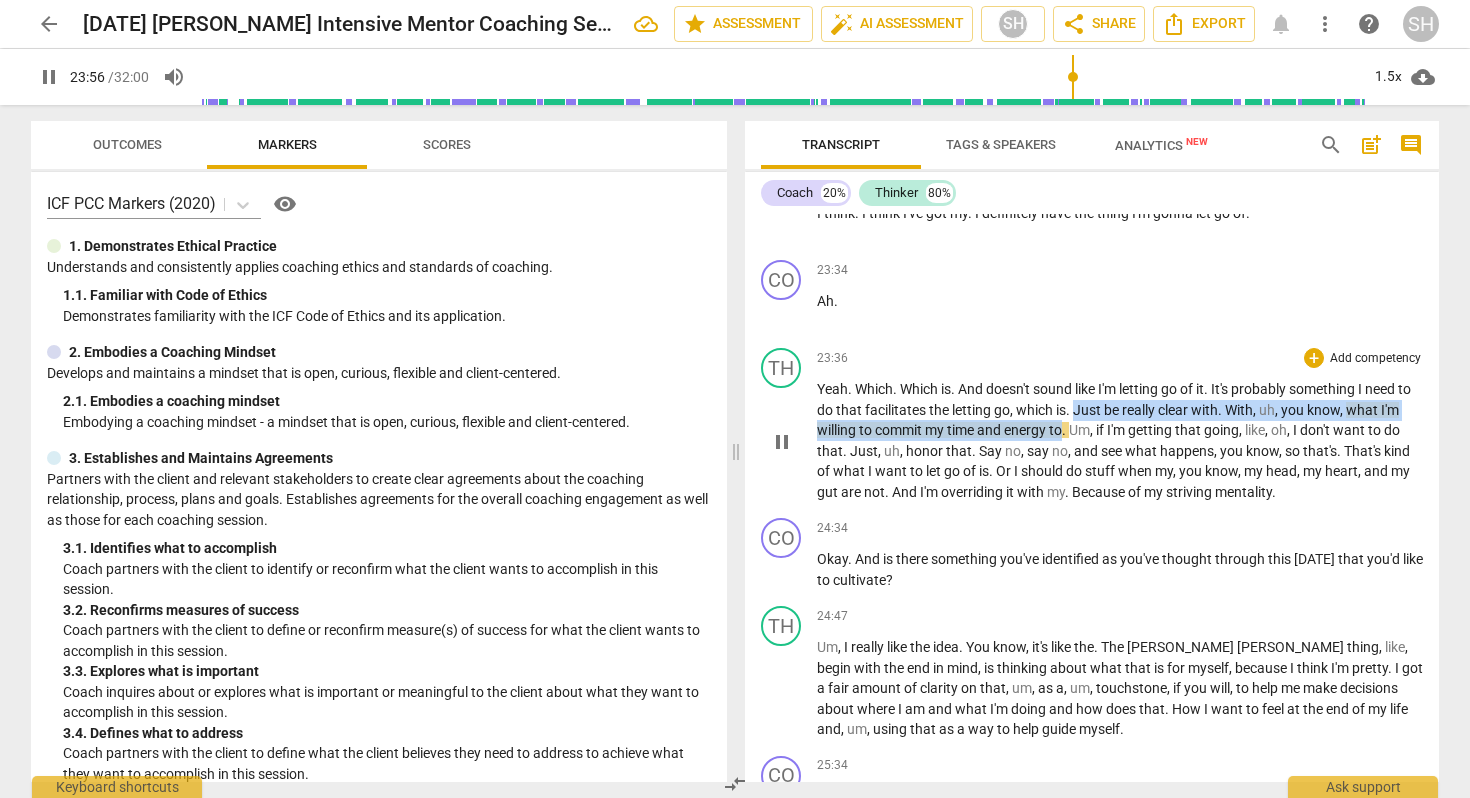 drag, startPoint x: 1093, startPoint y: 426, endPoint x: 1088, endPoint y: 446, distance: 20.615528 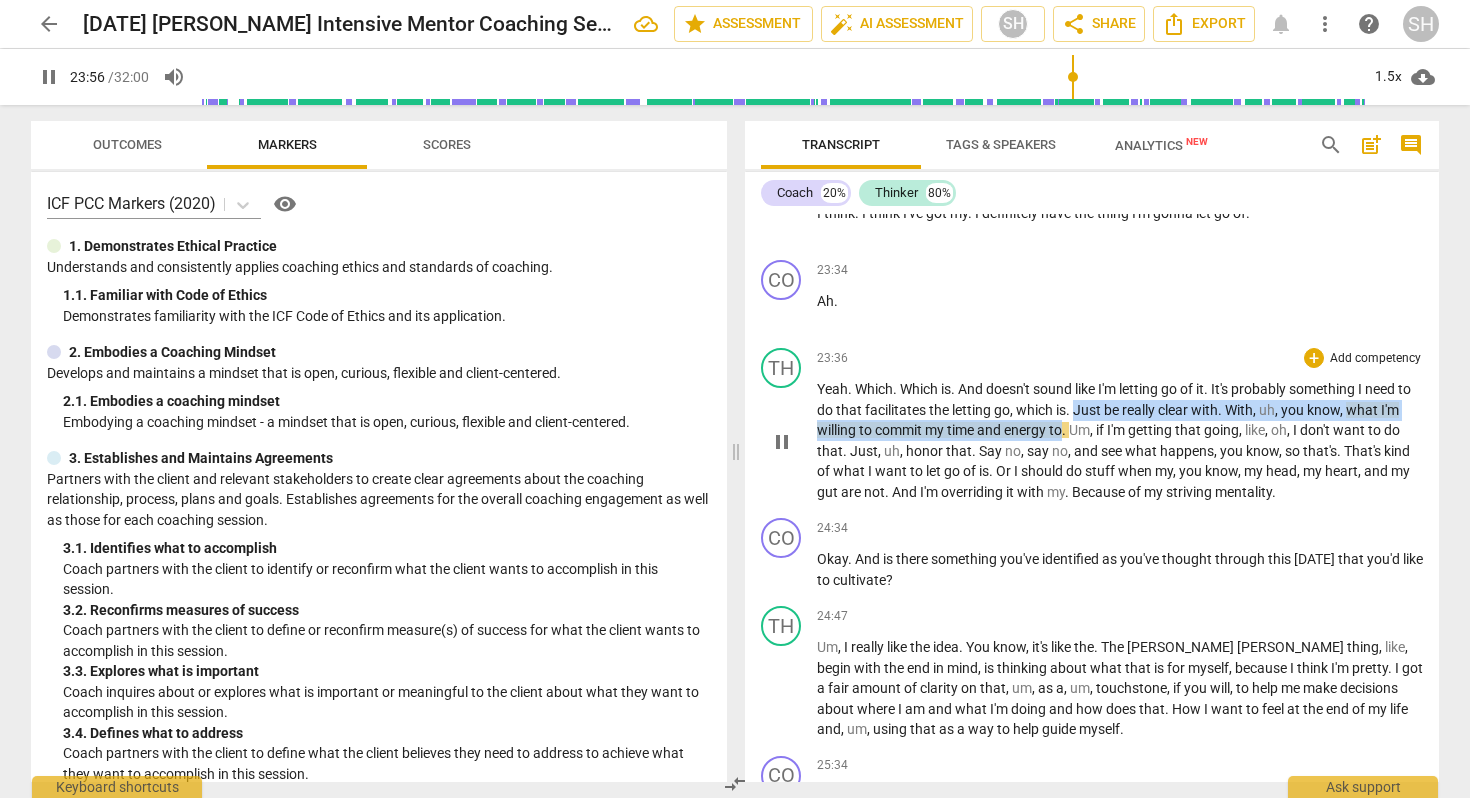 click on "Yeah .   Which .   Which   is .   And   doesn't   sound   like   I'm   letting   go   of   it .   It's   probably   something   I   need   to   do   that   facilitates   the   letting   go ,   which   is .   Just   be   really   clear   with .   With ,   uh ,   you   know ,   what   I'm   willing   to   commit   my   time   and   energy   to .   Um ,   if   I'm   getting   that   going ,   like ,   oh ,   I   don't   want   to   do   that .   Just ,   uh ,   honor   that .   Say   no ,   say   no ,   and   see   what   happens ,   you   know ,   so   that's .   That's   kind   of   what   I   want   to   let   go   of   is .   Or   I   should   do   stuff   when   my ,   you   know ,   my   head ,   my   heart ,   and   my   gut   are   not .   And   I'm   overriding   it   with   my .   Because   of   my   striving   mentality ." at bounding box center (1120, 440) 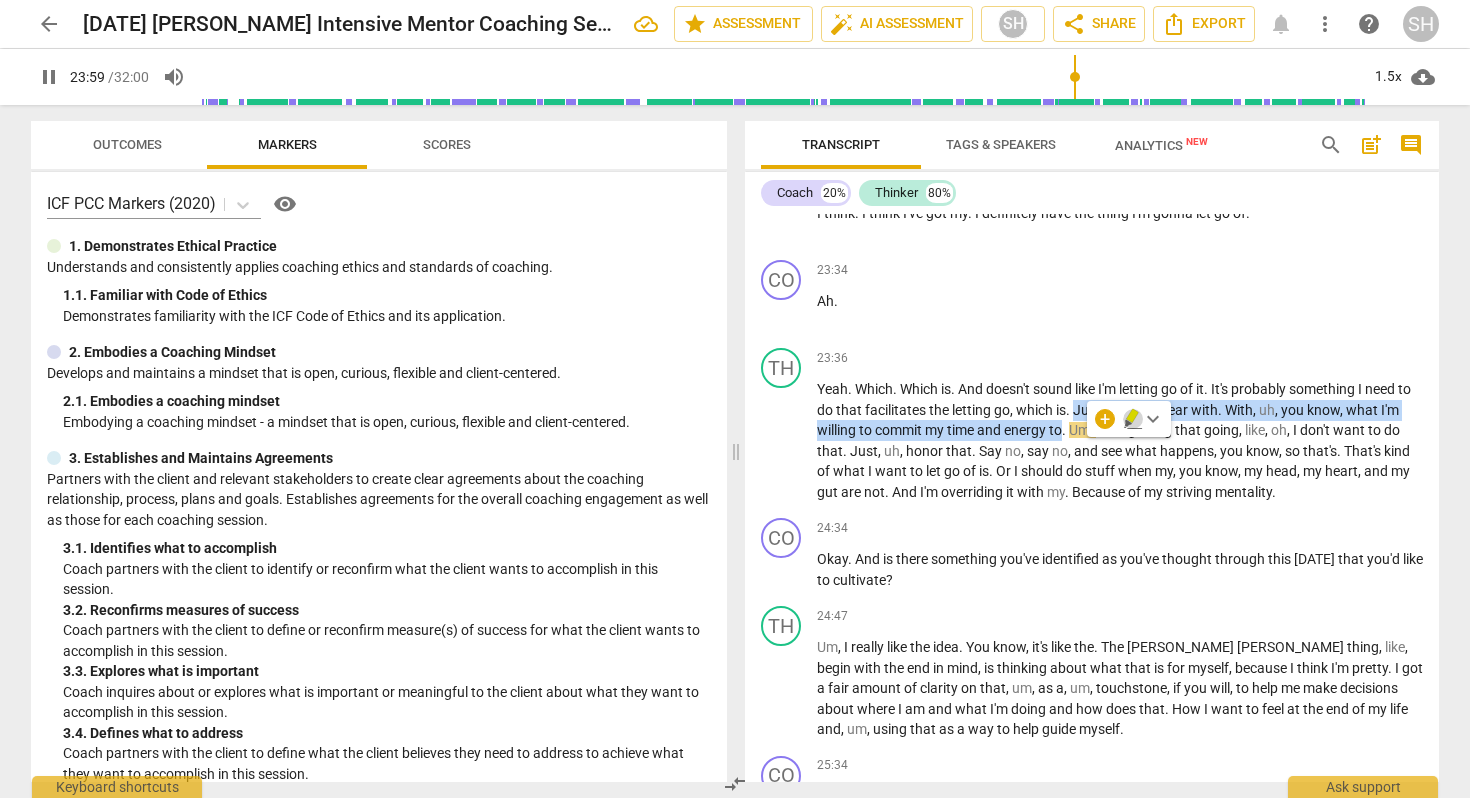 click 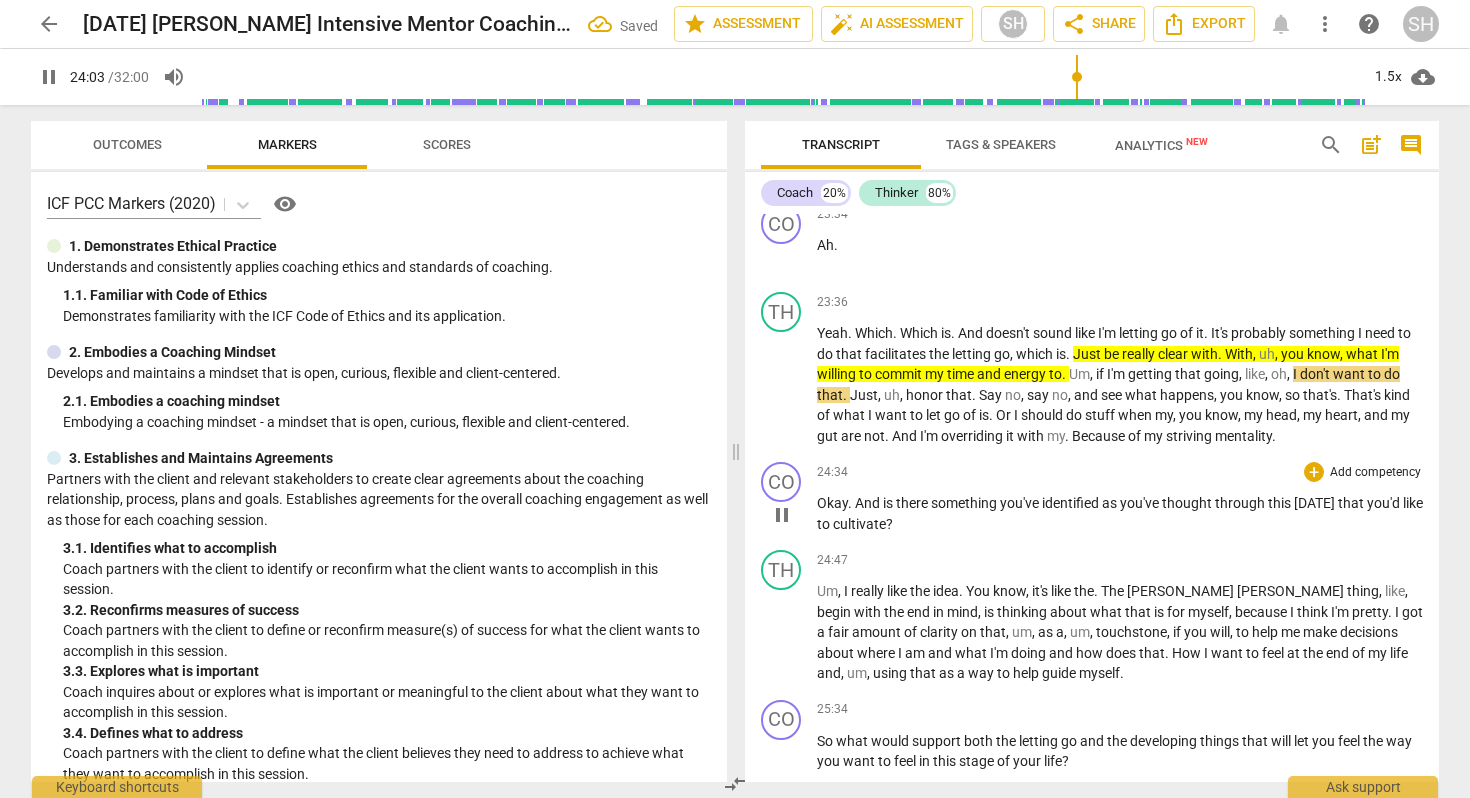 scroll, scrollTop: 6082, scrollLeft: 0, axis: vertical 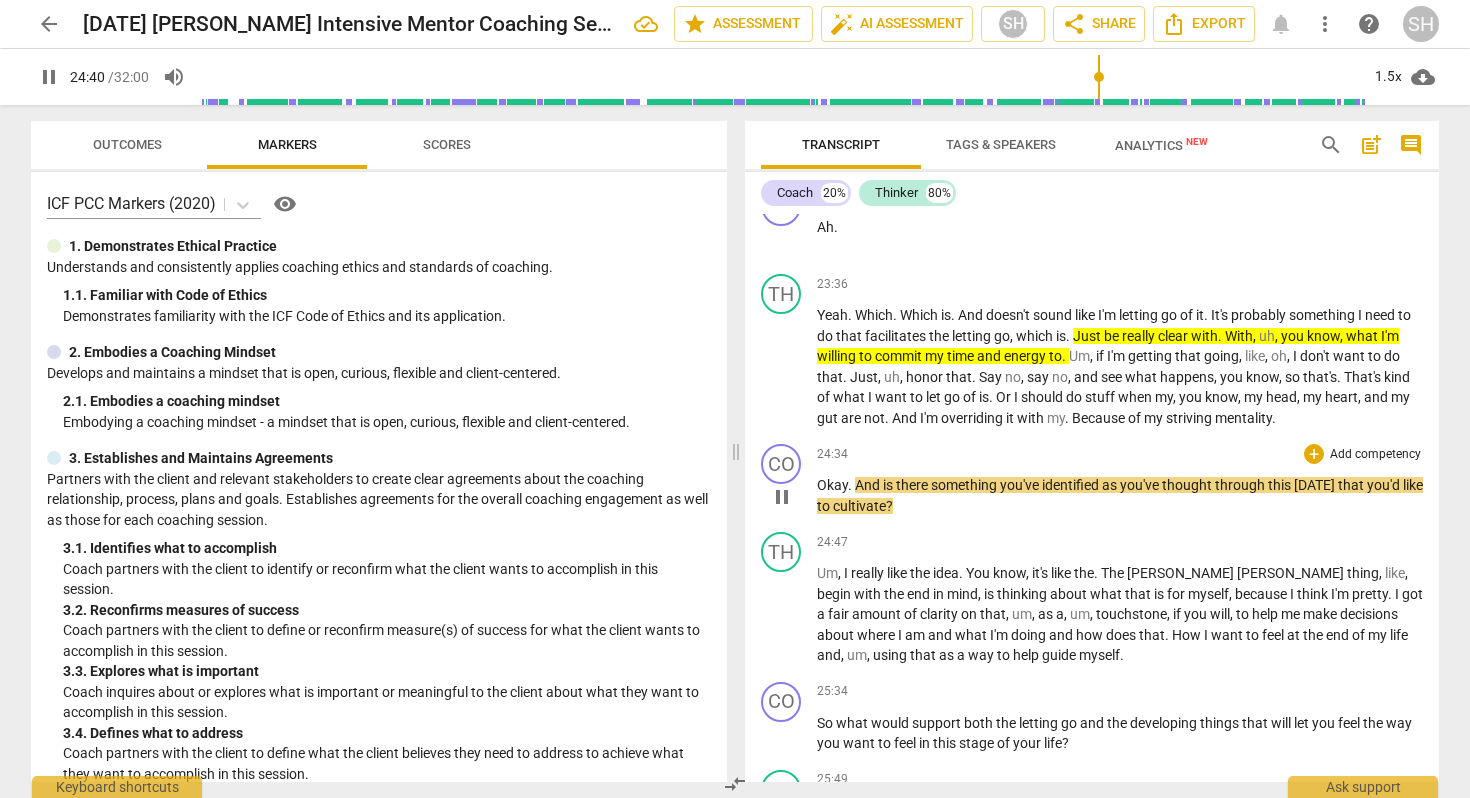 click on "pause" at bounding box center (782, 497) 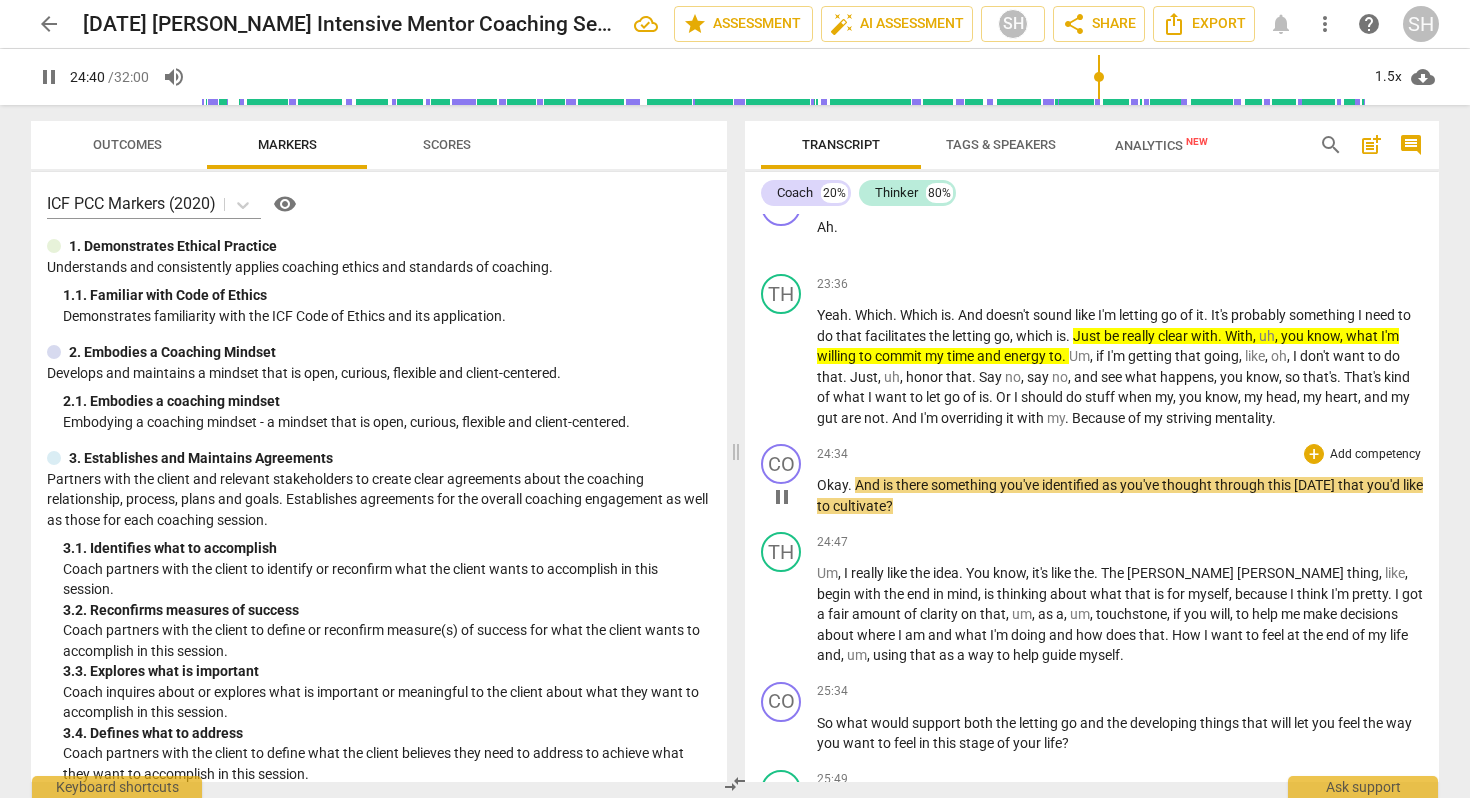 type on "1481" 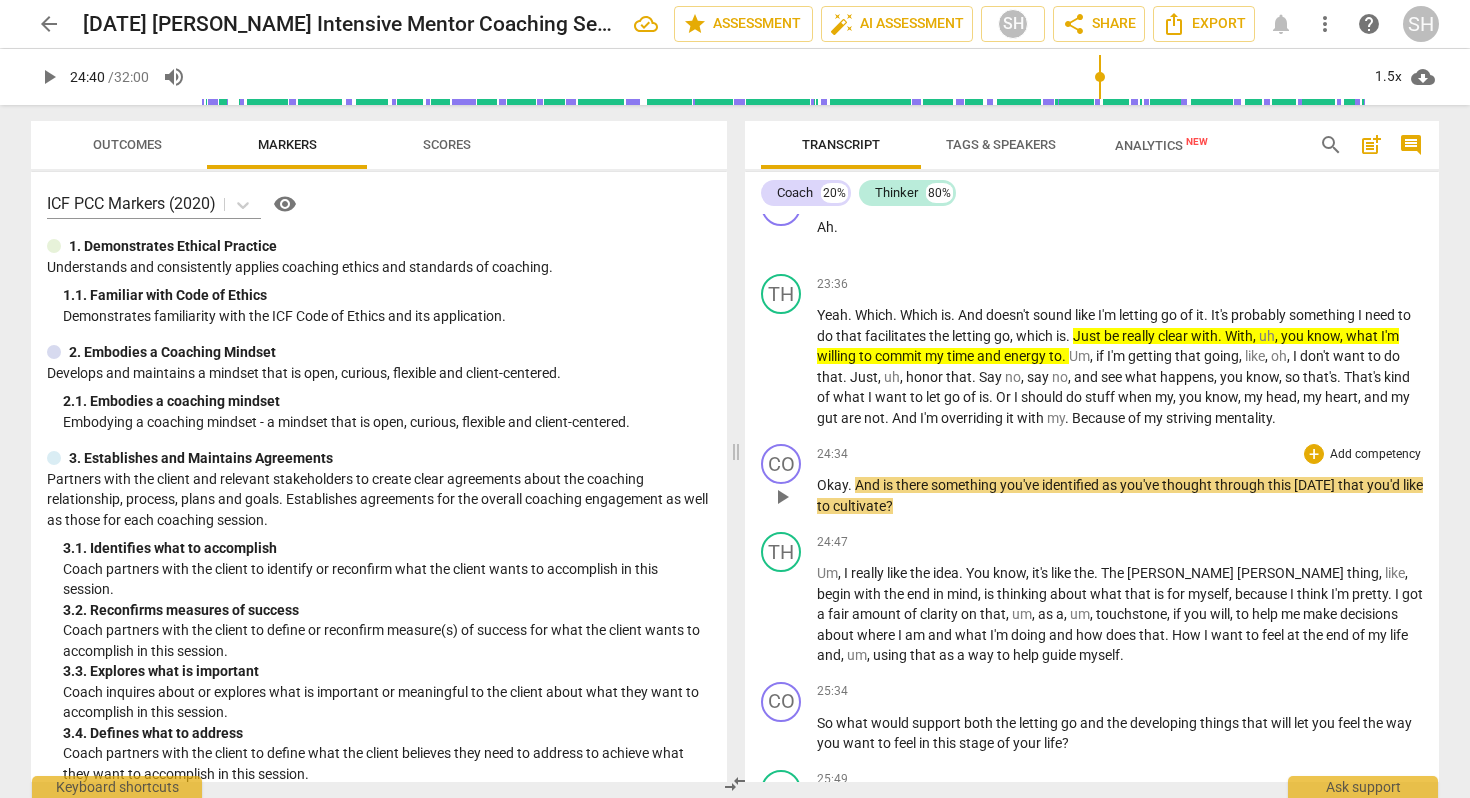click on "Add competency" at bounding box center (1375, 455) 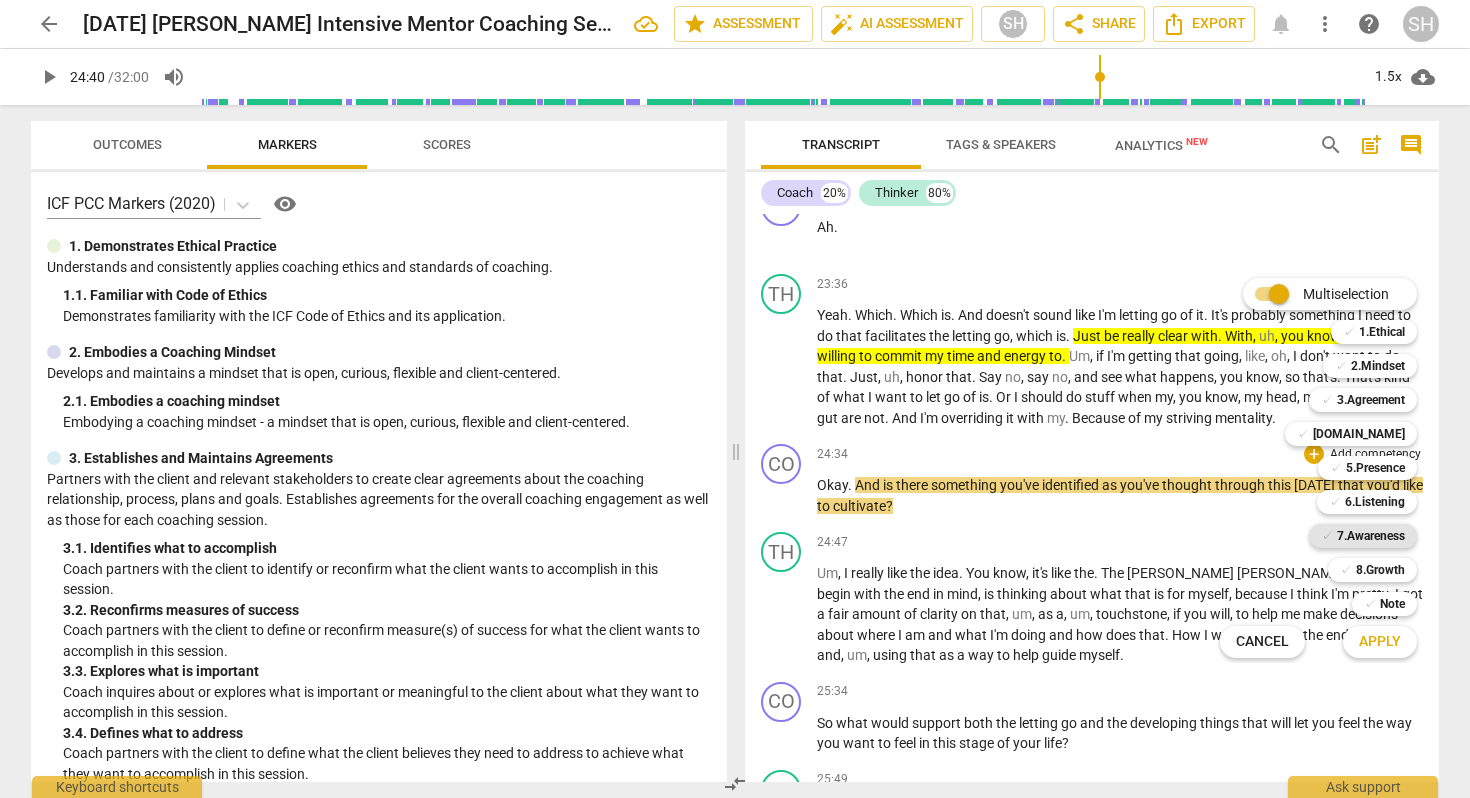 click on "7.Awareness" at bounding box center [1371, 536] 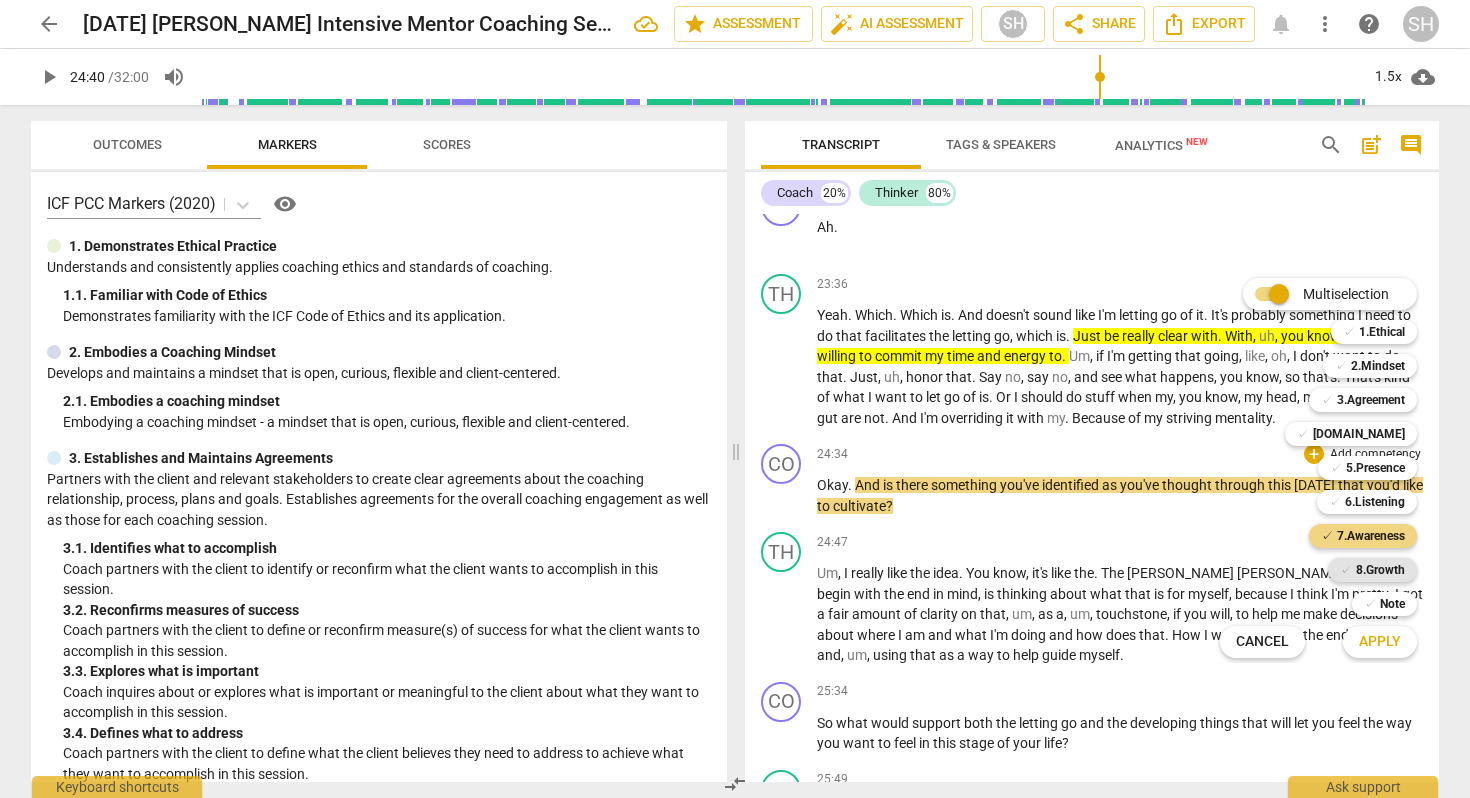 click on "8.Growth" at bounding box center [1380, 570] 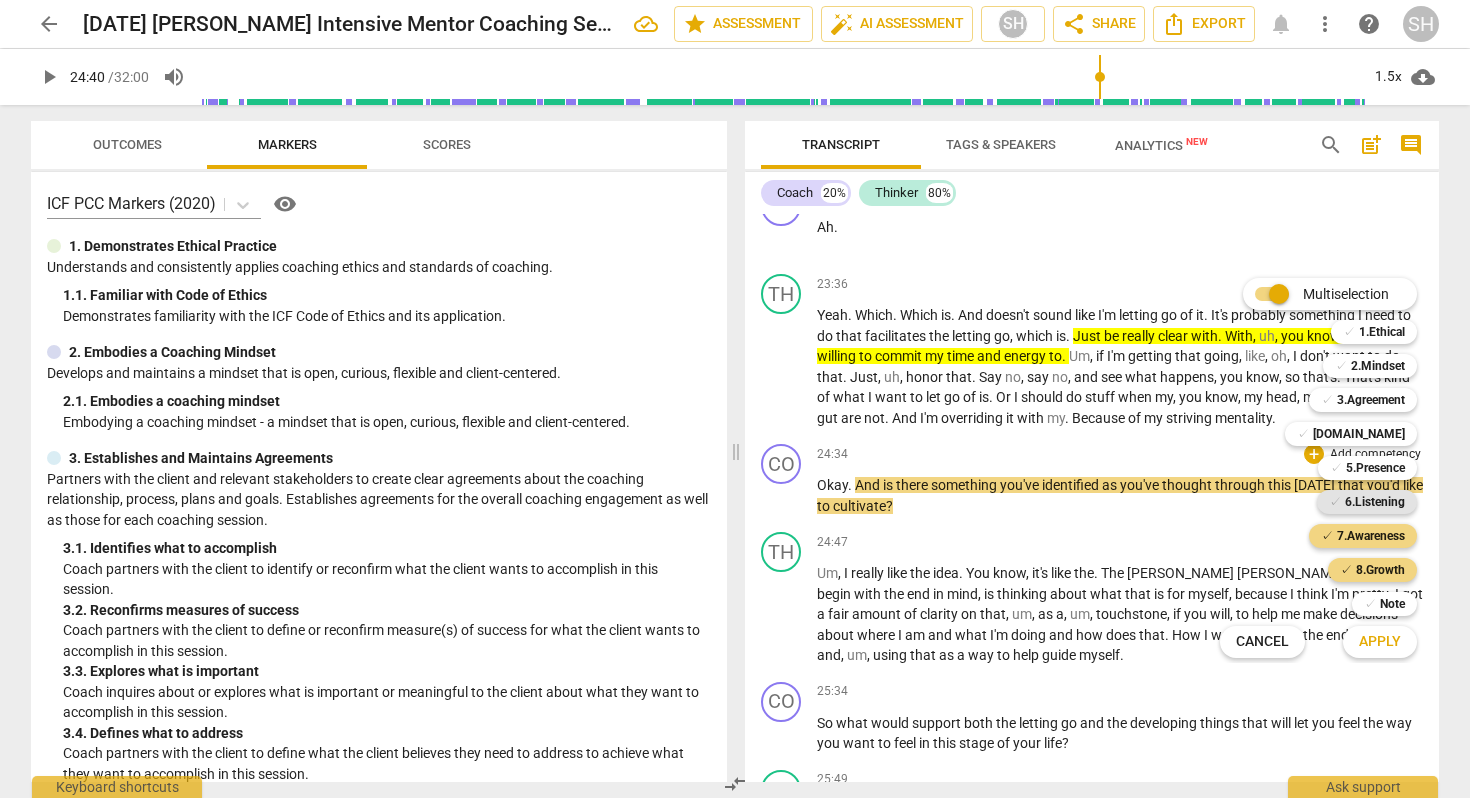 click on "6.Listening" at bounding box center (1375, 502) 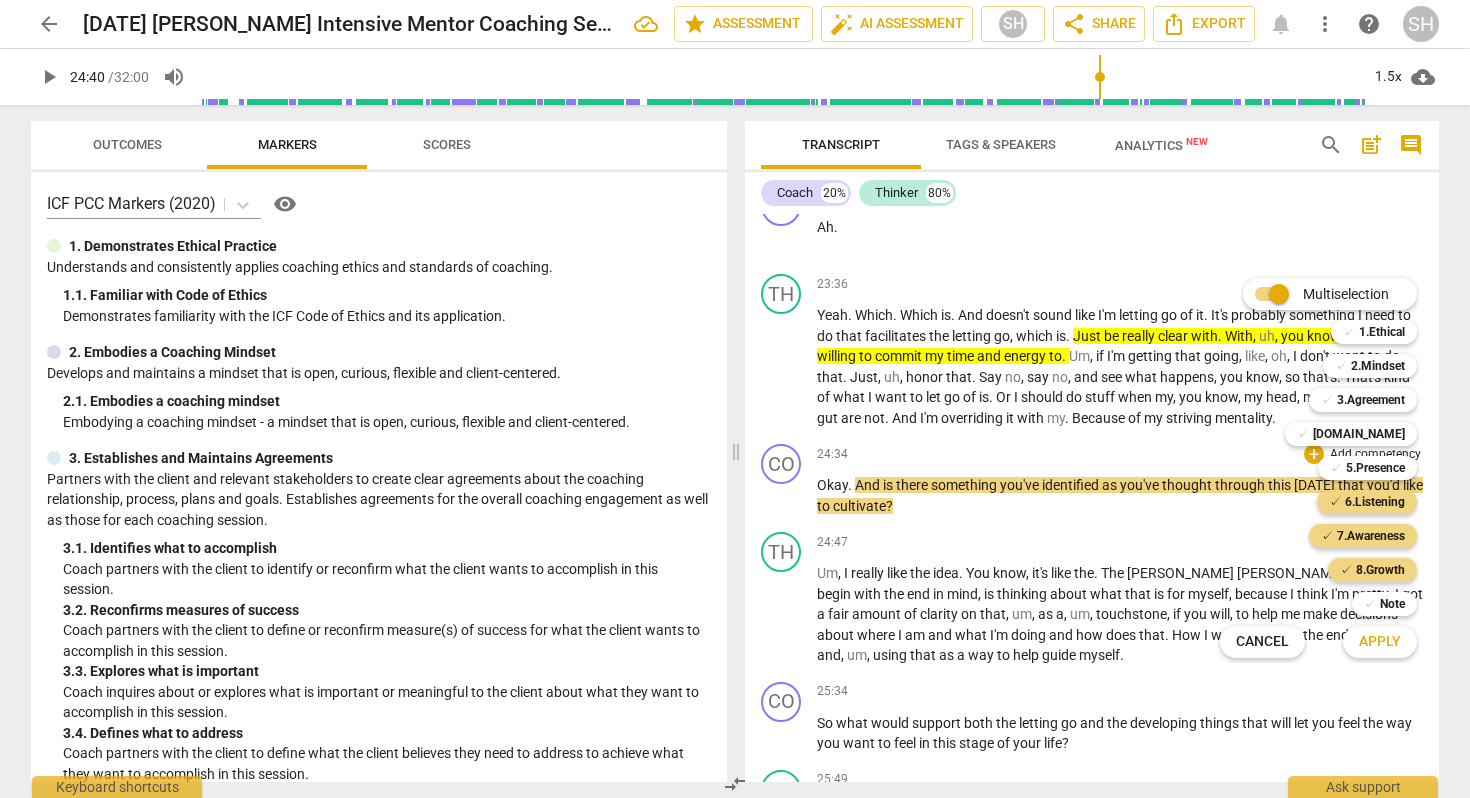 click on "Apply" at bounding box center [1380, 642] 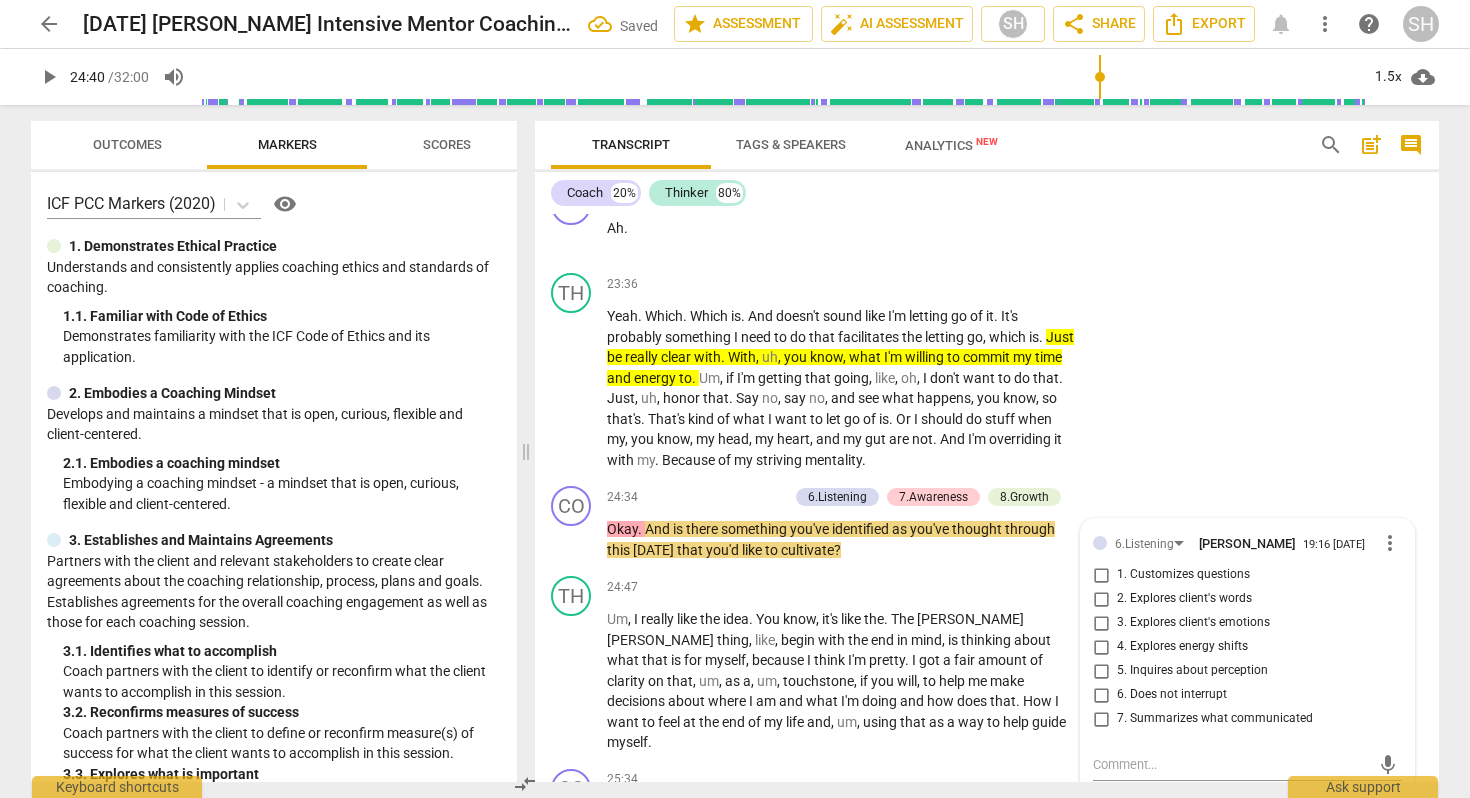scroll, scrollTop: 7195, scrollLeft: 0, axis: vertical 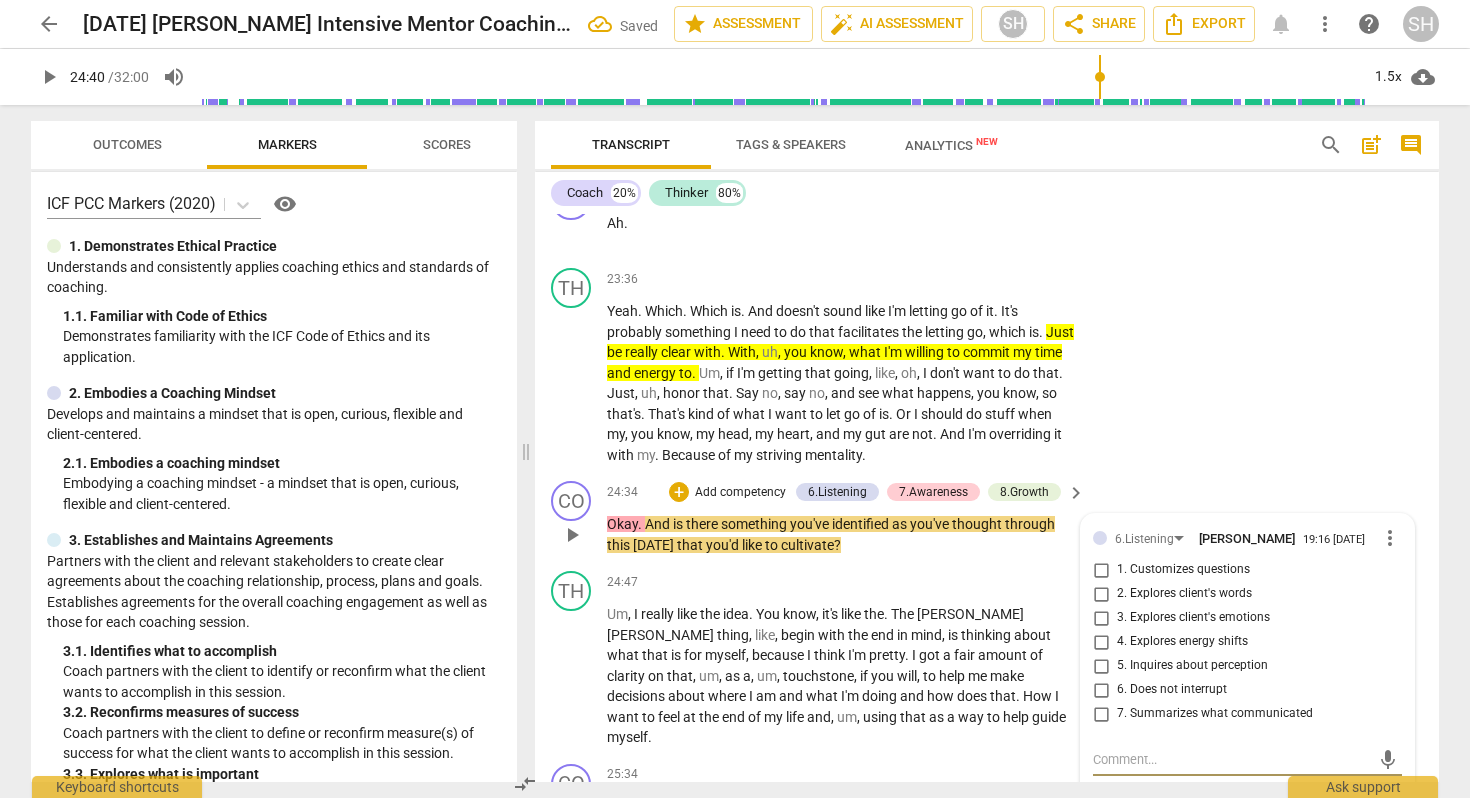 click on "1. Customizes questions" at bounding box center (1101, 570) 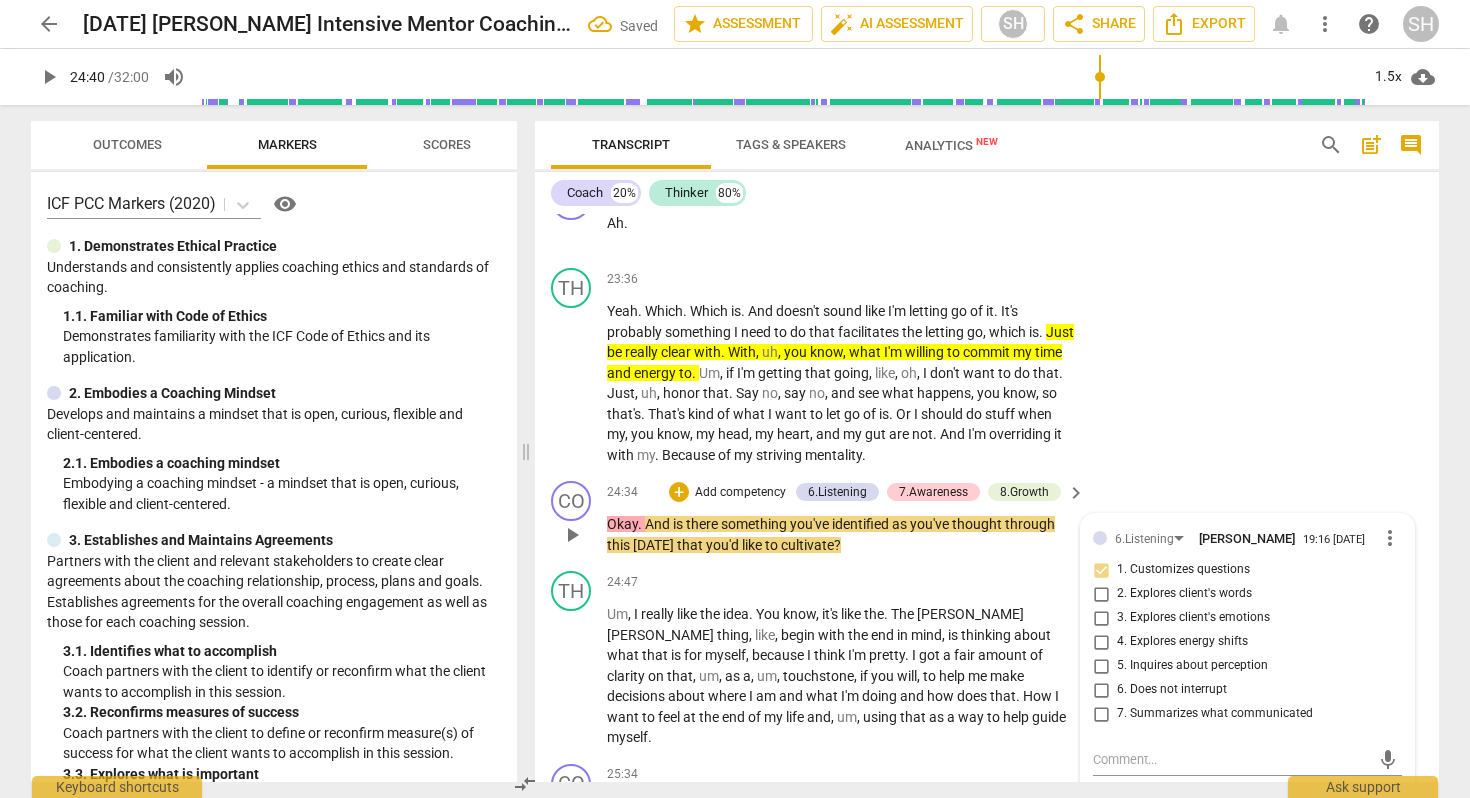 click on "2. Explores client's words" at bounding box center [1101, 594] 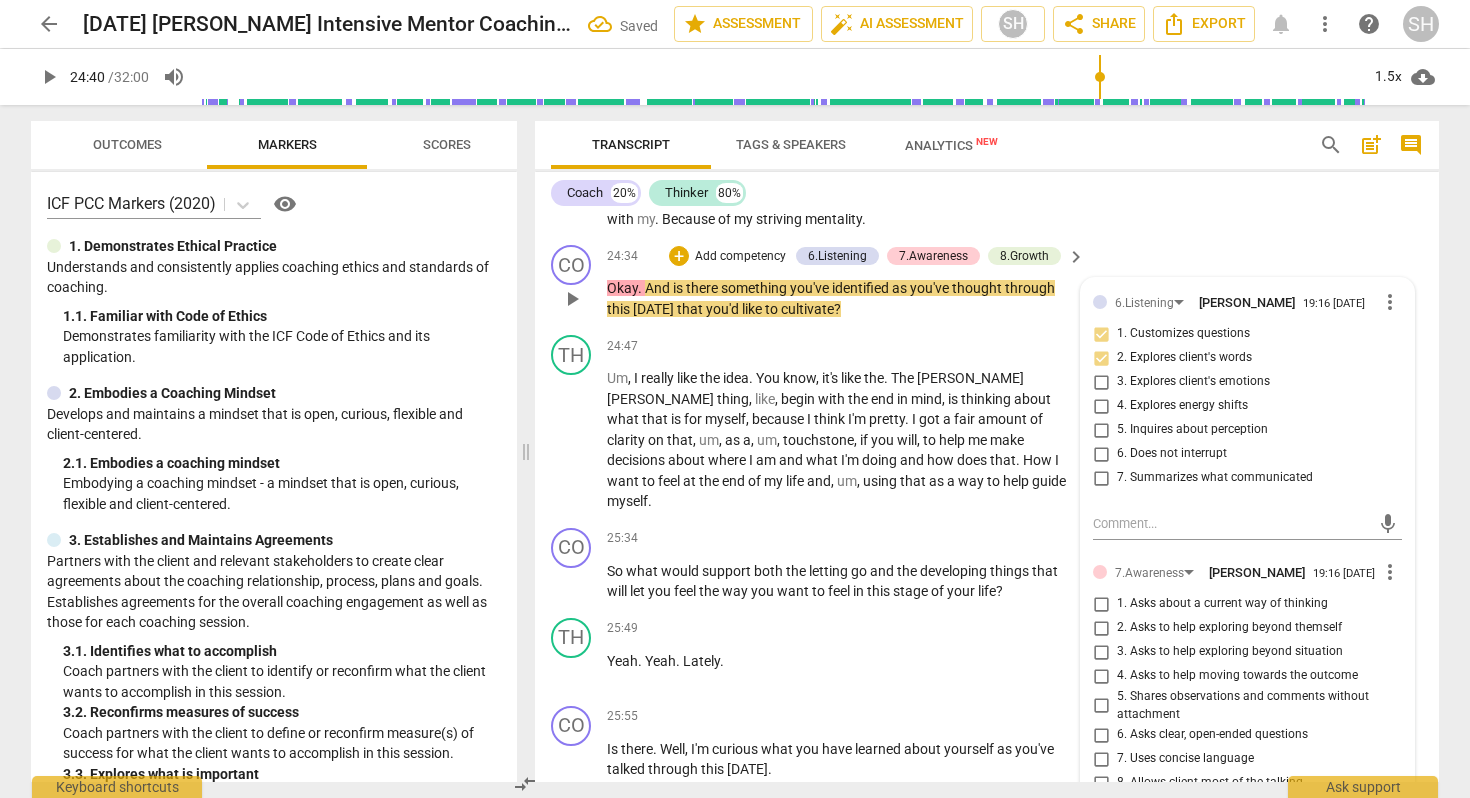 scroll, scrollTop: 7437, scrollLeft: 0, axis: vertical 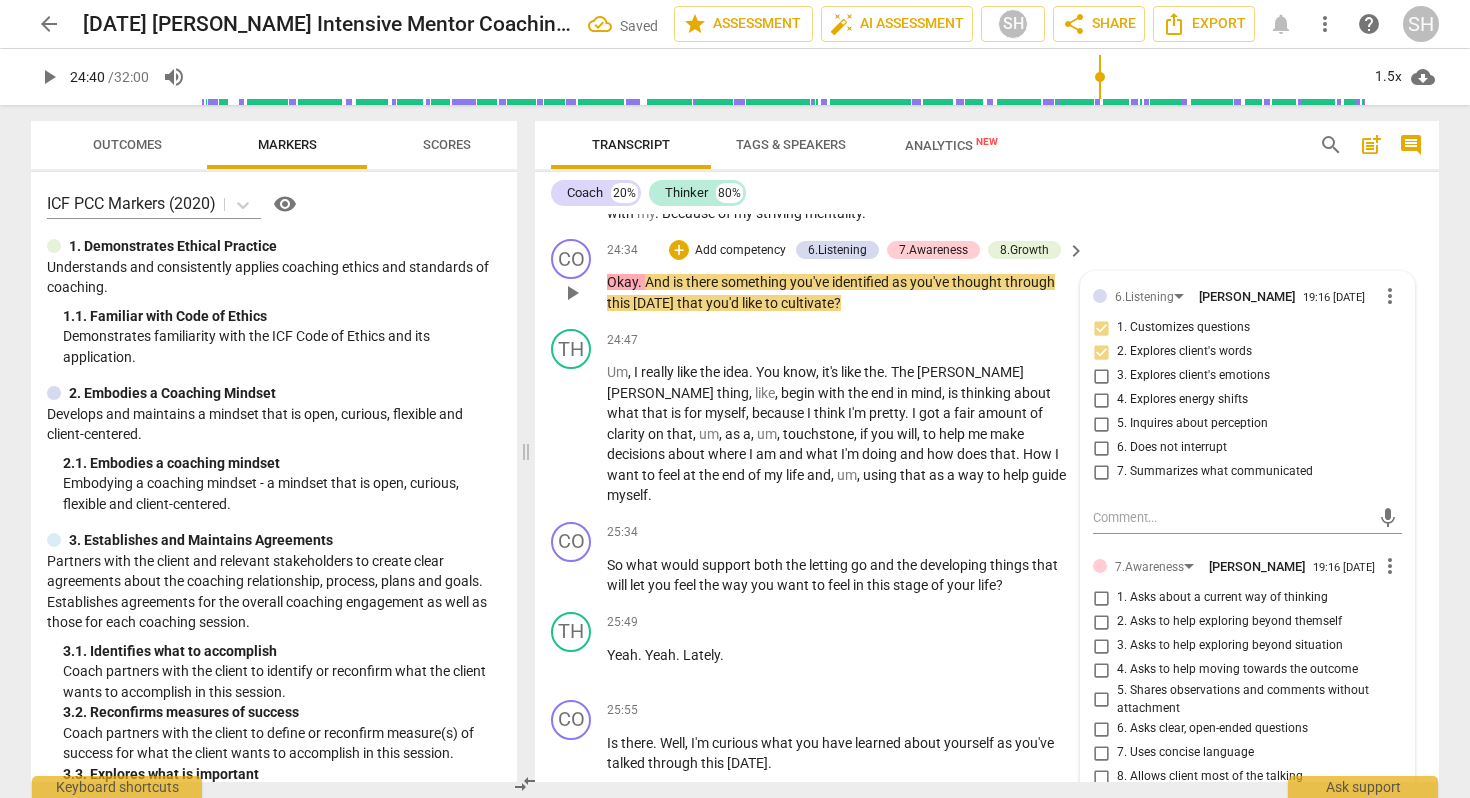 click on "5. Inquires about perception" at bounding box center (1101, 424) 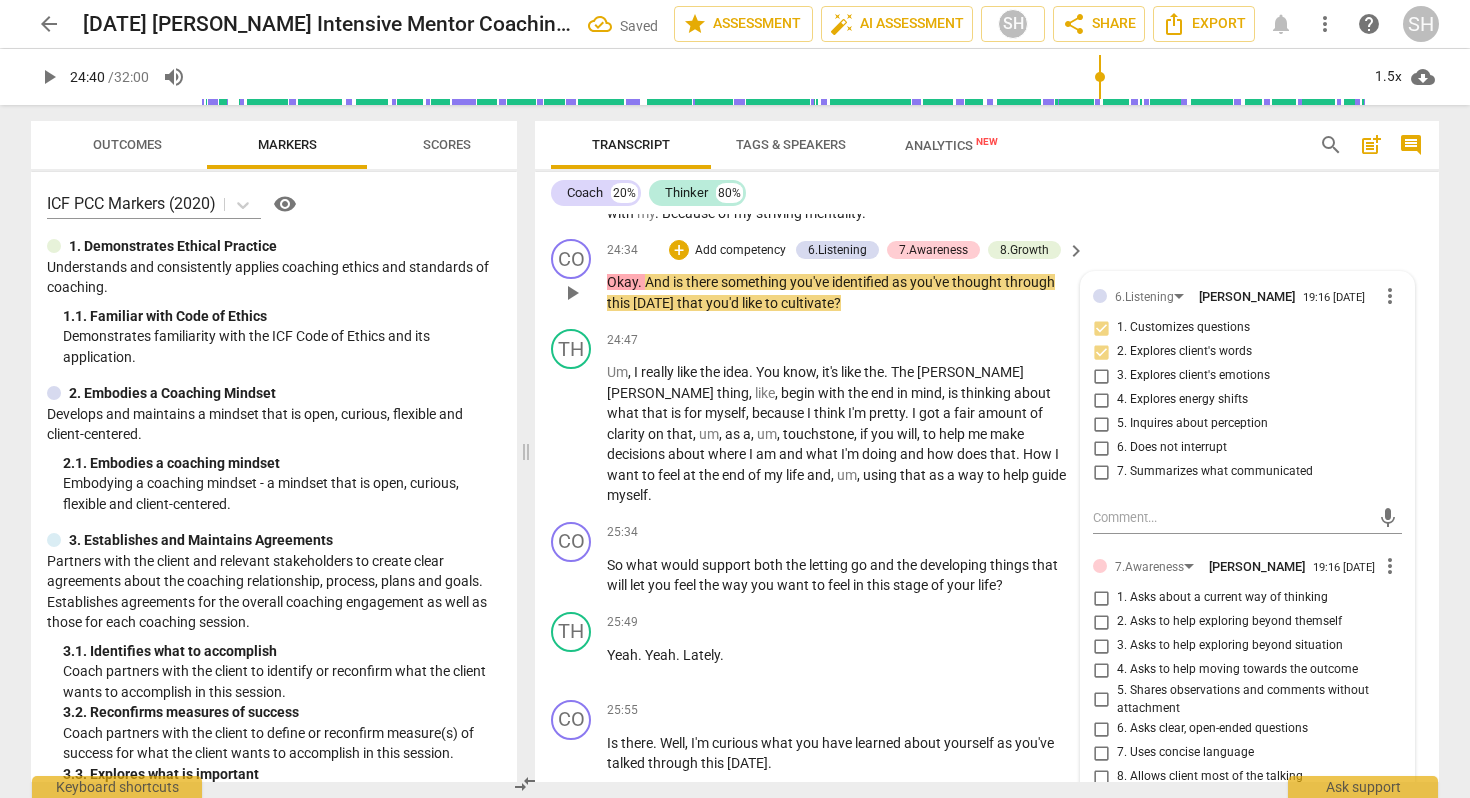 checkbox on "true" 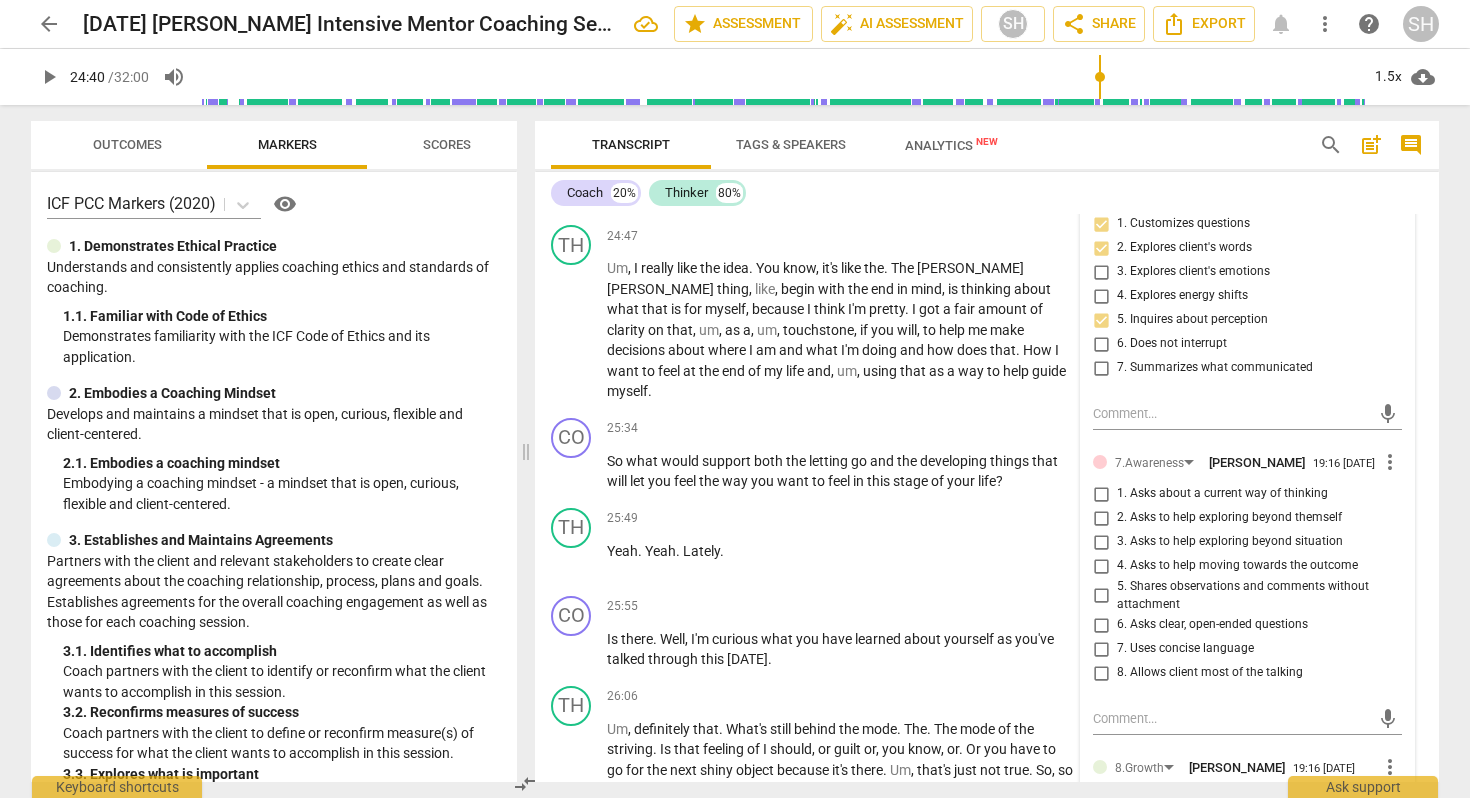 scroll, scrollTop: 7563, scrollLeft: 0, axis: vertical 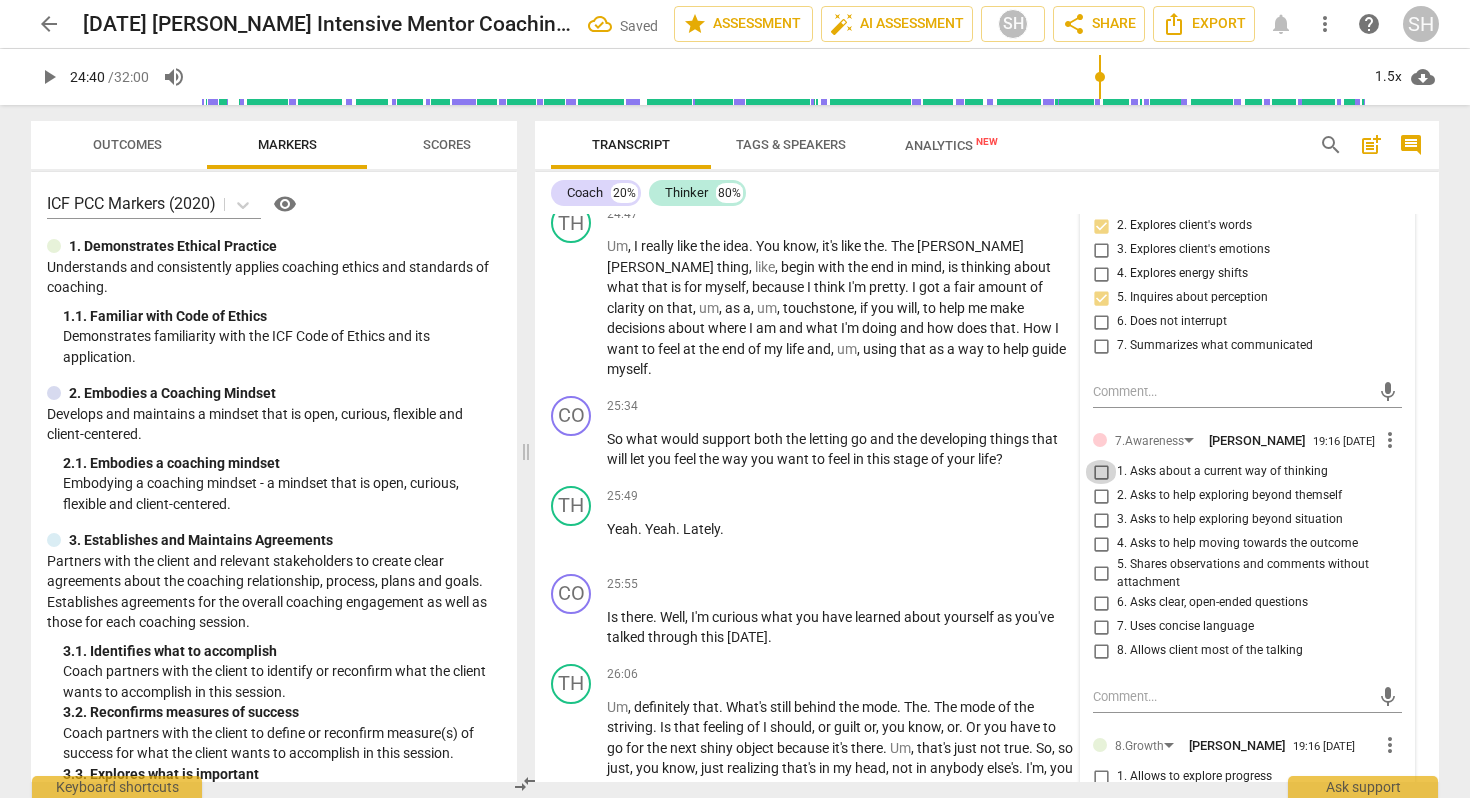 click on "1. Asks about a current way of thinking" at bounding box center [1101, 472] 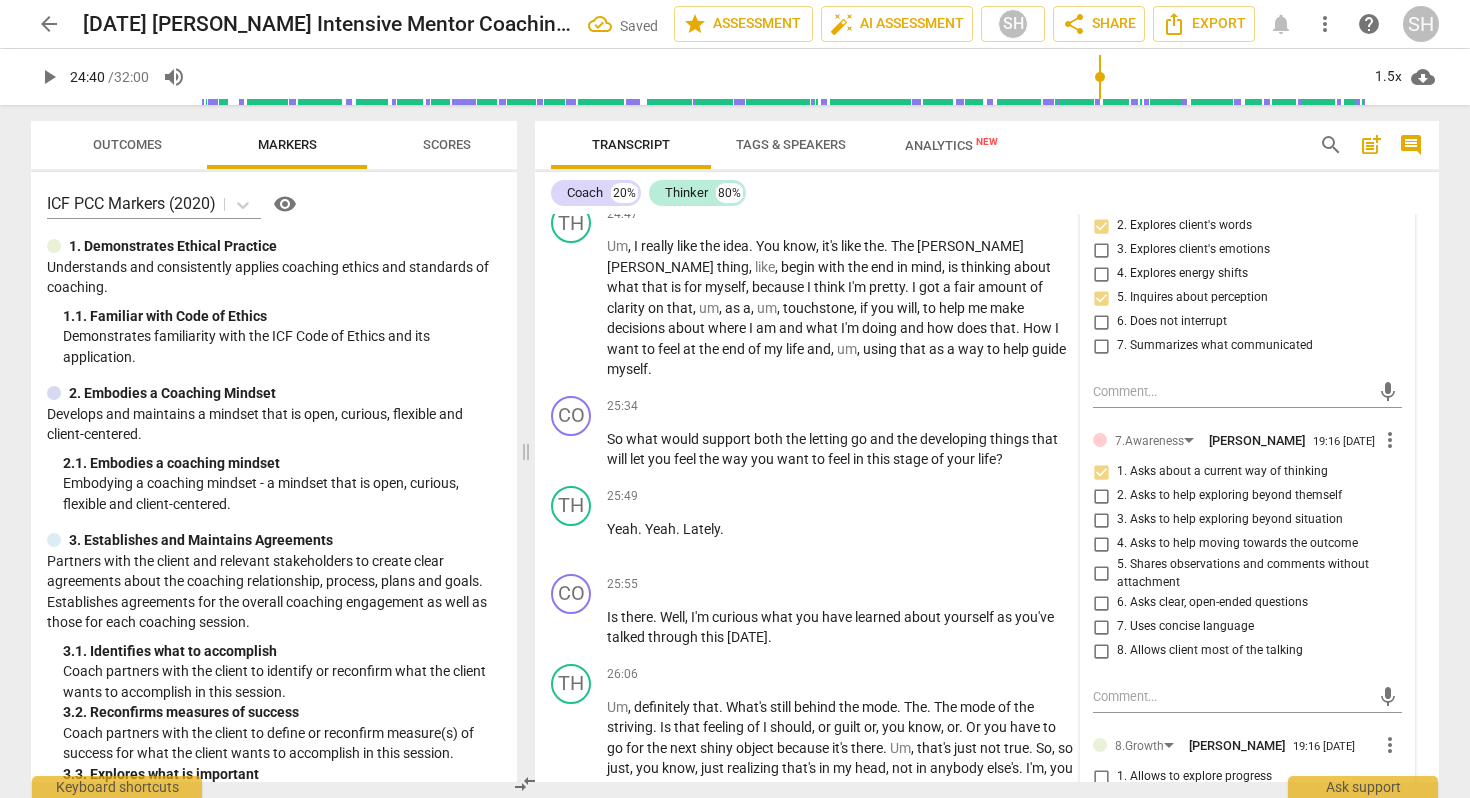 click on "3. Asks to help exploring beyond situation" at bounding box center (1101, 520) 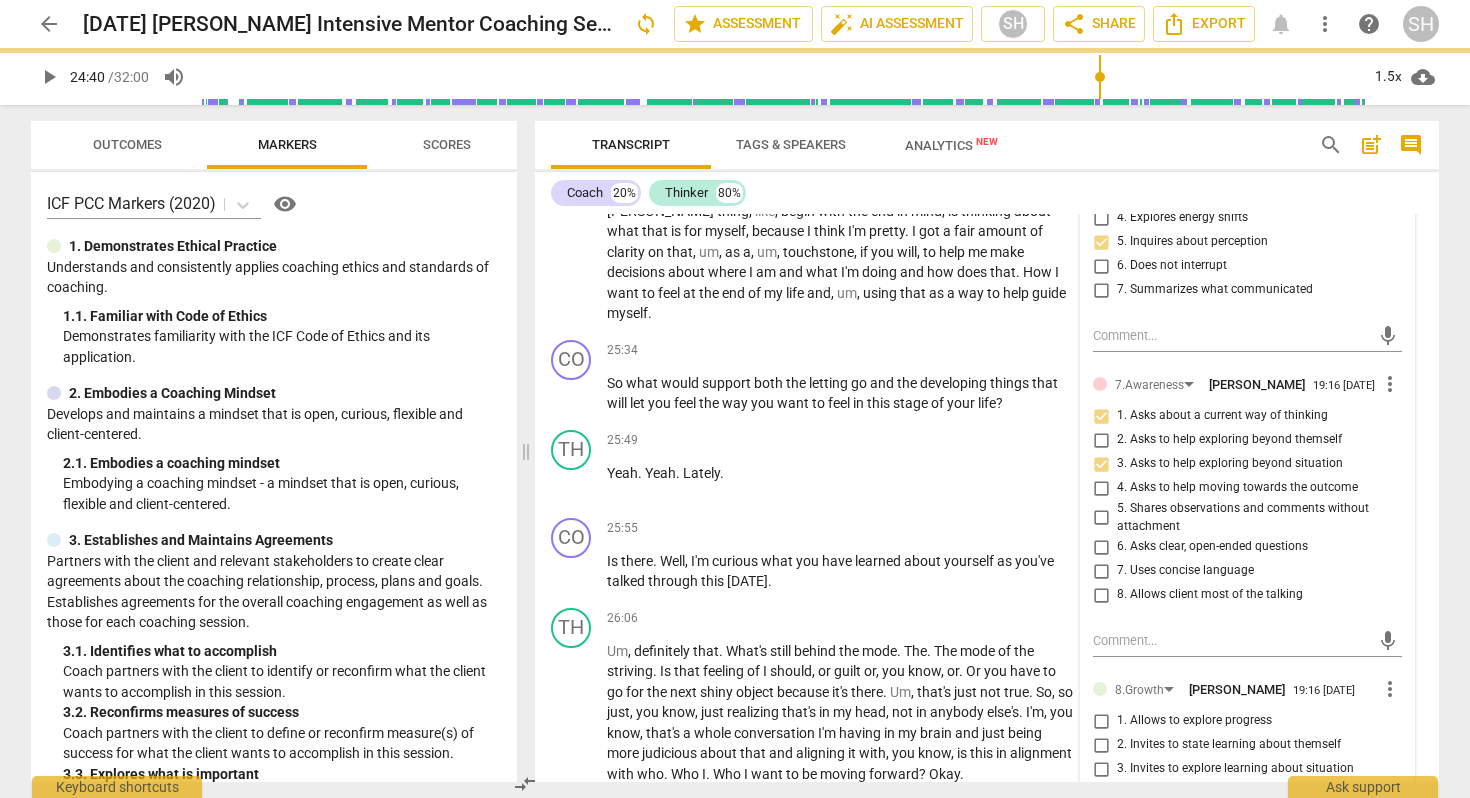 scroll, scrollTop: 7645, scrollLeft: 0, axis: vertical 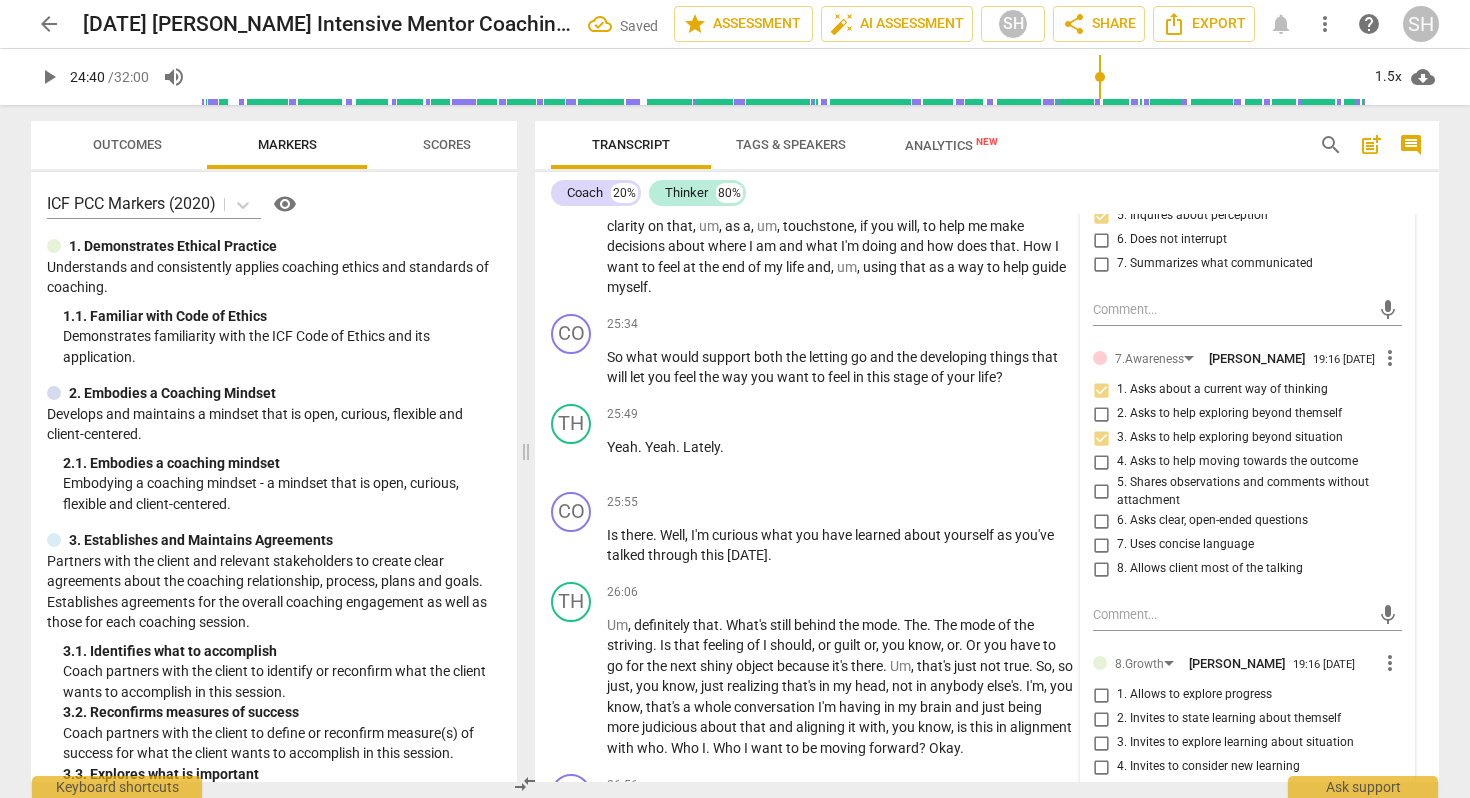 click on "6. Asks clear, open-ended questions" at bounding box center [1101, 521] 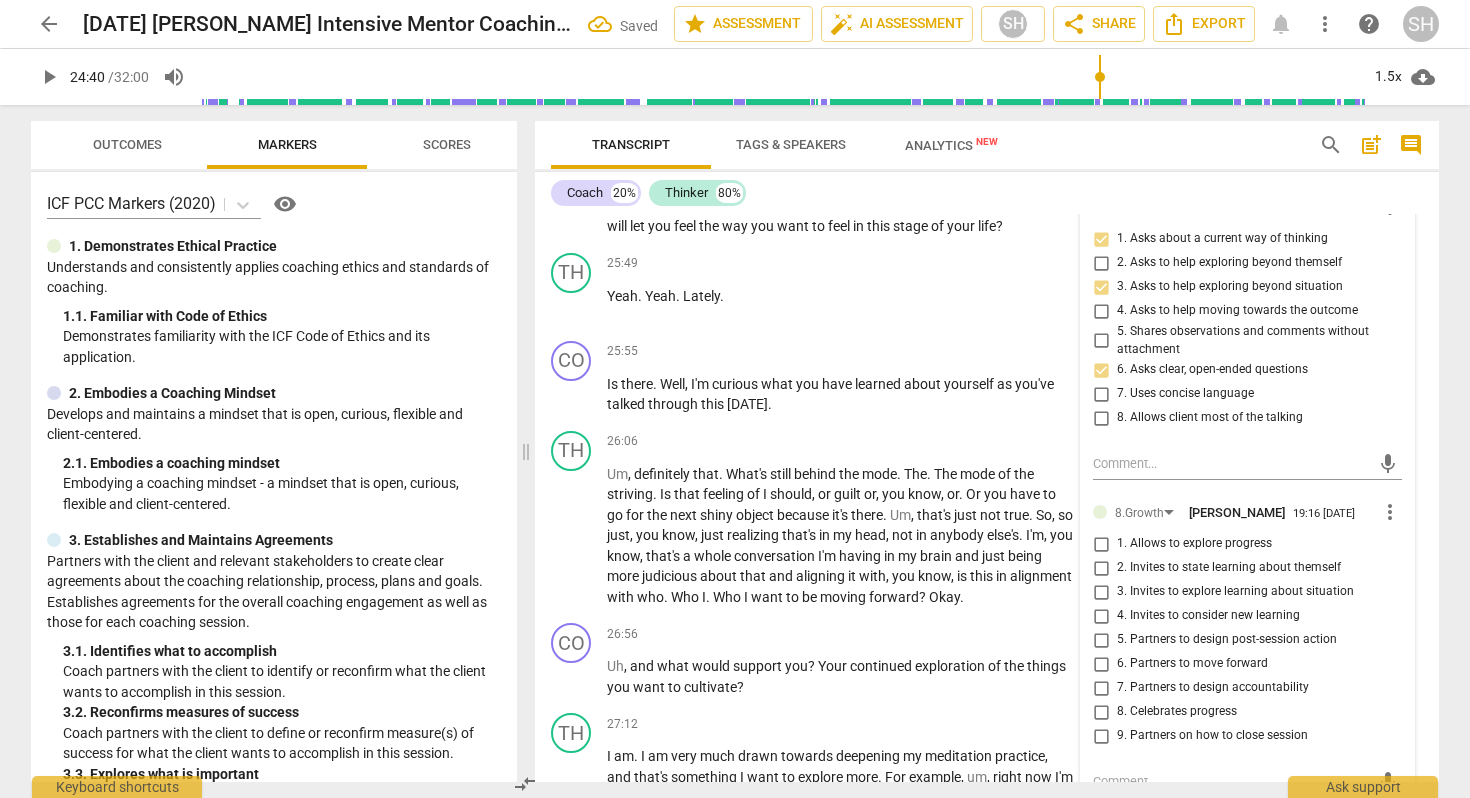 scroll, scrollTop: 7800, scrollLeft: 0, axis: vertical 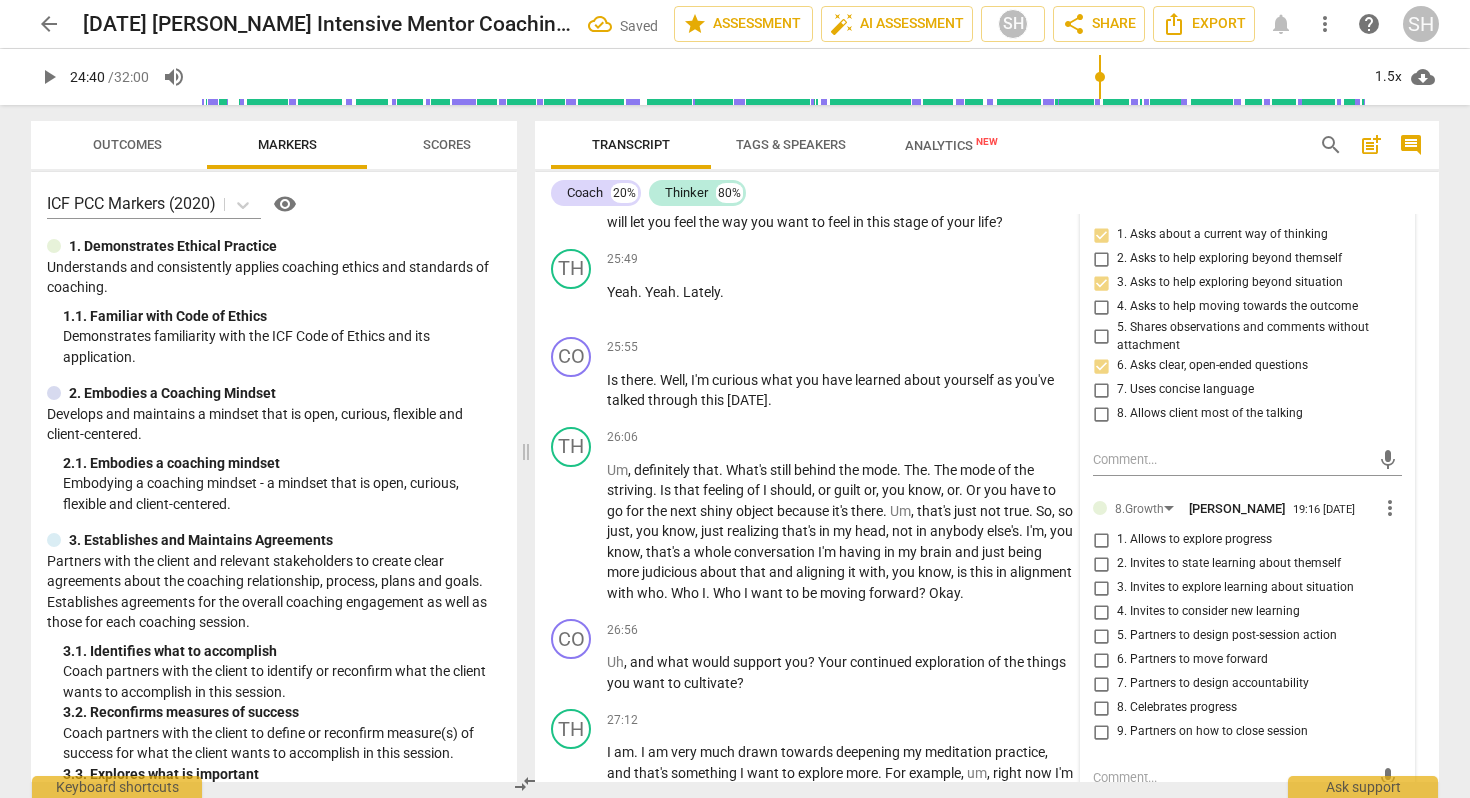click on "1. Allows to explore progress" at bounding box center (1101, 540) 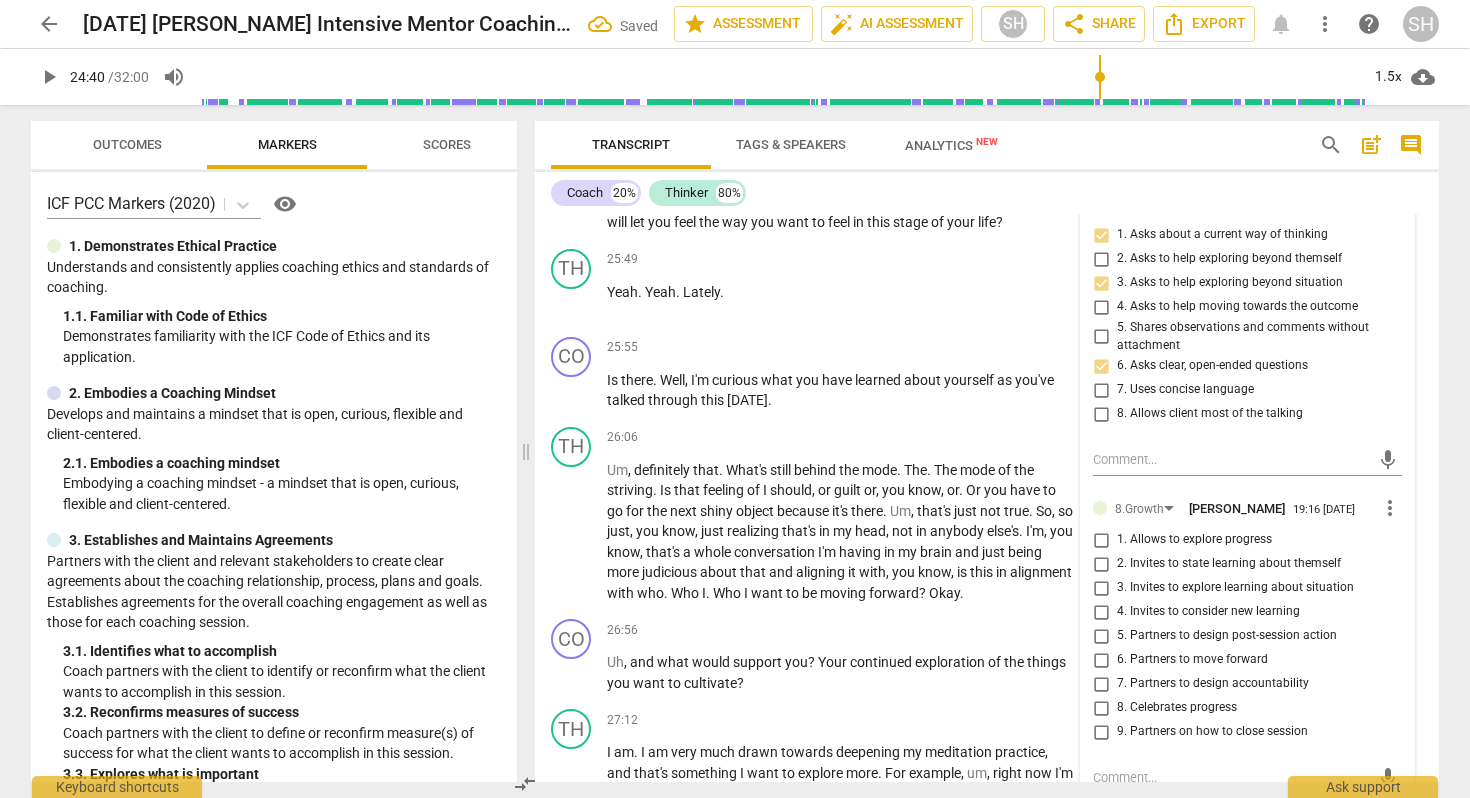 checkbox on "true" 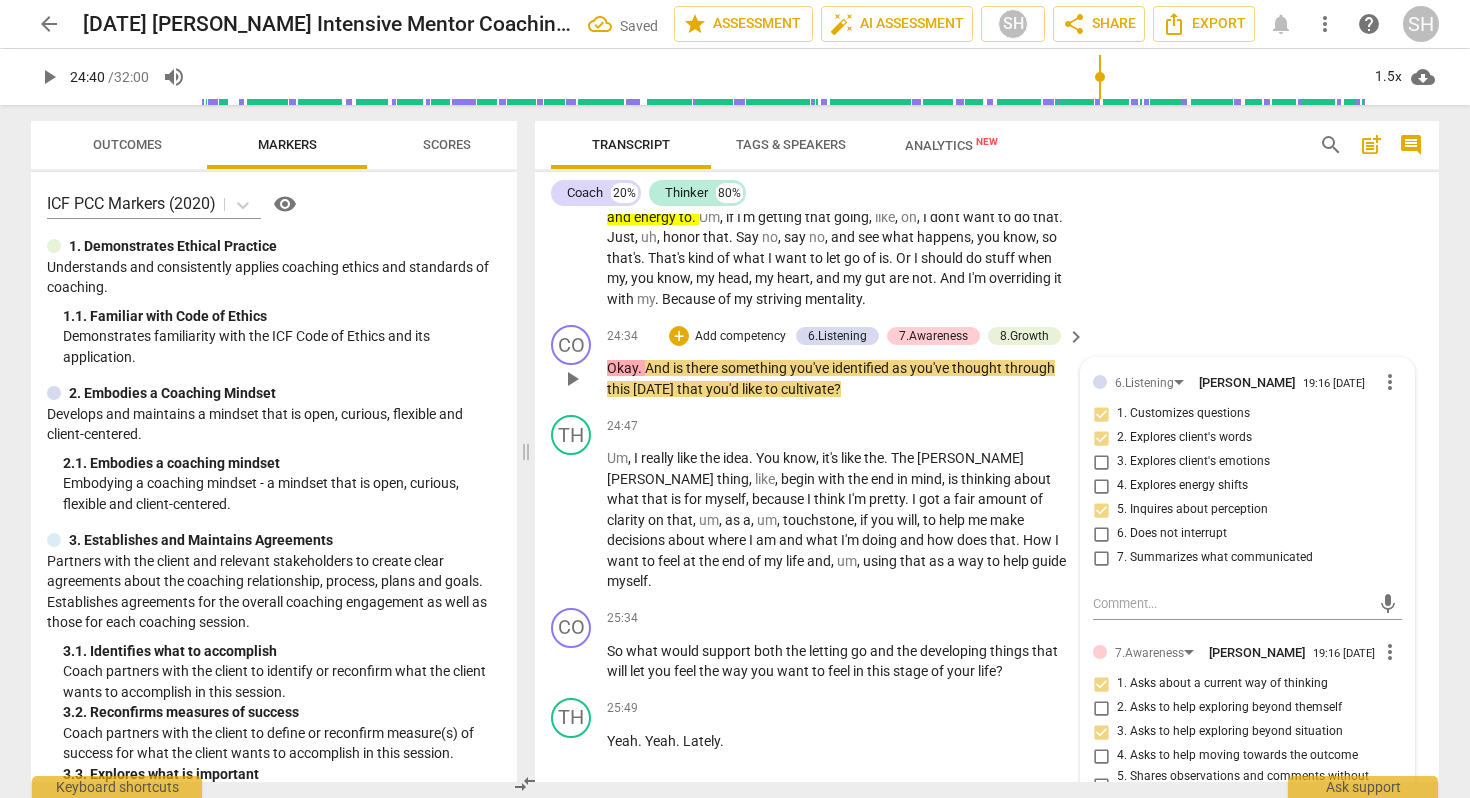 scroll, scrollTop: 7345, scrollLeft: 0, axis: vertical 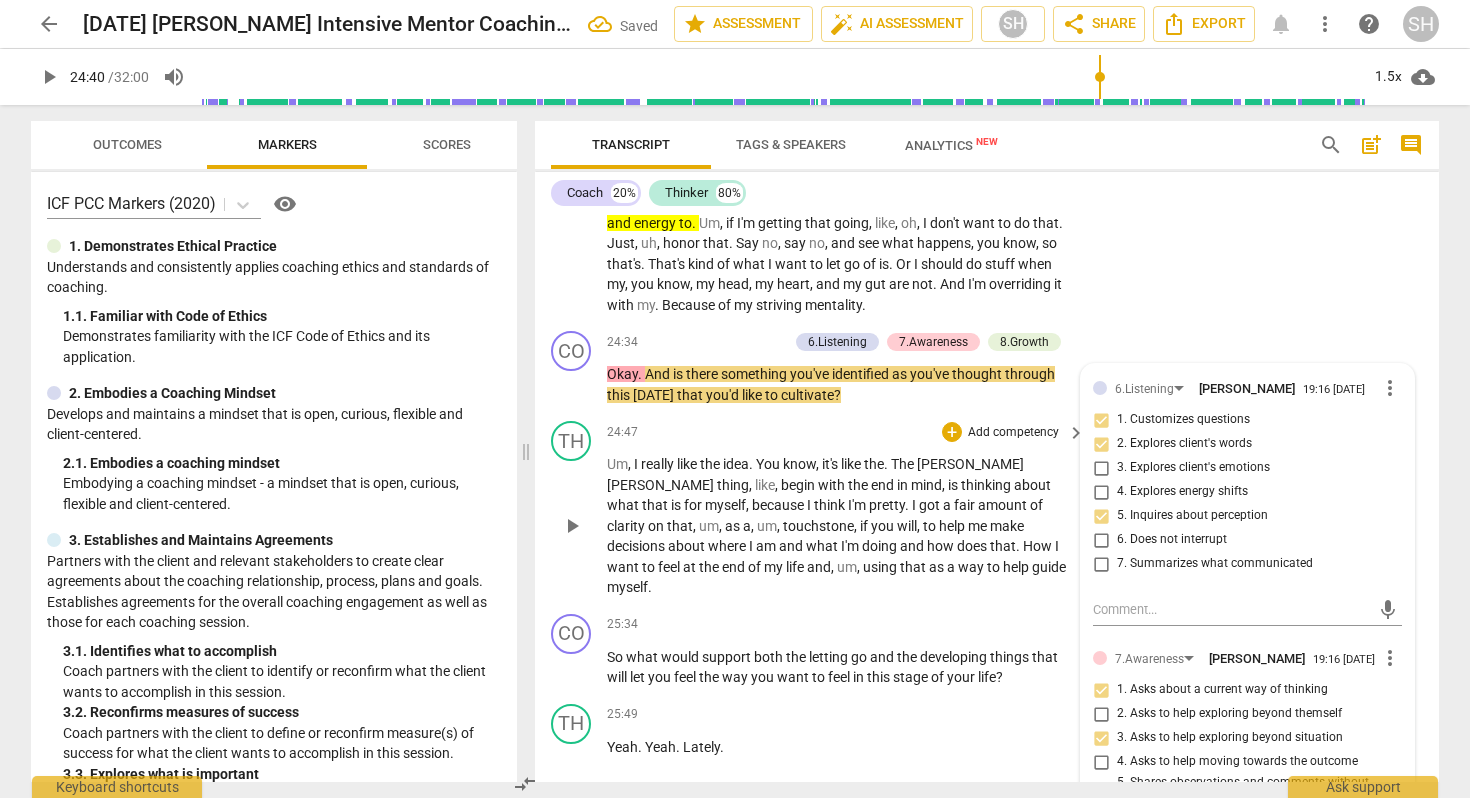 click on "play_arrow" at bounding box center (572, 526) 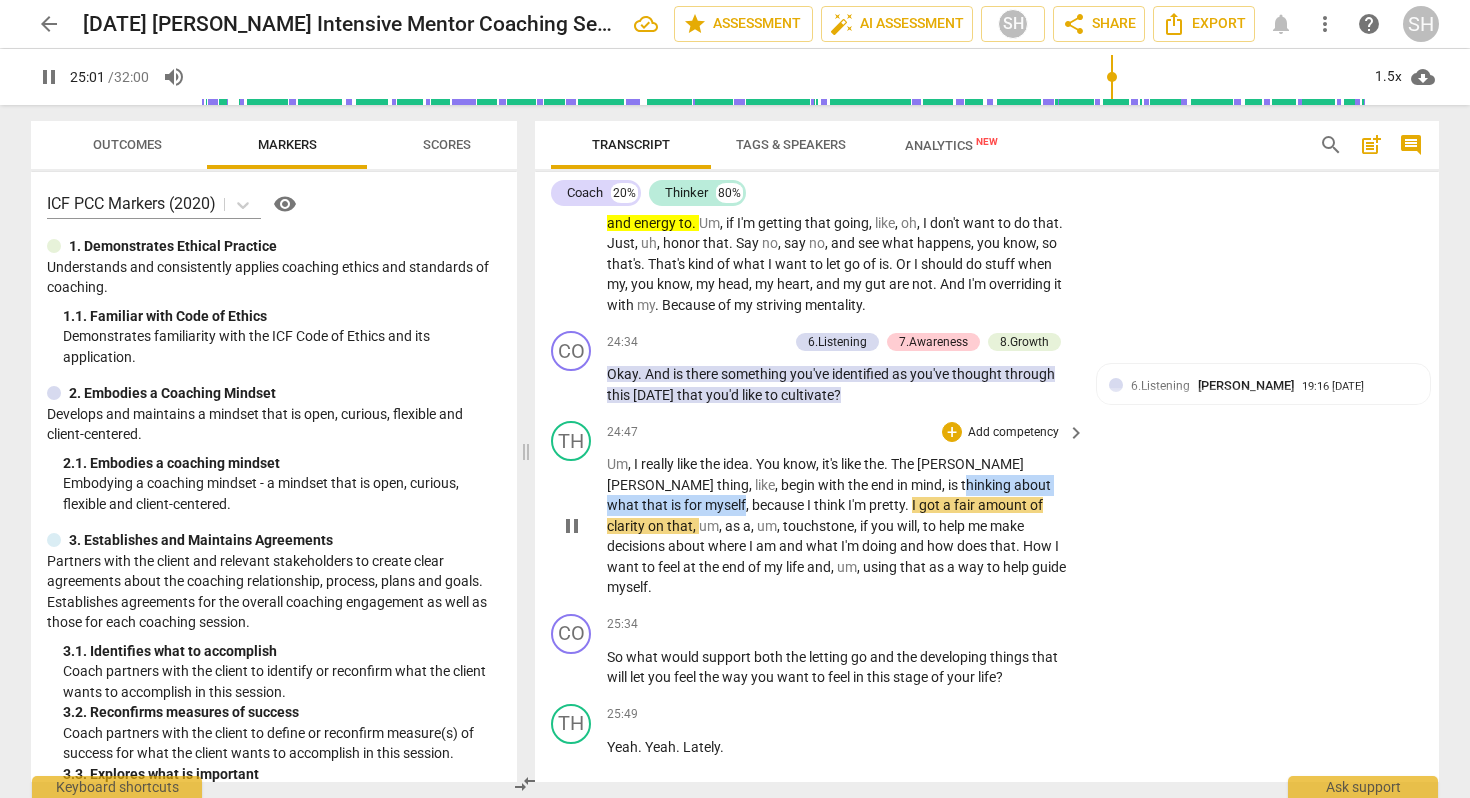 drag, startPoint x: 821, startPoint y: 496, endPoint x: 1047, endPoint y: 498, distance: 226.00885 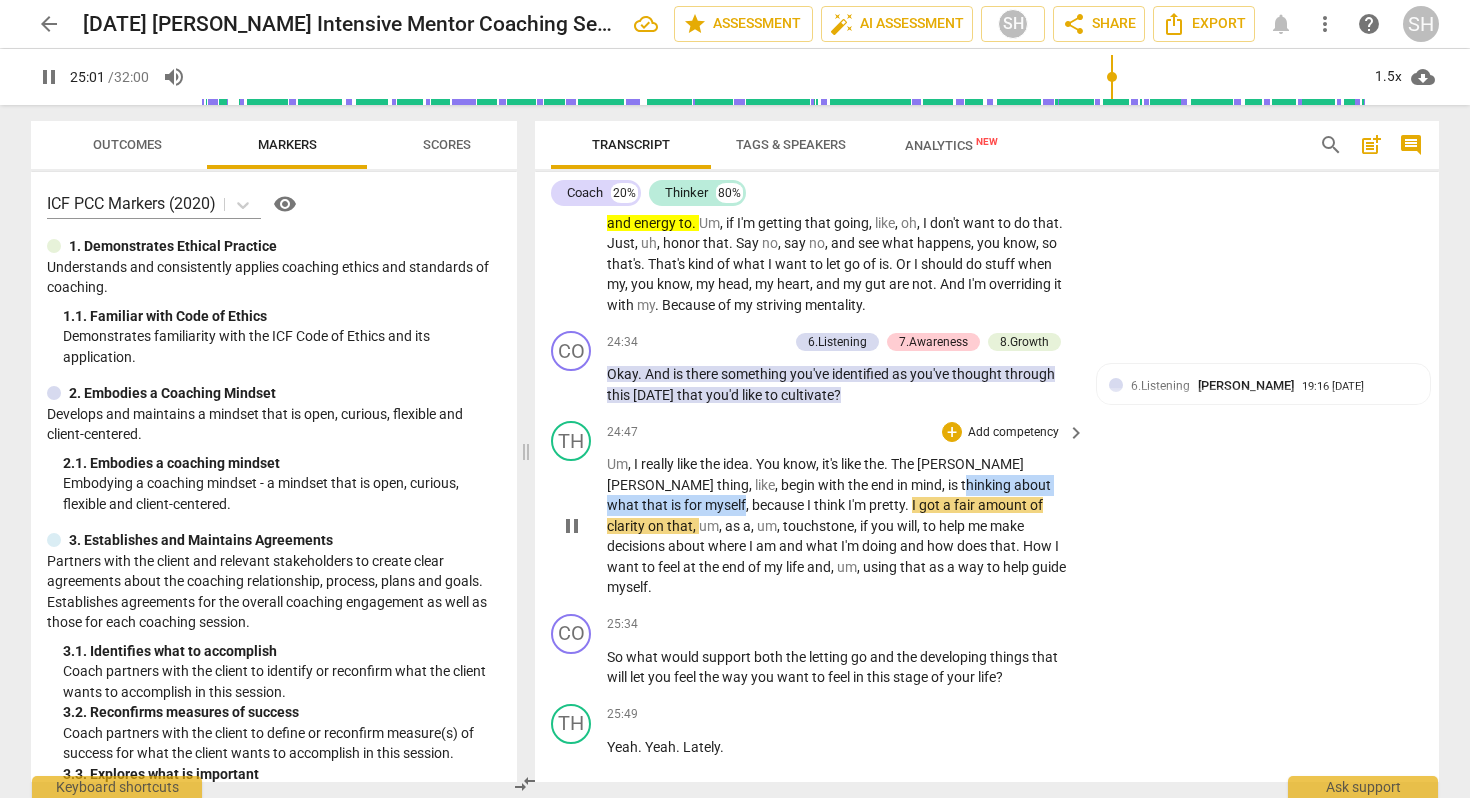 click on "Um ,   I   really   like   the   idea .   You   know ,   it's   like   the .   The   [PERSON_NAME]   thing ,   like ,   begin   with   the   end   in   mind ,   is   thinking   about   what   that   is   for   myself ,   because   I   think   I'm   pretty .   I   got   a   fair   amount   of   clarity   on   that ,   um ,   as   a ,   um ,   touchstone ,   if   you   will ,   to   help   me   make   decisions   about   where   I   am   and   what   I'm   doing   and   how   does   that .   How   I   want   to   feel   at   the   end   of   my   life   and ,   um ,   using   that   as   a   way   to   help   guide   myself ." at bounding box center [841, 526] 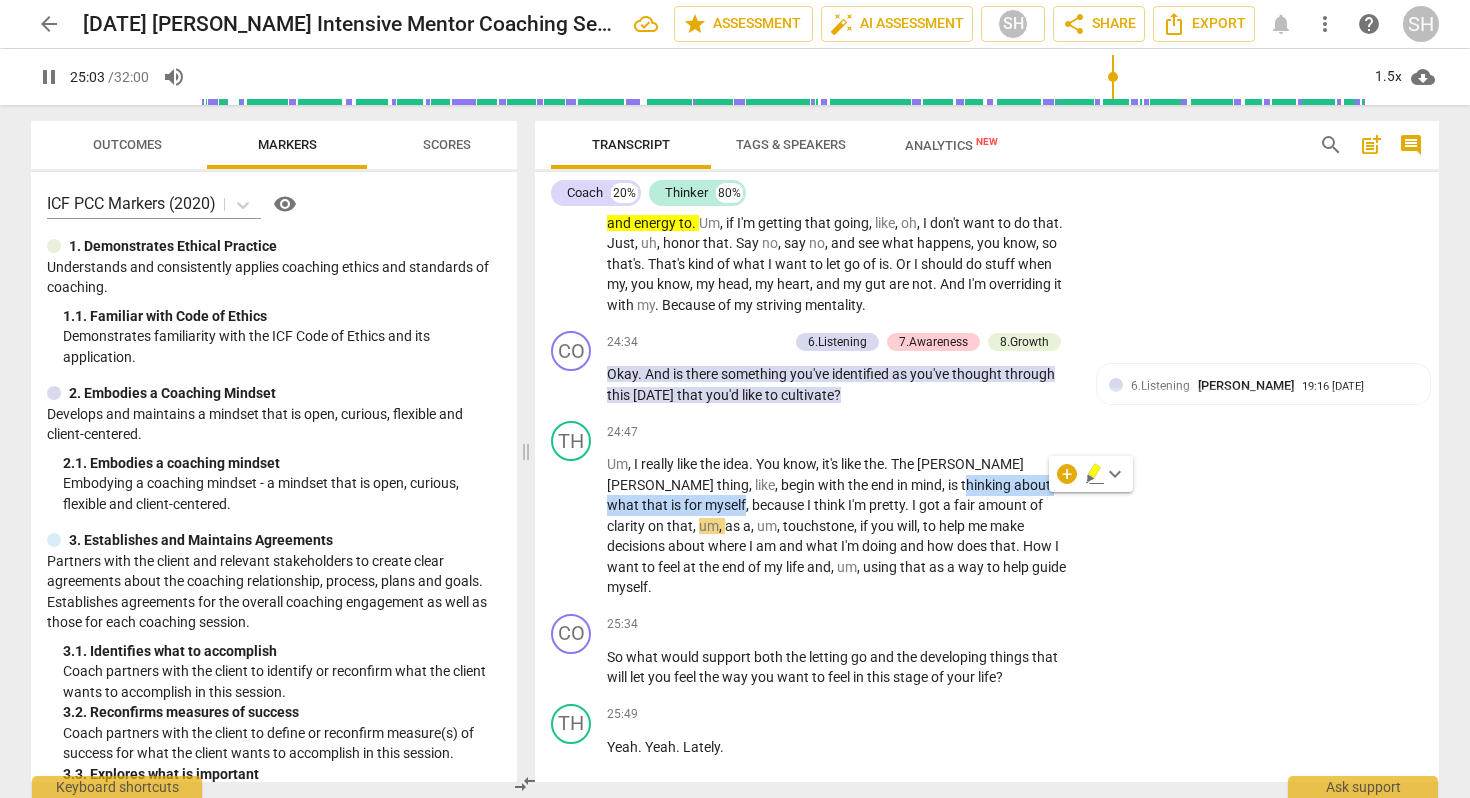 click 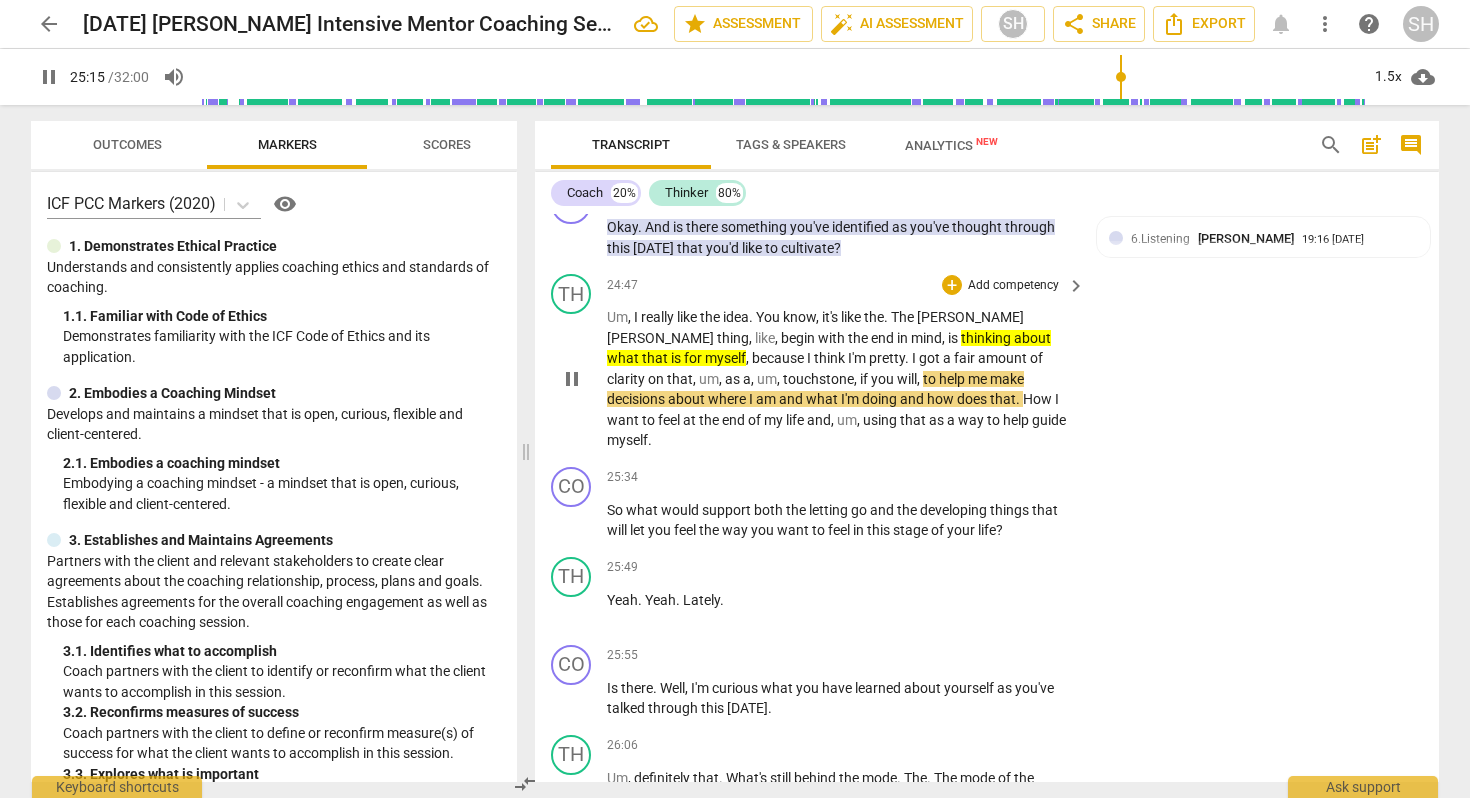 scroll, scrollTop: 7490, scrollLeft: 0, axis: vertical 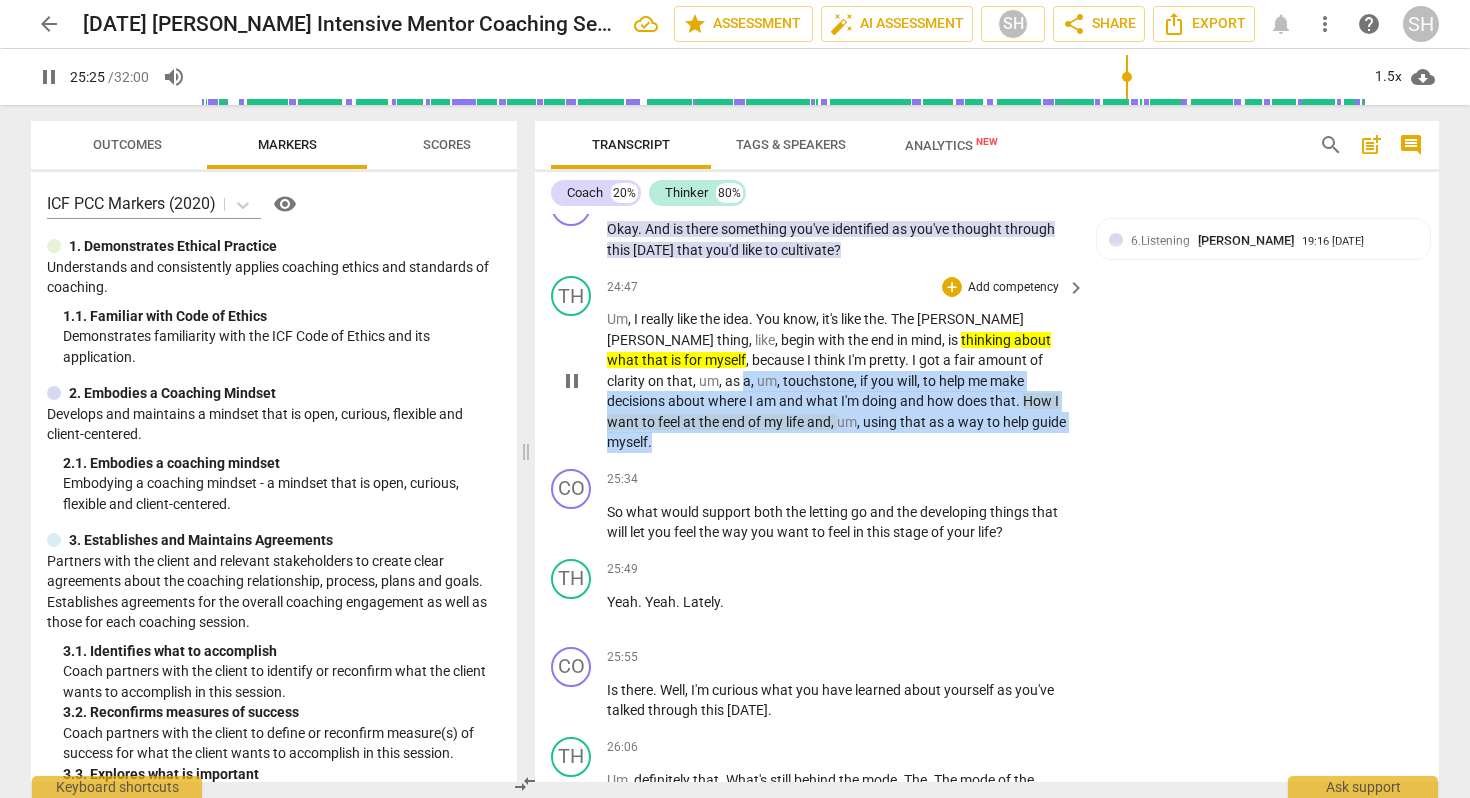 drag, startPoint x: 1039, startPoint y: 374, endPoint x: 979, endPoint y: 437, distance: 87 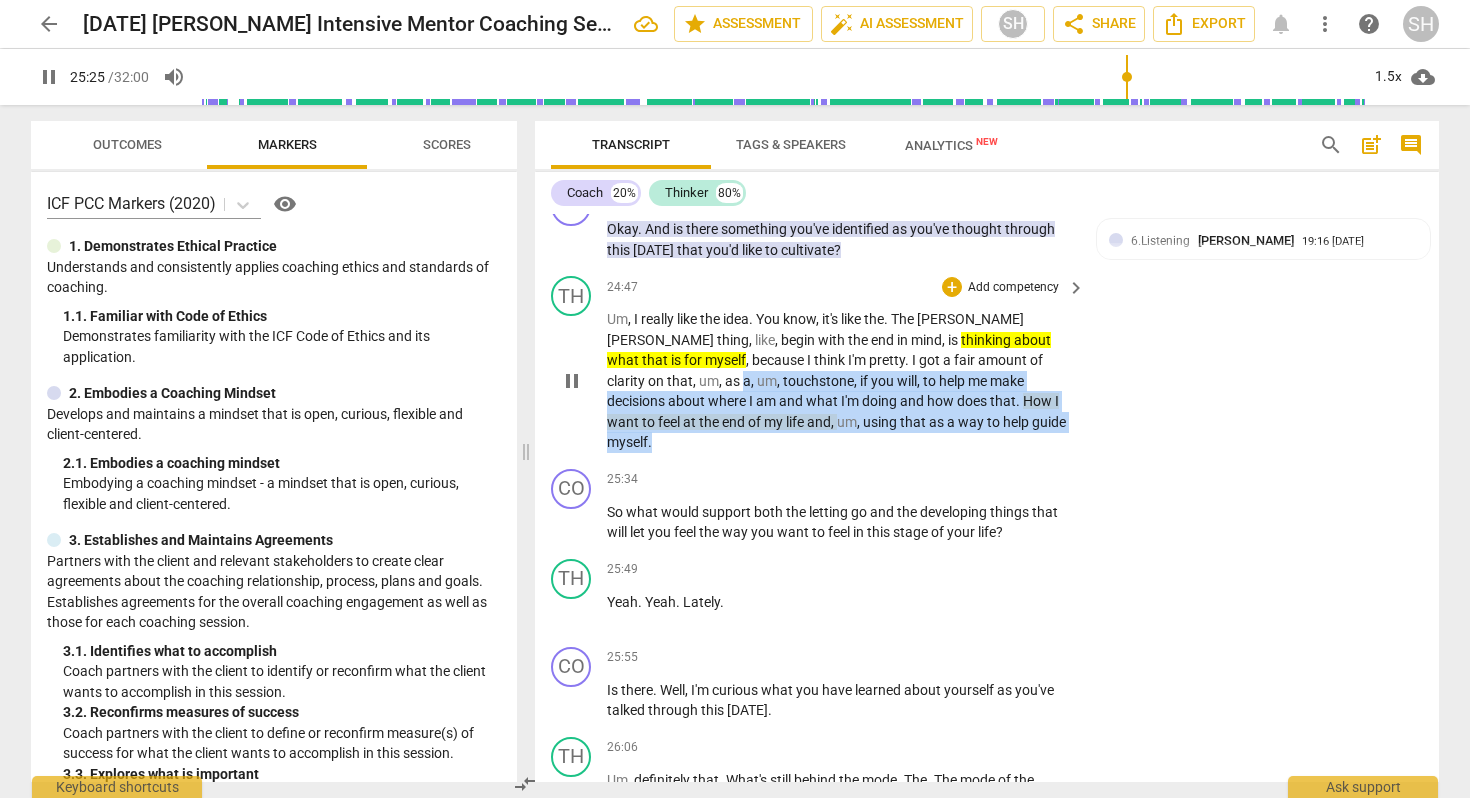 click on "Um ,   I   really   like   the   idea .   You   know ,   it's   like   the .   The   [PERSON_NAME]   thing ,   like ,   begin   with   the   end   in   mind ,   is   thinking   about   what   that   is   for   myself ,   because   I   think   I'm   pretty .   I   got   a   fair   amount   of   clarity   on   that ,   um ,   as   a ,   um ,   touchstone ,   if   you   will ,   to   help   me   make   decisions   about   where   I   am   and   what   I'm   doing   and   how   does   that .   How   I   want   to   feel   at   the   end   of   my   life   and ,   um ,   using   that   as   a   way   to   help   guide   myself ." at bounding box center (841, 381) 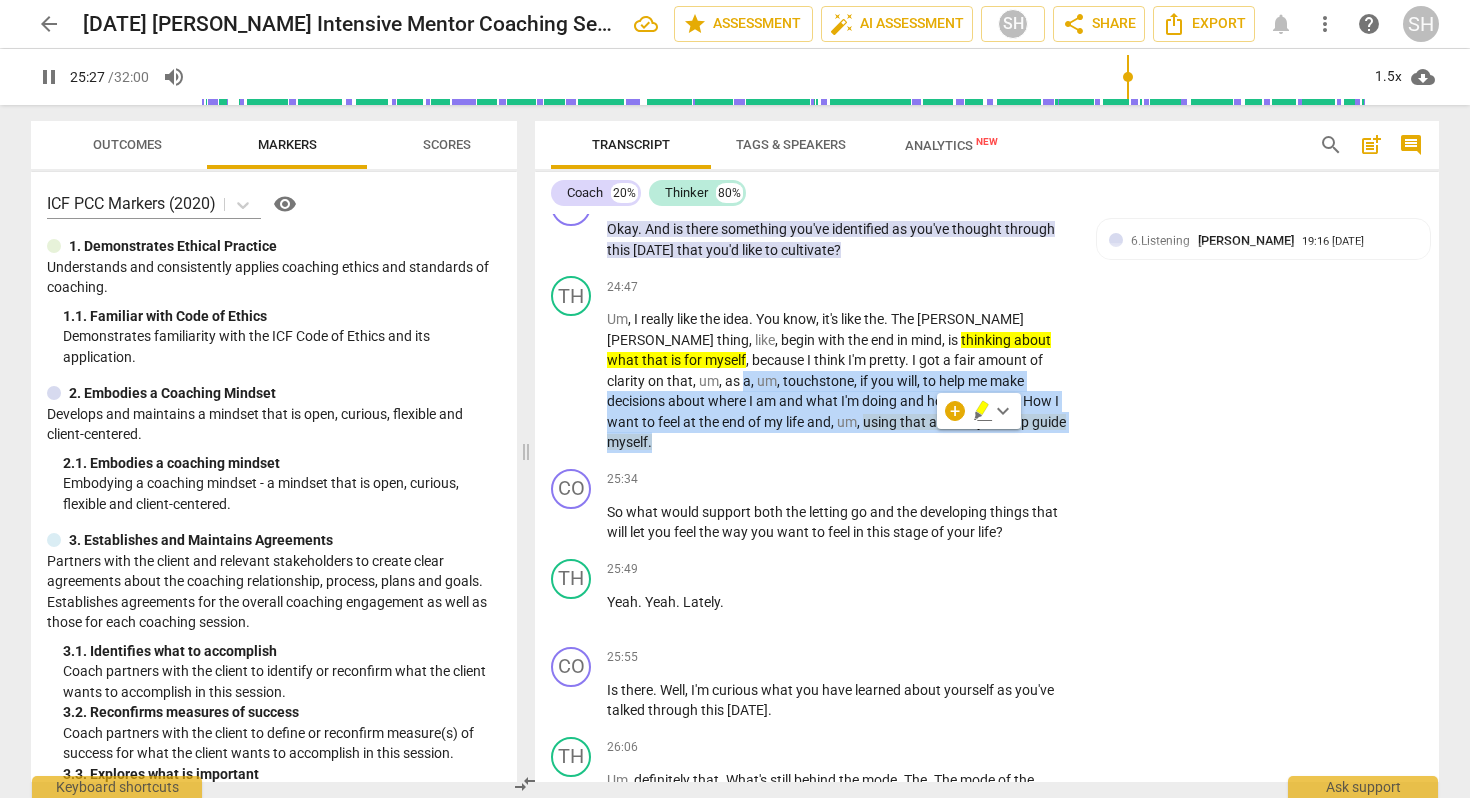click 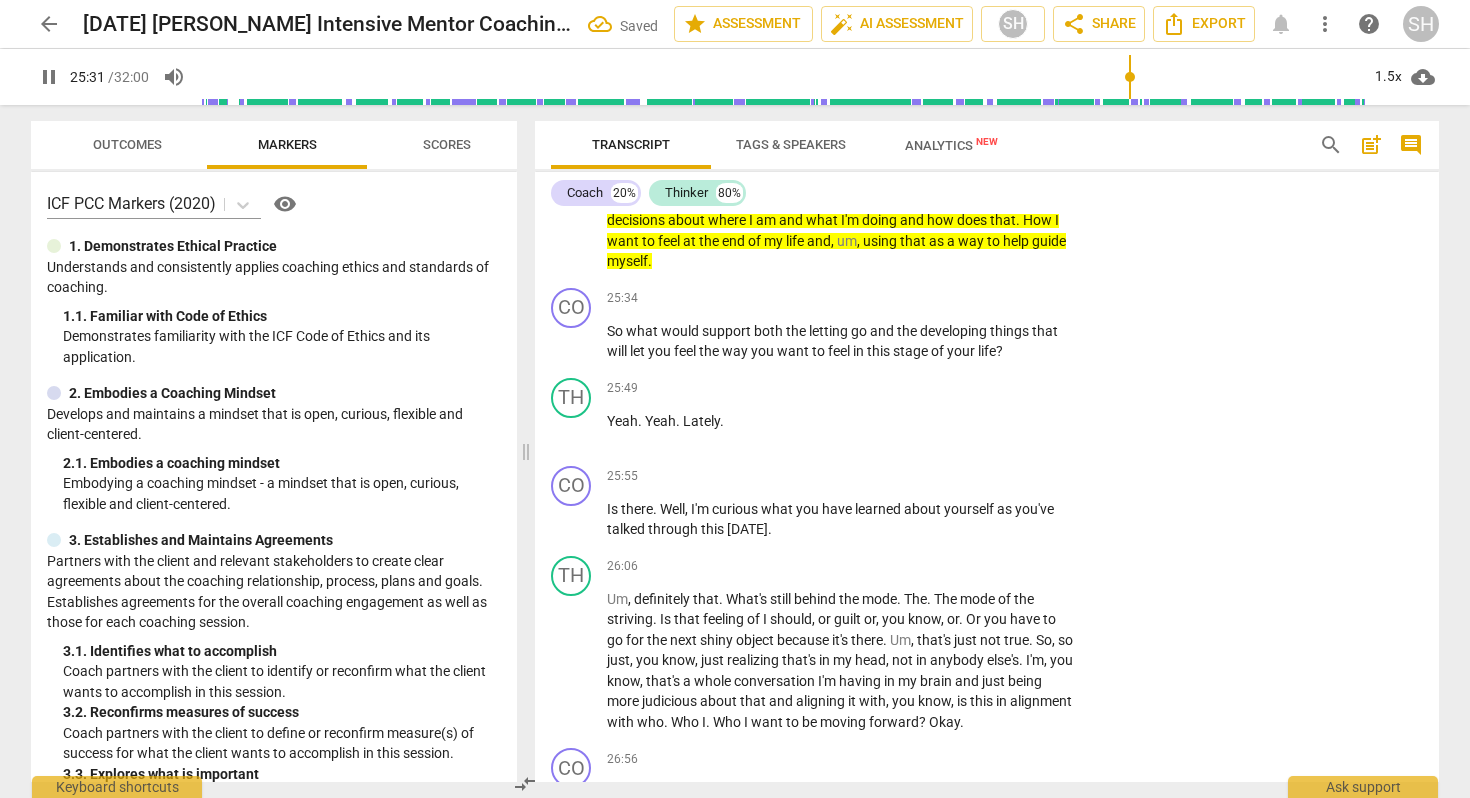 scroll, scrollTop: 7676, scrollLeft: 0, axis: vertical 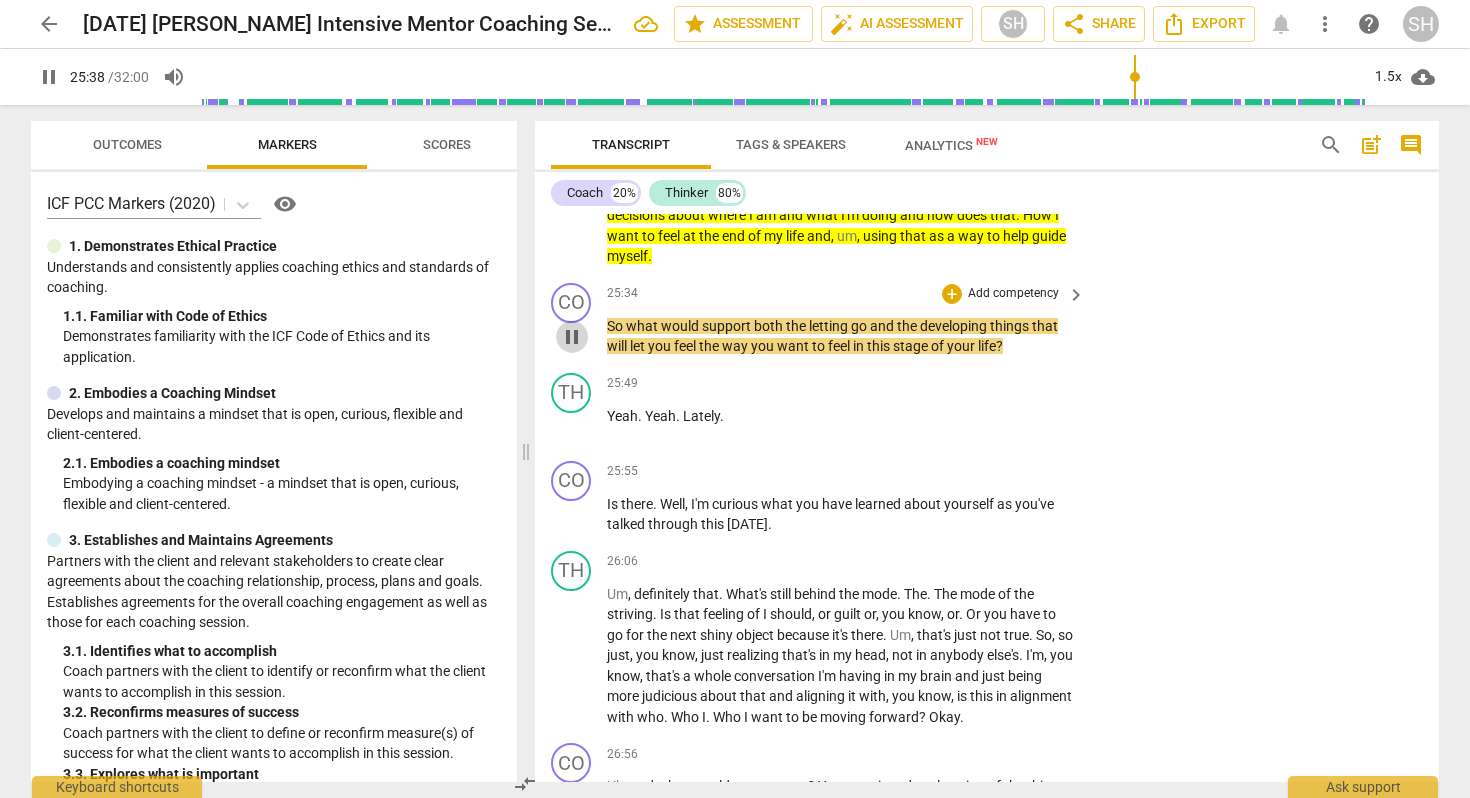 click on "pause" at bounding box center (572, 337) 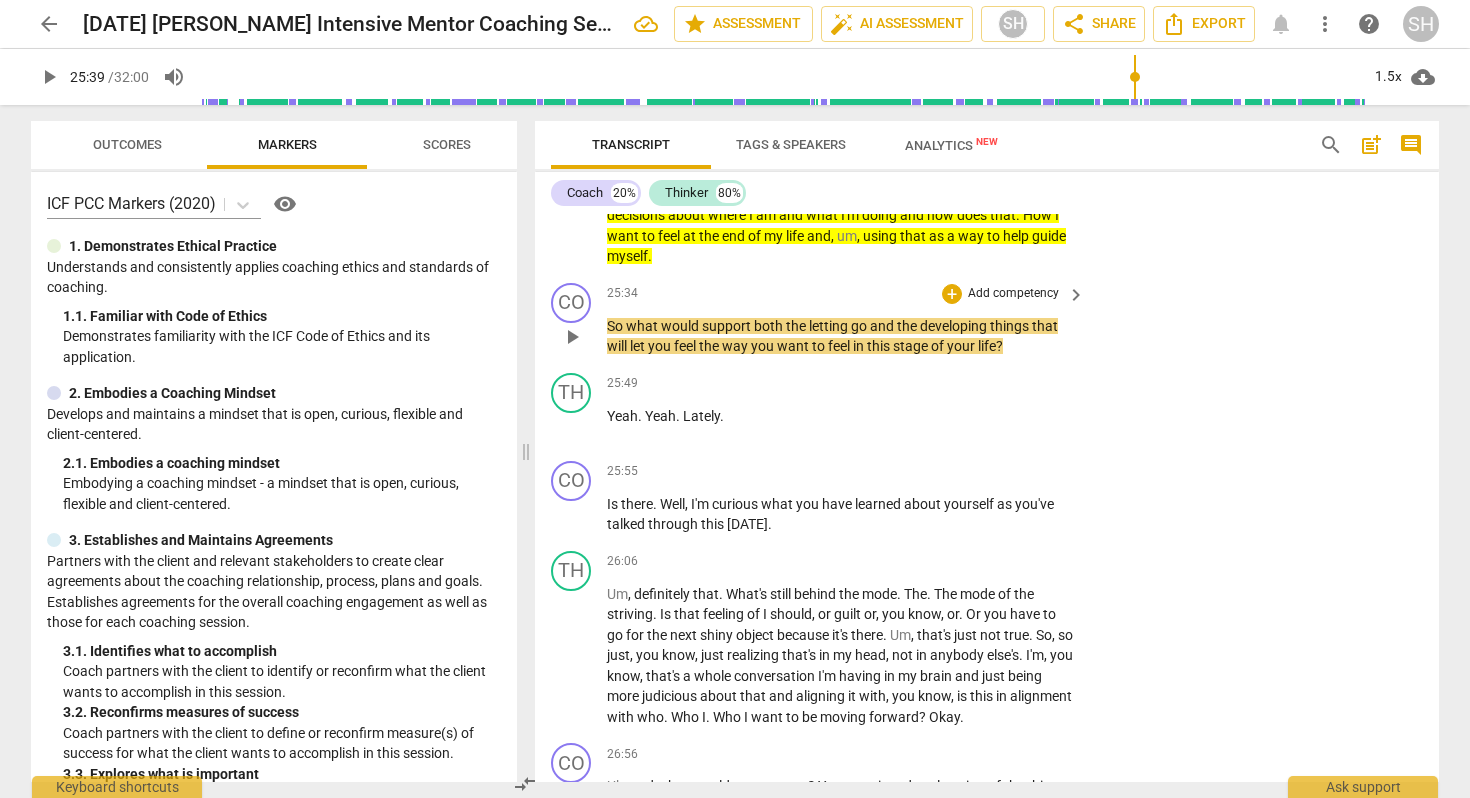 click on "Add competency" at bounding box center [1013, 294] 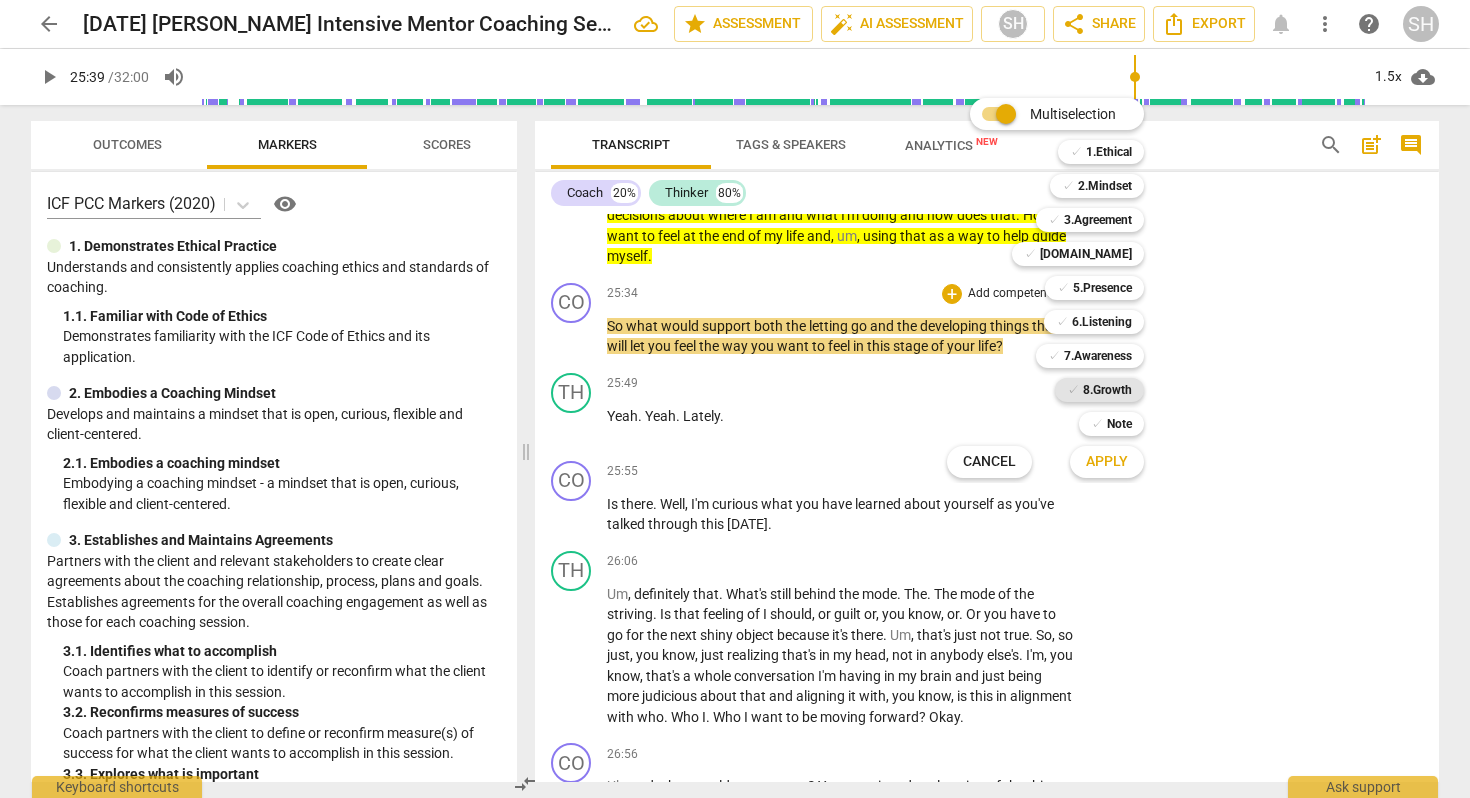 click on "8.Growth" at bounding box center (1107, 390) 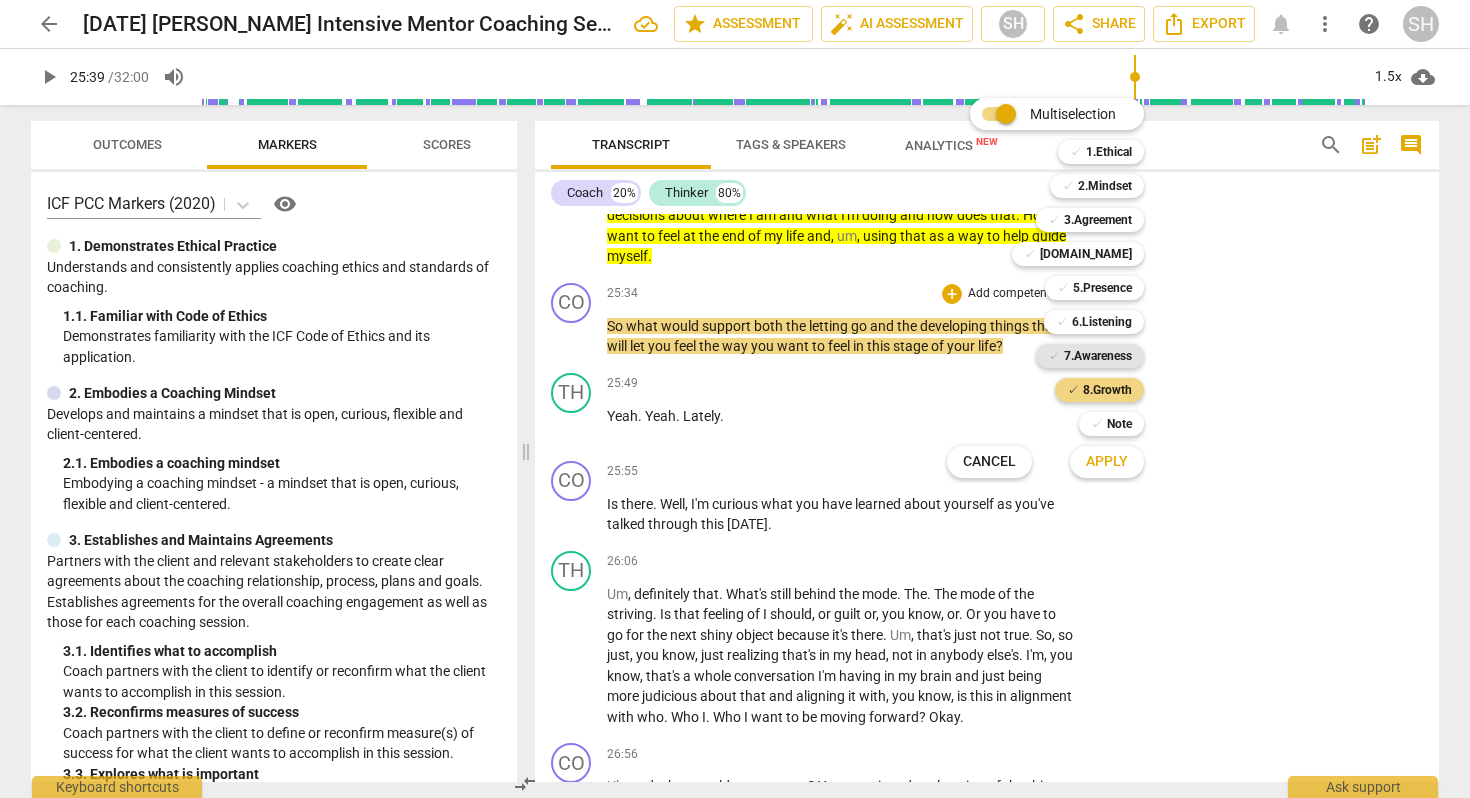 click on "7.Awareness" at bounding box center [1098, 356] 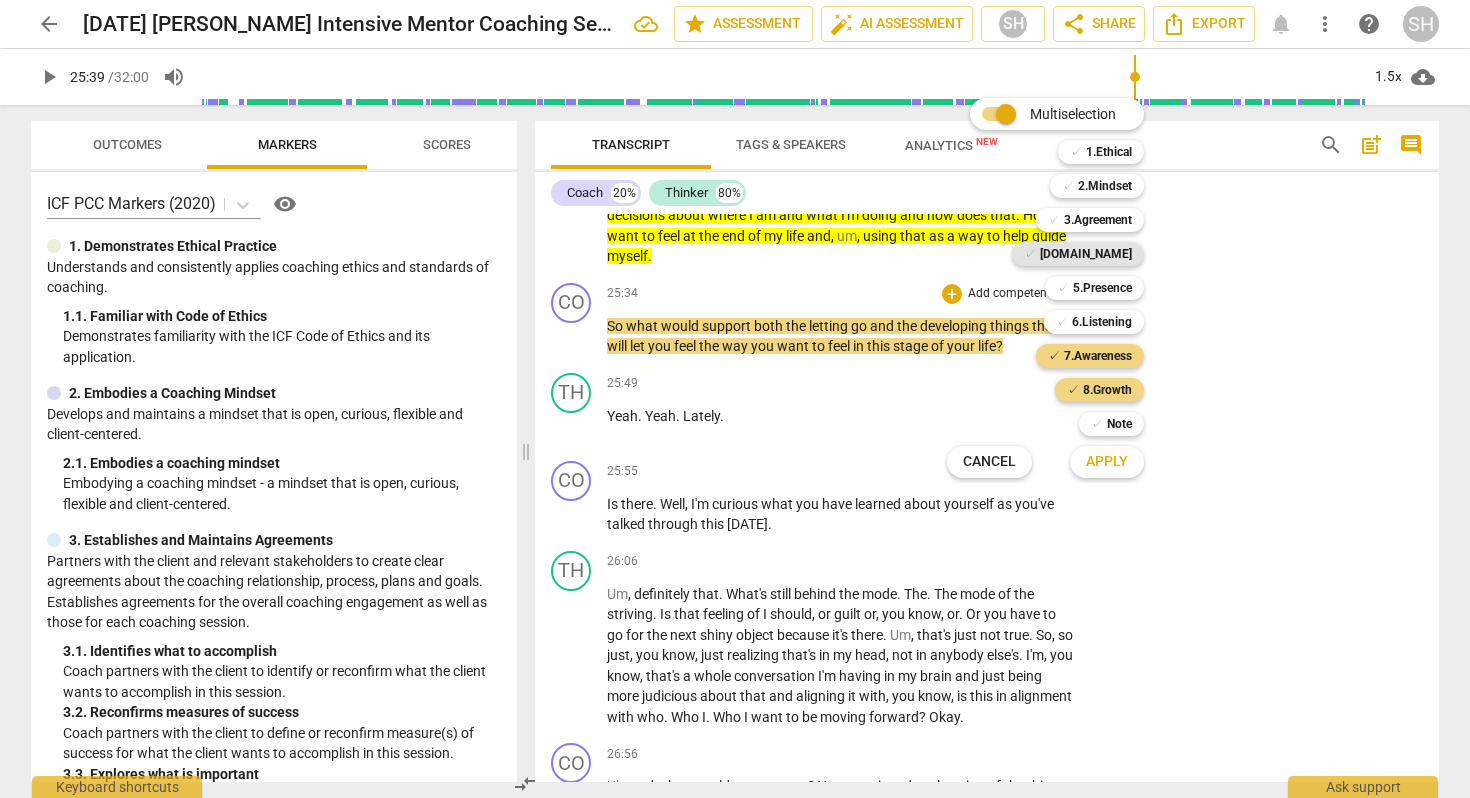 click on "[DOMAIN_NAME]" at bounding box center (1086, 254) 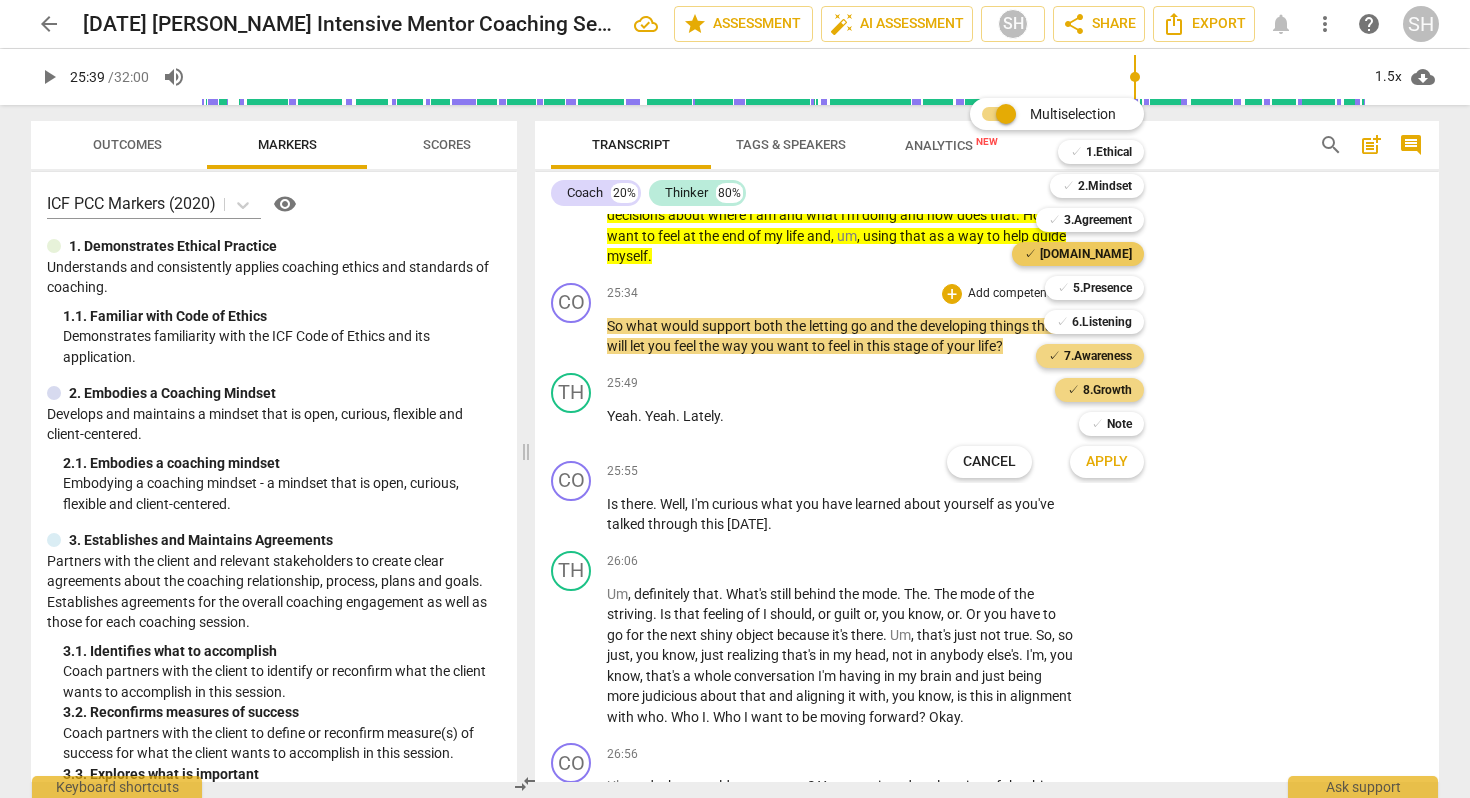 click on "[DOMAIN_NAME]" at bounding box center [1086, 254] 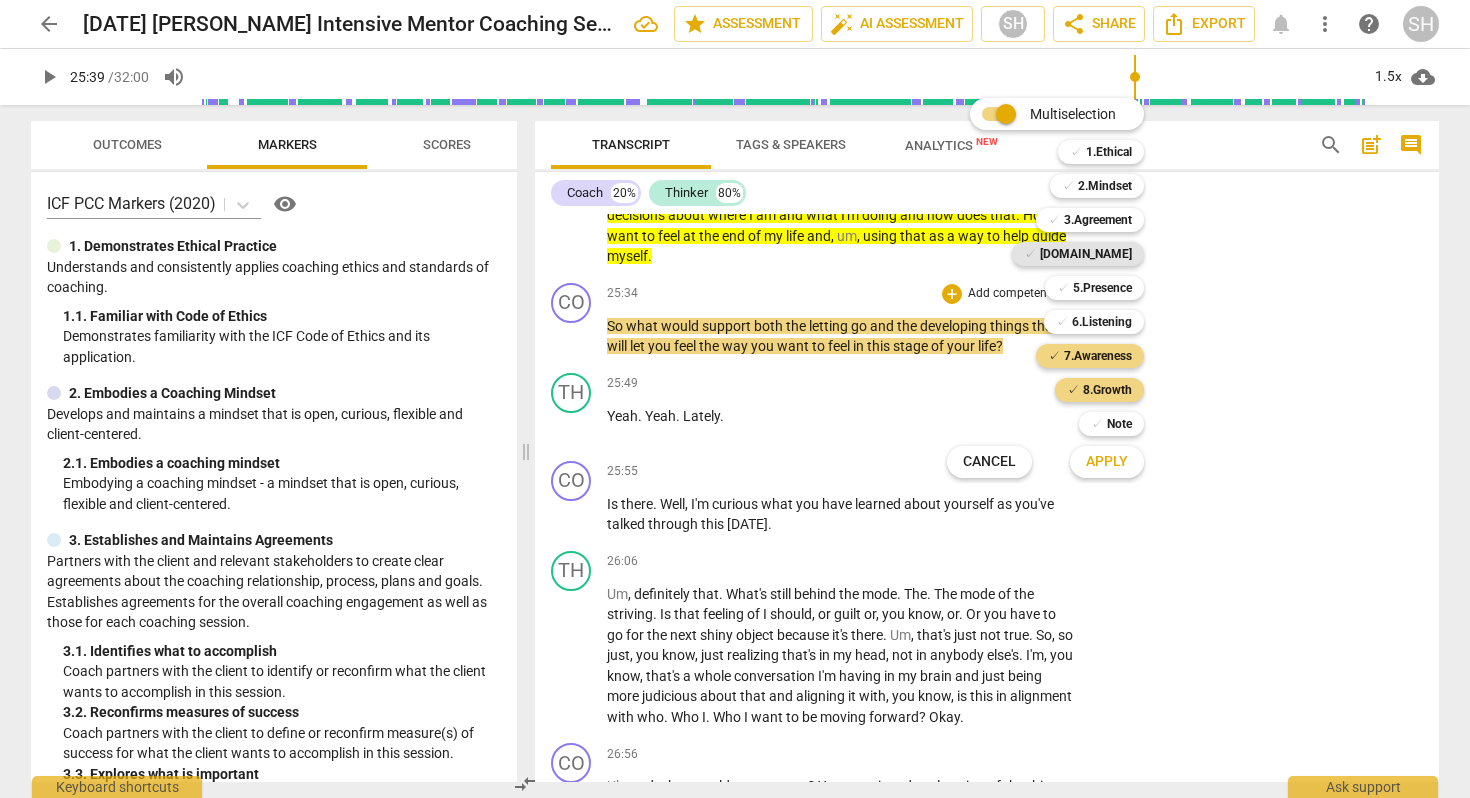 click on "[DOMAIN_NAME]" at bounding box center [1086, 254] 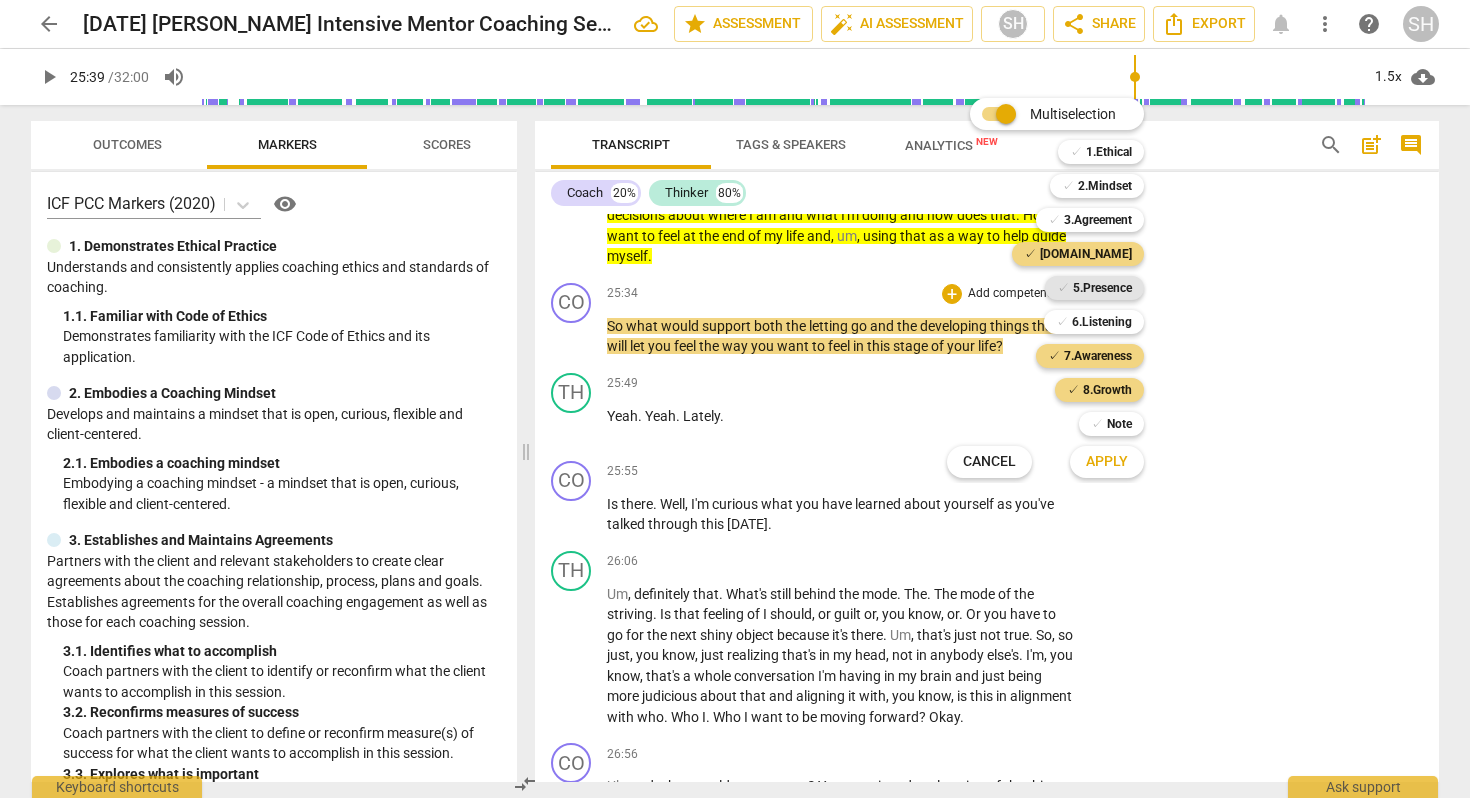 click on "5.Presence" at bounding box center [1102, 288] 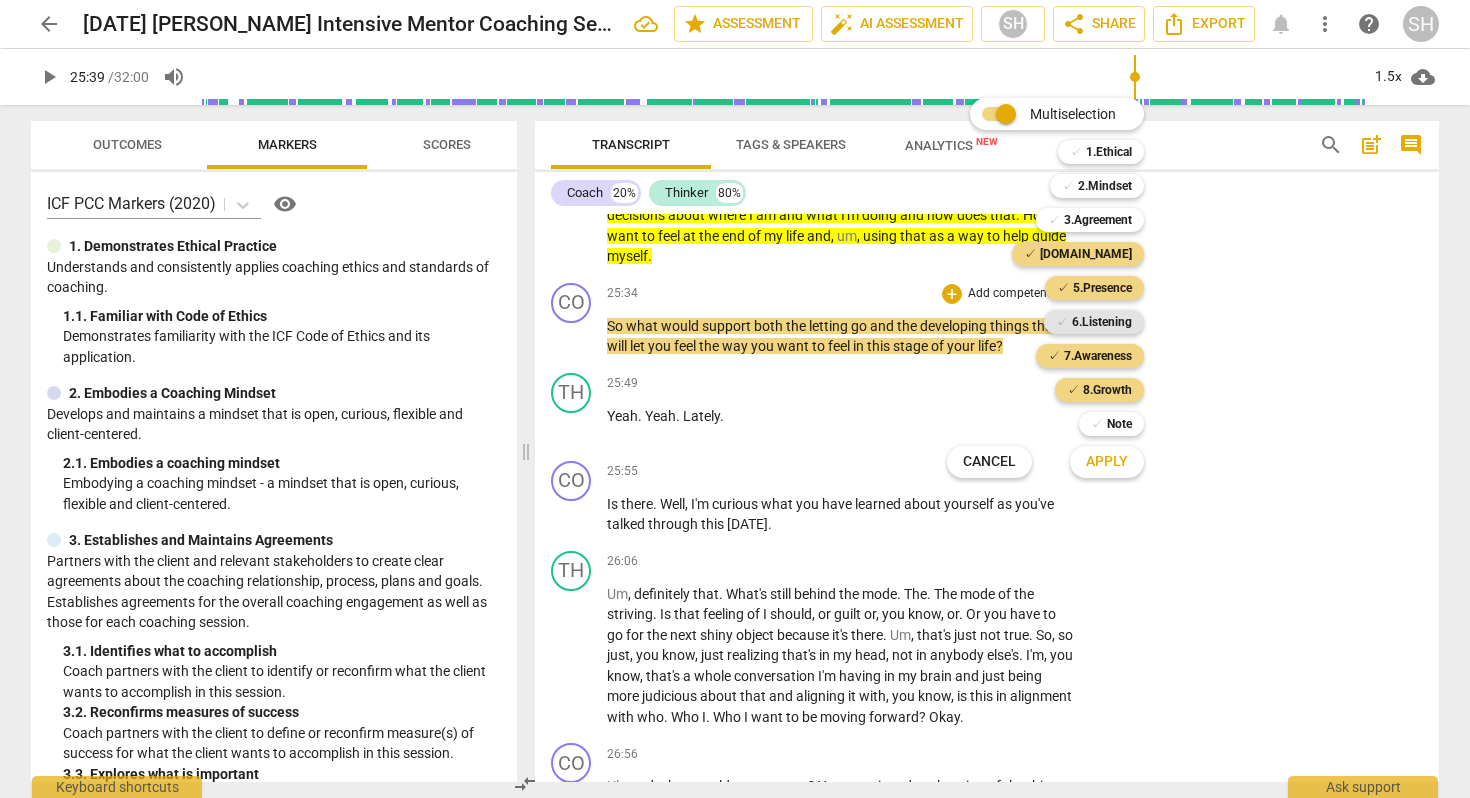 click on "6.Listening" at bounding box center (1102, 322) 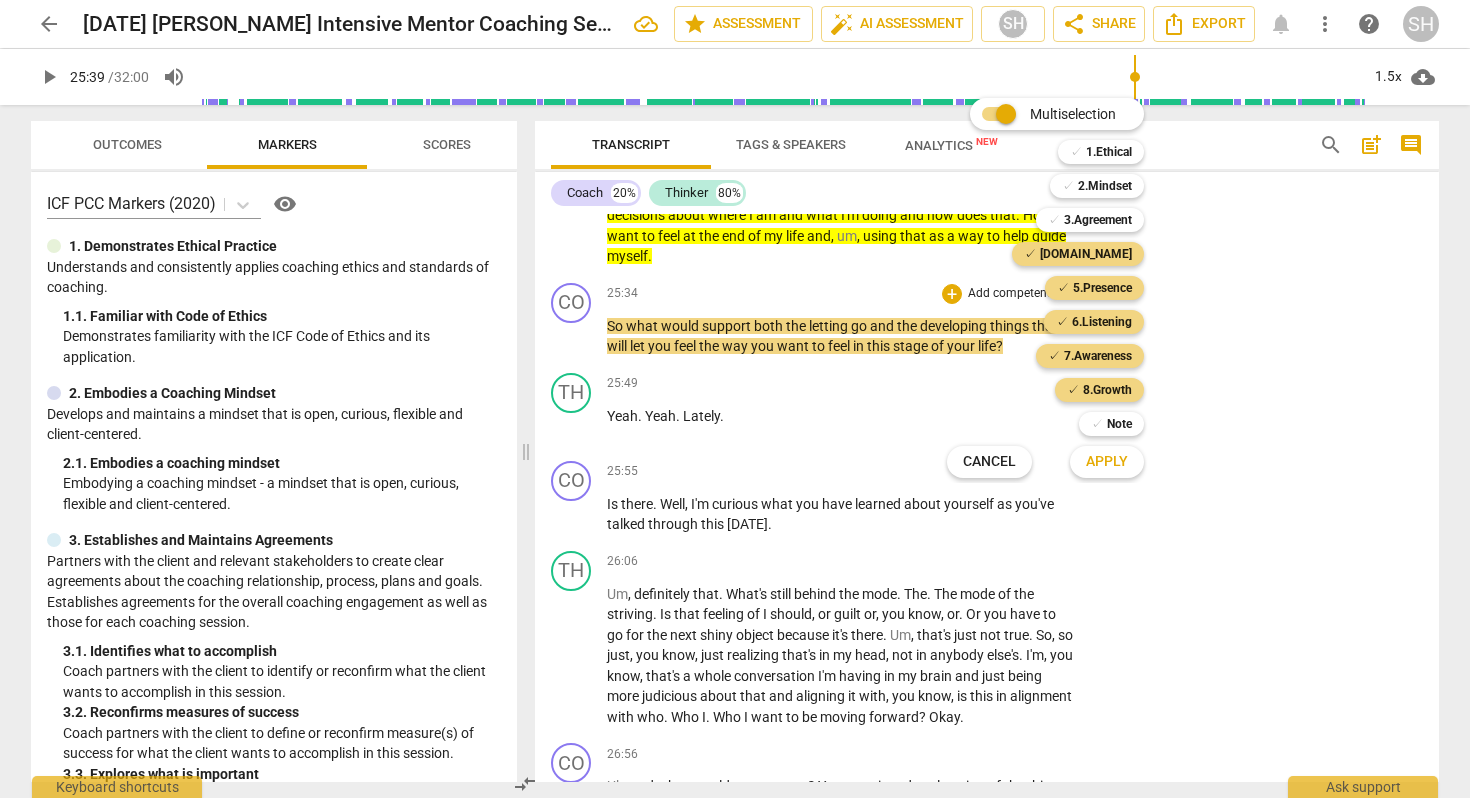 click on "Apply" at bounding box center [1107, 462] 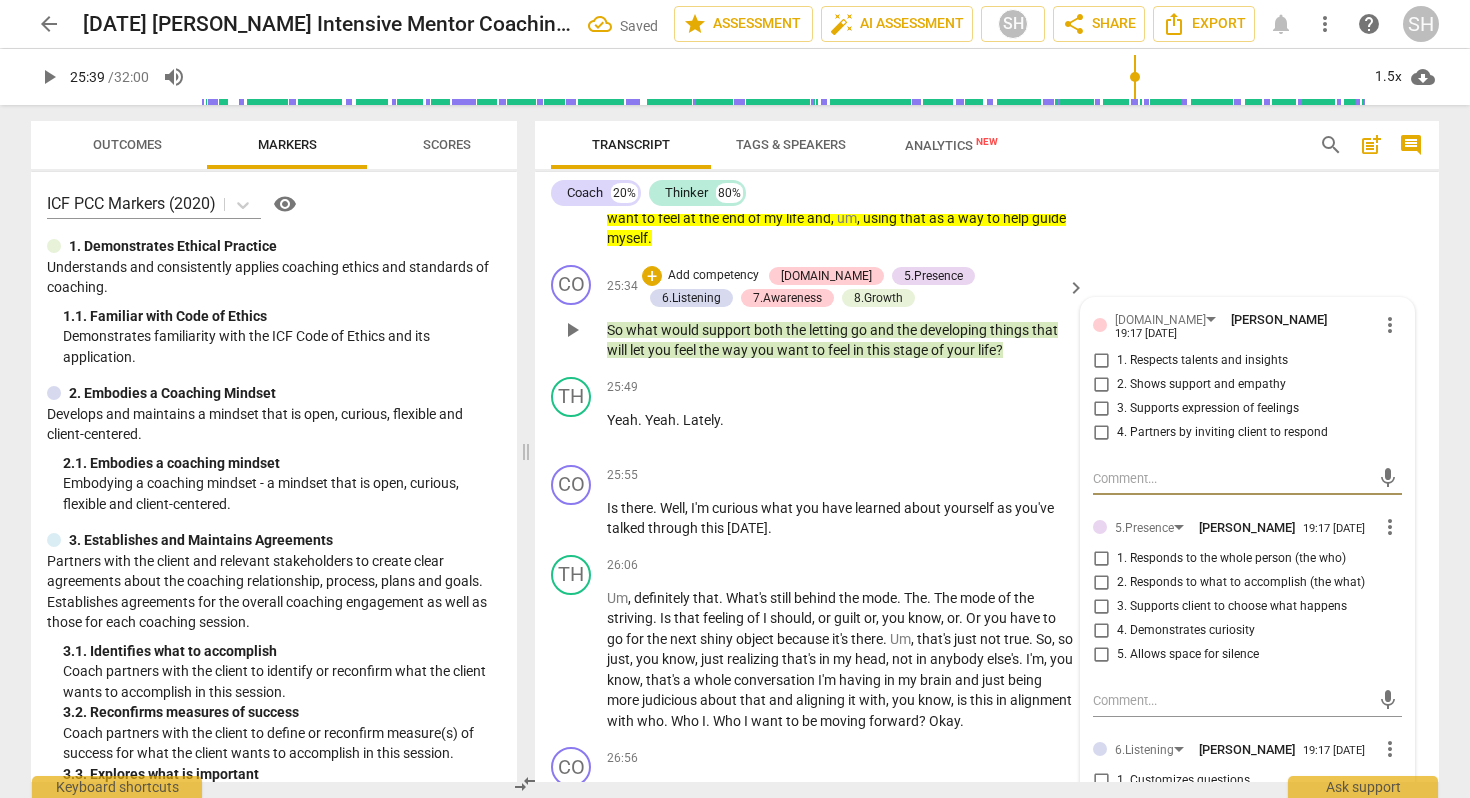 scroll, scrollTop: 7711, scrollLeft: 0, axis: vertical 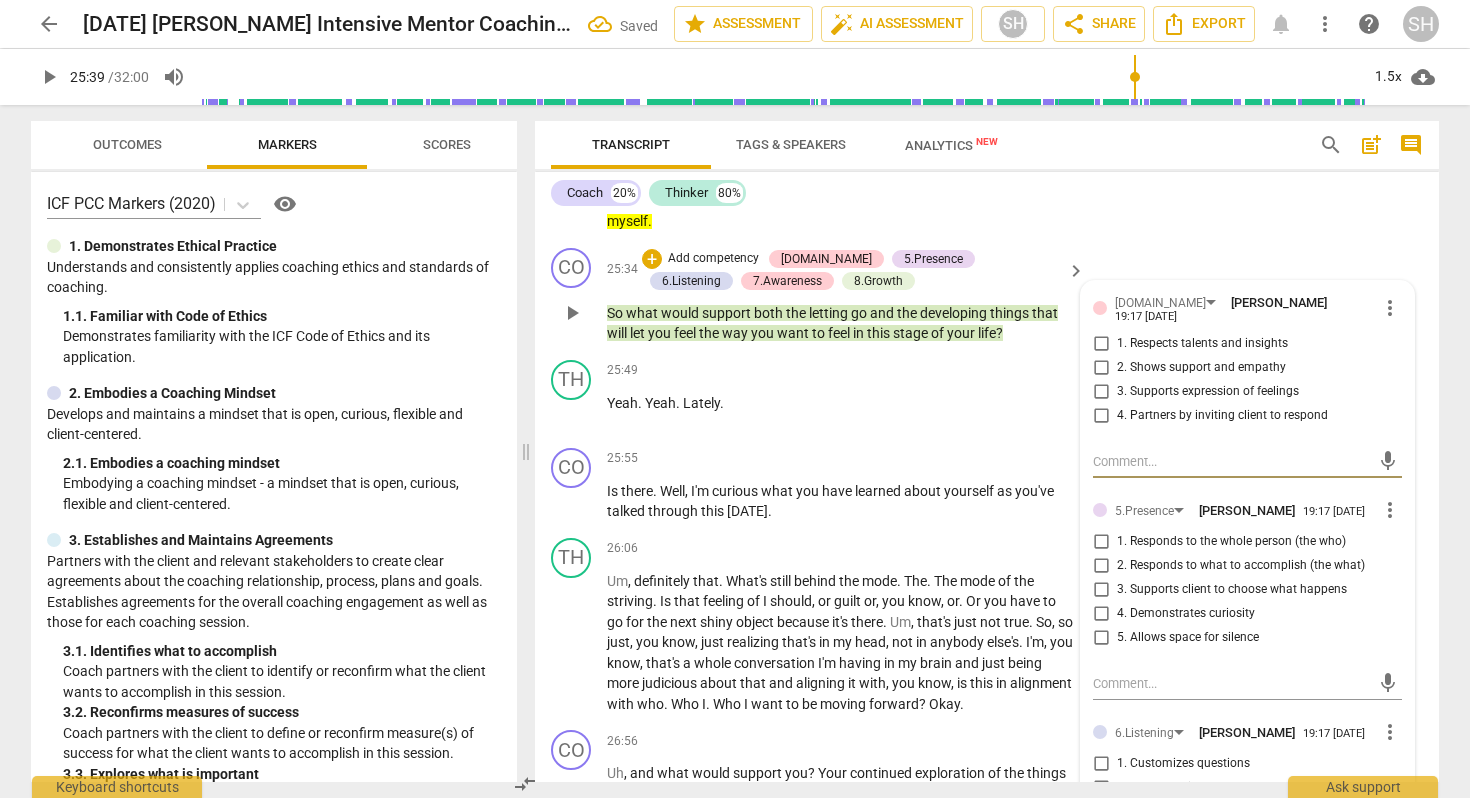 click on "1. Respects talents and insights" at bounding box center [1101, 344] 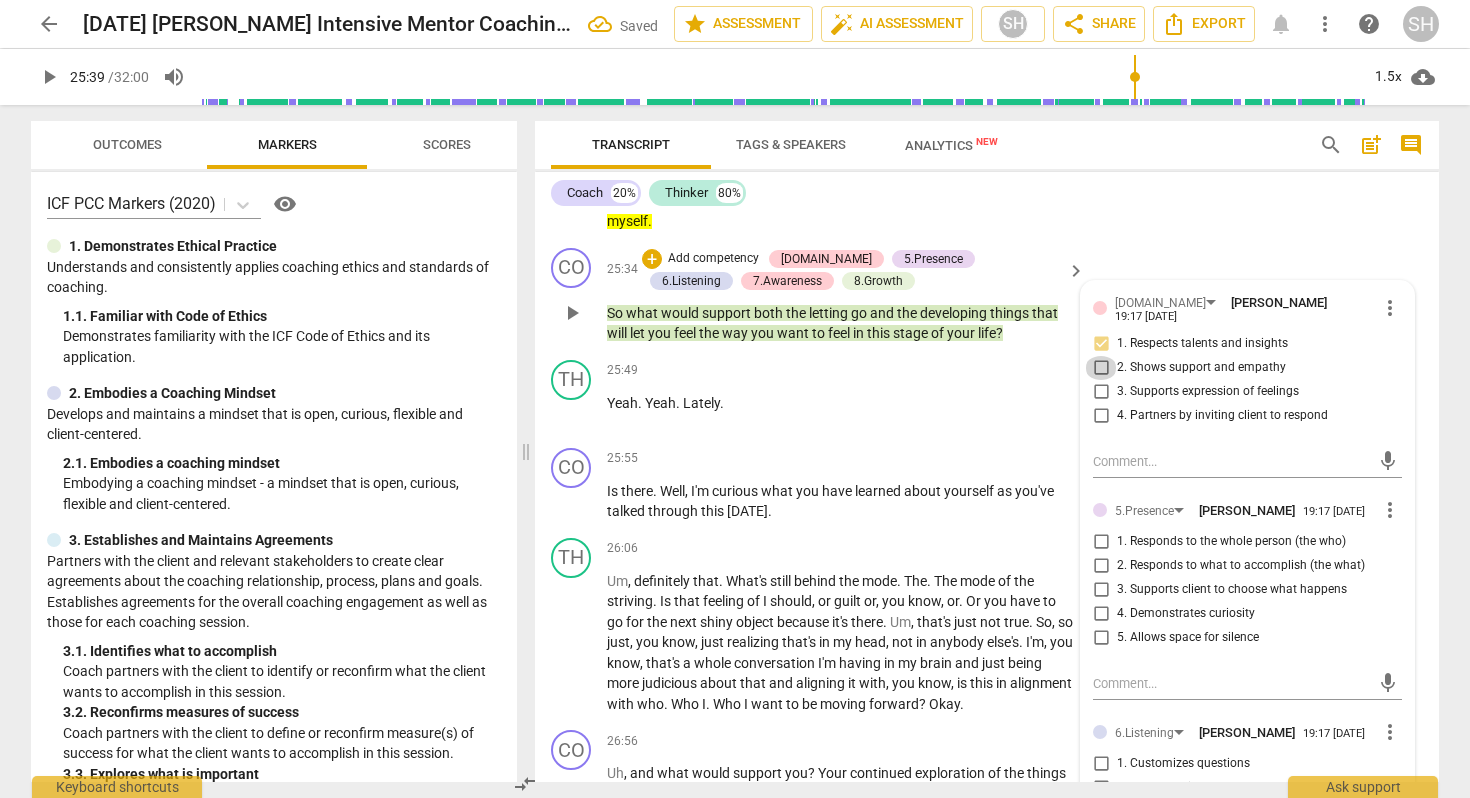 click on "2. Shows support and empathy" at bounding box center [1101, 368] 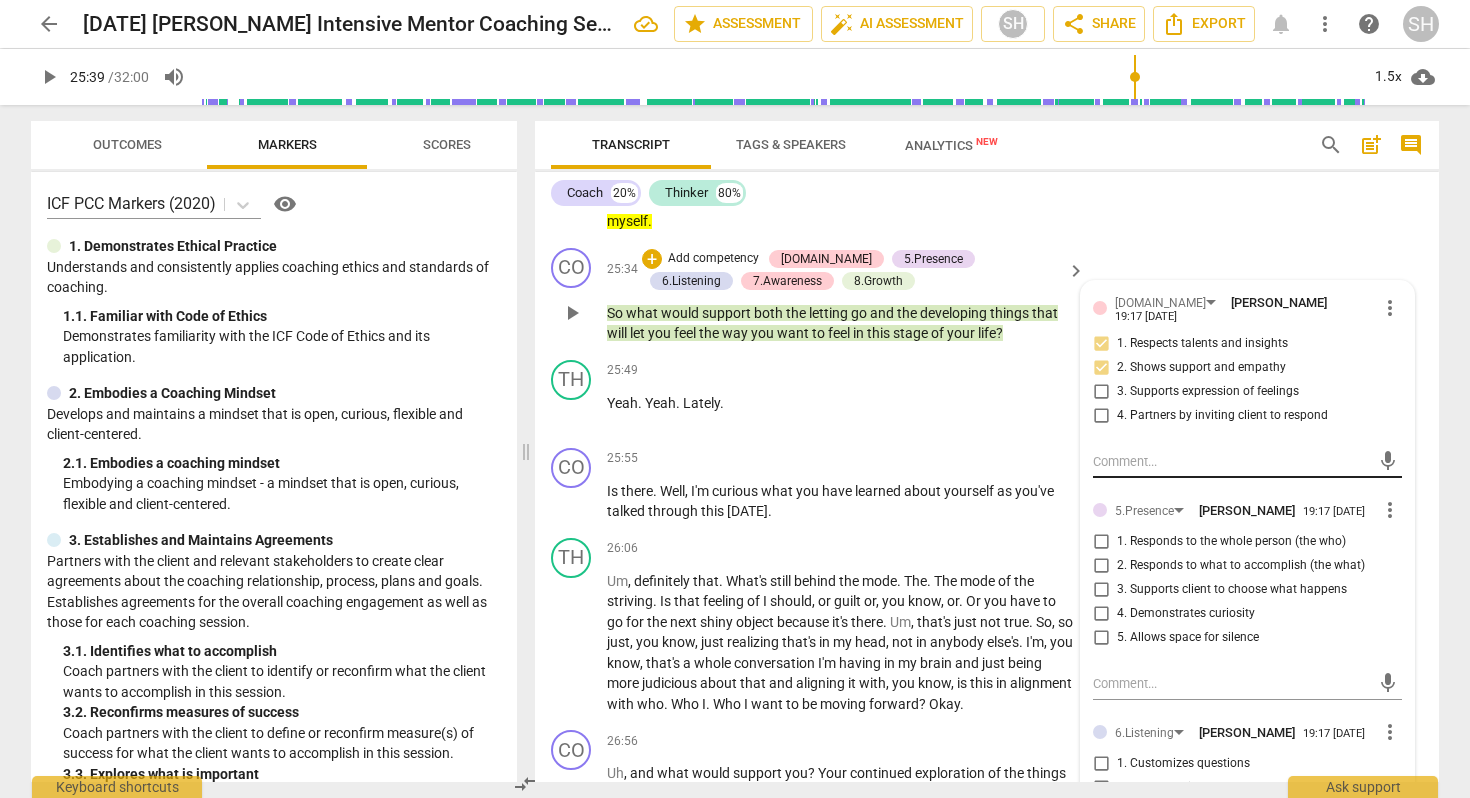scroll, scrollTop: 7720, scrollLeft: 0, axis: vertical 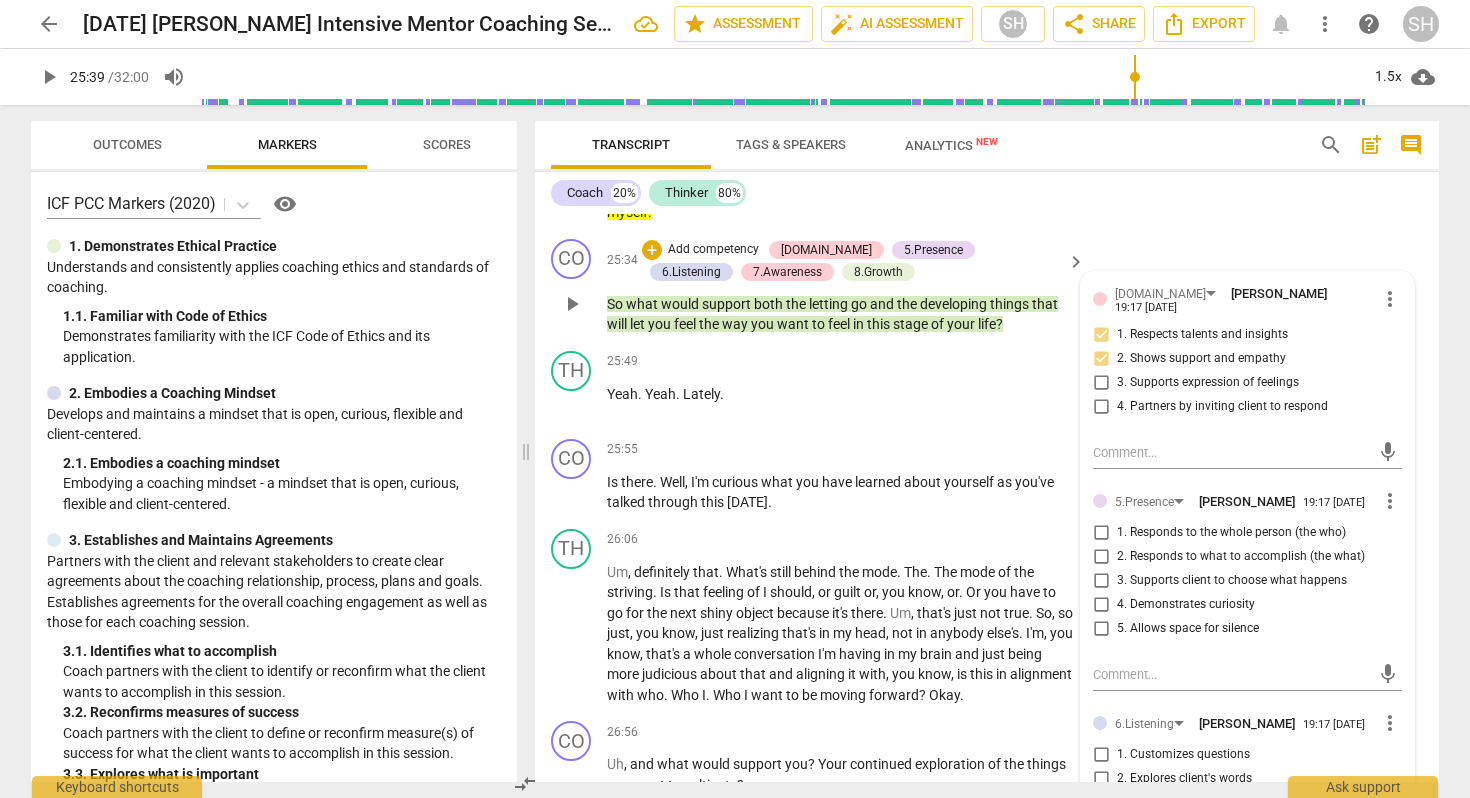 click on "4. Partners by inviting client to respond" at bounding box center (1101, 407) 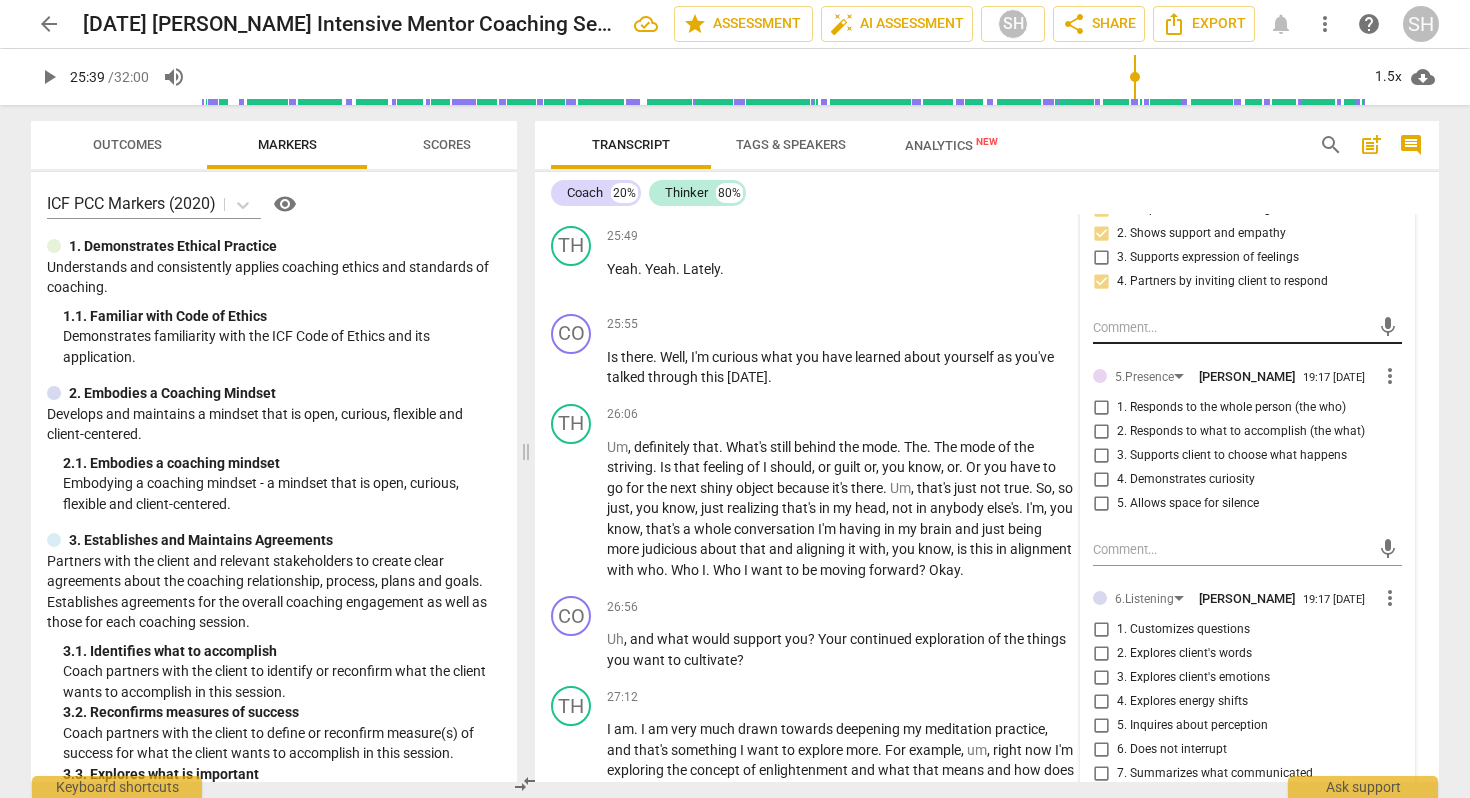 scroll, scrollTop: 7850, scrollLeft: 0, axis: vertical 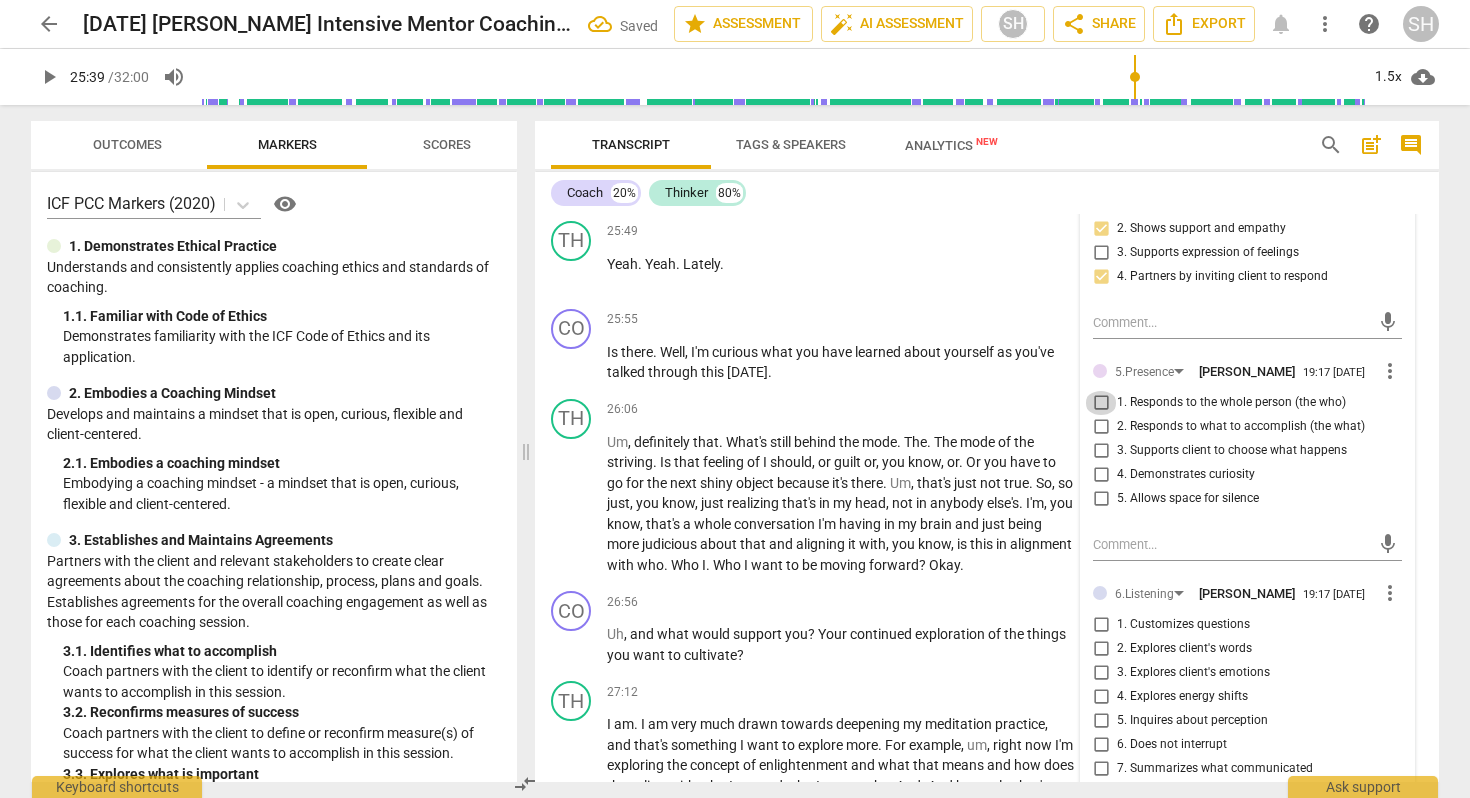 click on "1. Responds to the whole person (the who)" at bounding box center (1101, 403) 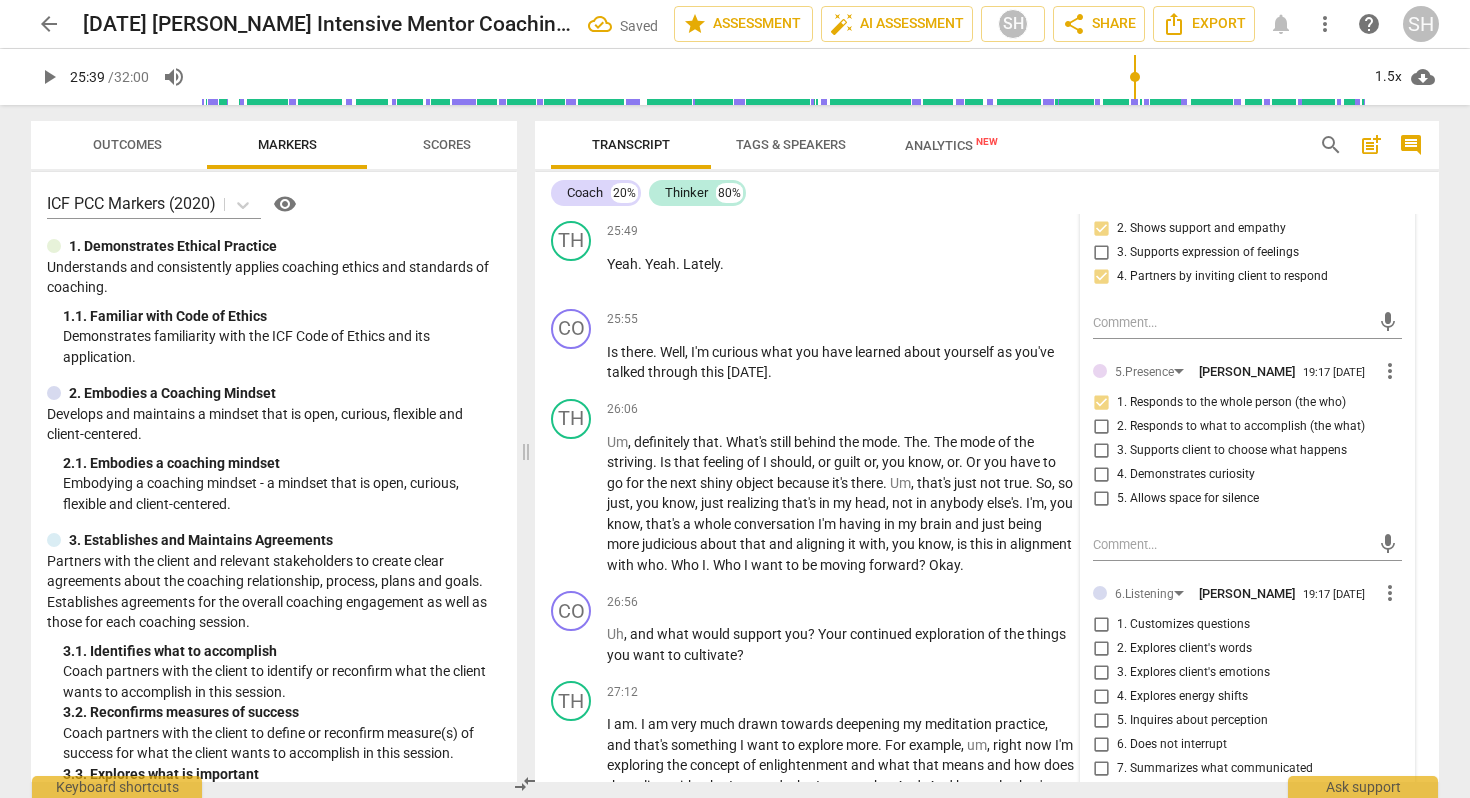 click on "2. Responds to what to accomplish (the what)" at bounding box center (1101, 427) 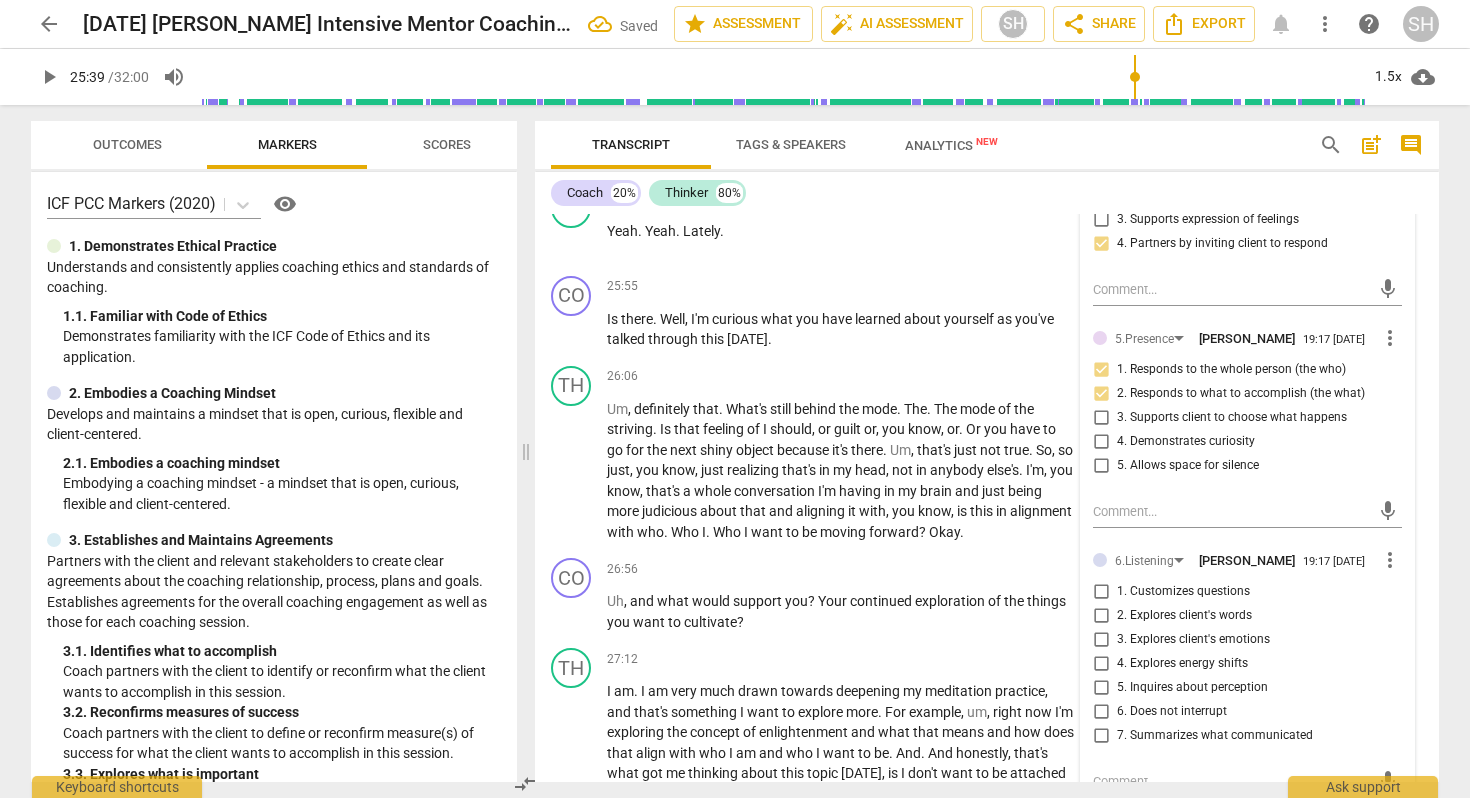 scroll, scrollTop: 7885, scrollLeft: 0, axis: vertical 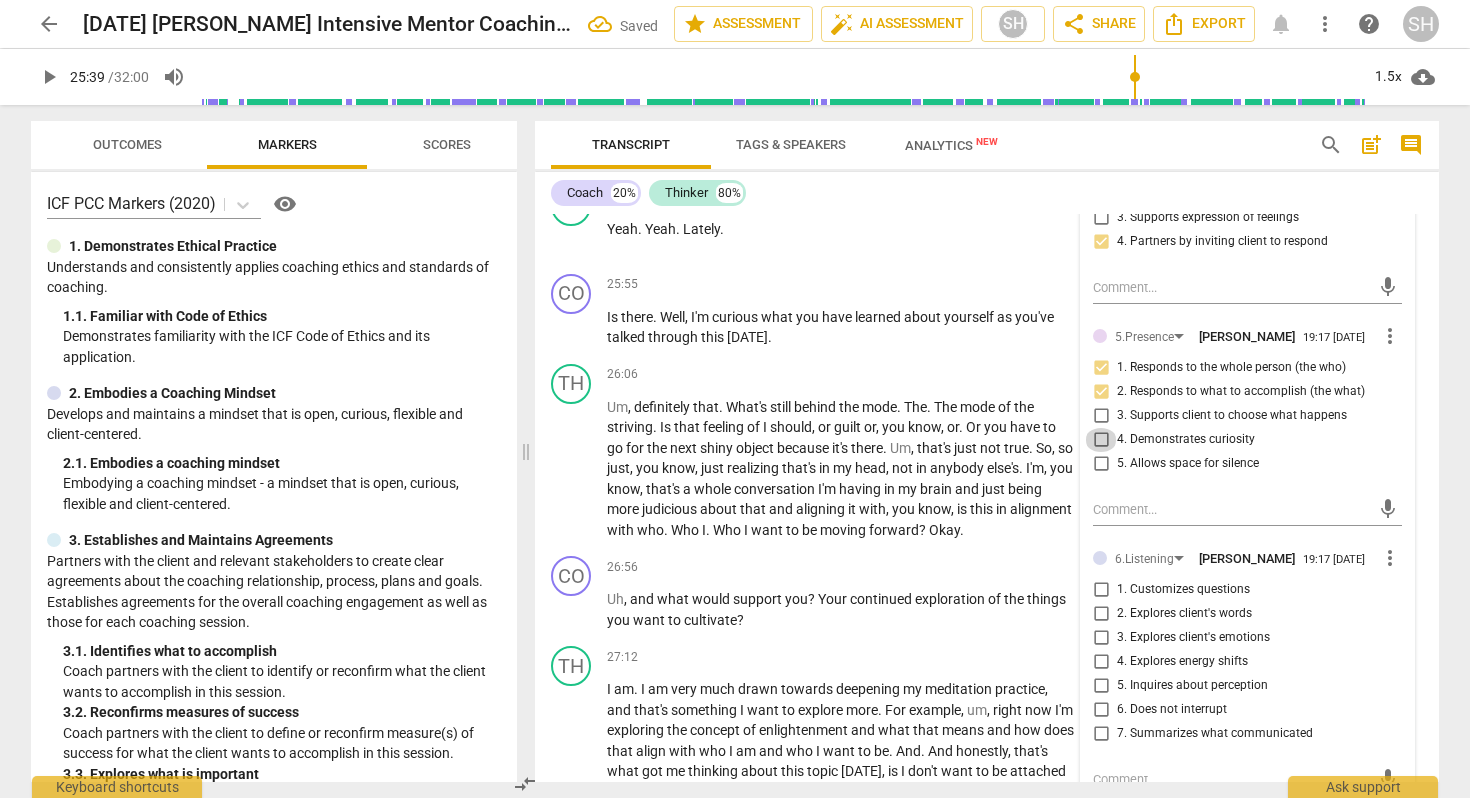 click on "4. Demonstrates curiosity" at bounding box center (1101, 440) 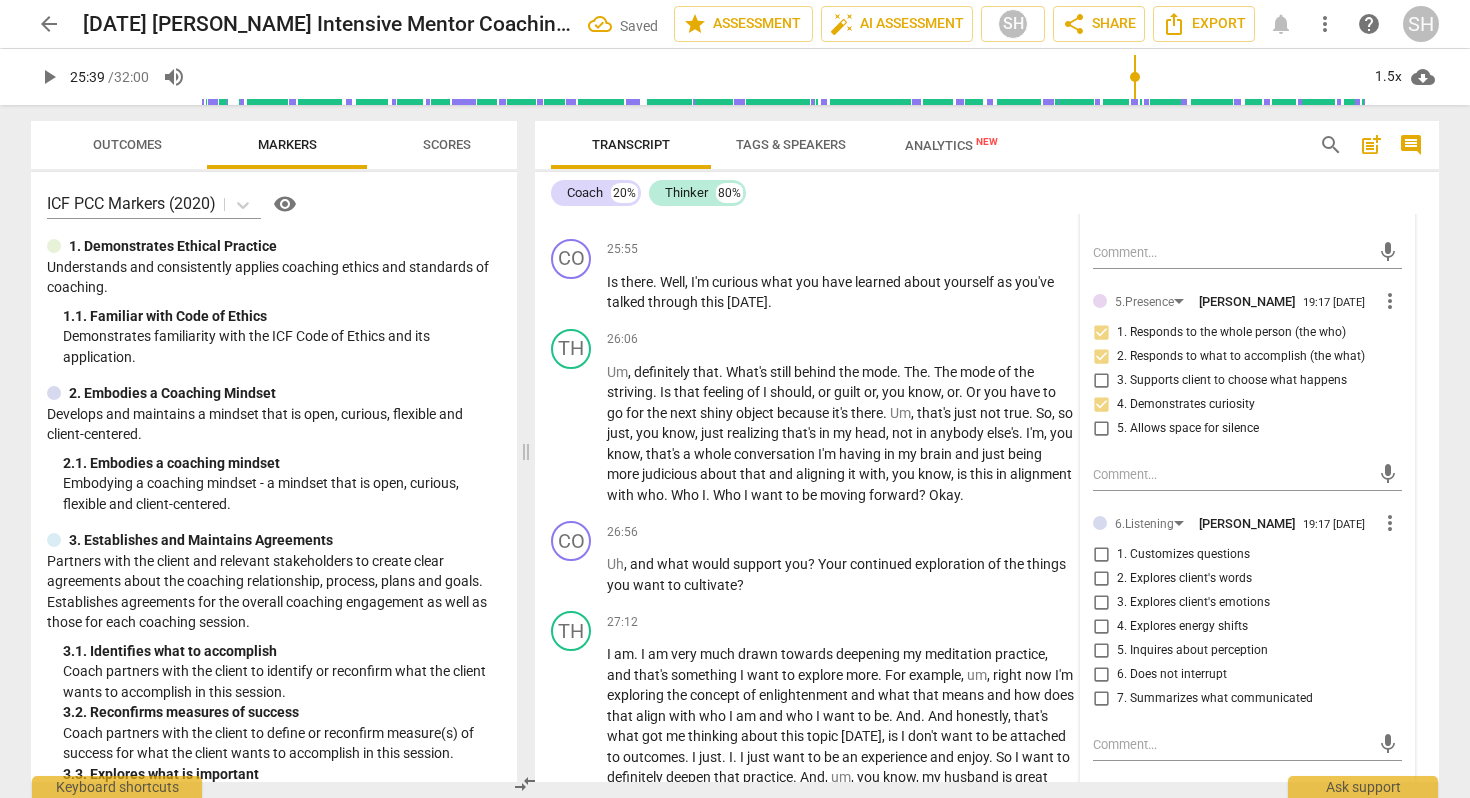 scroll, scrollTop: 7926, scrollLeft: 0, axis: vertical 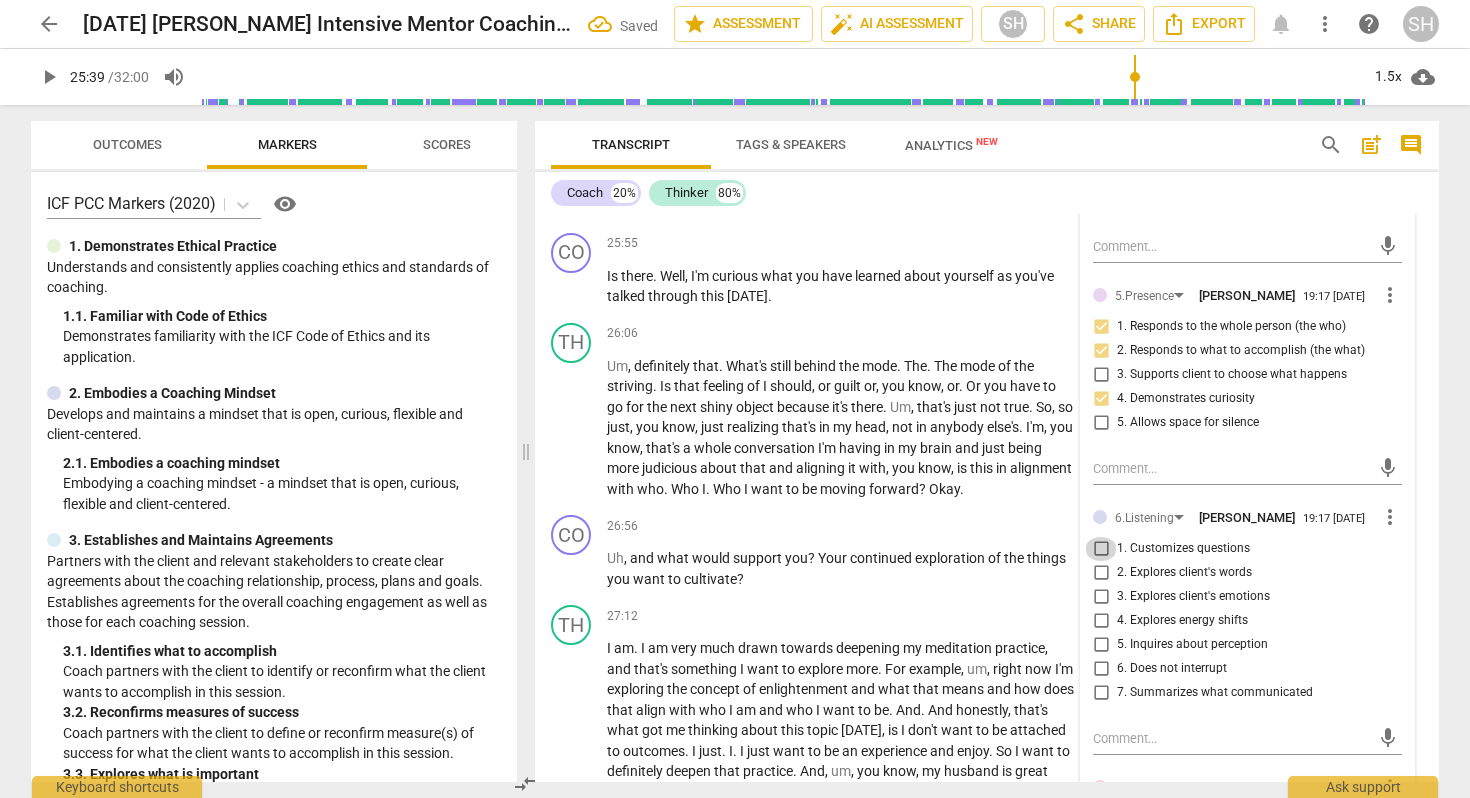 click on "1. Customizes questions" at bounding box center [1101, 549] 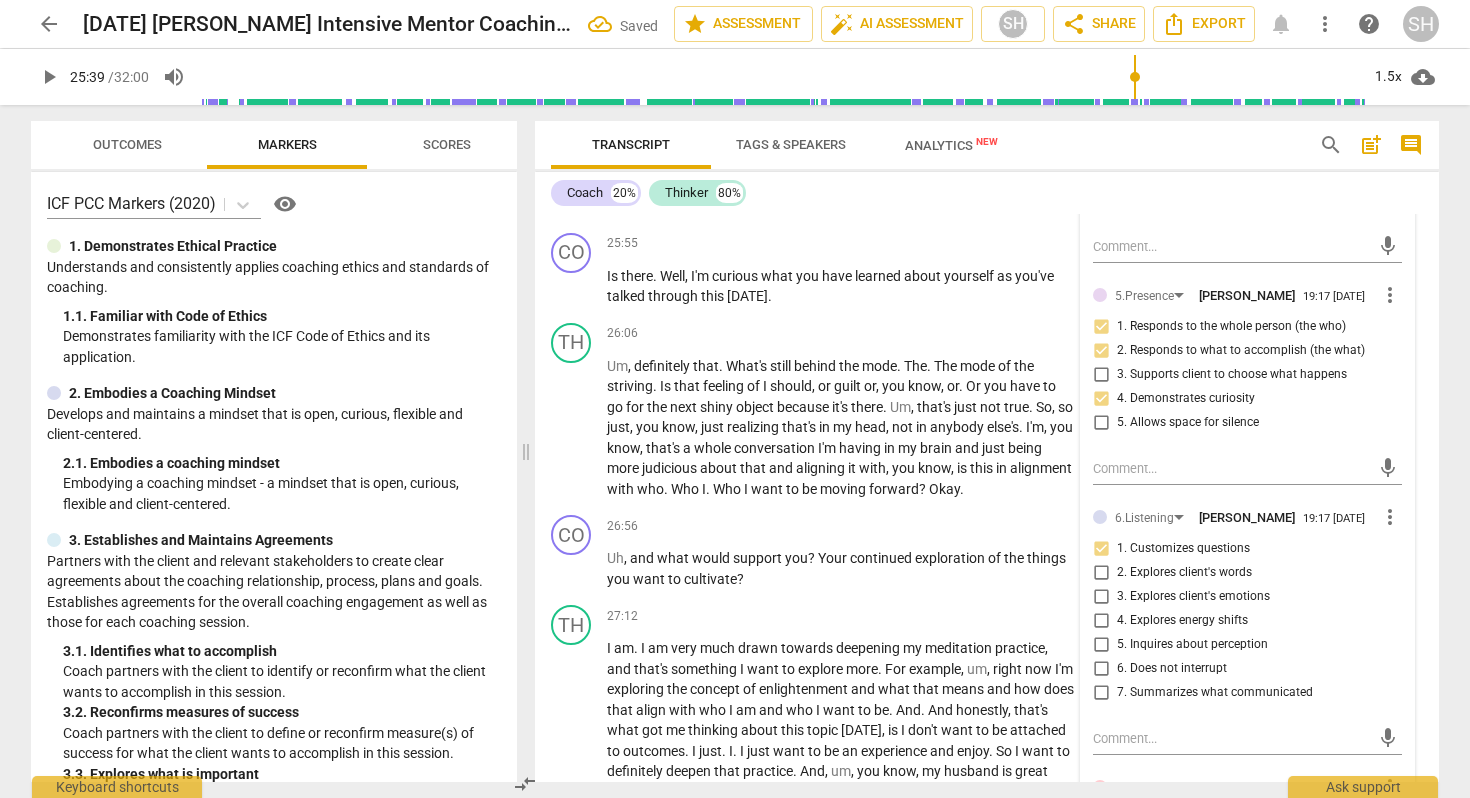 click on "2. Explores client's words" at bounding box center (1101, 573) 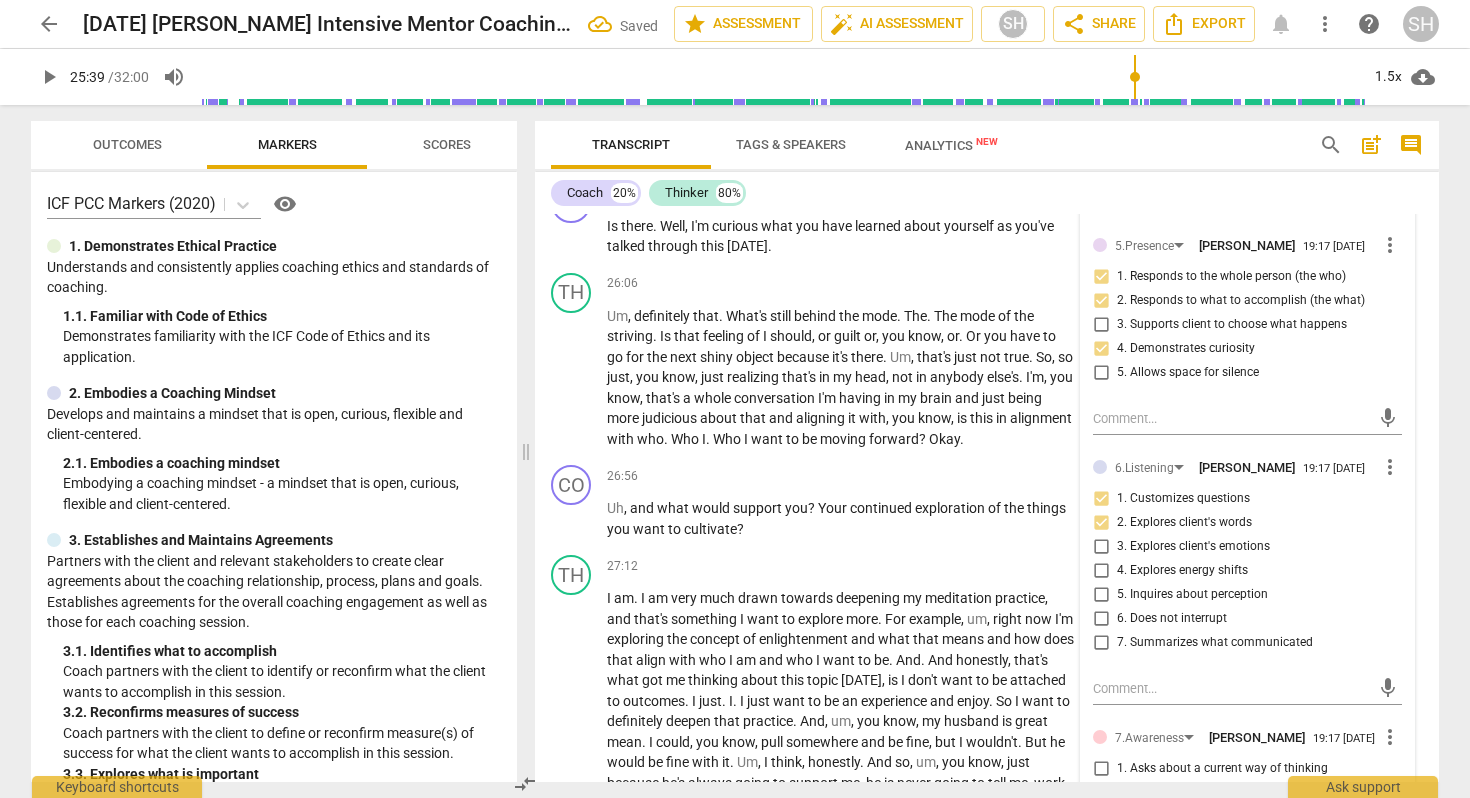 scroll, scrollTop: 7980, scrollLeft: 0, axis: vertical 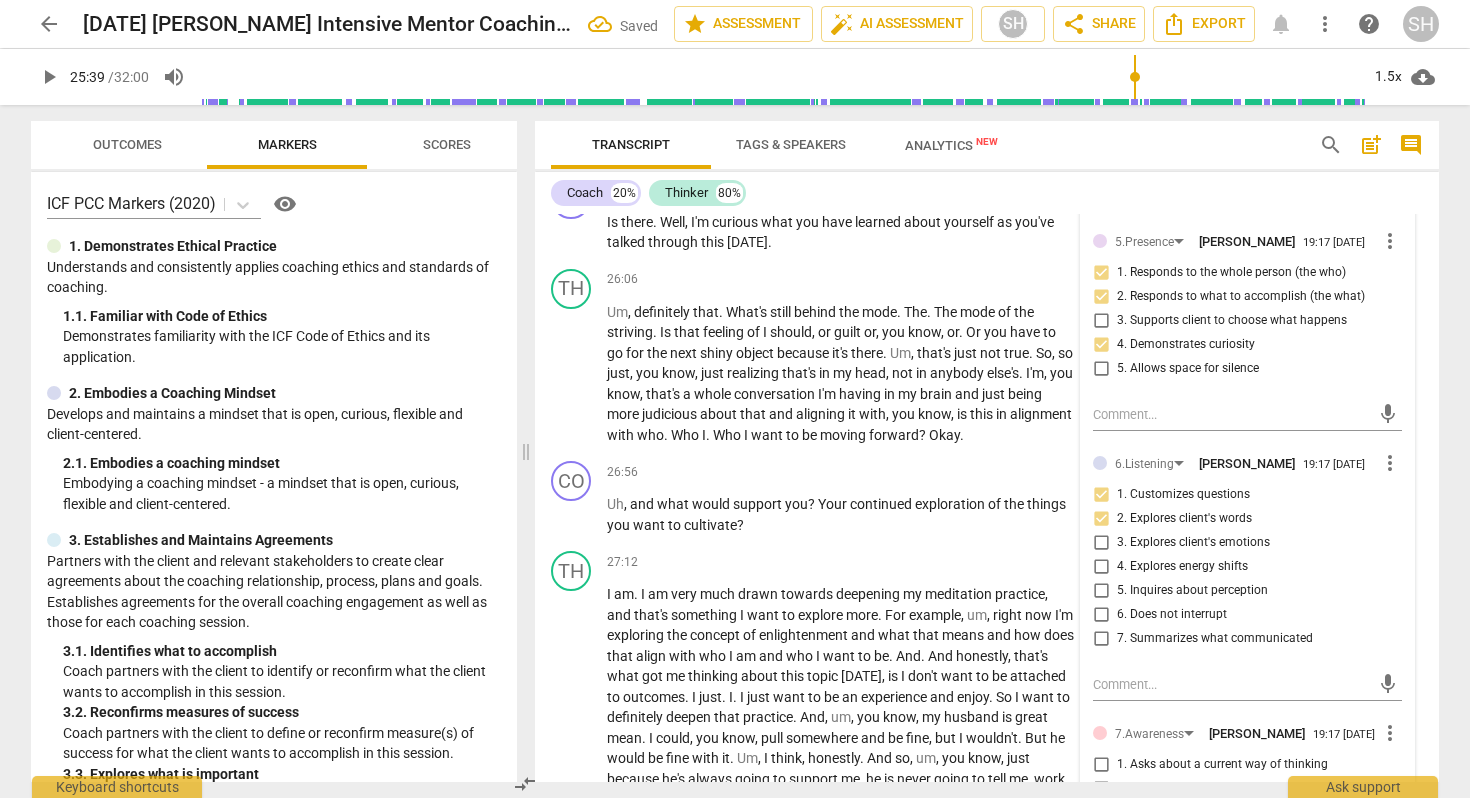 click on "5. Inquires about perception" at bounding box center (1101, 591) 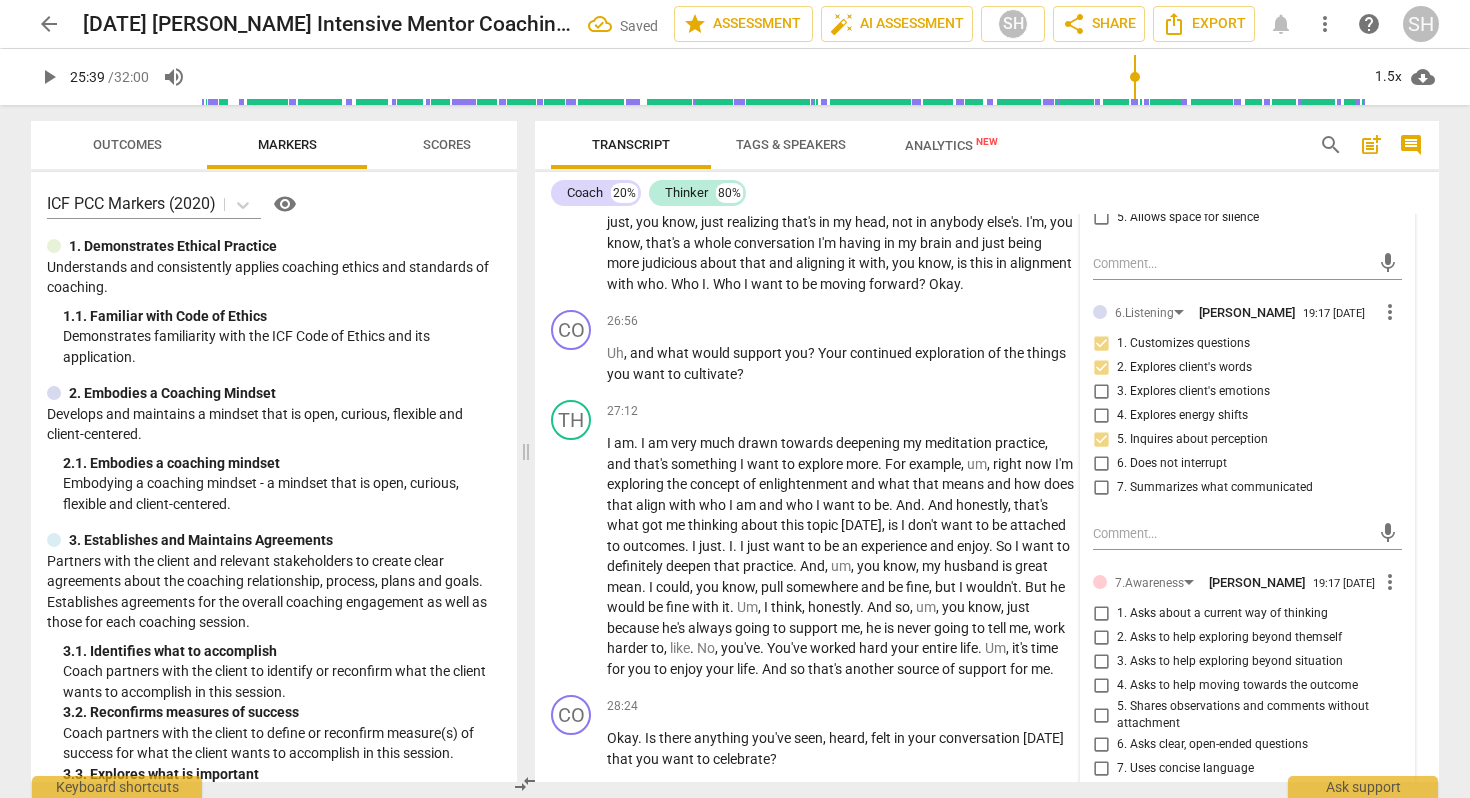 scroll, scrollTop: 8164, scrollLeft: 0, axis: vertical 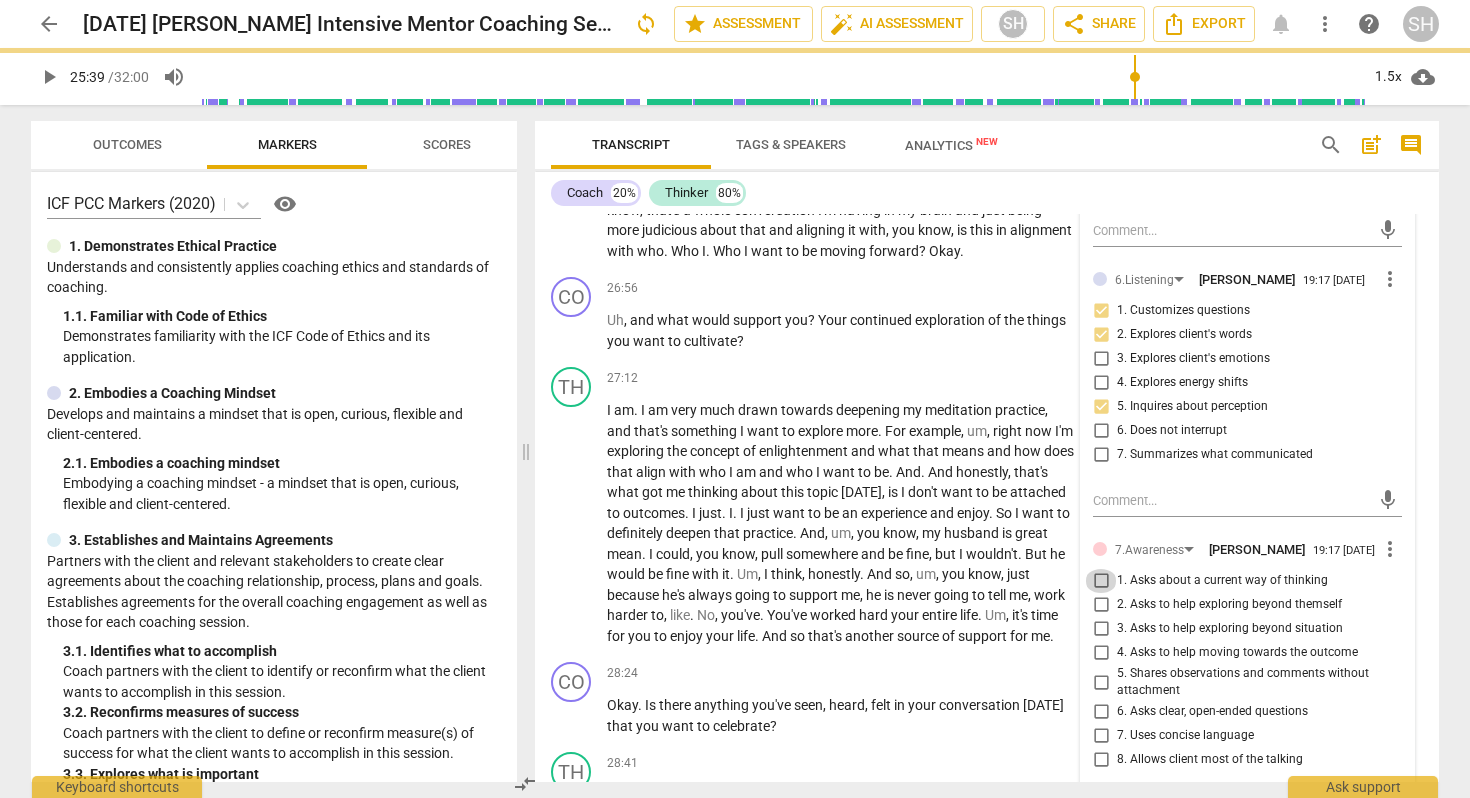 click on "1. Asks about a current way of thinking" at bounding box center [1101, 581] 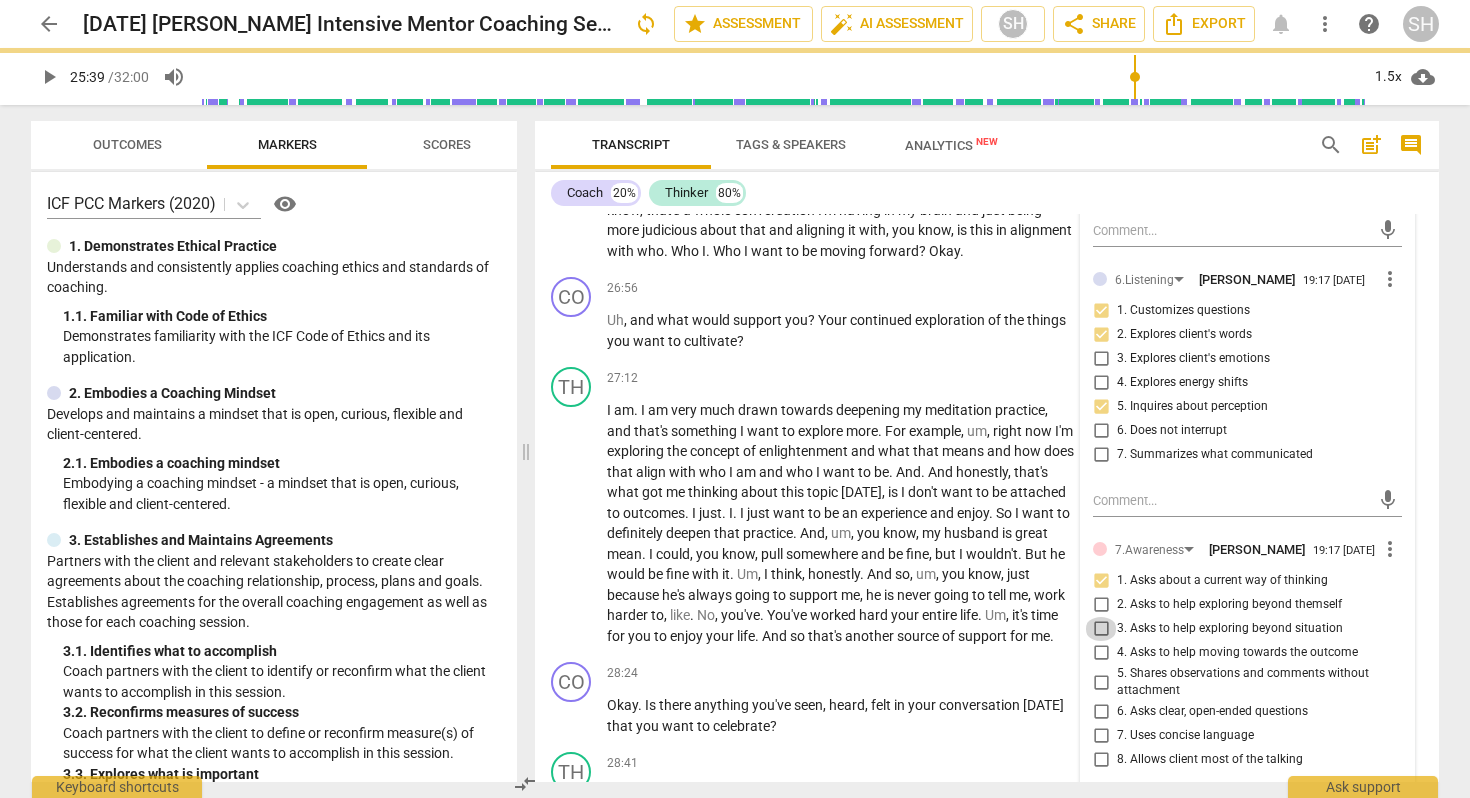 click on "3. Asks to help exploring beyond situation" at bounding box center [1101, 629] 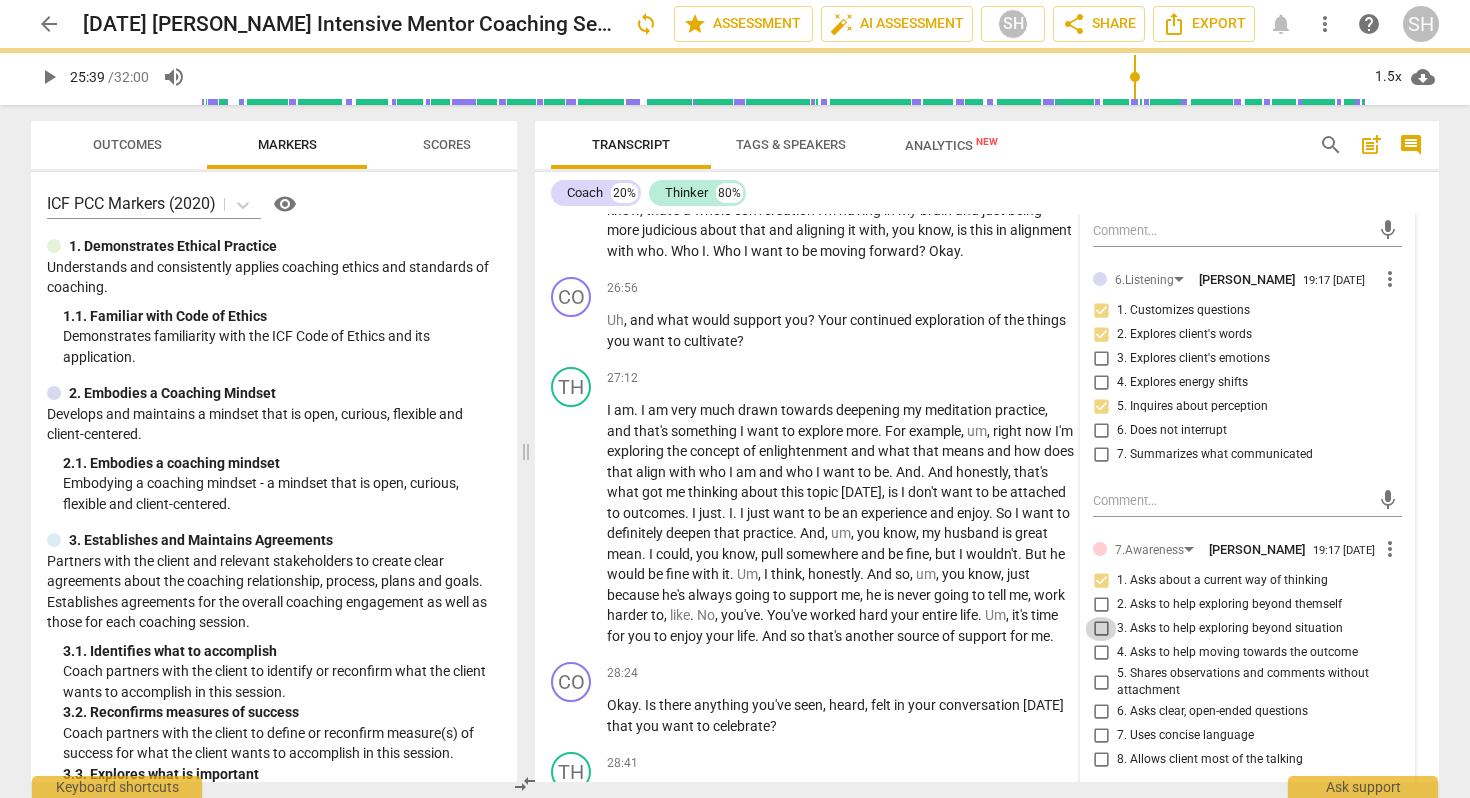 checkbox on "true" 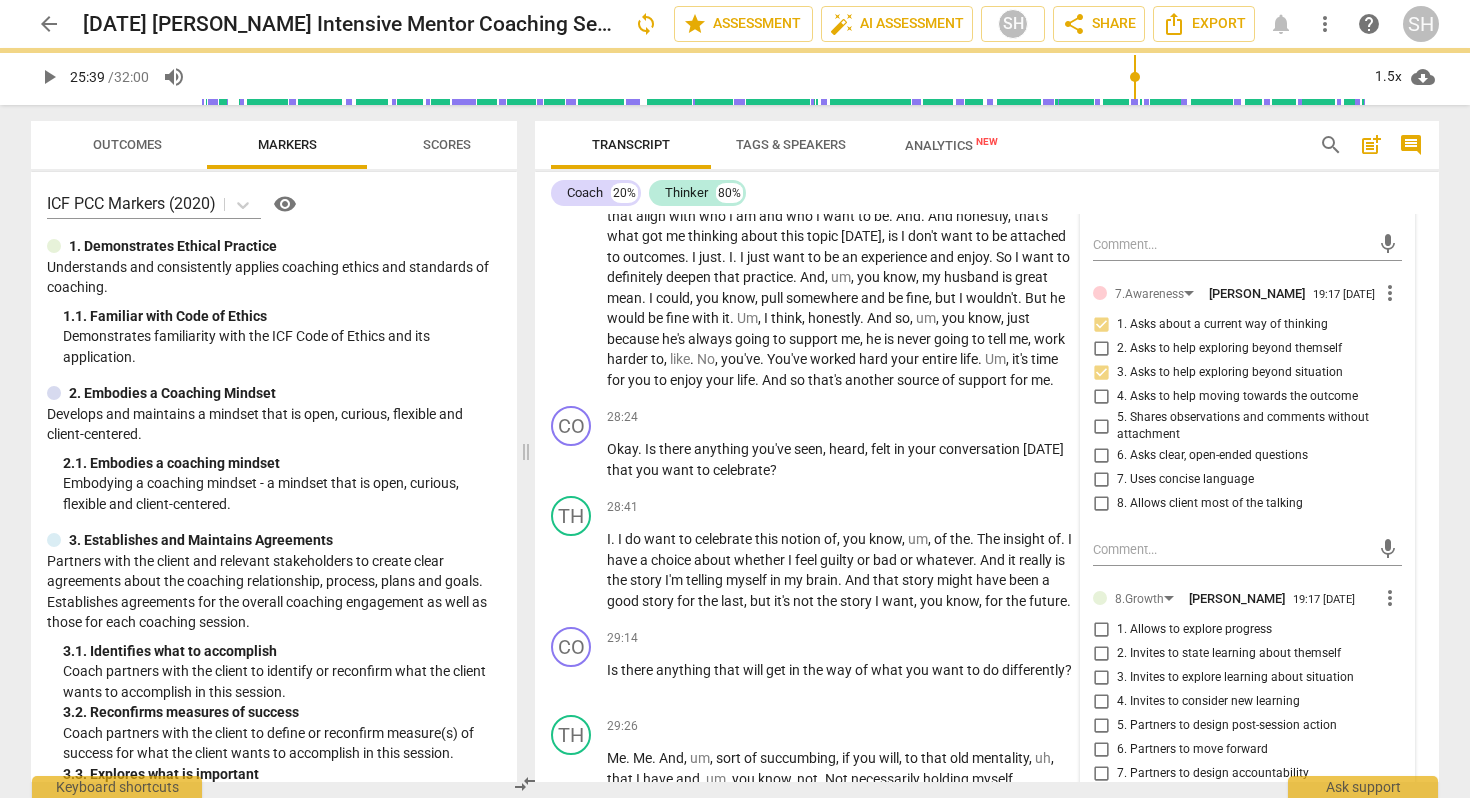 scroll, scrollTop: 8435, scrollLeft: 0, axis: vertical 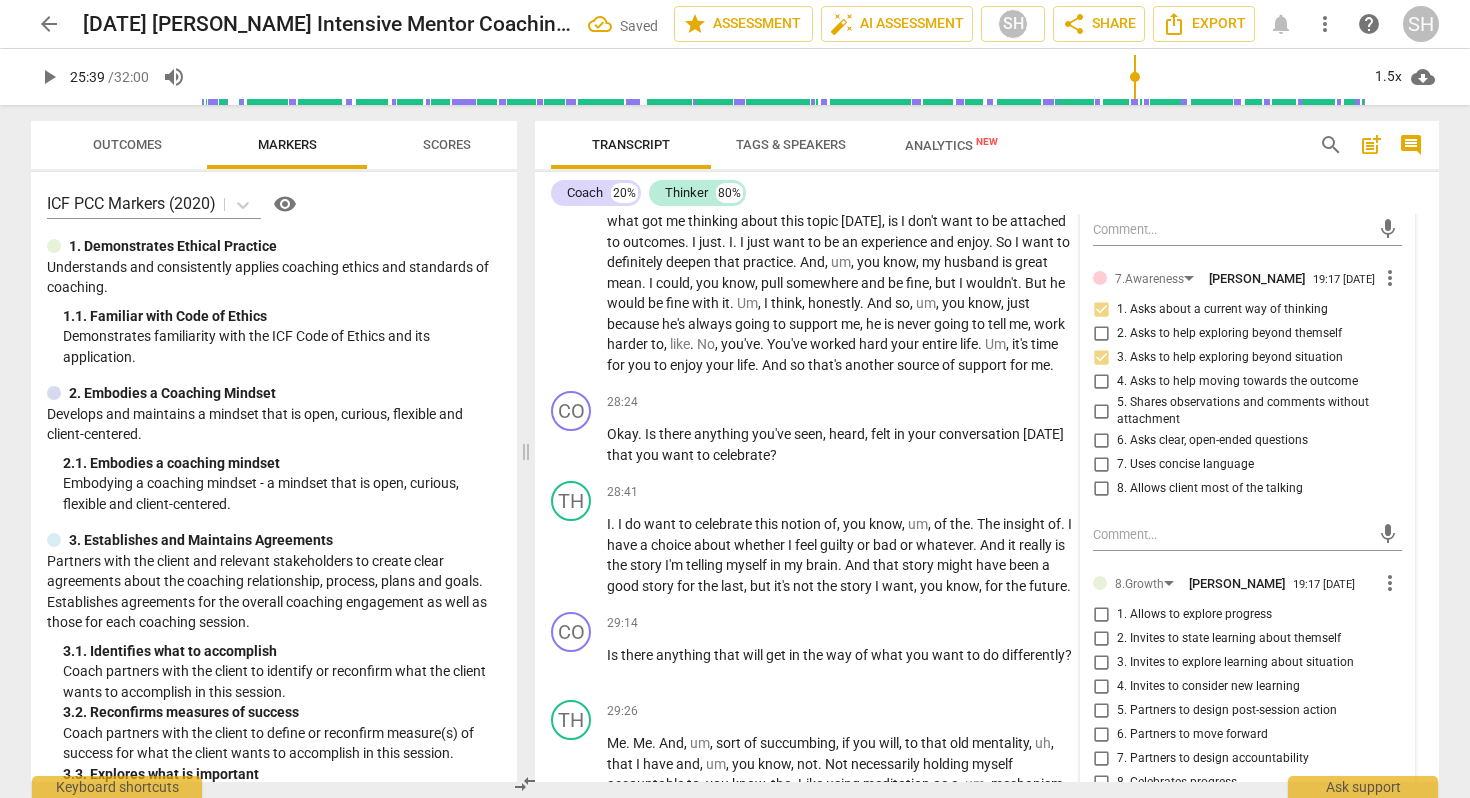 click on "6. Asks clear, open-ended questions" at bounding box center (1101, 441) 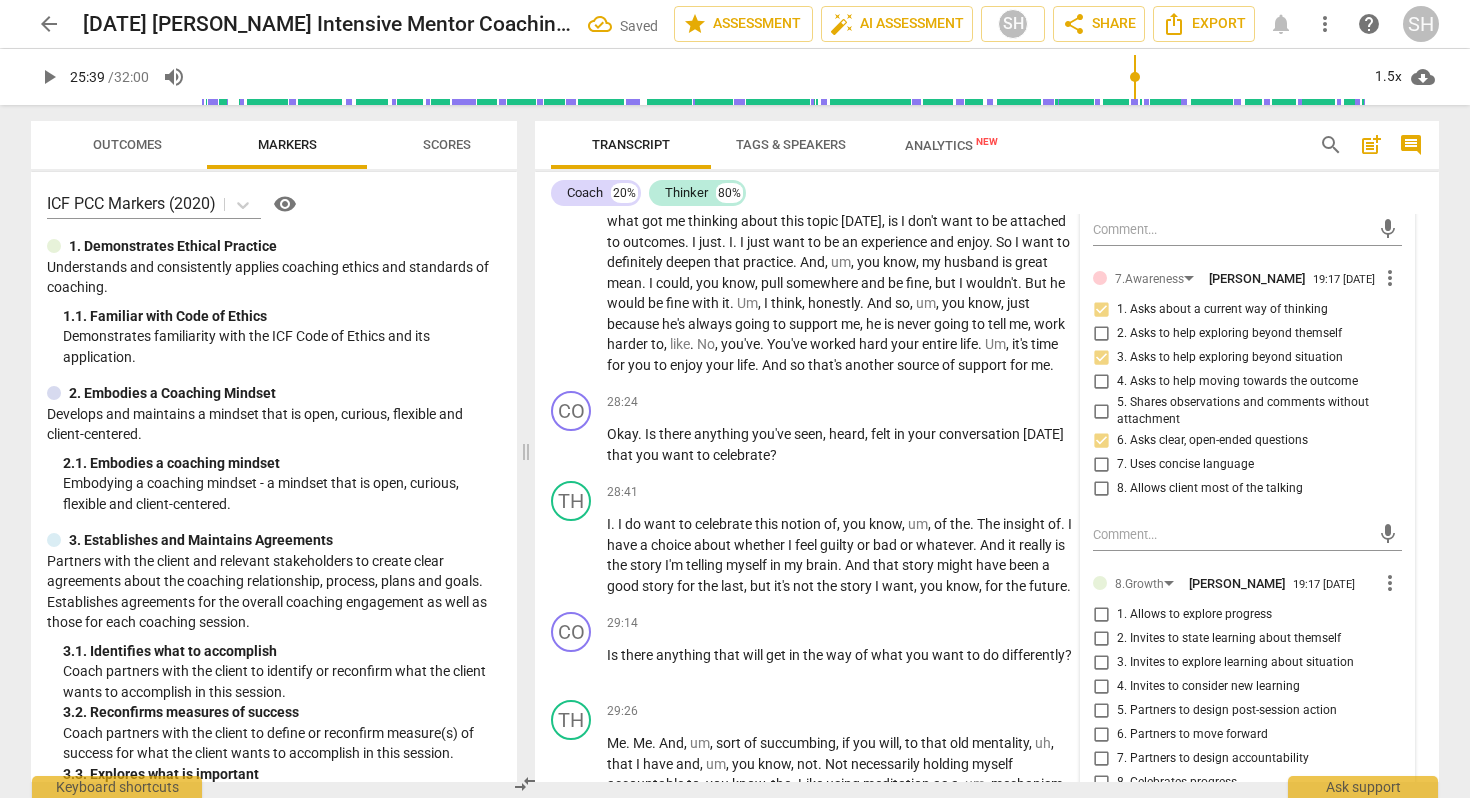 click on "7. Uses concise language" at bounding box center [1101, 465] 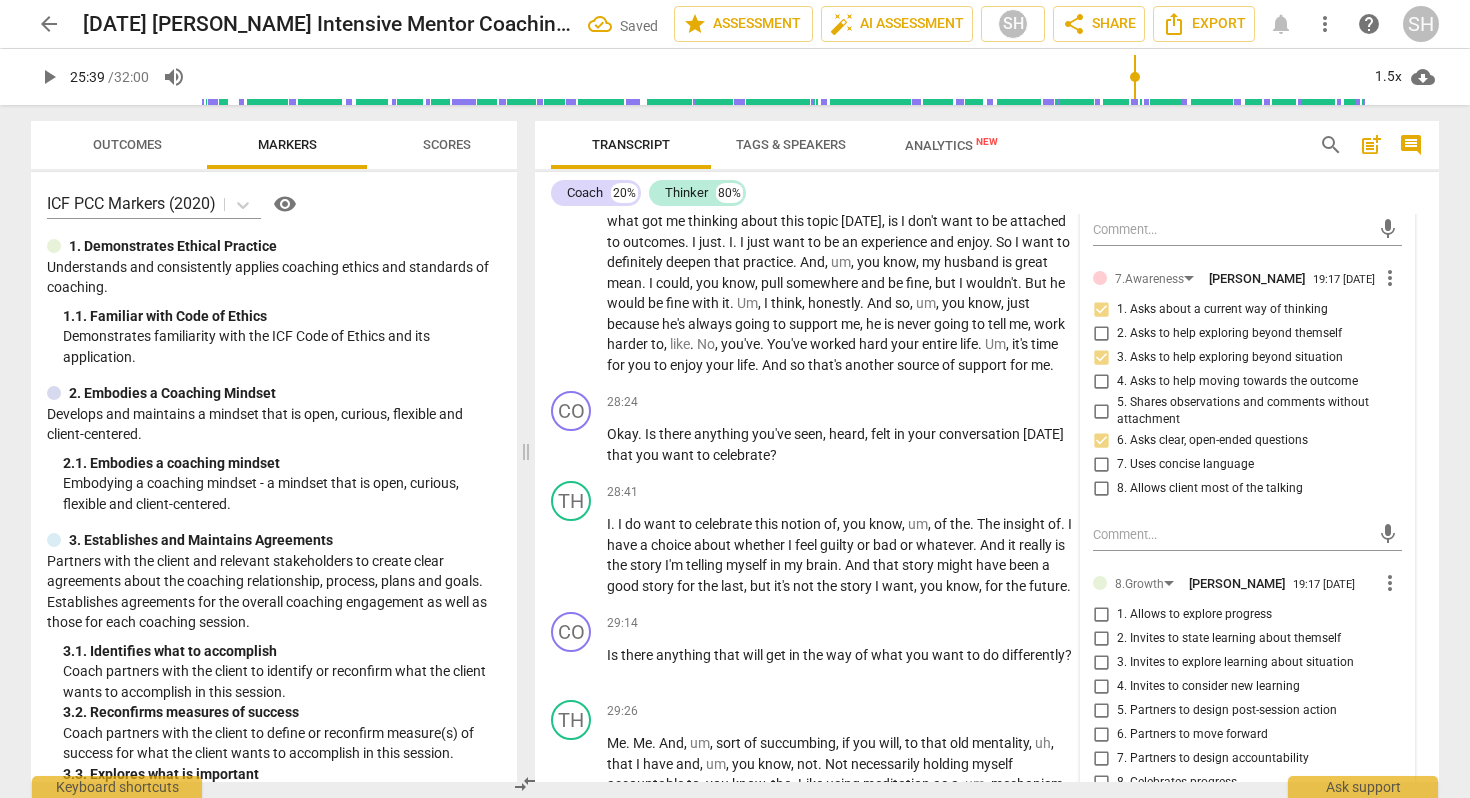 checkbox on "true" 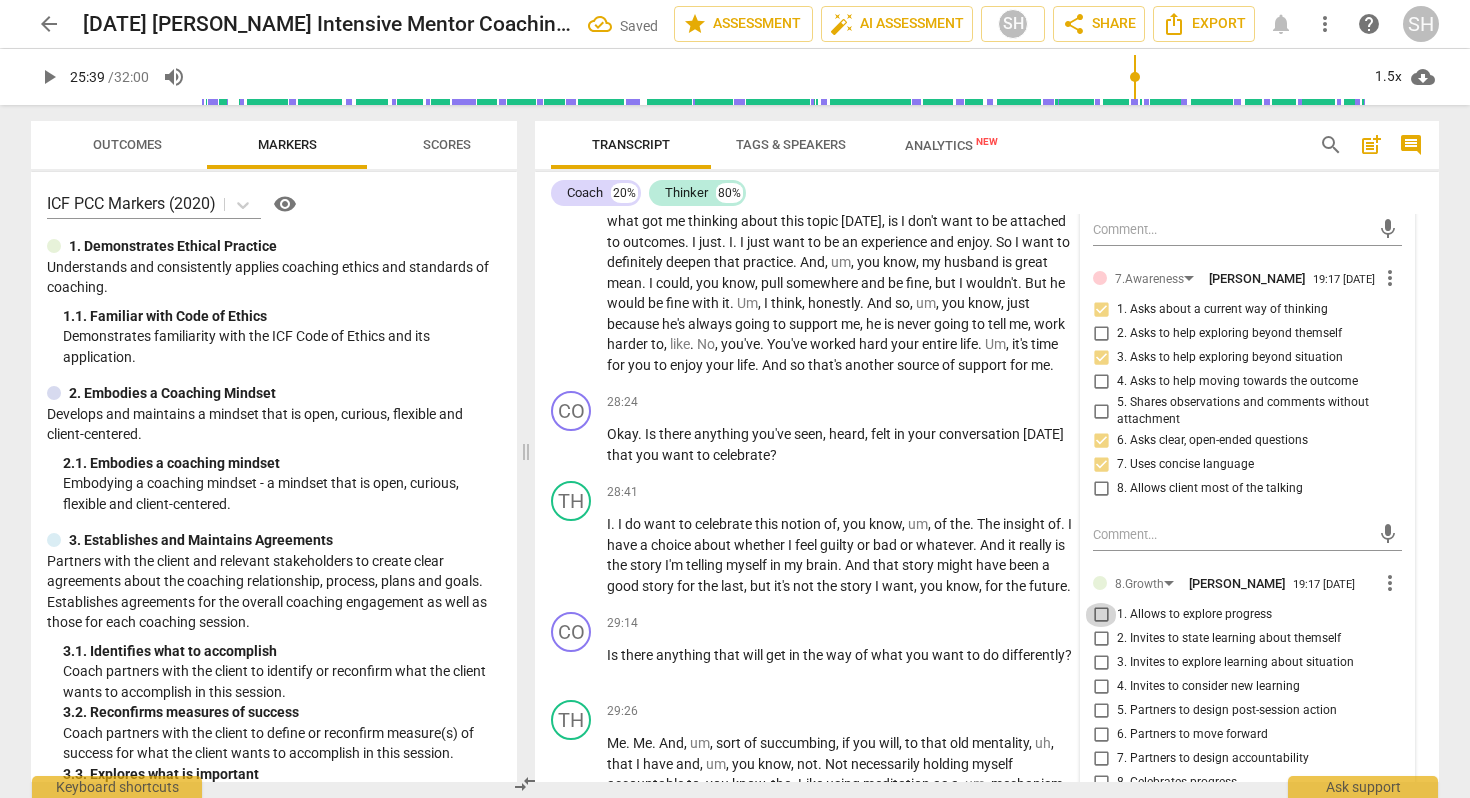 click on "1. Allows to explore progress" at bounding box center (1101, 615) 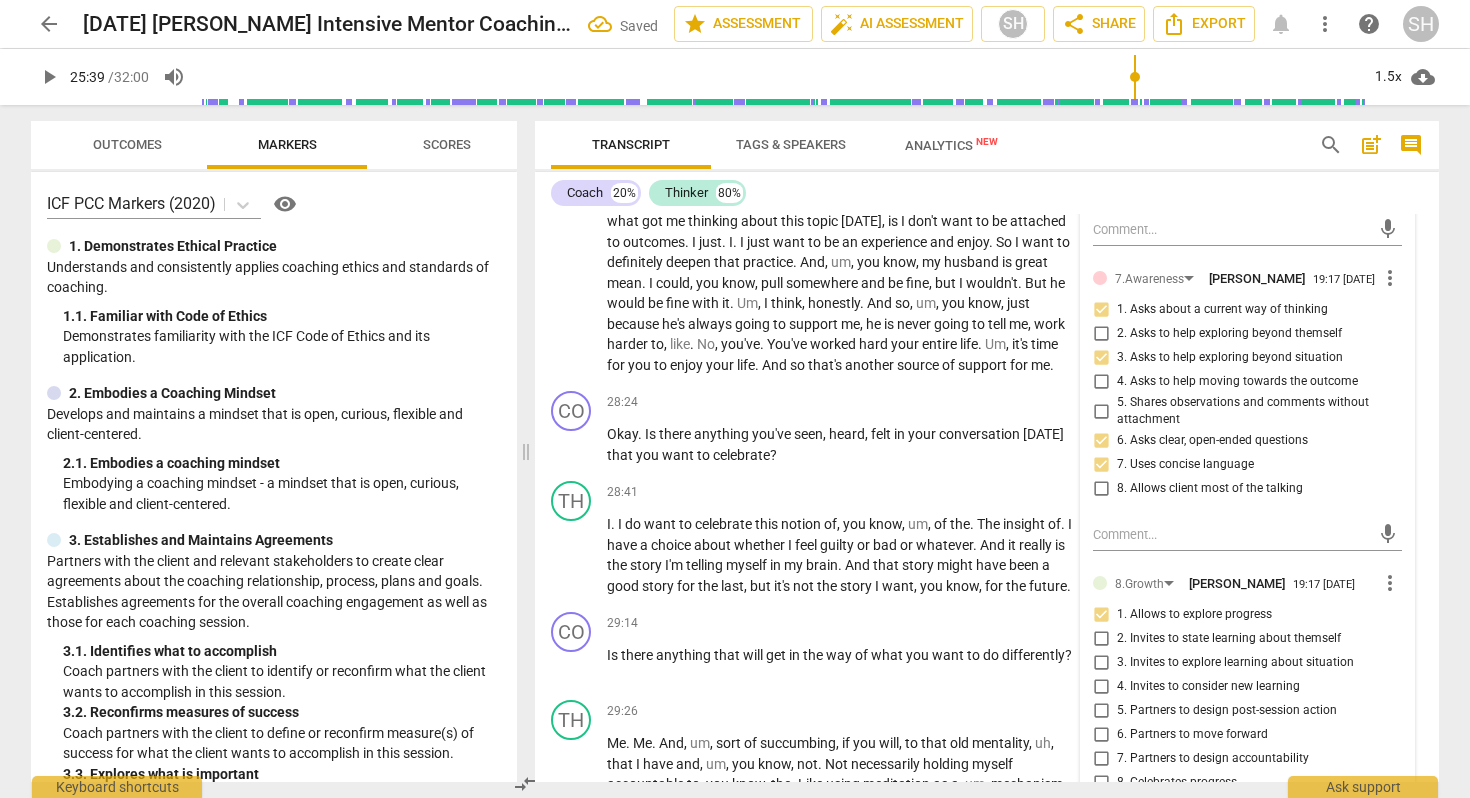 click on "6. Partners to move forward" at bounding box center (1101, 735) 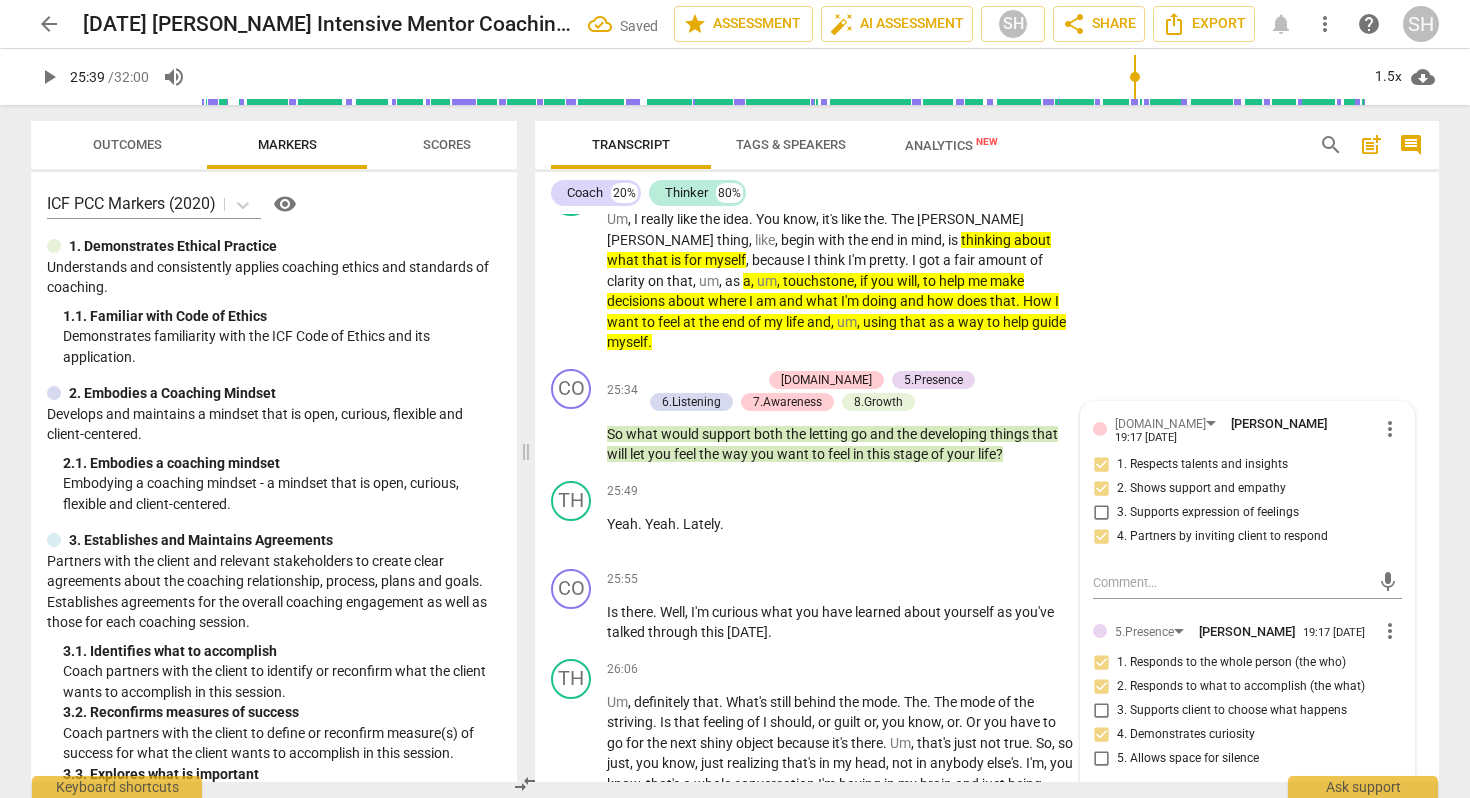 scroll, scrollTop: 7626, scrollLeft: 0, axis: vertical 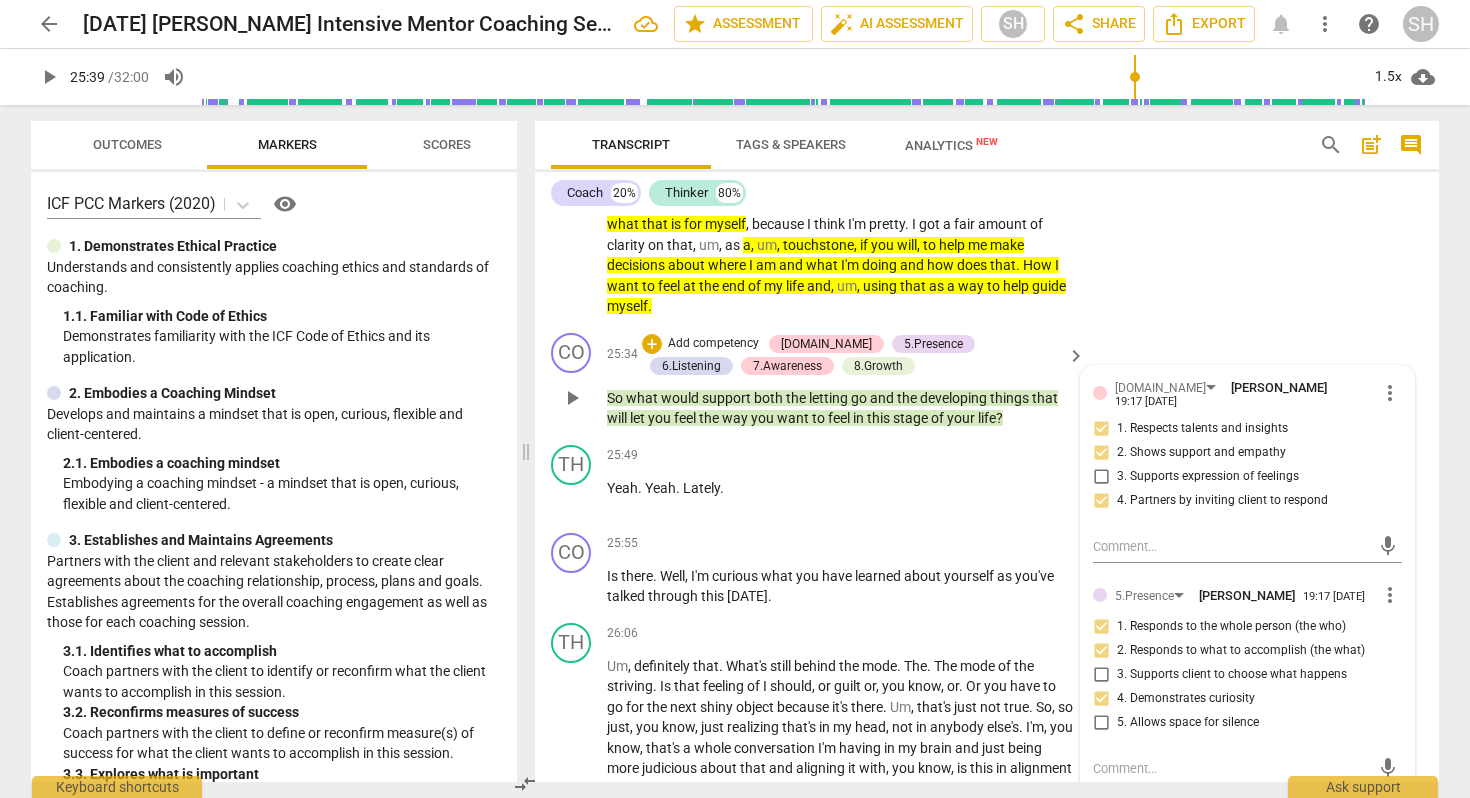 click on "play_arrow" at bounding box center [572, 398] 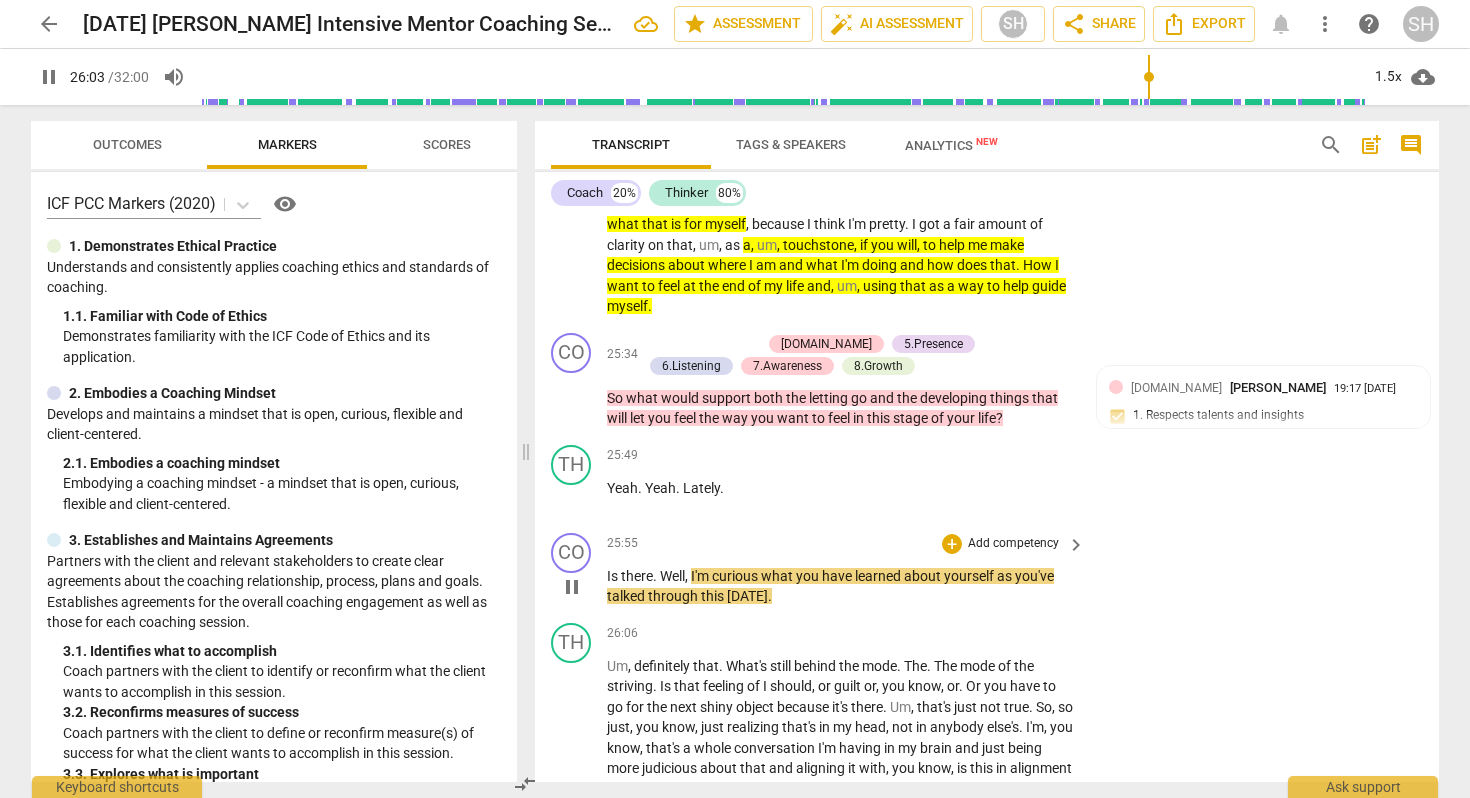 click on "pause" at bounding box center (572, 587) 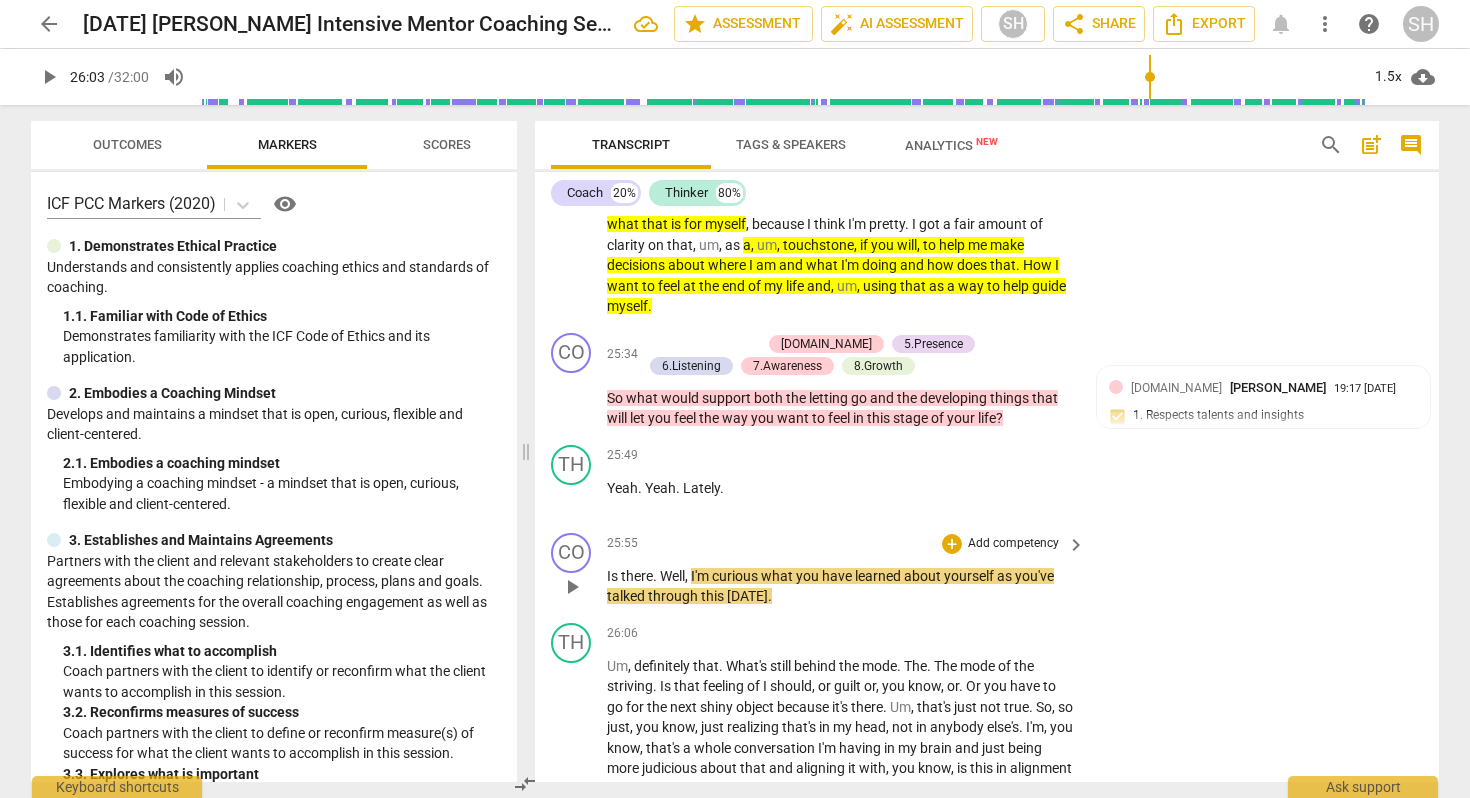 click on "Add competency" at bounding box center [1013, 544] 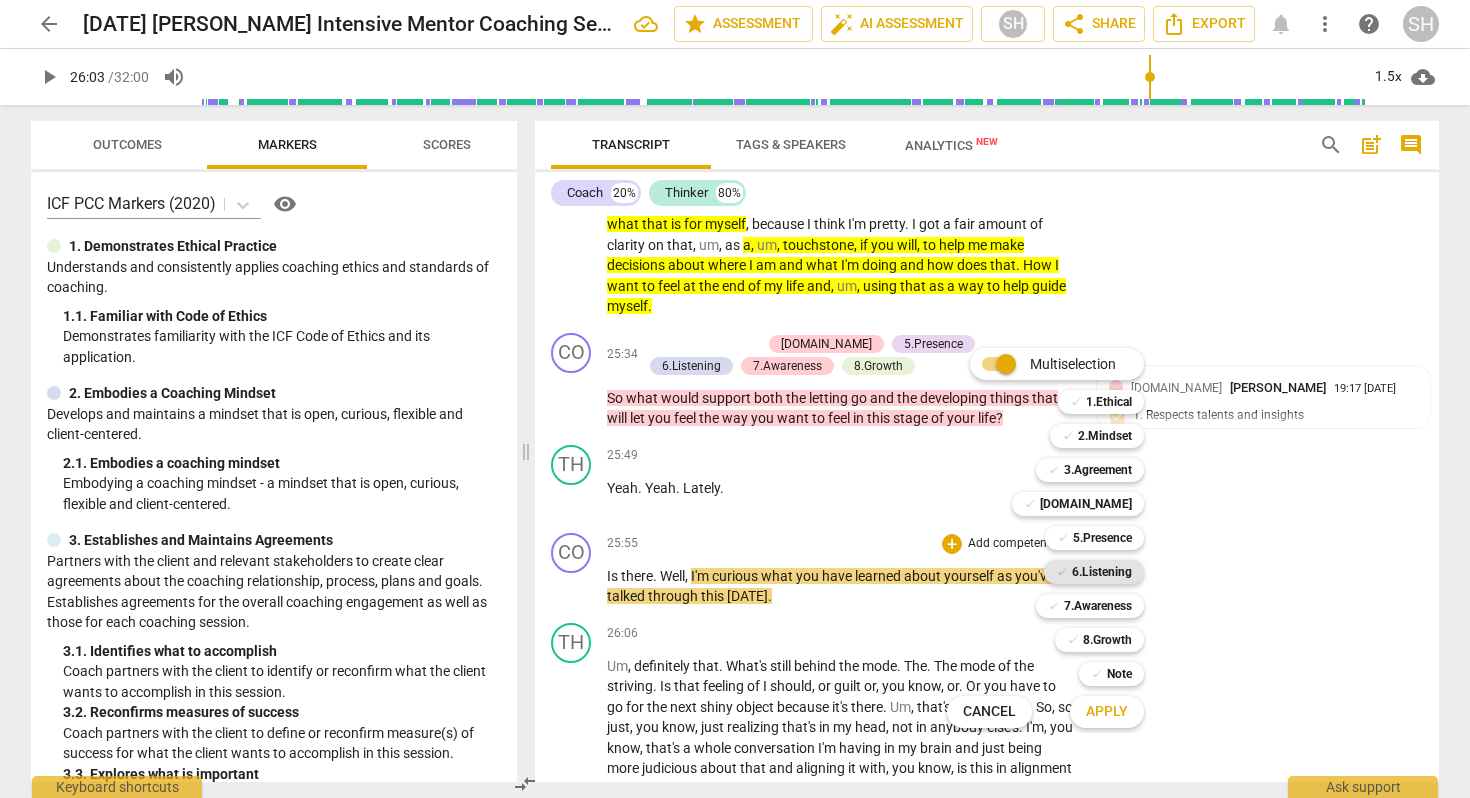 click on "6.Listening" at bounding box center (1102, 572) 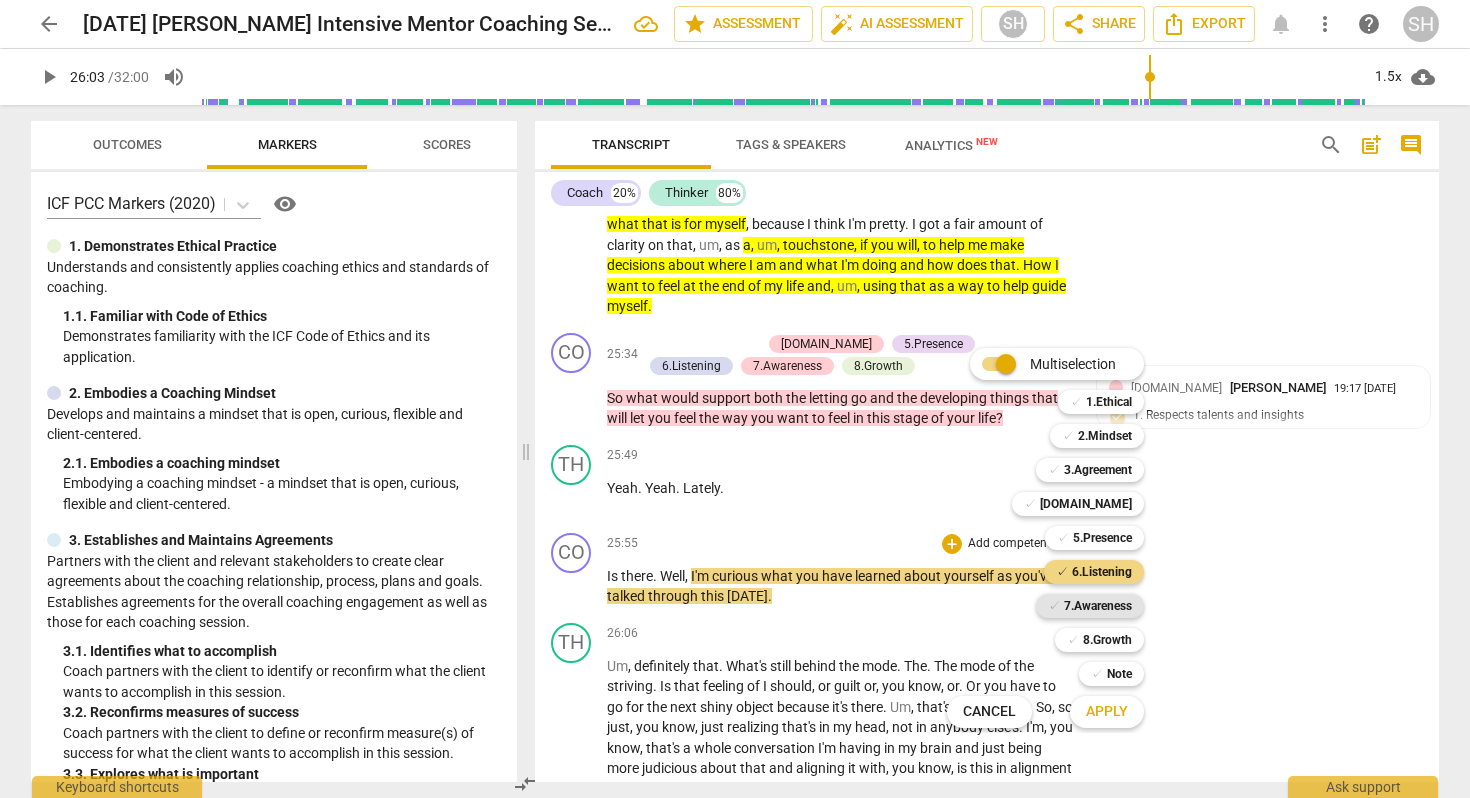 click on "7.Awareness" at bounding box center [1098, 606] 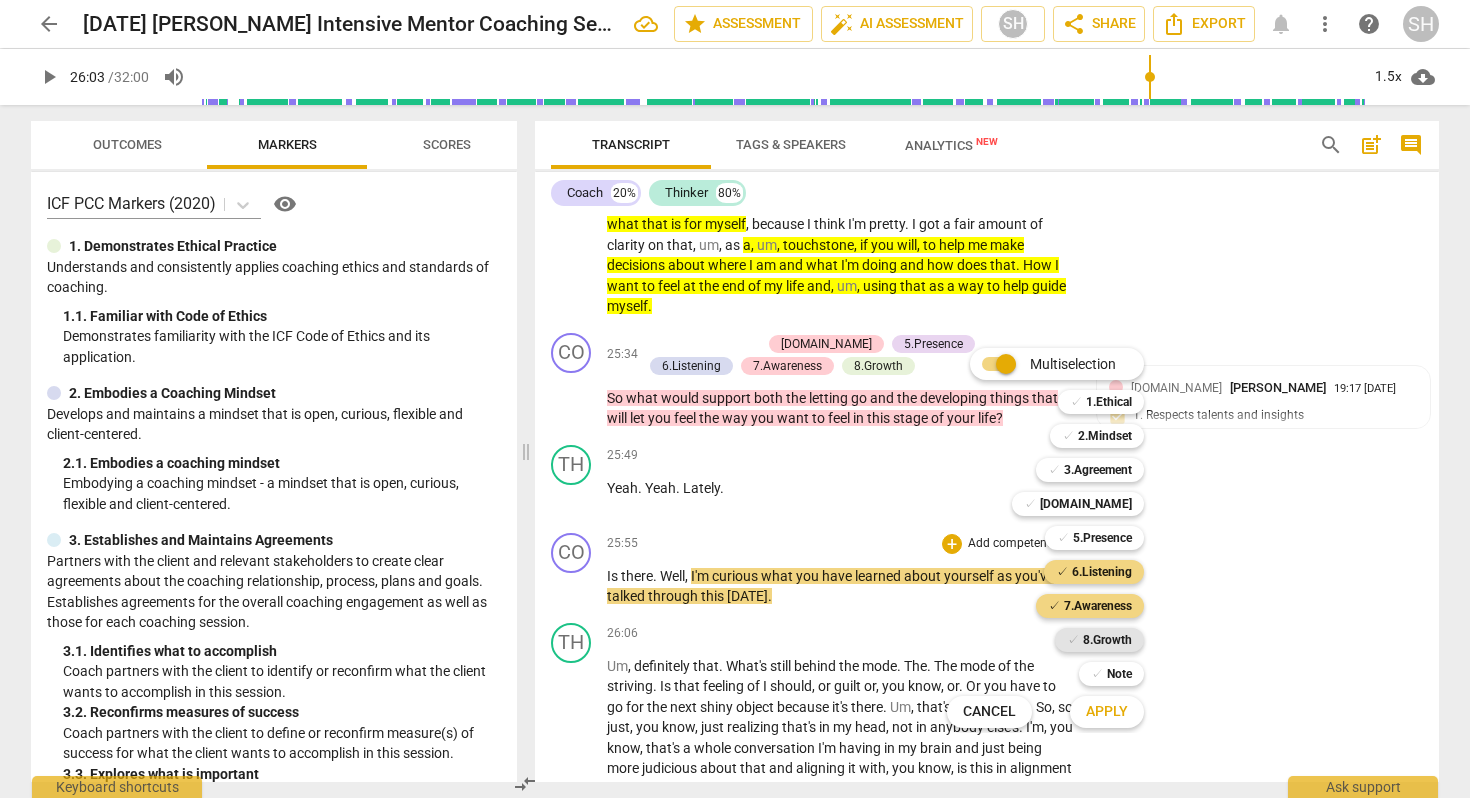 click on "8.Growth" at bounding box center (1107, 640) 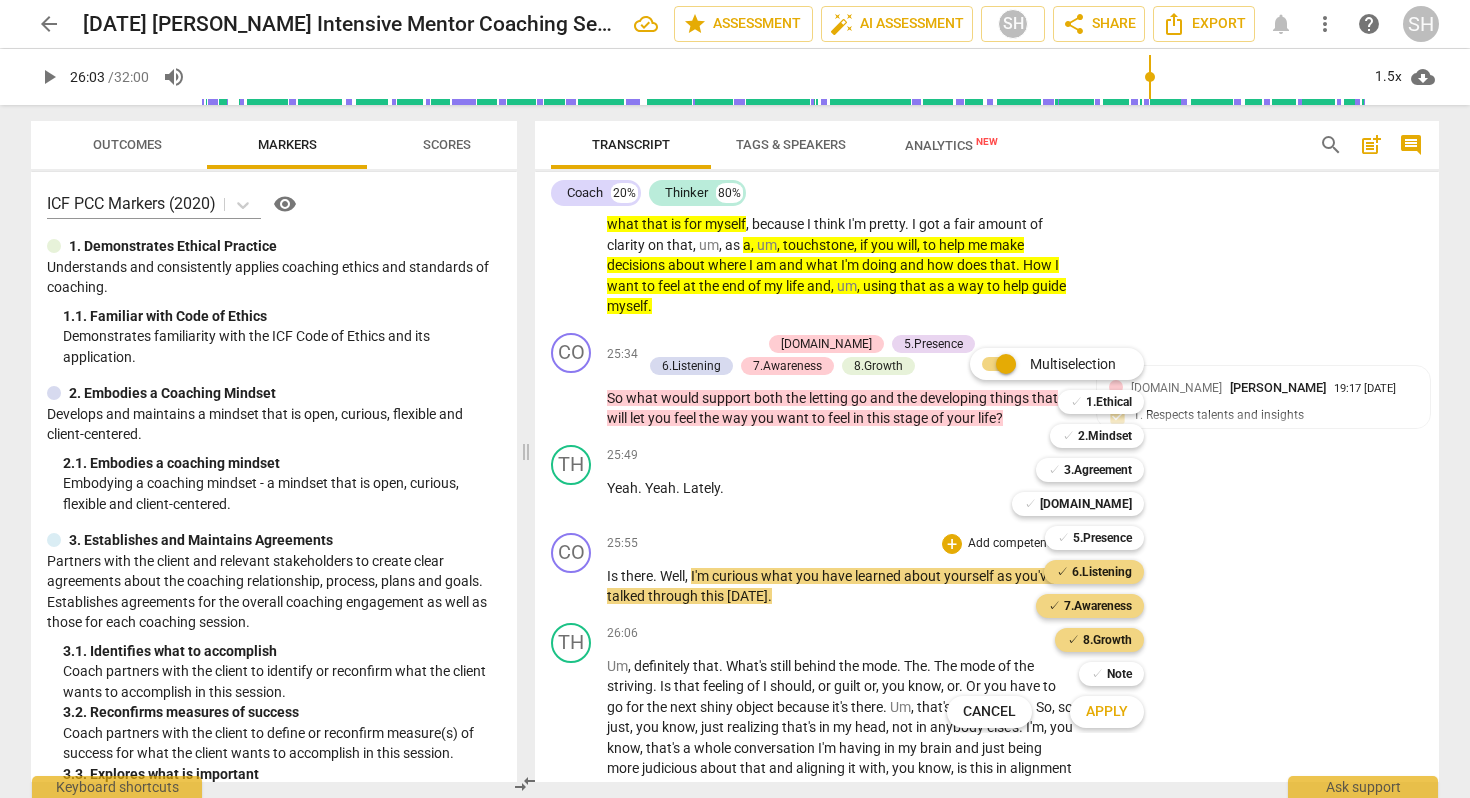 click on "Apply" at bounding box center (1107, 712) 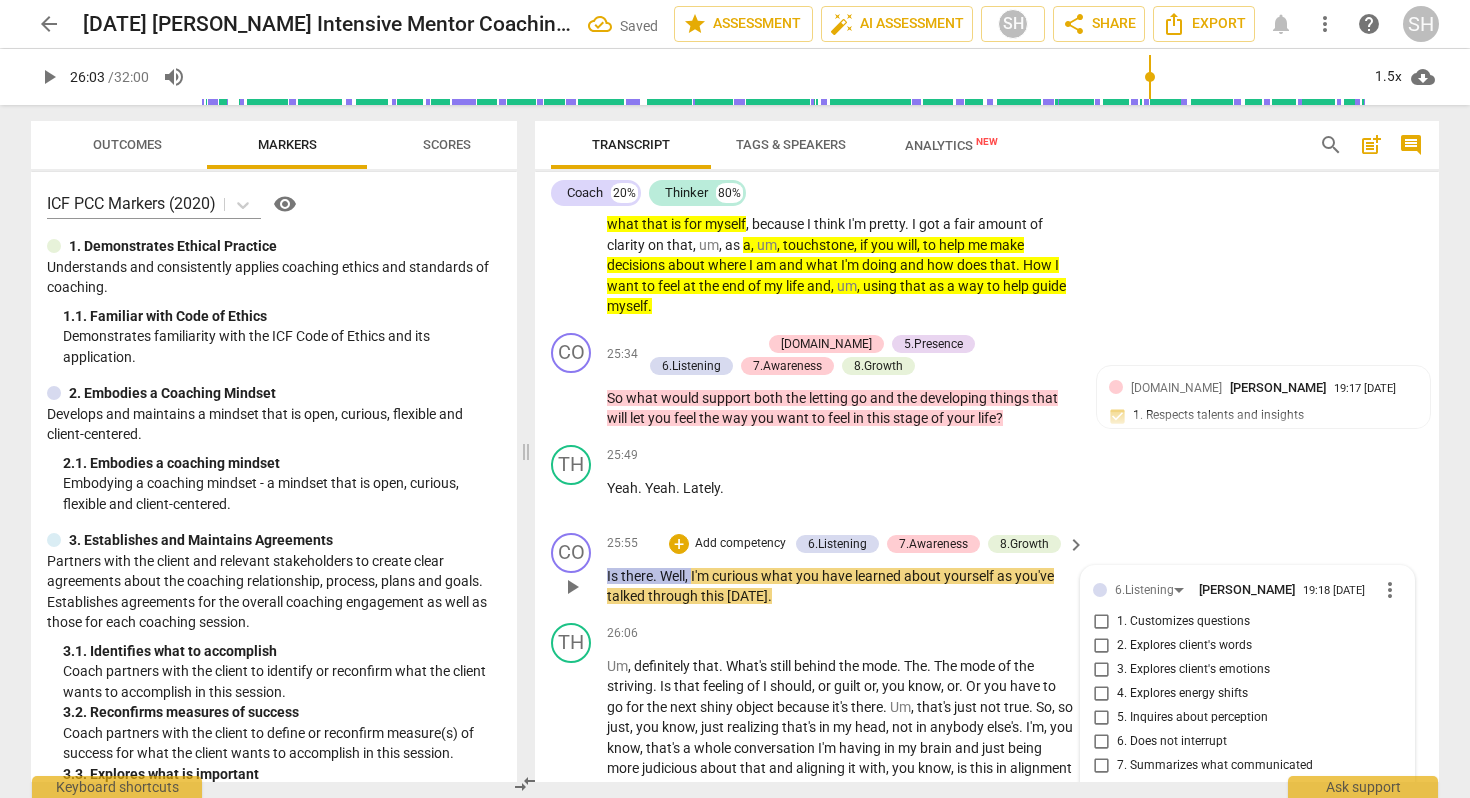 scroll, scrollTop: 7934, scrollLeft: 0, axis: vertical 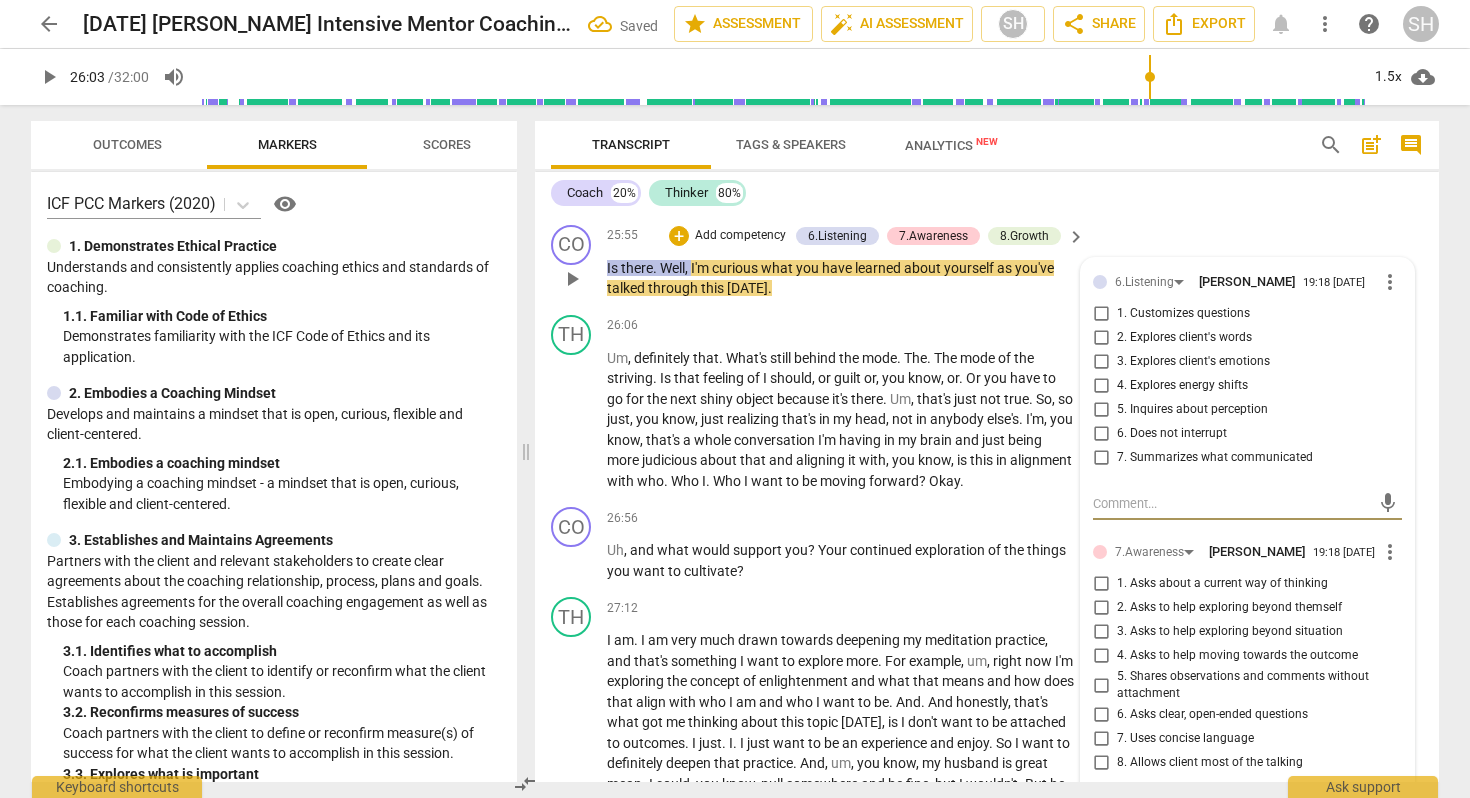 click on "1. Customizes questions" at bounding box center (1101, 314) 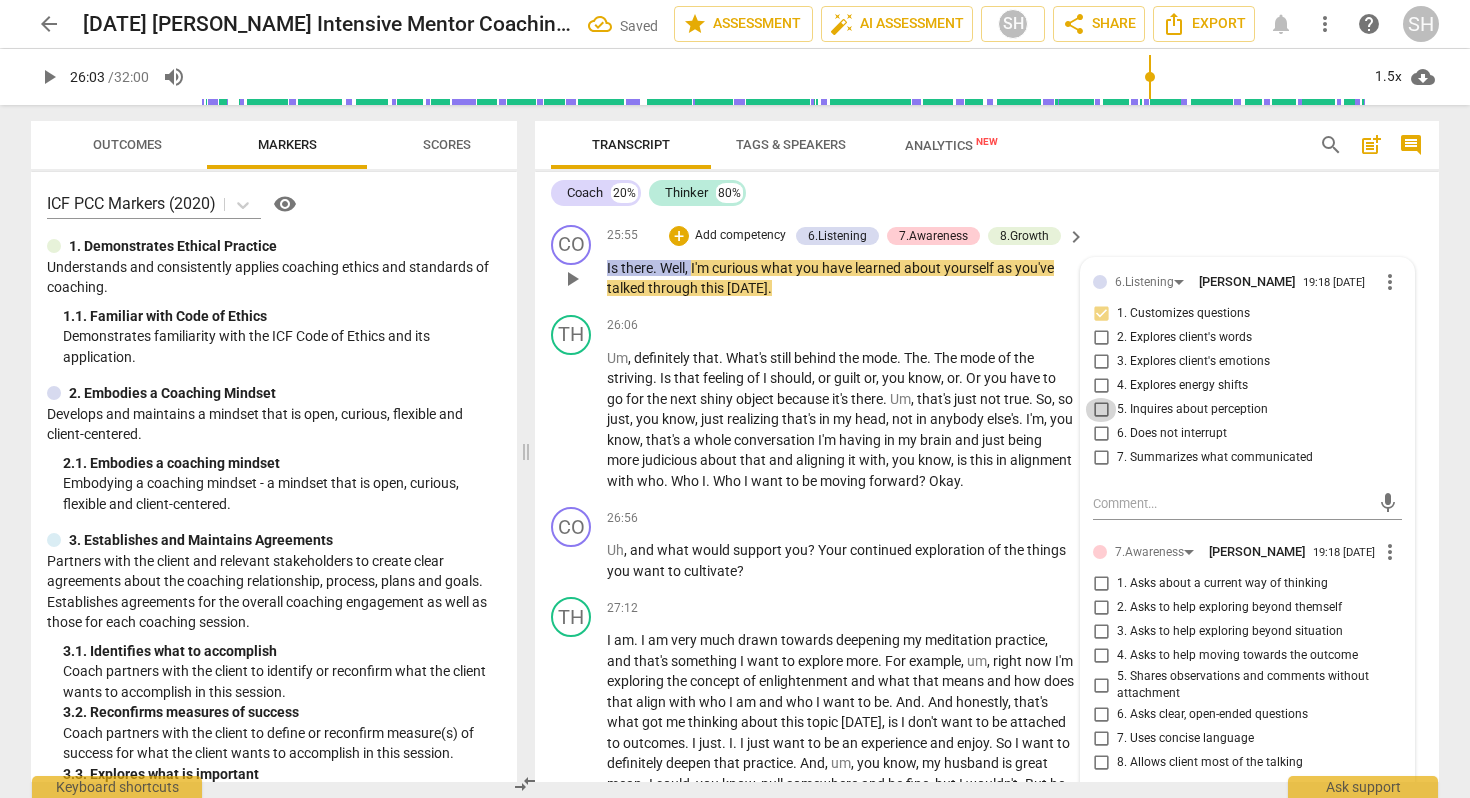 click on "5. Inquires about perception" at bounding box center [1101, 410] 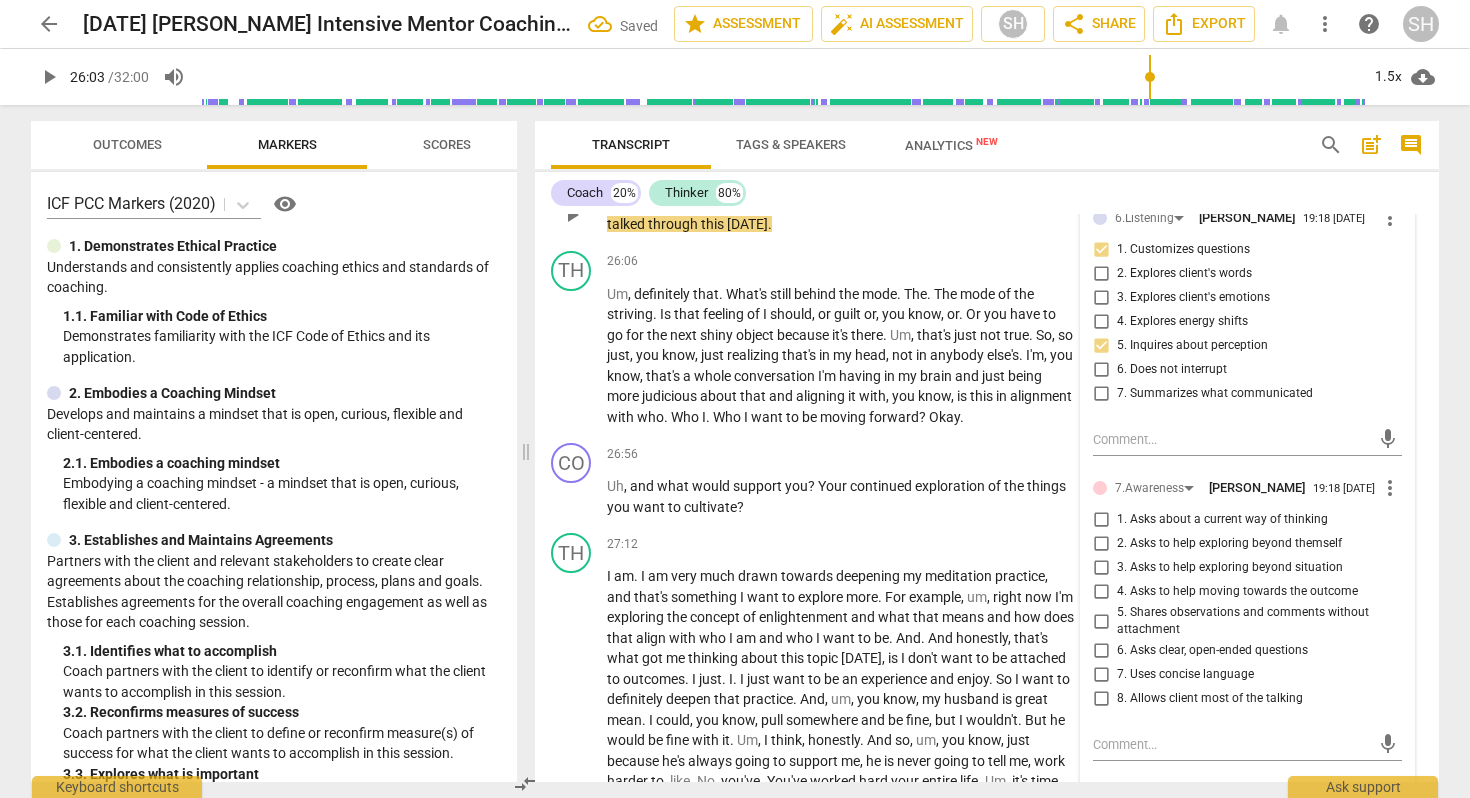 scroll, scrollTop: 8028, scrollLeft: 0, axis: vertical 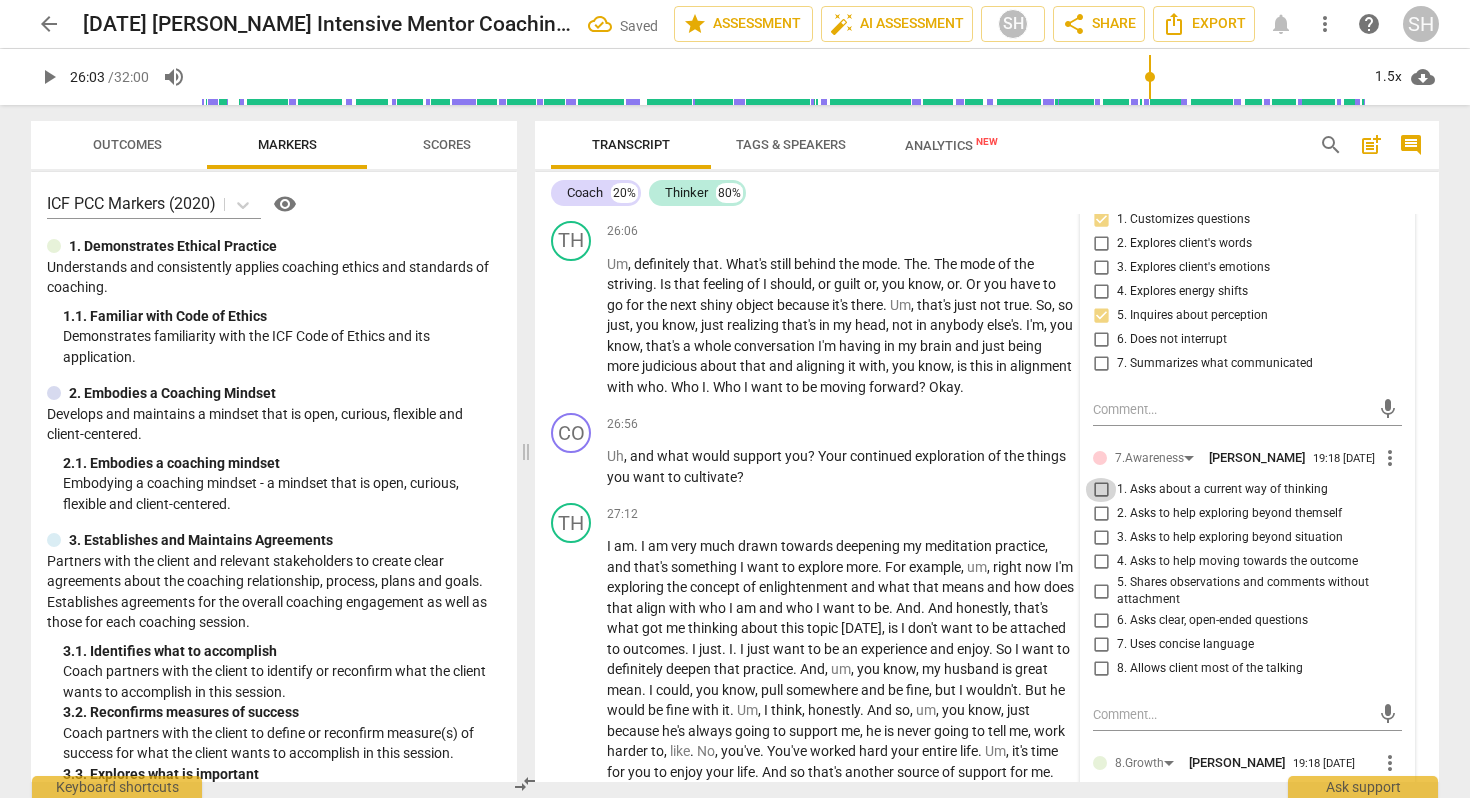 click on "1. Asks about a current way of thinking" at bounding box center [1101, 490] 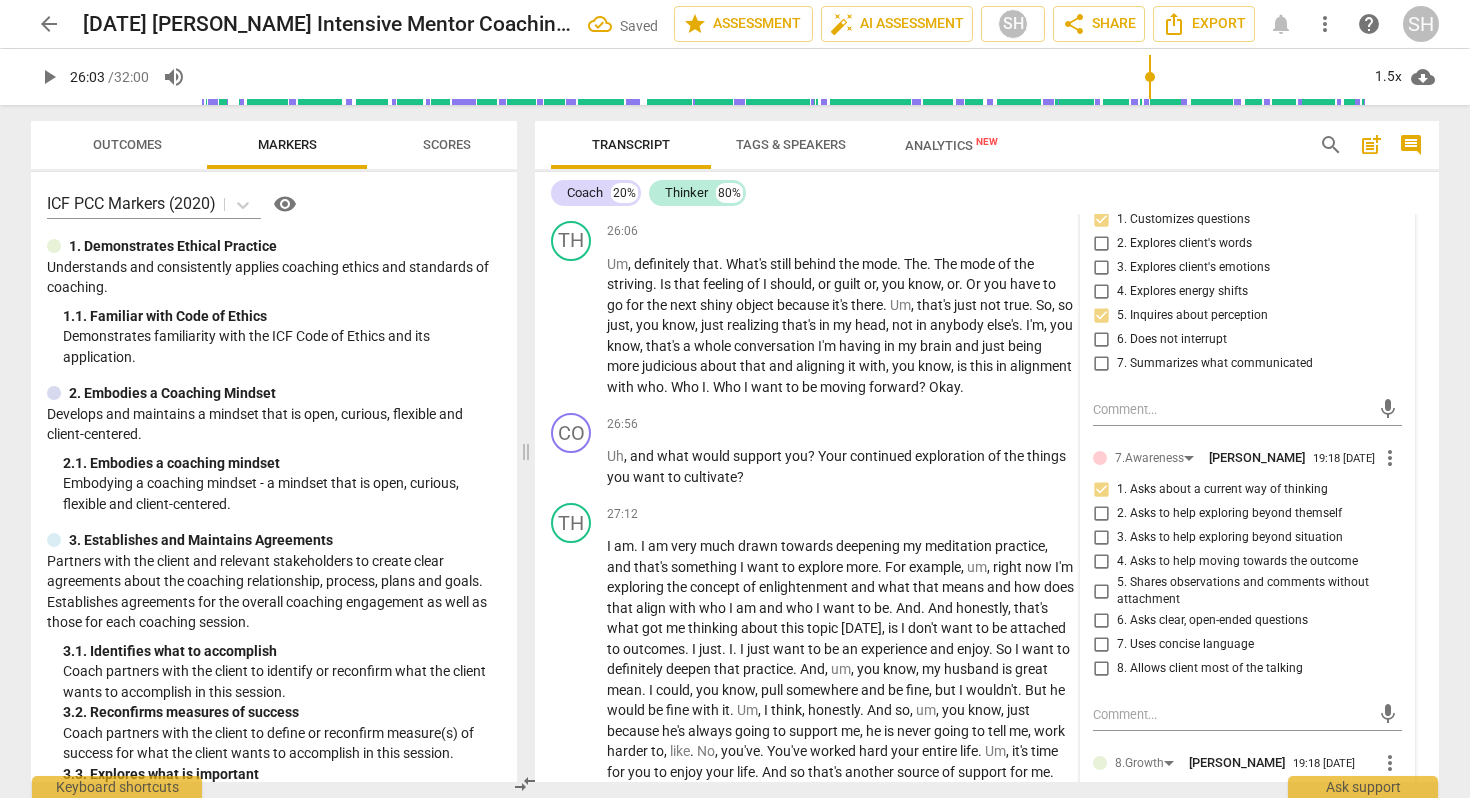 click on "6. Asks clear, open-ended questions" at bounding box center (1101, 621) 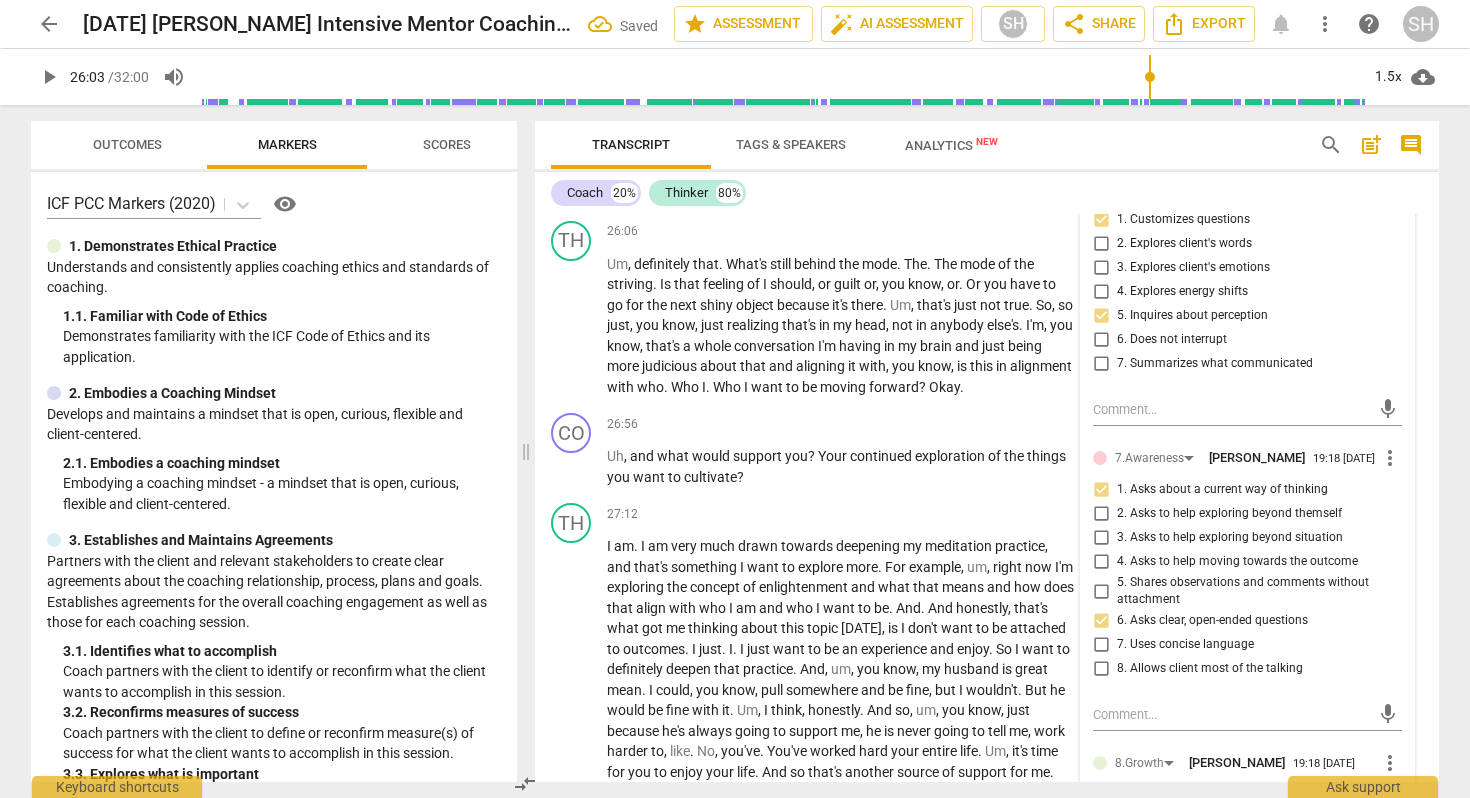 click on "7. Uses concise language" at bounding box center (1101, 645) 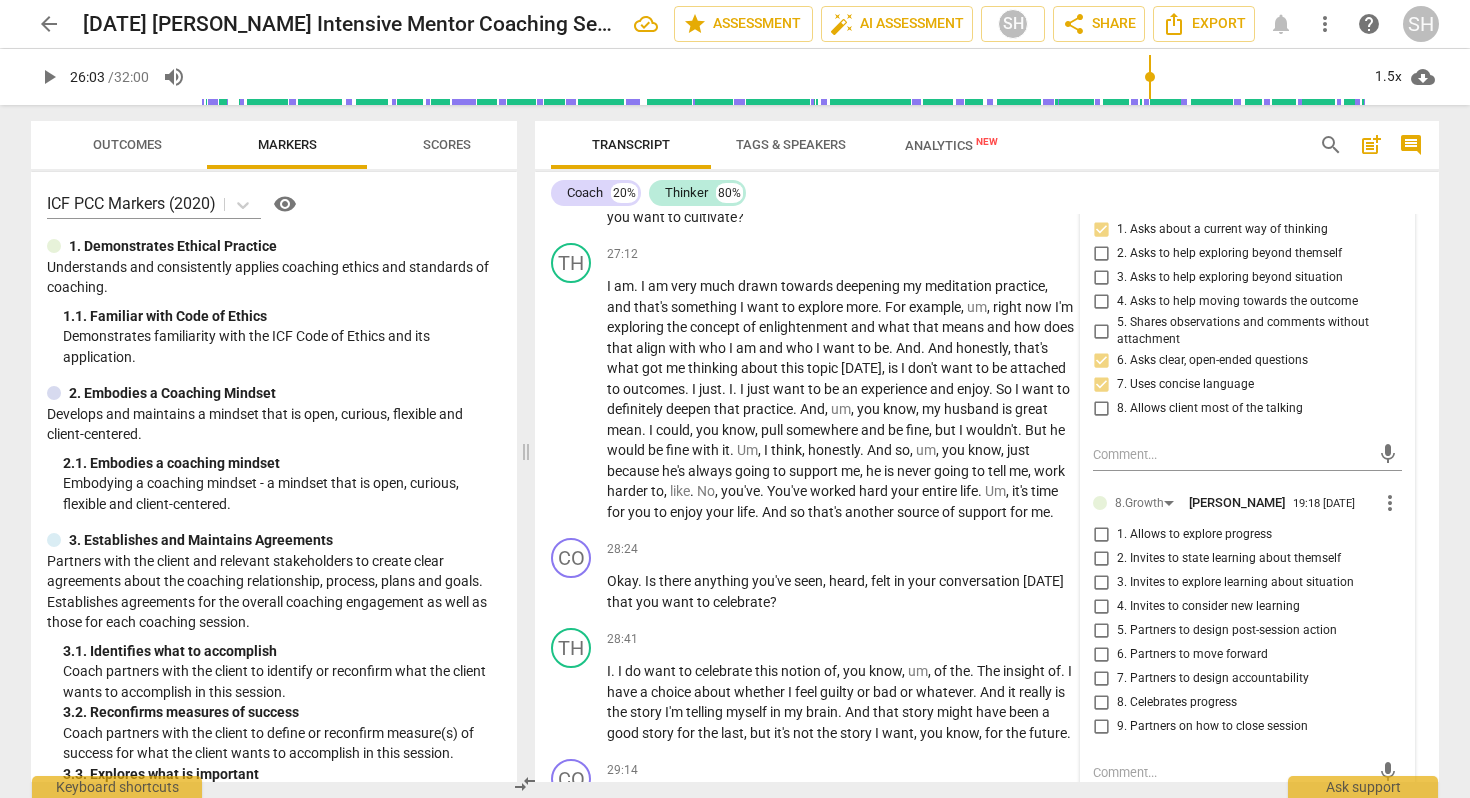 scroll, scrollTop: 8293, scrollLeft: 0, axis: vertical 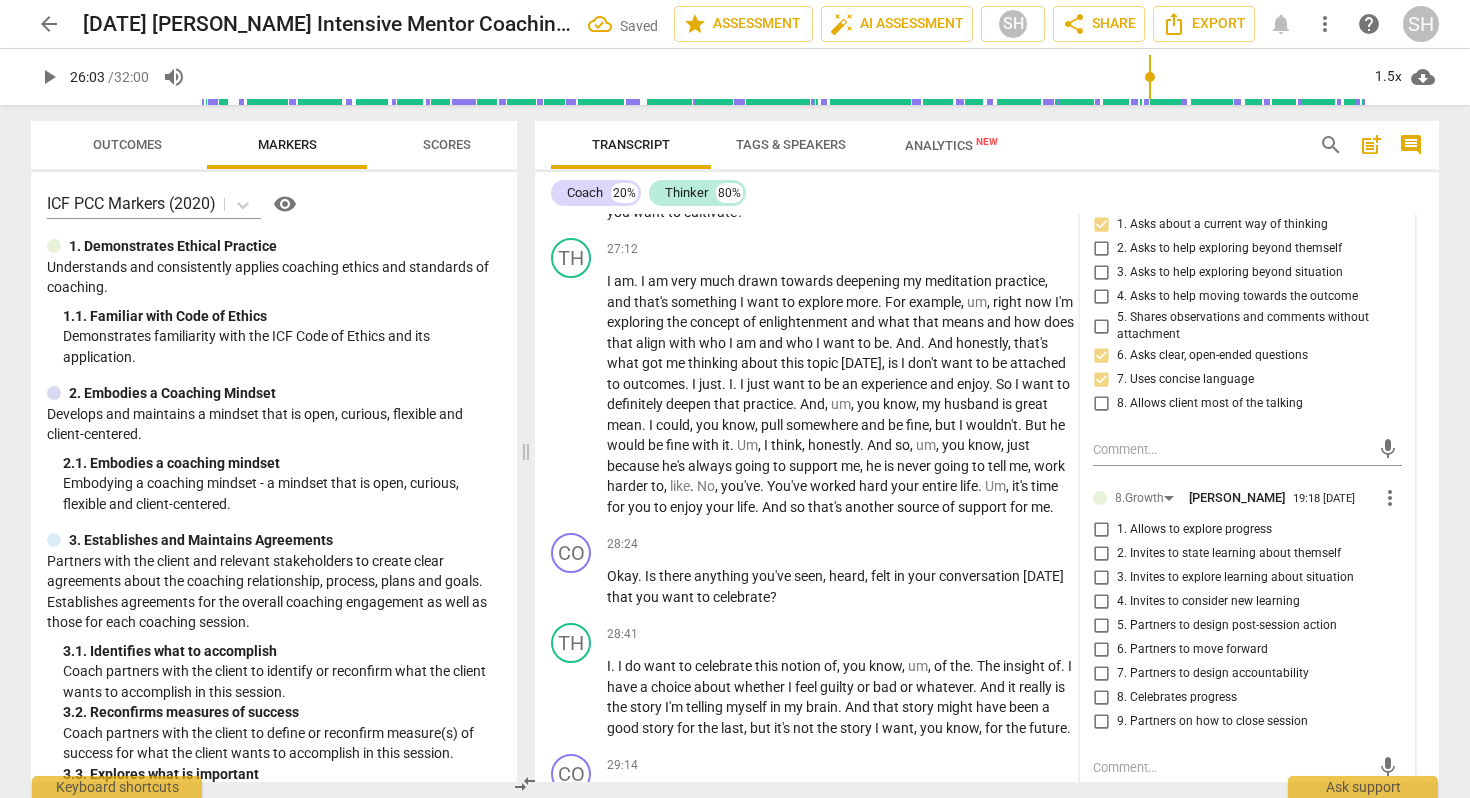 click on "2. Invites to state learning about themself" at bounding box center [1101, 554] 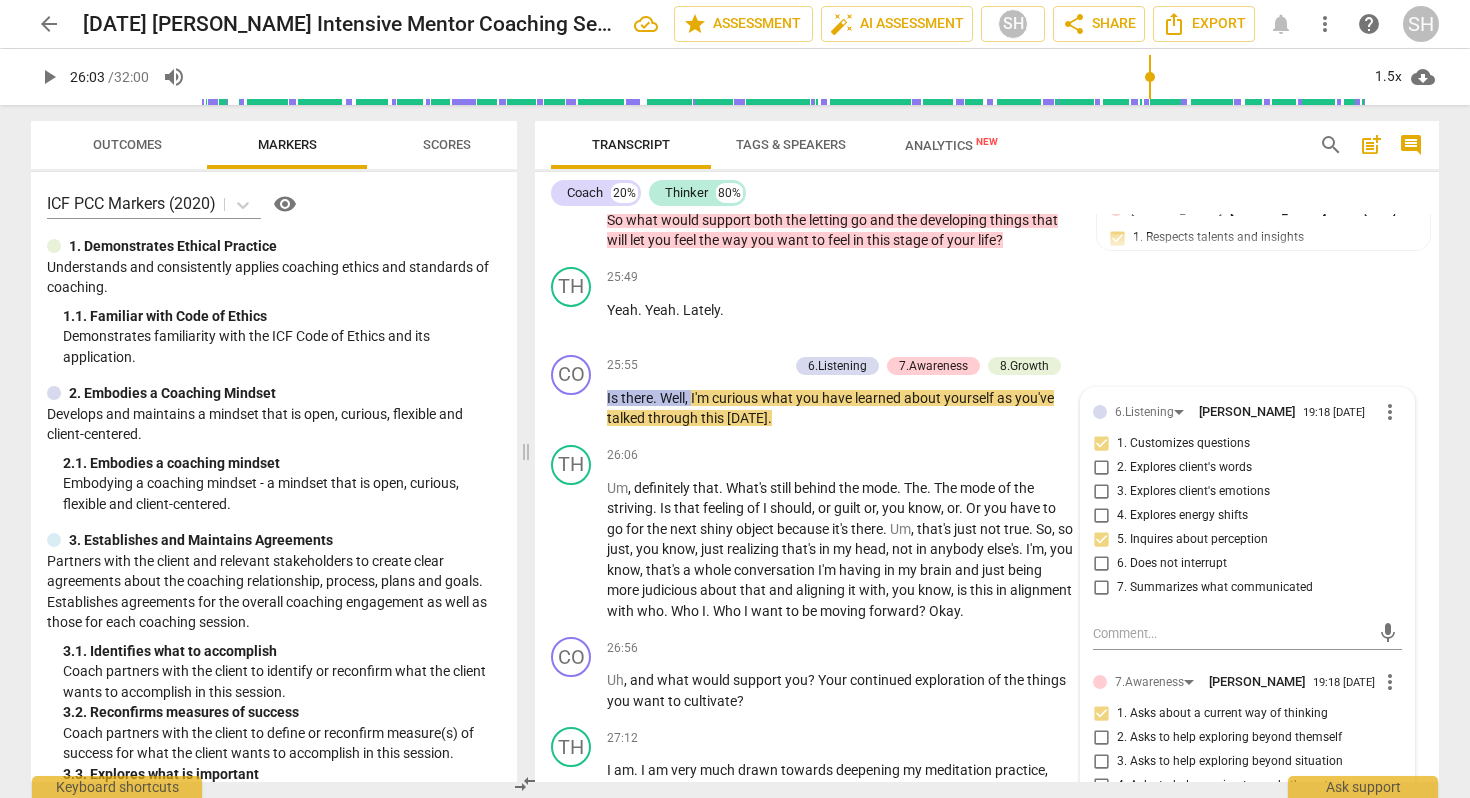 scroll, scrollTop: 7764, scrollLeft: 0, axis: vertical 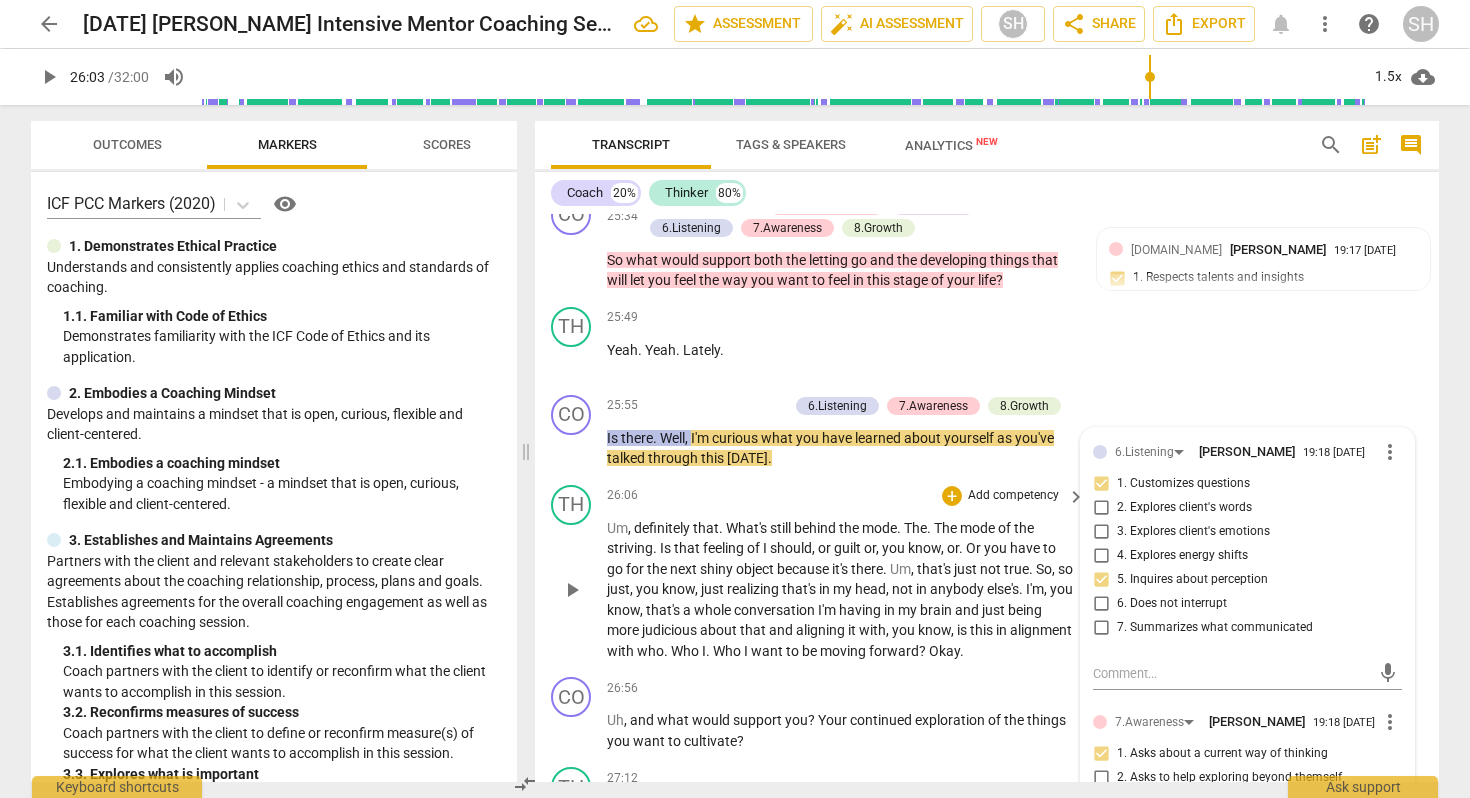 click on "play_arrow" at bounding box center [572, 590] 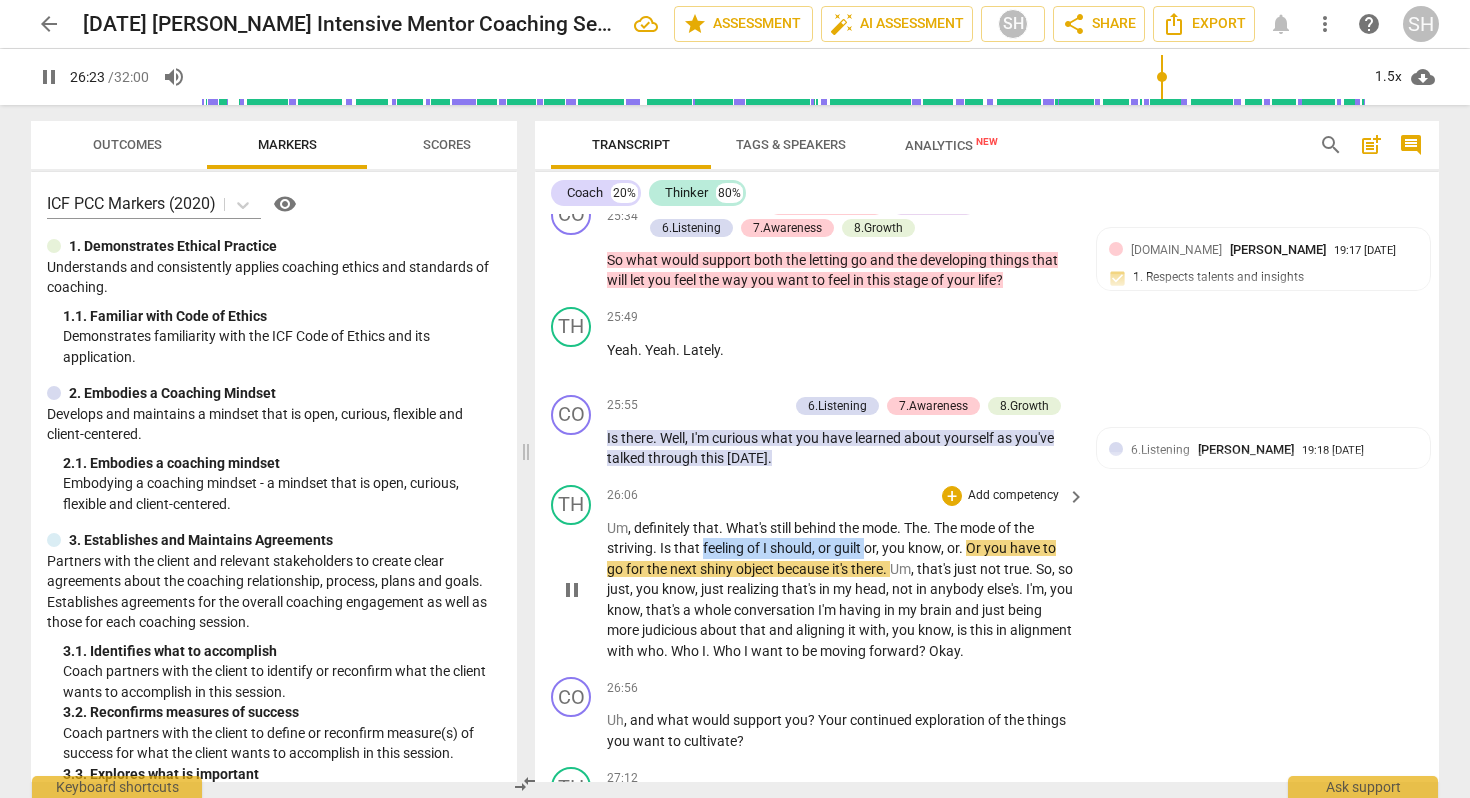 drag, startPoint x: 703, startPoint y: 540, endPoint x: 866, endPoint y: 543, distance: 163.0276 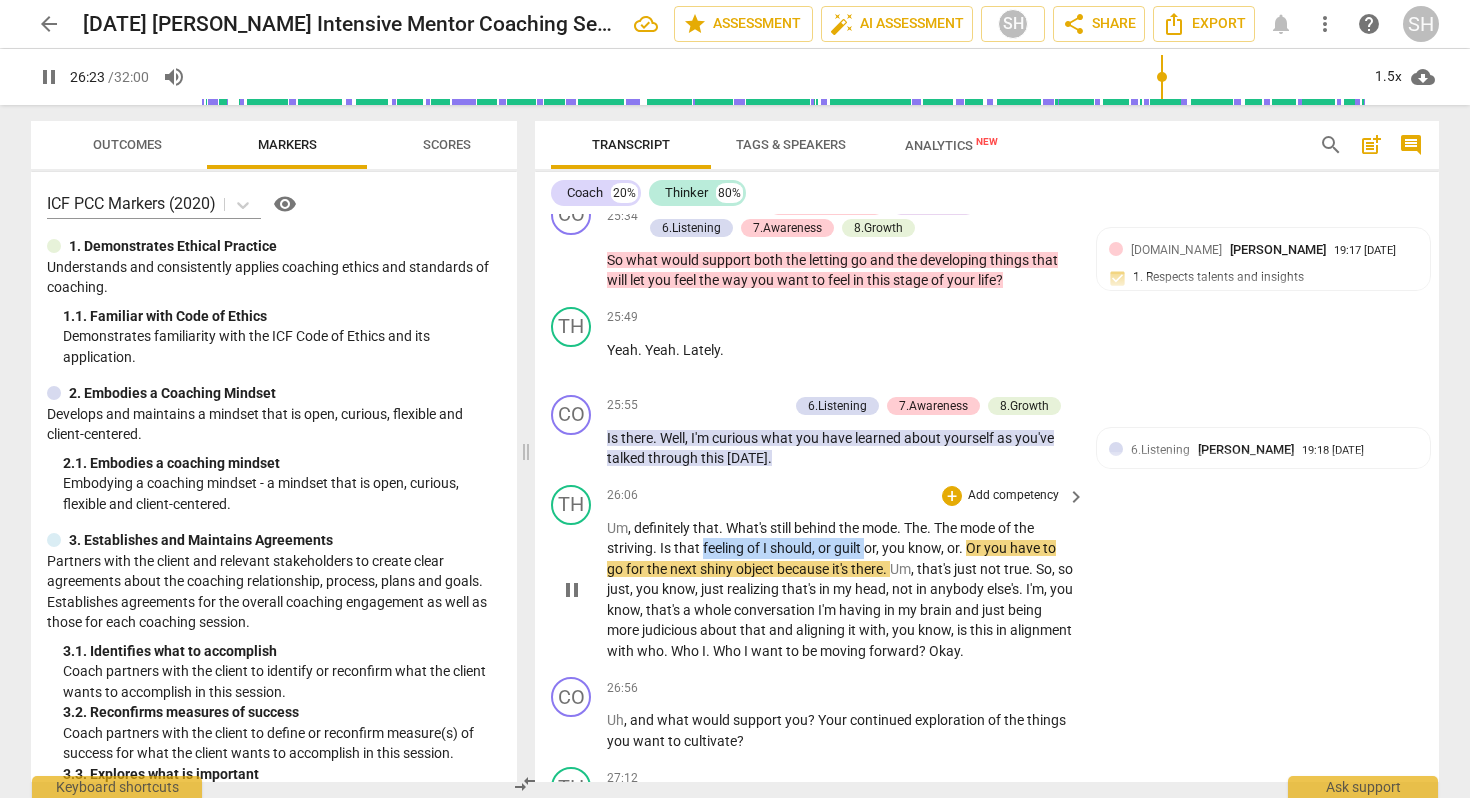 click on "Um ,   definitely   that .   What's   still   behind   the   mode .   The .   The   mode   of   the   striving .   Is   that   feeling   of   I   should ,   or   guilt   or ,   you   know ,   or .   Or   you   have   to   go   for   the   next   shiny   object   because   it's   there .   Um ,   that's   just   not   true .   So ,   so   just ,   you   know ,   just   realizing   that's   in   my   head ,   not   in   anybody   else's .   I'm ,   you   know ,   that's   a   whole   conversation   I'm   having   in   my   brain   and   just   being   more   judicious   about   that   and   aligning   it   with ,   you   know ,   is   this   in   alignment   with   who .   Who   I .   Who   I   want   to   be   moving   forward ?   Okay ." at bounding box center [841, 590] 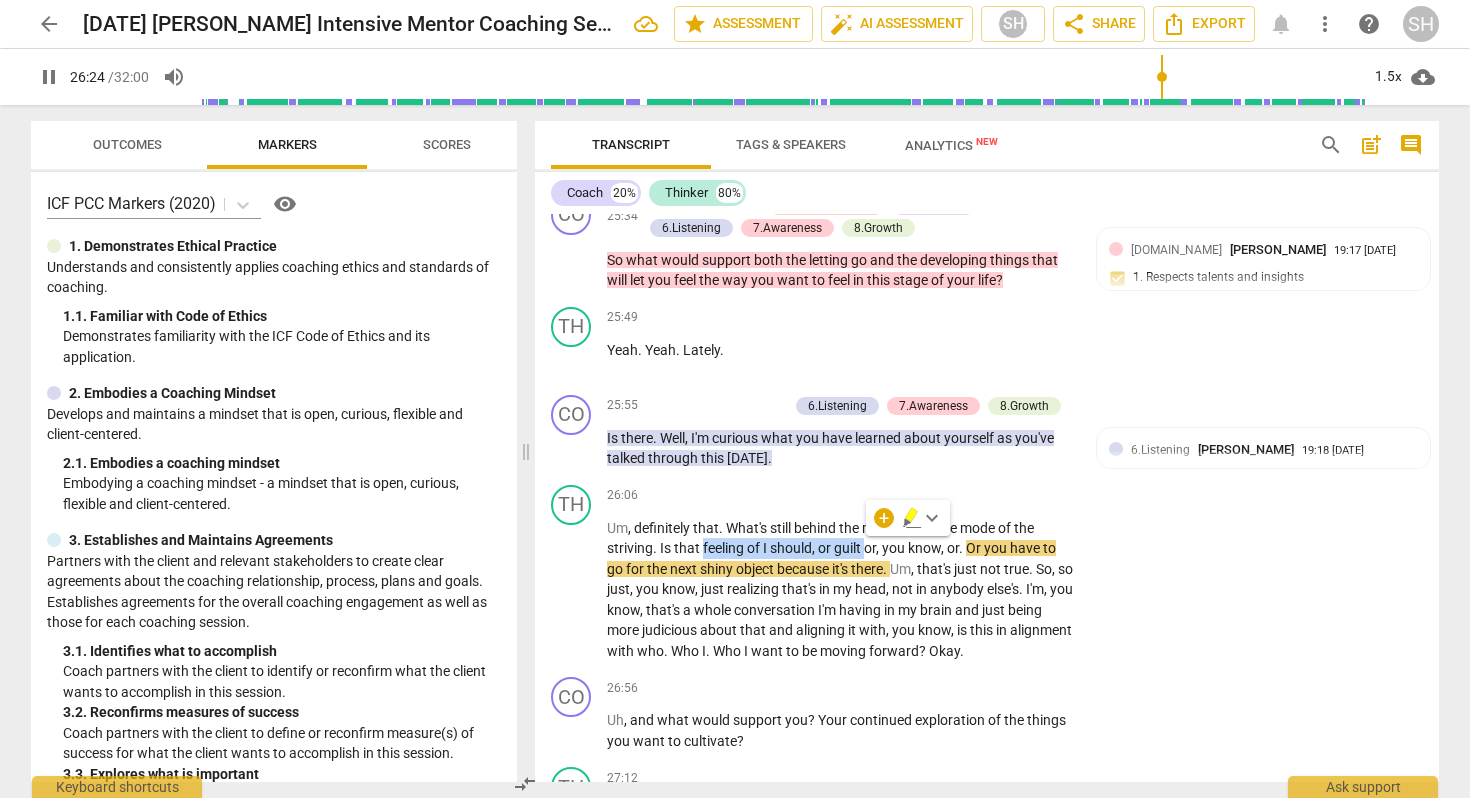 click 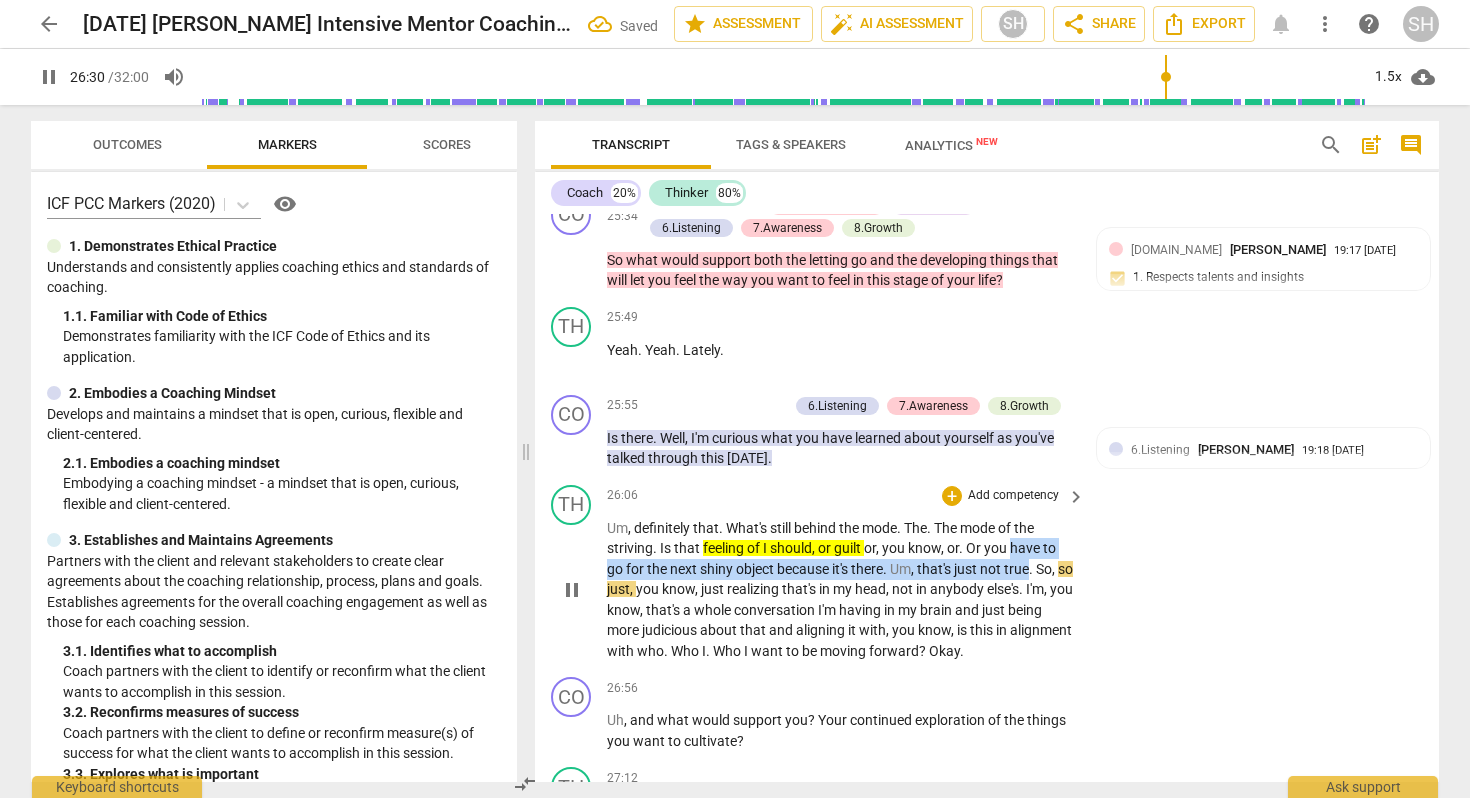 drag, startPoint x: 1014, startPoint y: 547, endPoint x: 1034, endPoint y: 558, distance: 22.825424 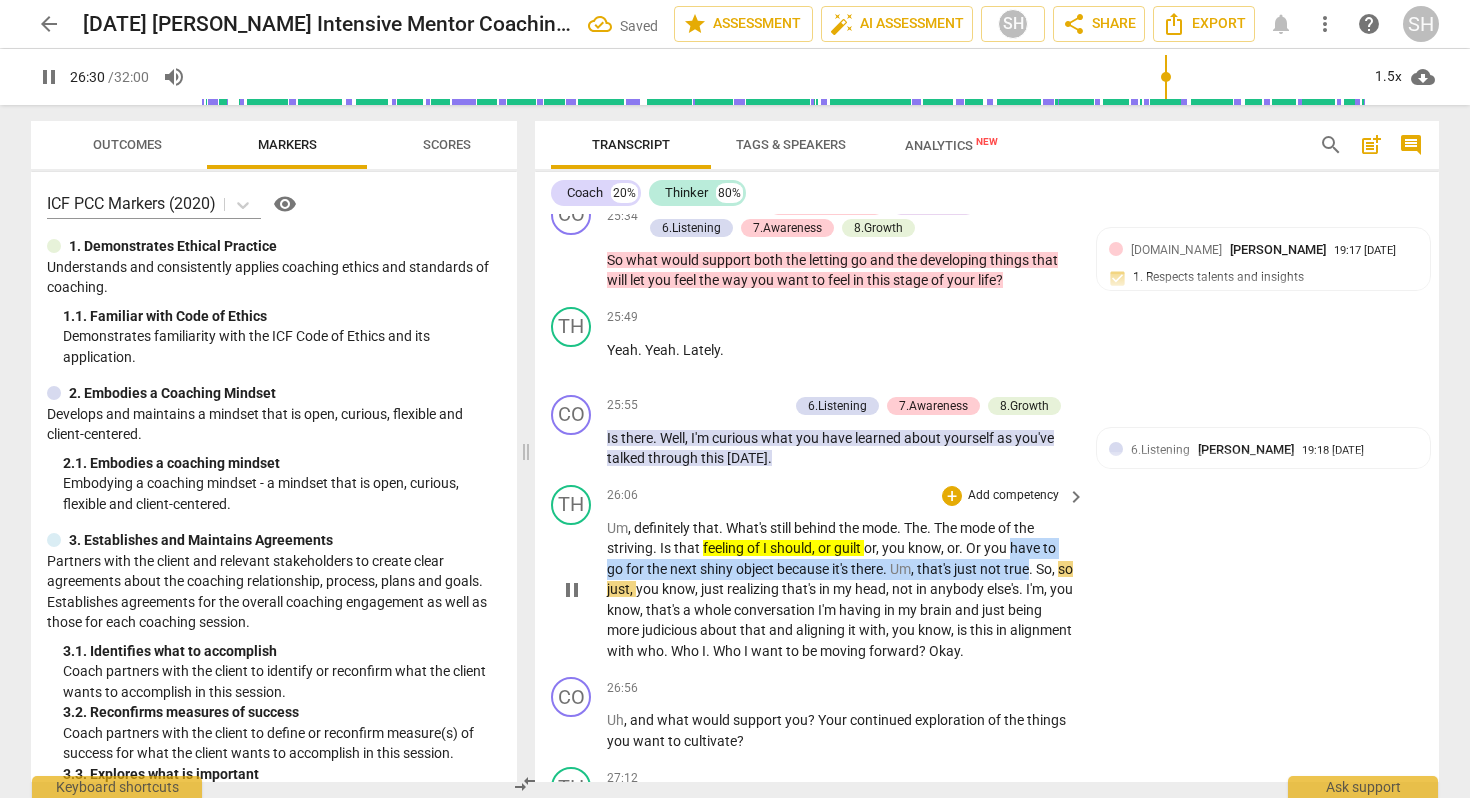 click on "Um ,   definitely   that .   What's   still   behind   the   mode .   The .   The   mode   of   the   striving .   Is   that   feeling   of   I   should ,   or   guilt   or ,   you   know ,   or .   Or   you   have   to   go   for   the   next   shiny   object   because   it's   there .   Um ,   that's   just   not   true .   So ,   so   just ,   you   know ,   just   realizing   that's   in   my   head ,   not   in   anybody   else's .   I'm ,   you   know ,   that's   a   whole   conversation   I'm   having   in   my   brain   and   just   being   more   judicious   about   that   and   aligning   it   with ,   you   know ,   is   this   in   alignment   with   who .   Who   I .   Who   I   want   to   be   moving   forward ?   Okay ." at bounding box center [841, 590] 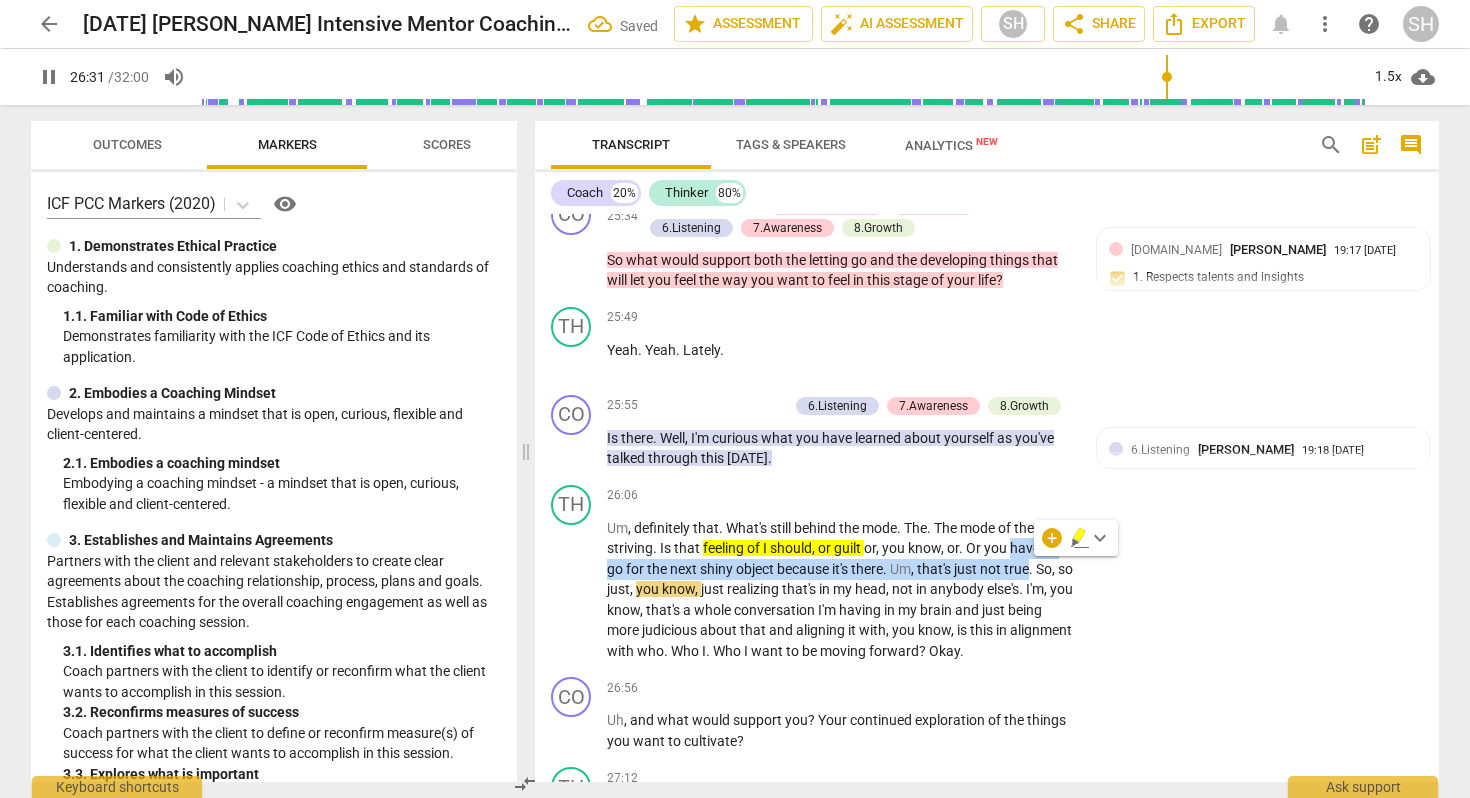click 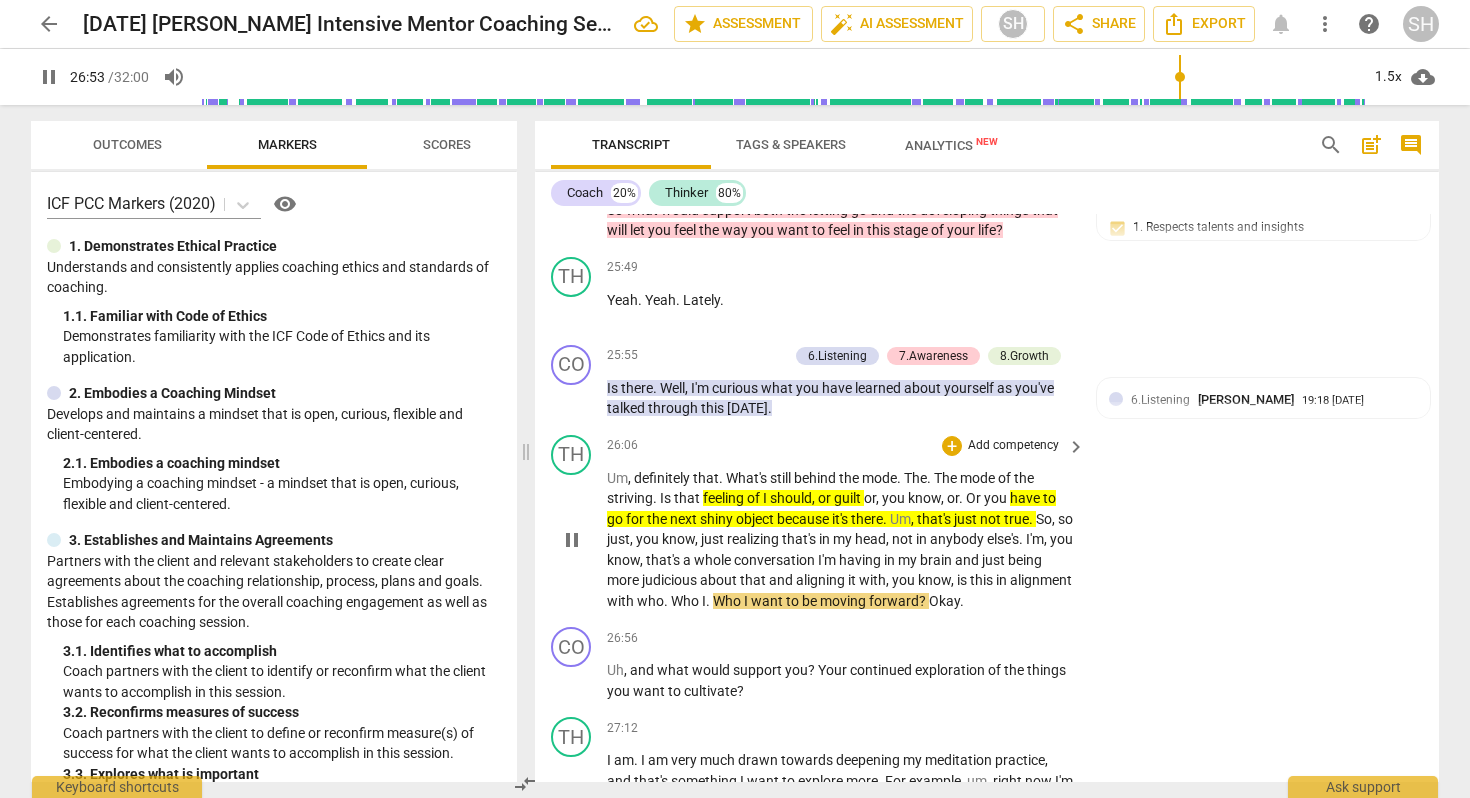 scroll, scrollTop: 7828, scrollLeft: 0, axis: vertical 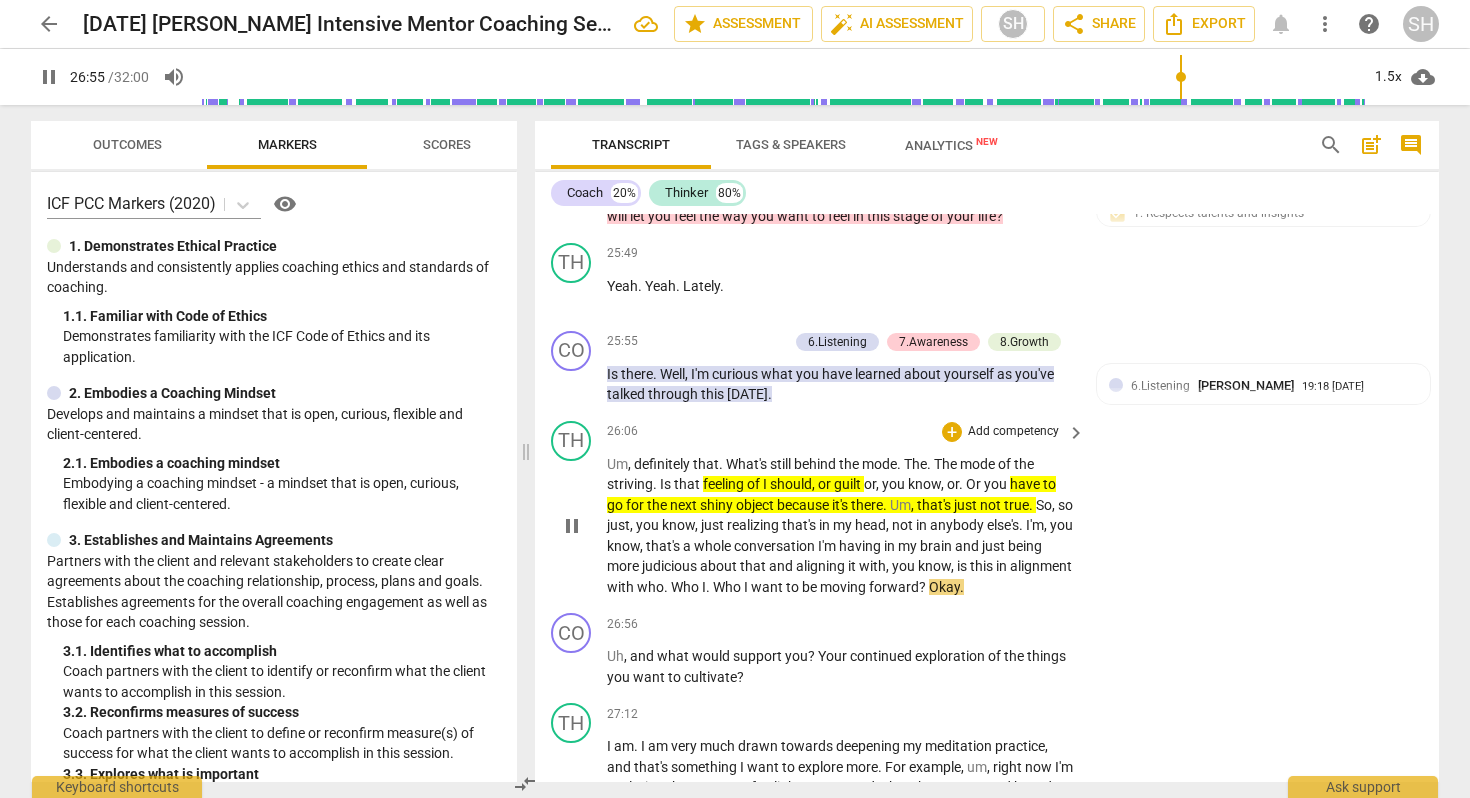 click on "?" at bounding box center [924, 587] 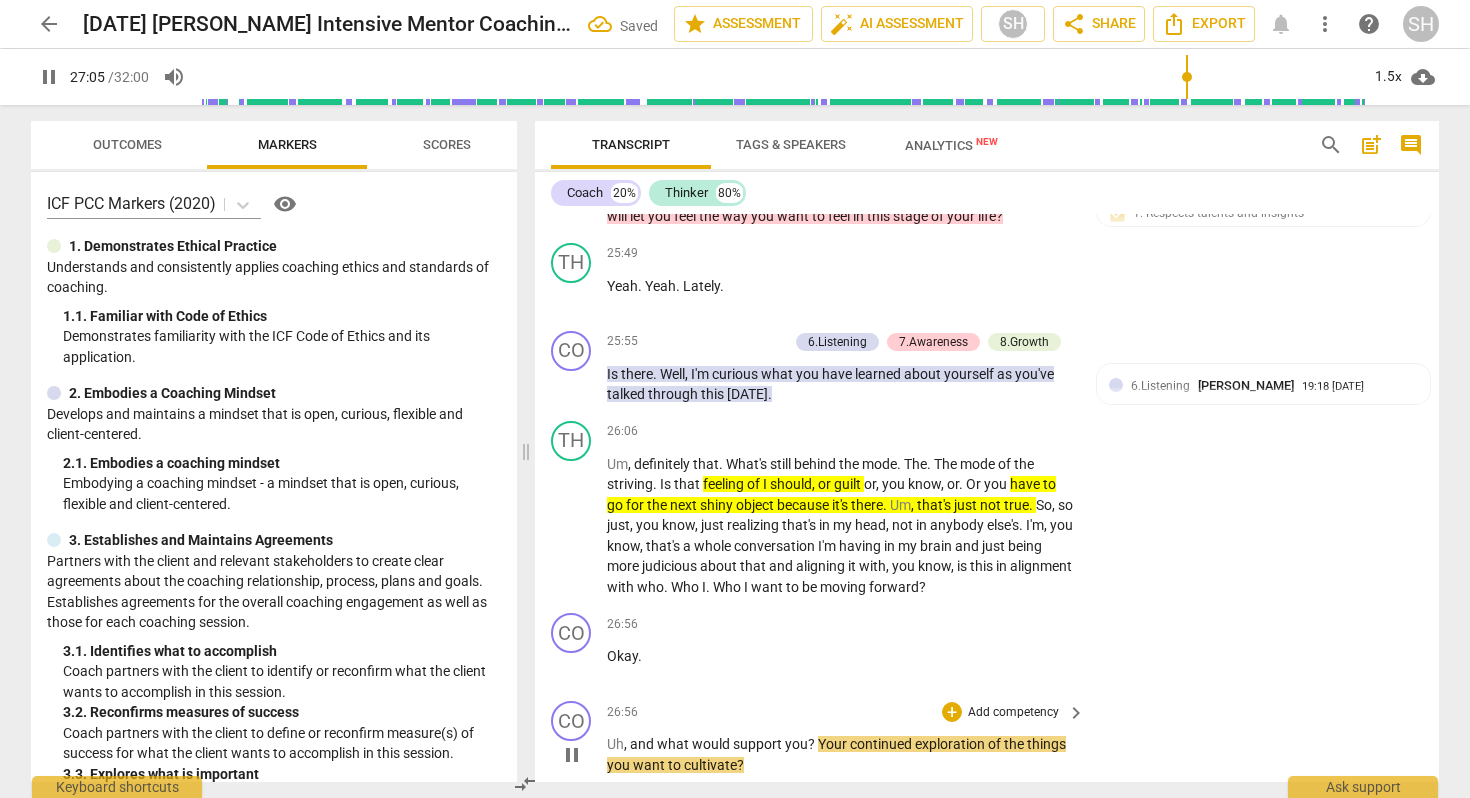 click on "and" at bounding box center (643, 744) 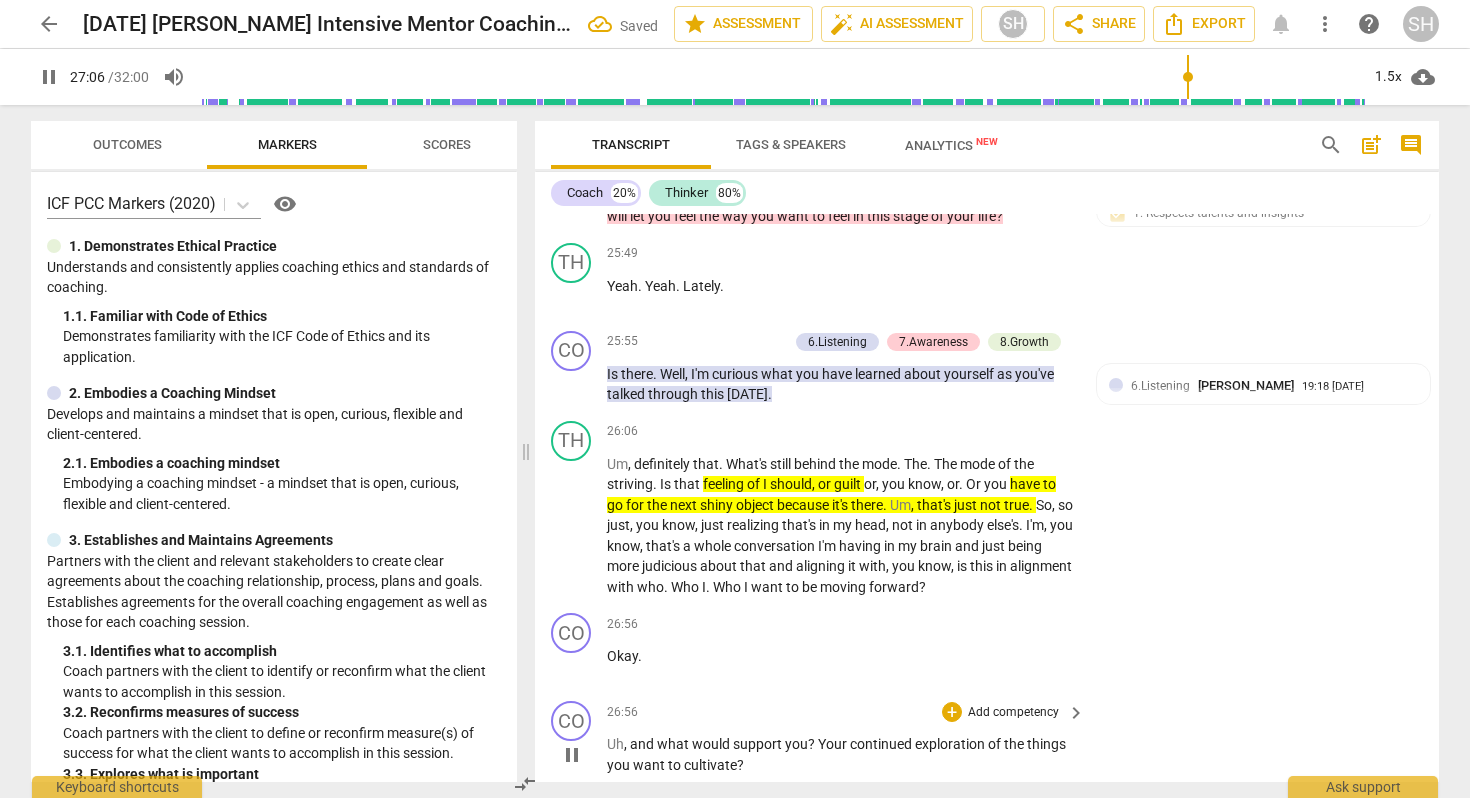 type on "1627" 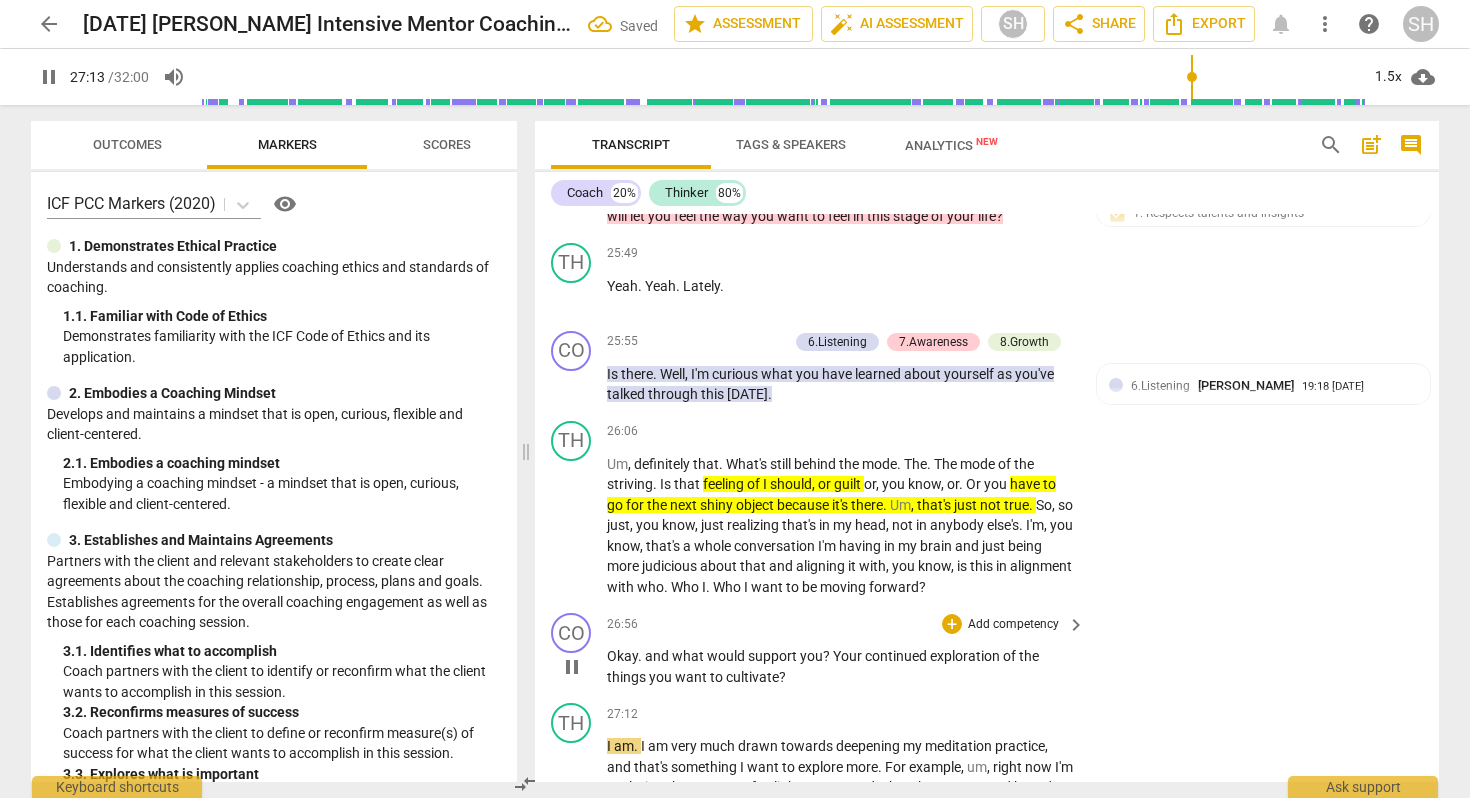 click on "." at bounding box center [641, 656] 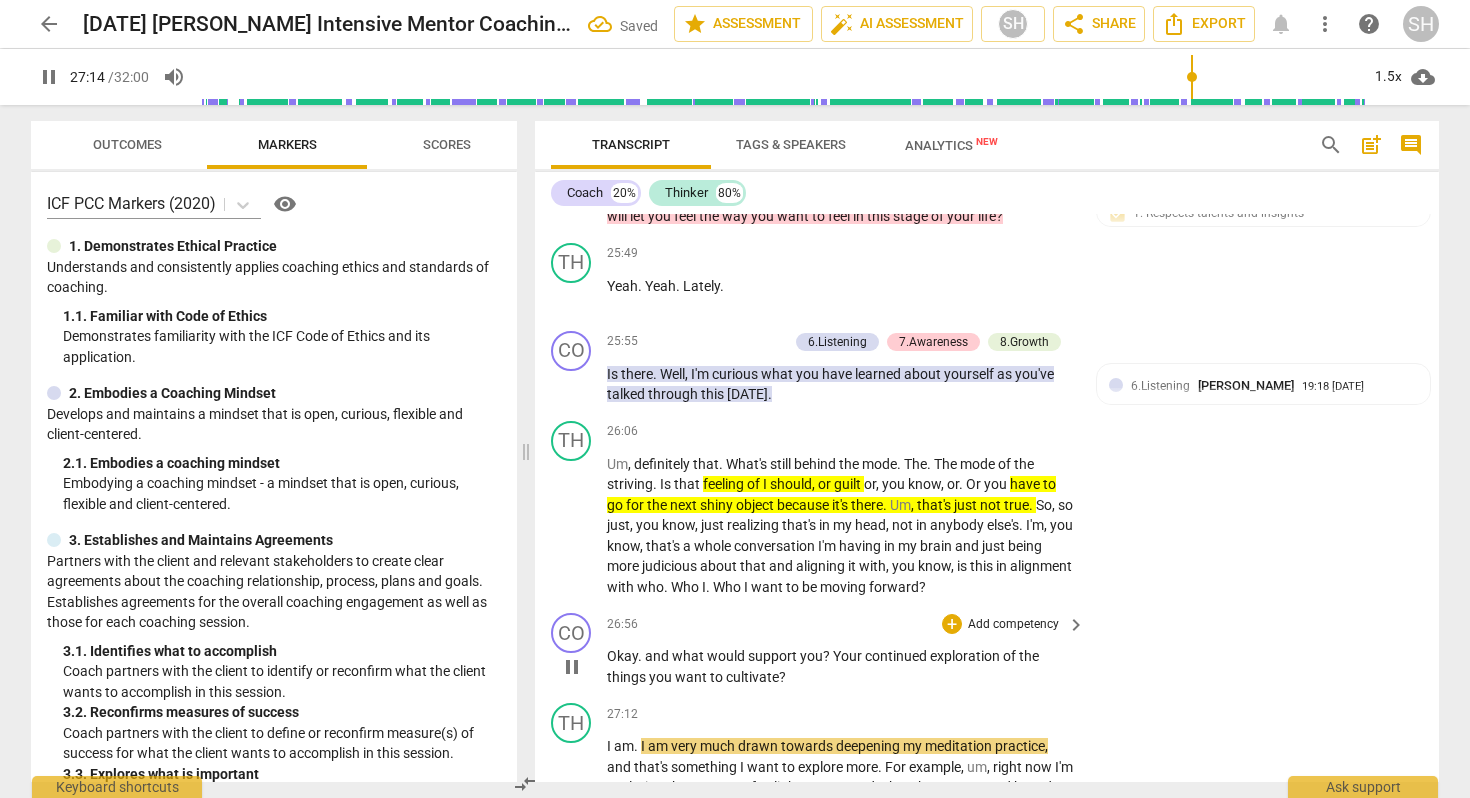 type on "1635" 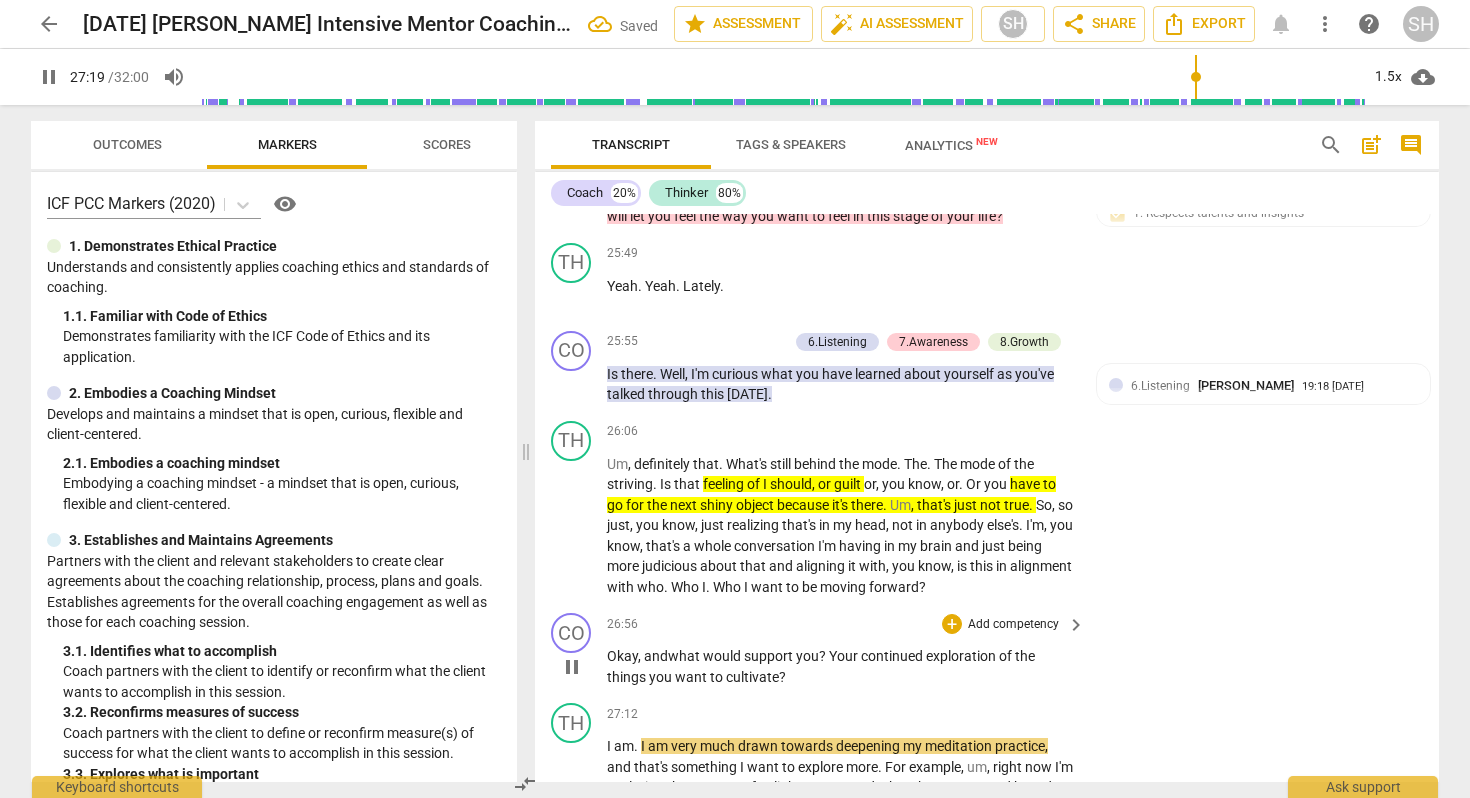click on "pause" at bounding box center [572, 667] 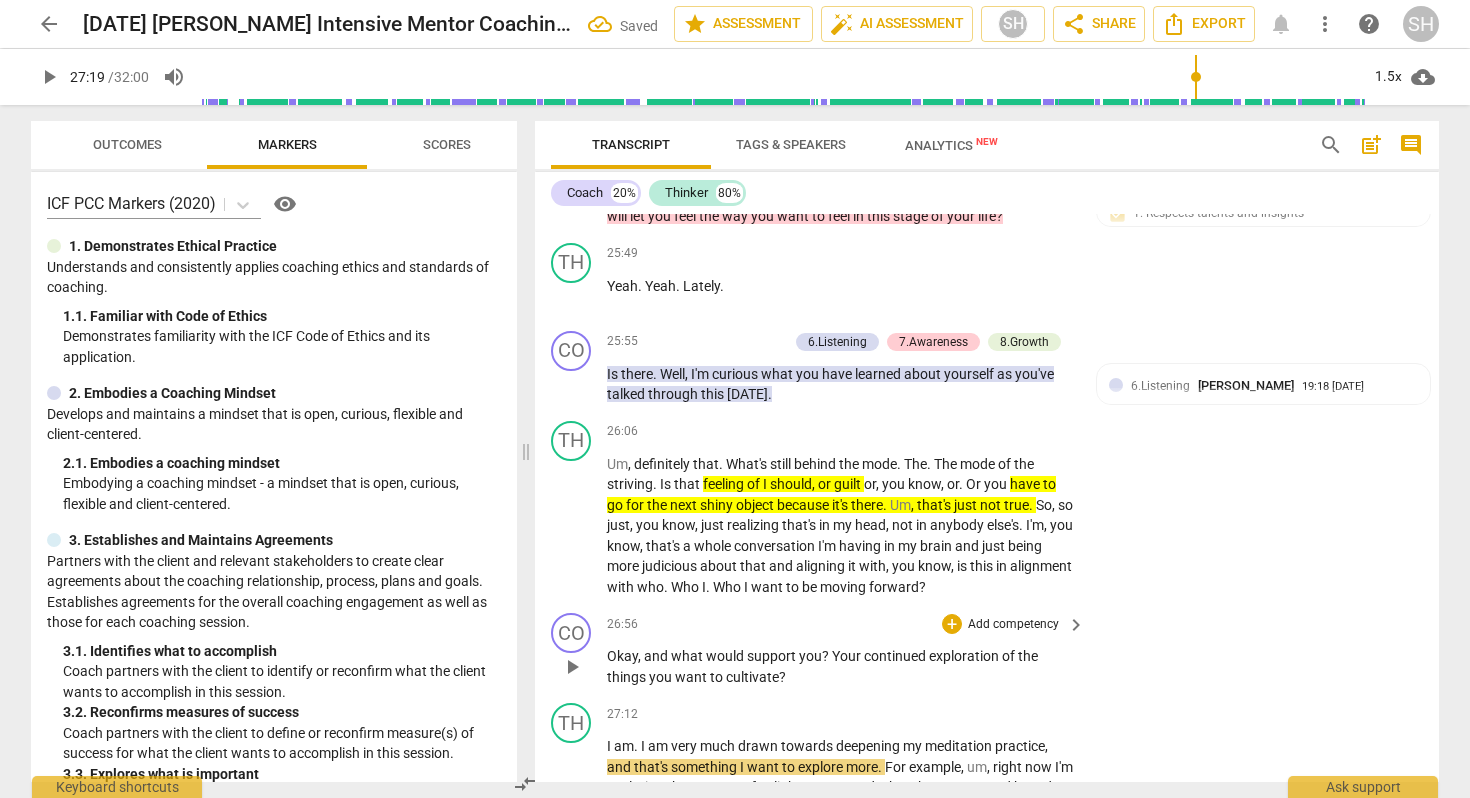 click on "Add competency" at bounding box center [1013, 625] 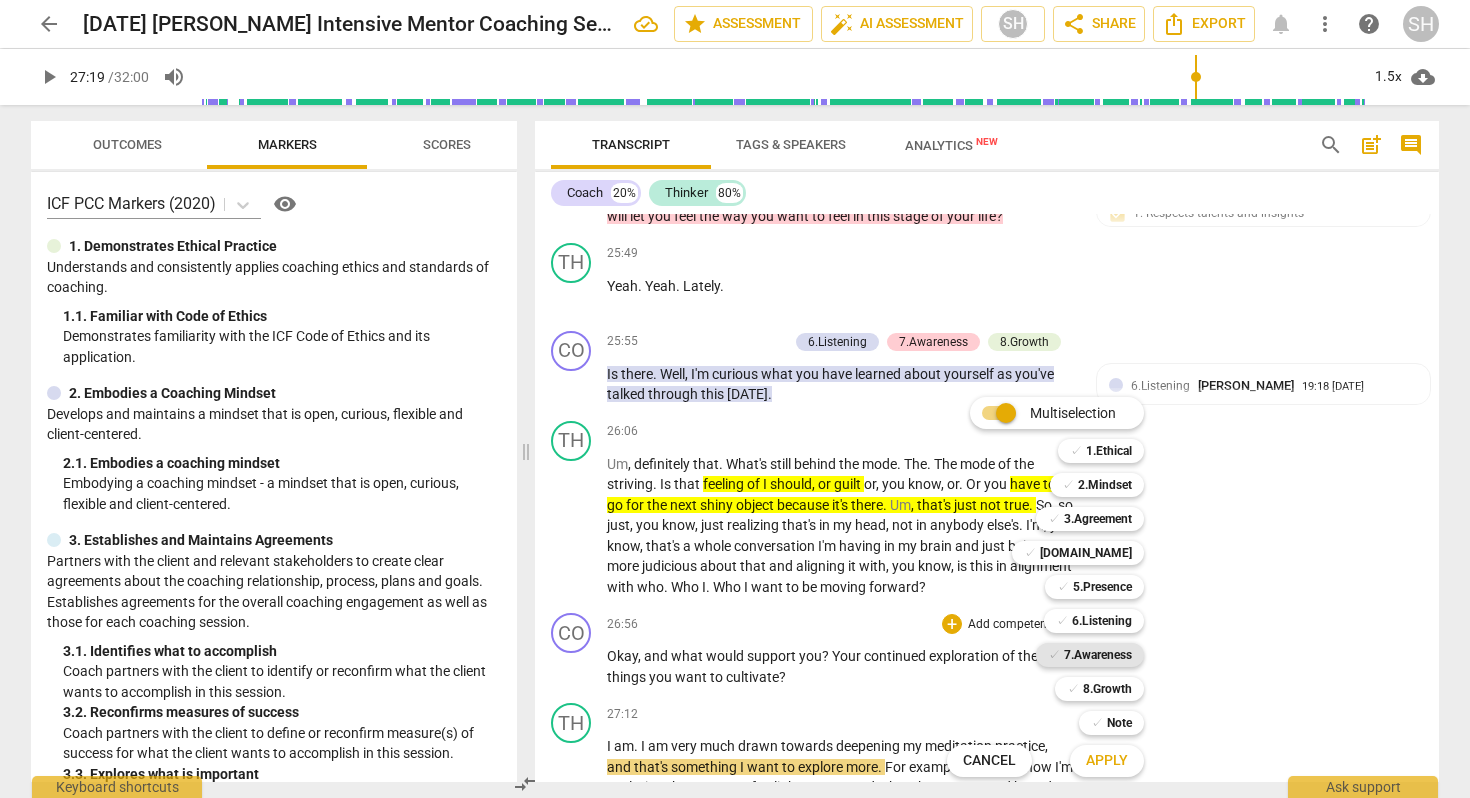 click on "7.Awareness" at bounding box center [1098, 655] 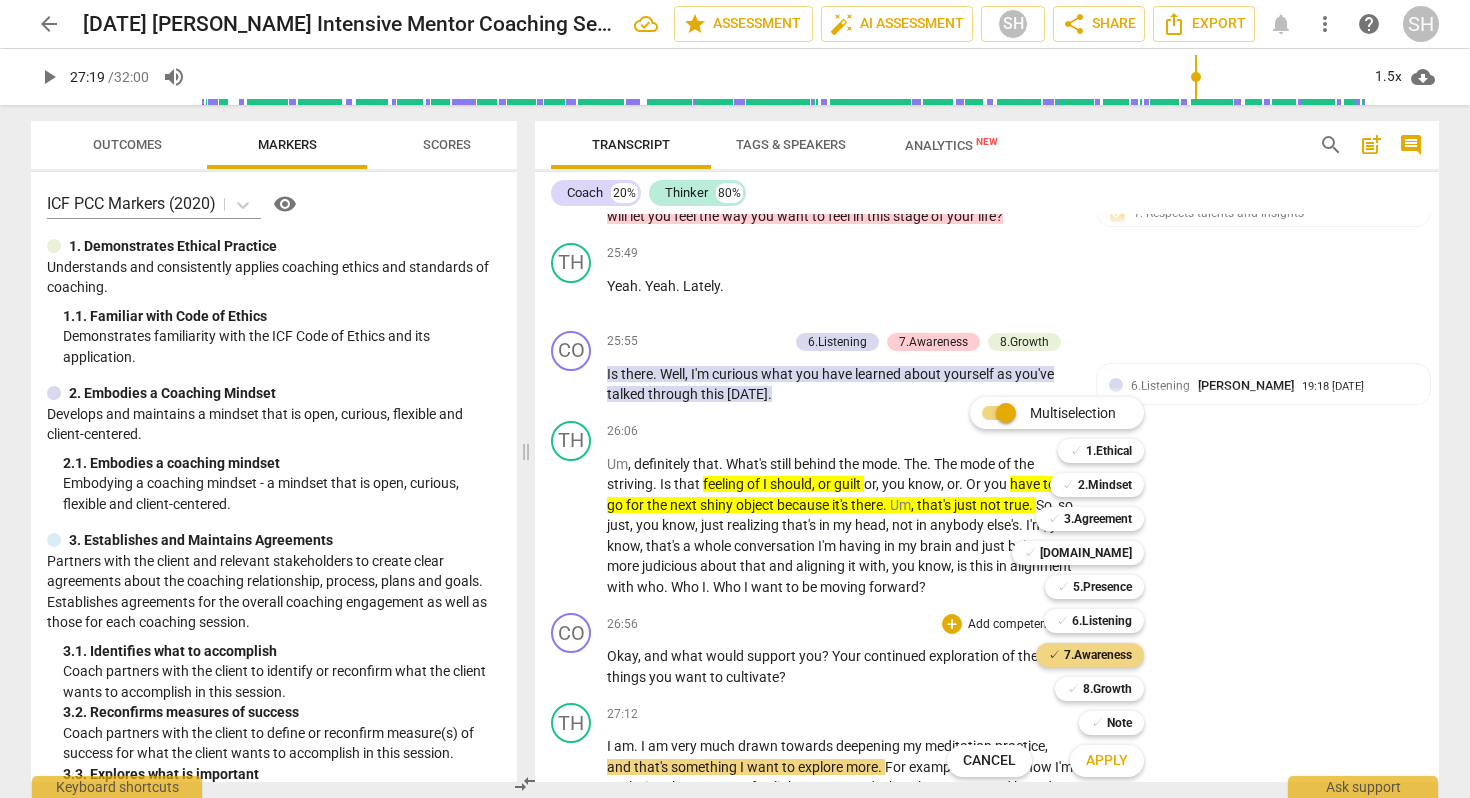 click on "✓ 8.Growth 8" at bounding box center (1110, 689) 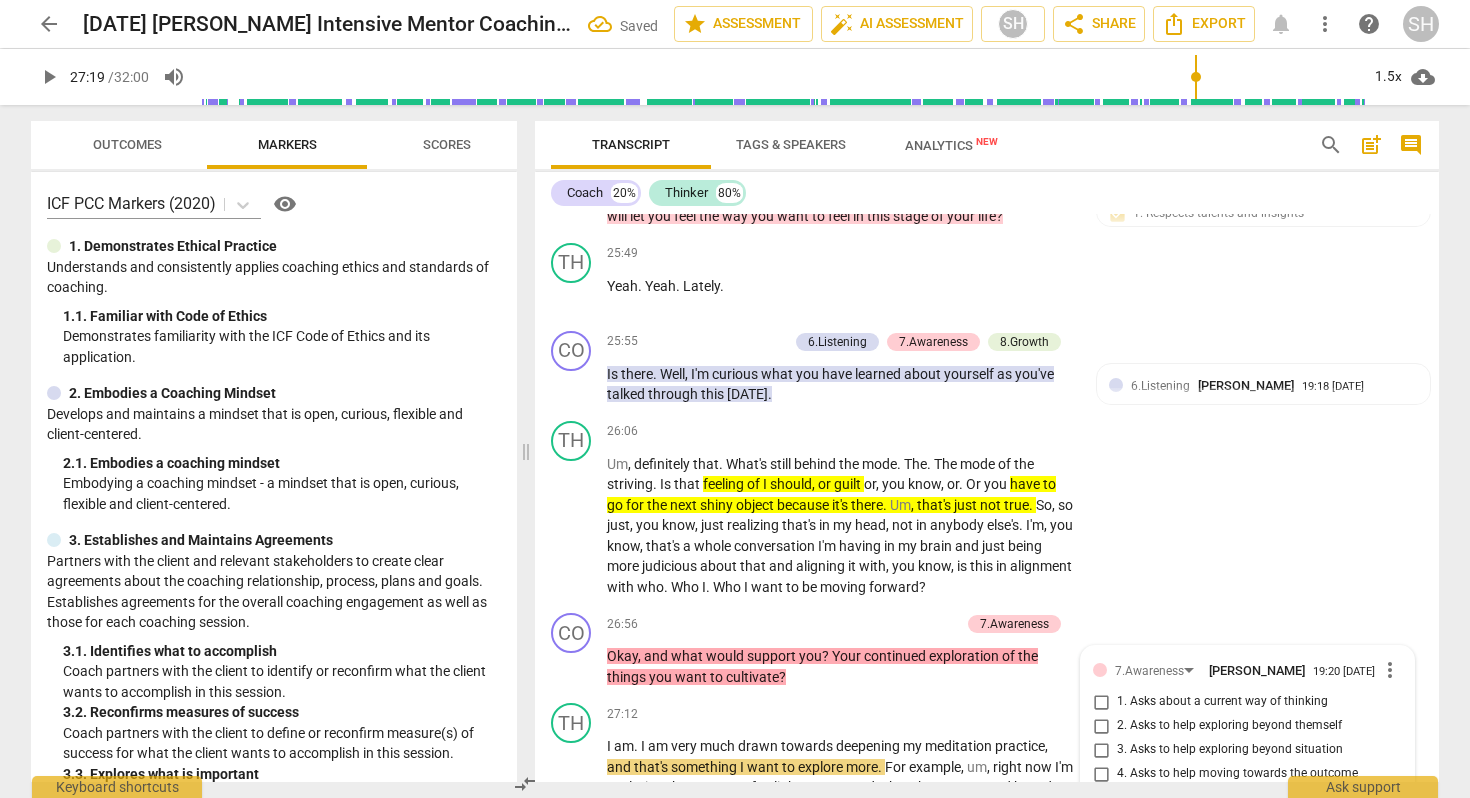 scroll, scrollTop: 8252, scrollLeft: 0, axis: vertical 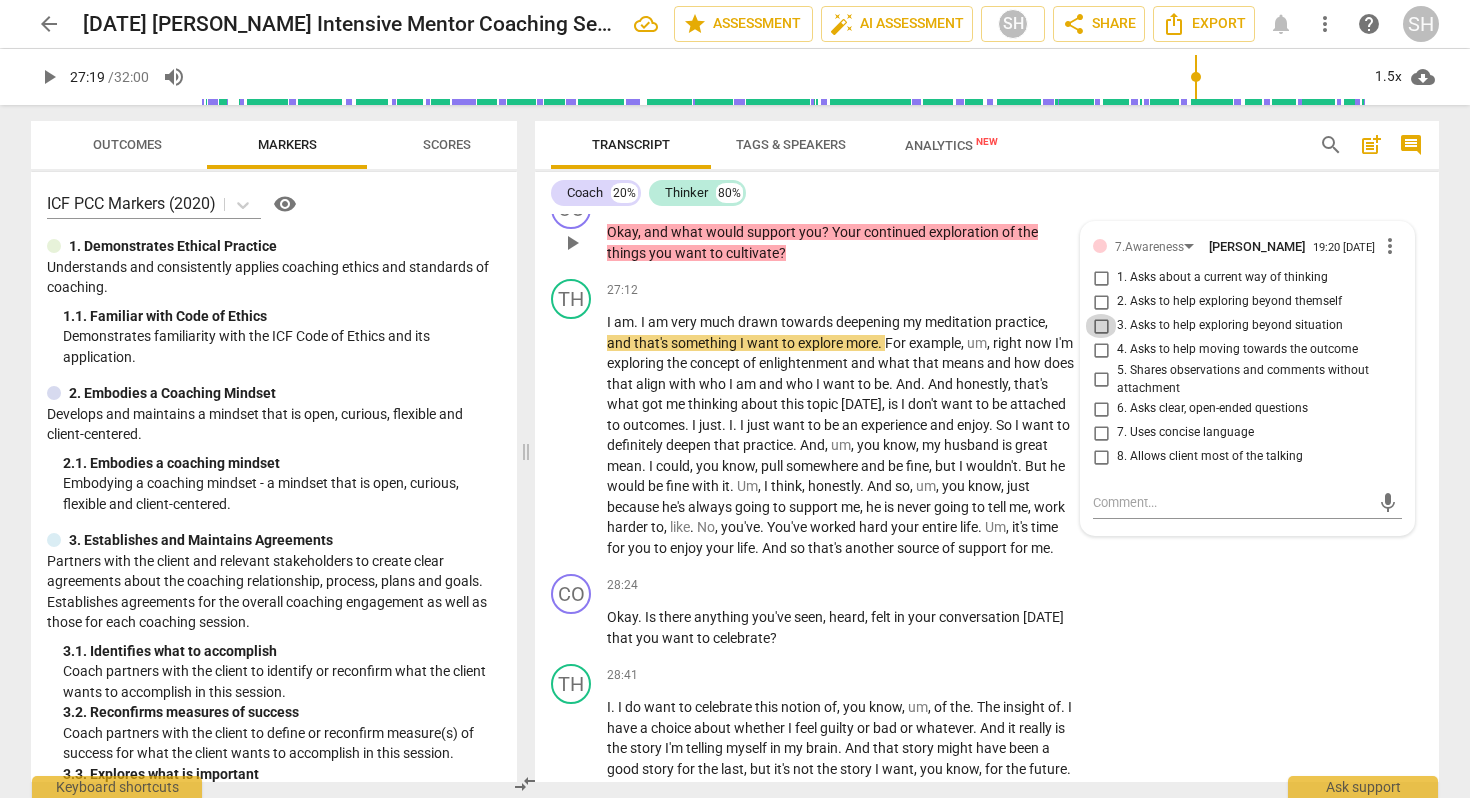 click on "3. Asks to help exploring beyond situation" at bounding box center [1101, 326] 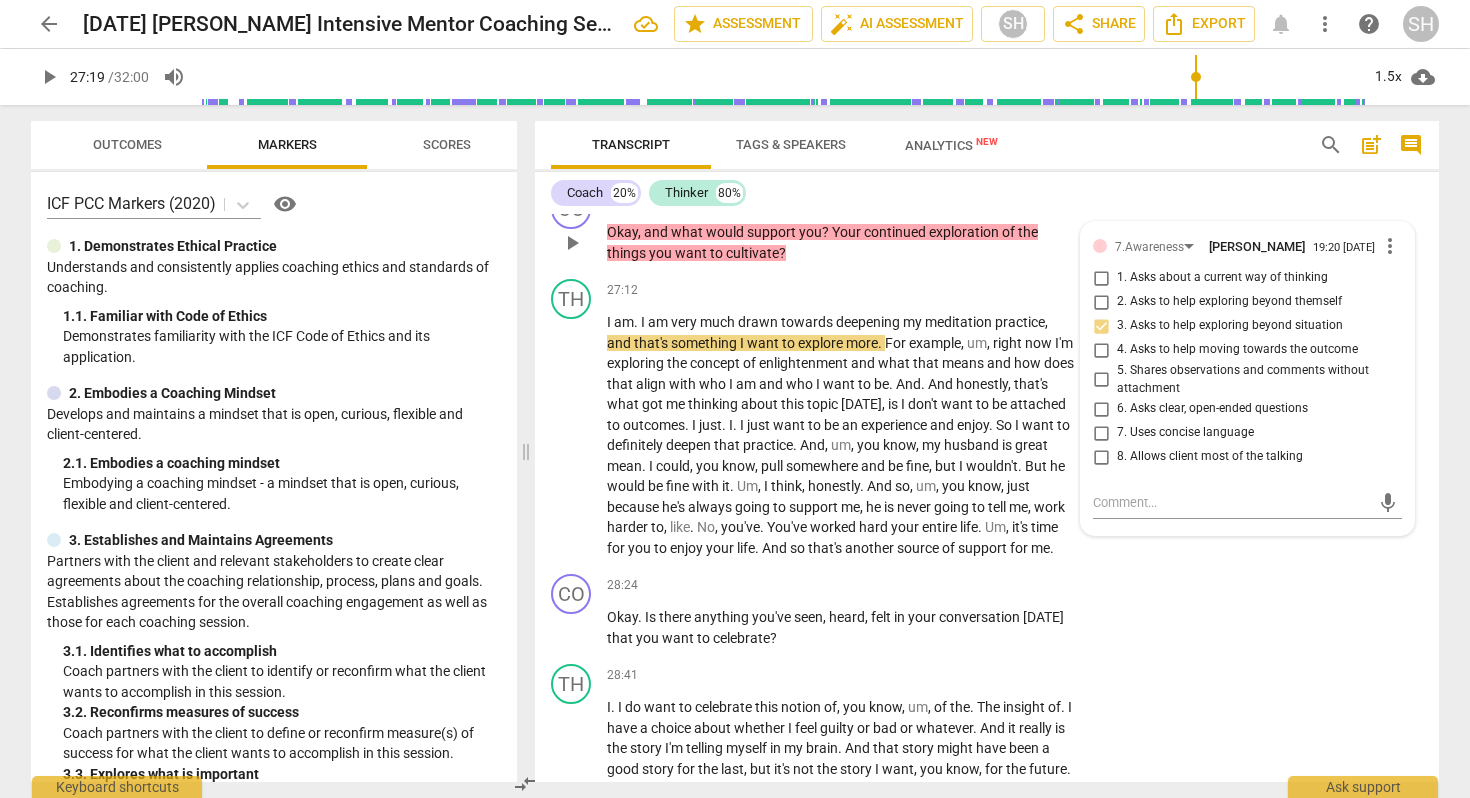 click on "6. Asks clear, open-ended questions" at bounding box center [1101, 409] 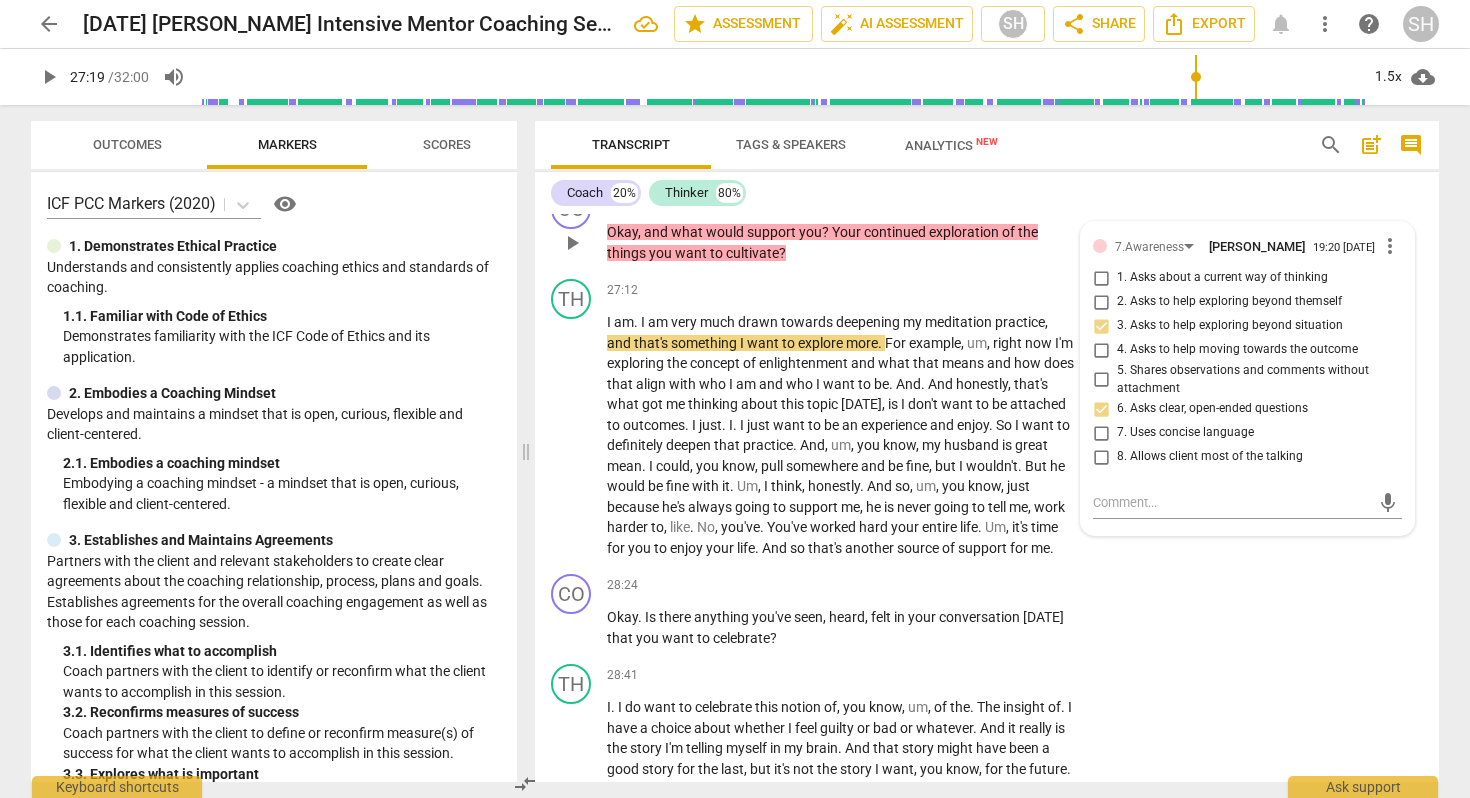 click on "7. Uses concise language" at bounding box center [1101, 433] 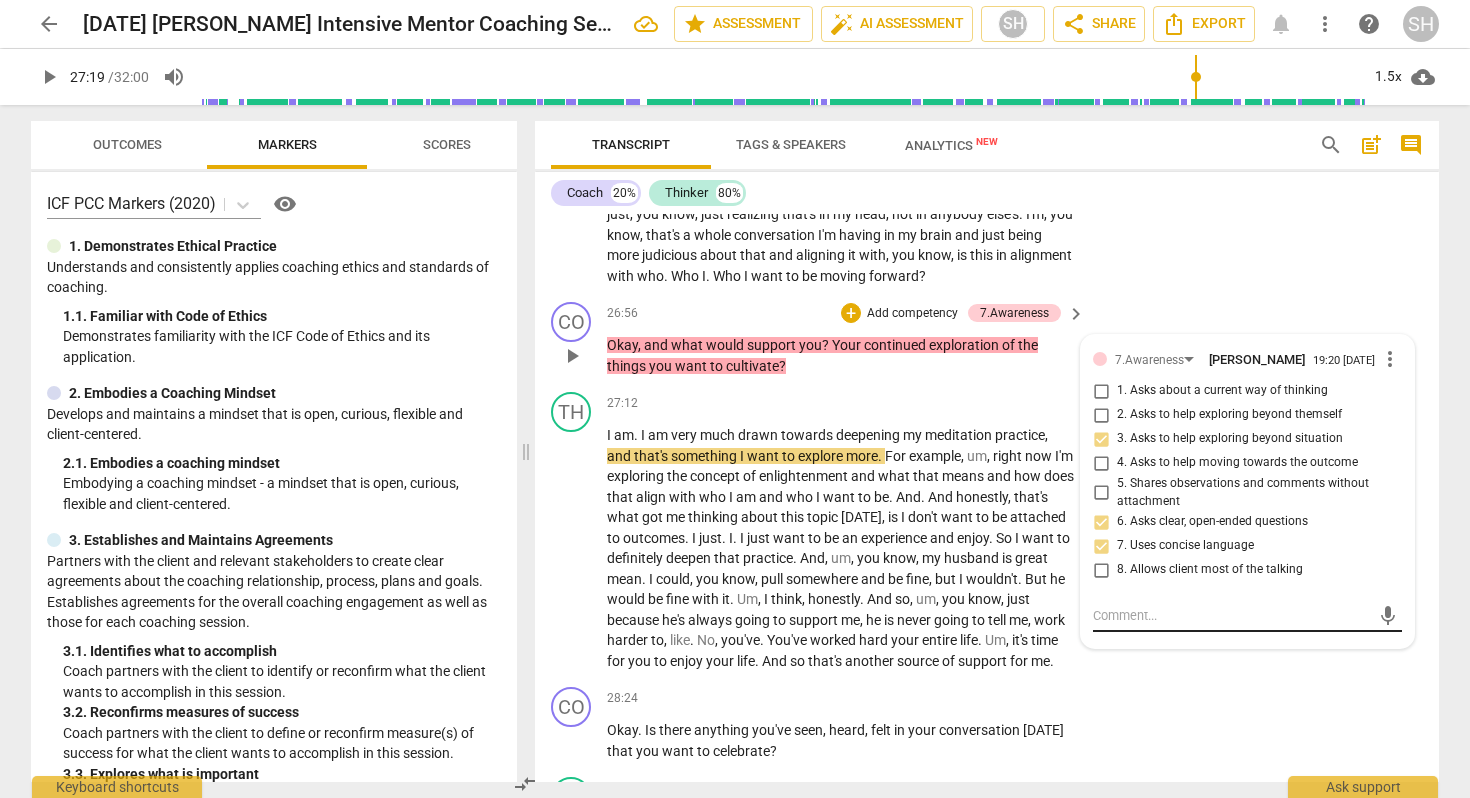 scroll, scrollTop: 8136, scrollLeft: 0, axis: vertical 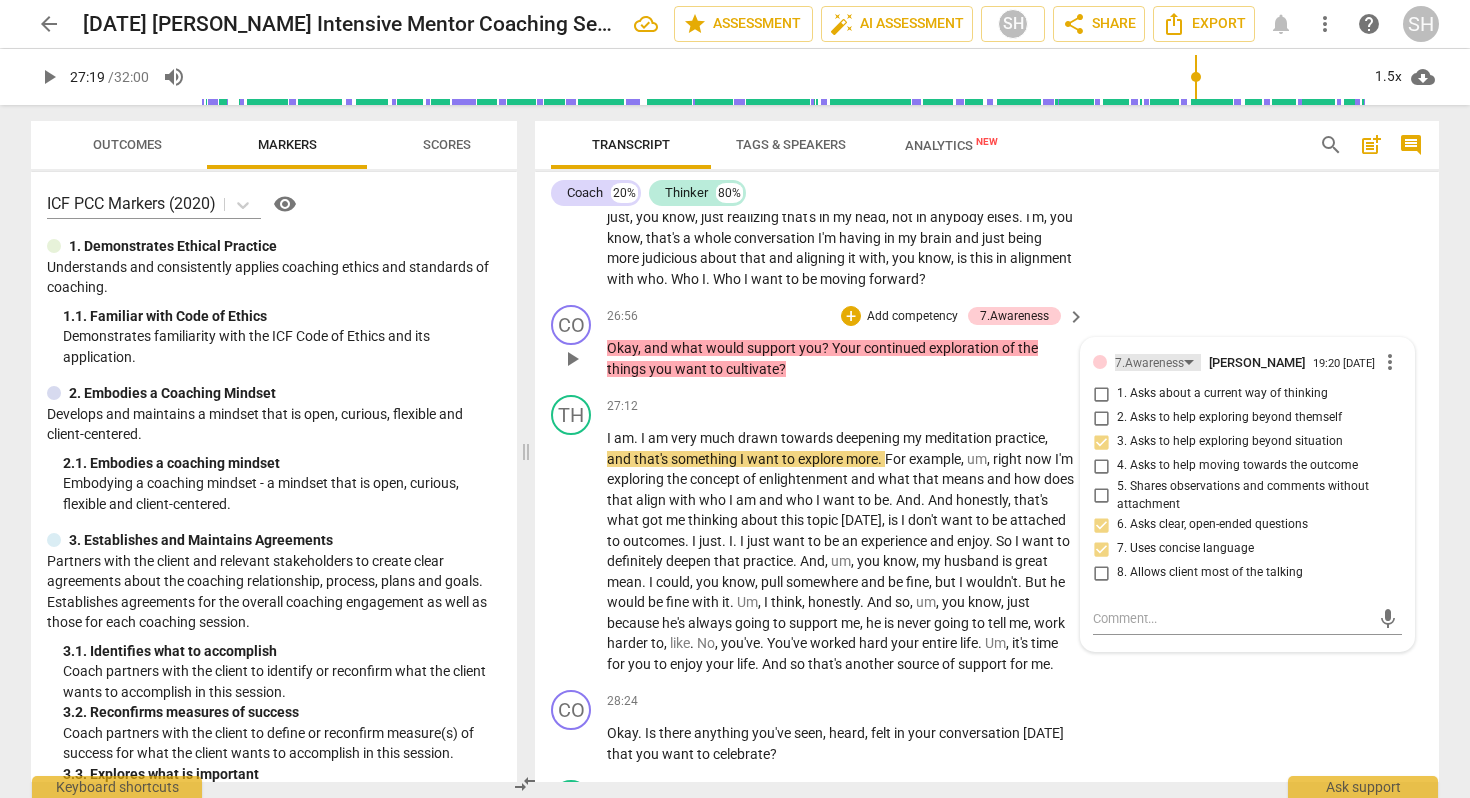 click on "7.Awareness" at bounding box center [1158, 362] 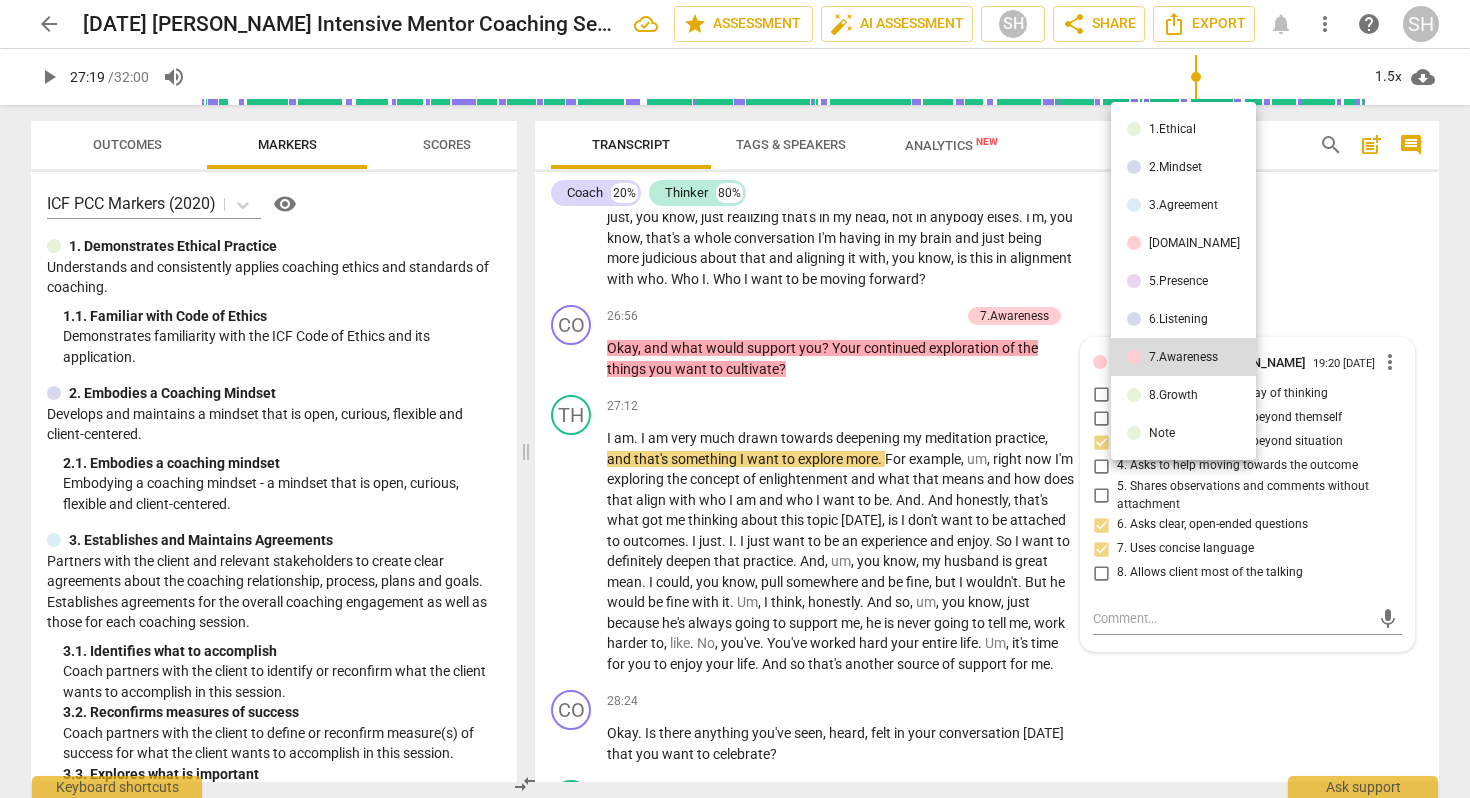click on "8.Growth" at bounding box center (1183, 395) 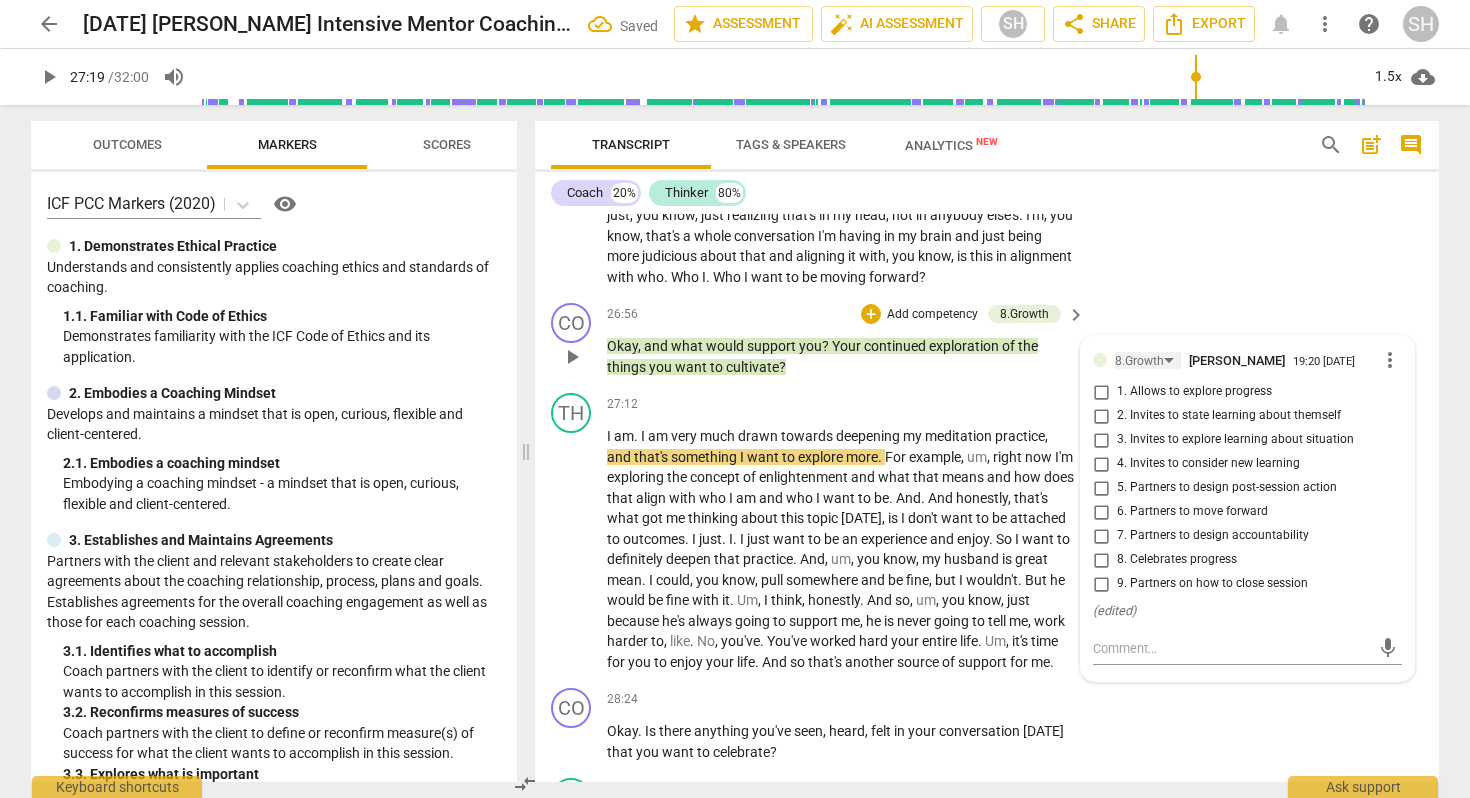 scroll, scrollTop: 8137, scrollLeft: 0, axis: vertical 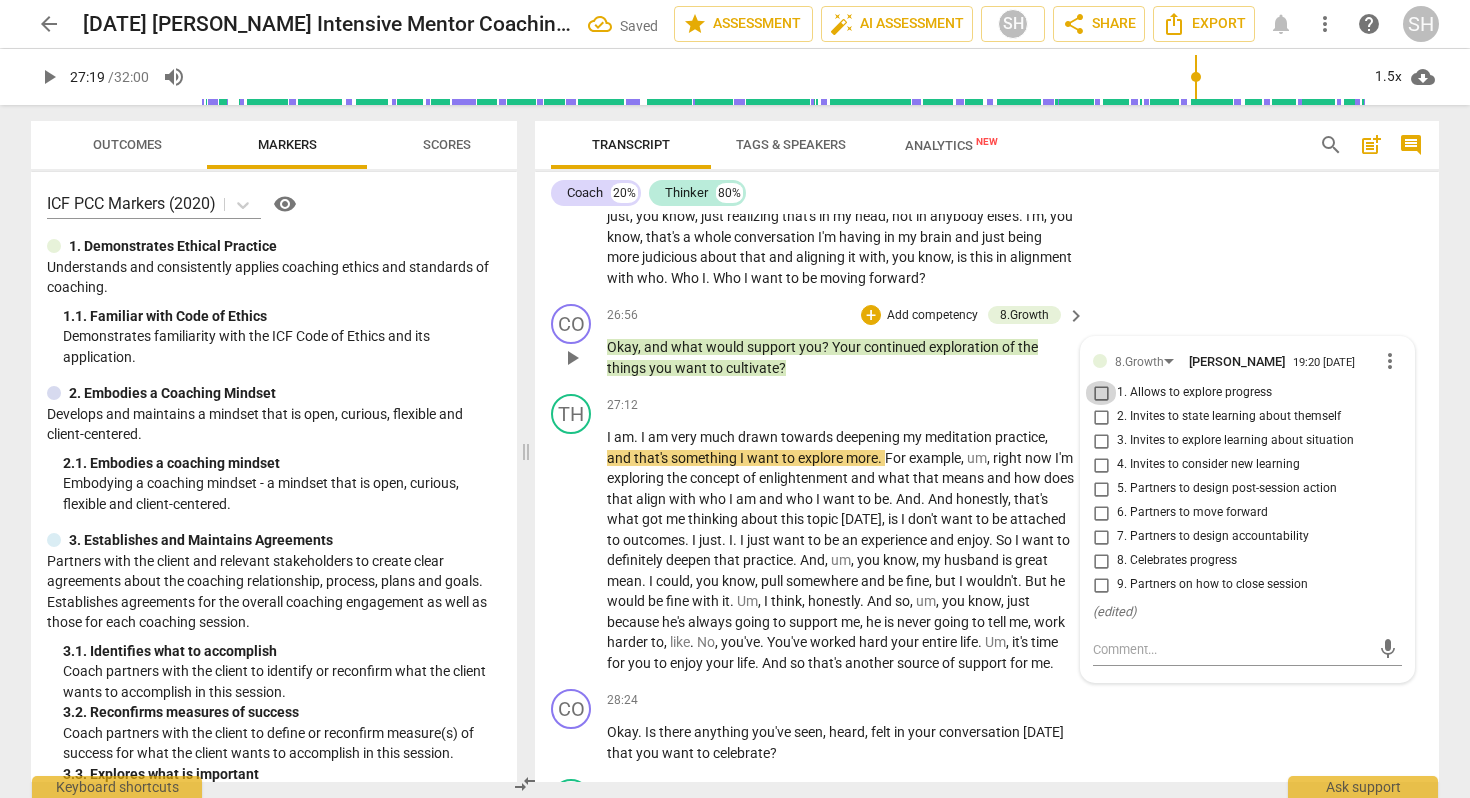 click on "1. Allows to explore progress" at bounding box center (1101, 393) 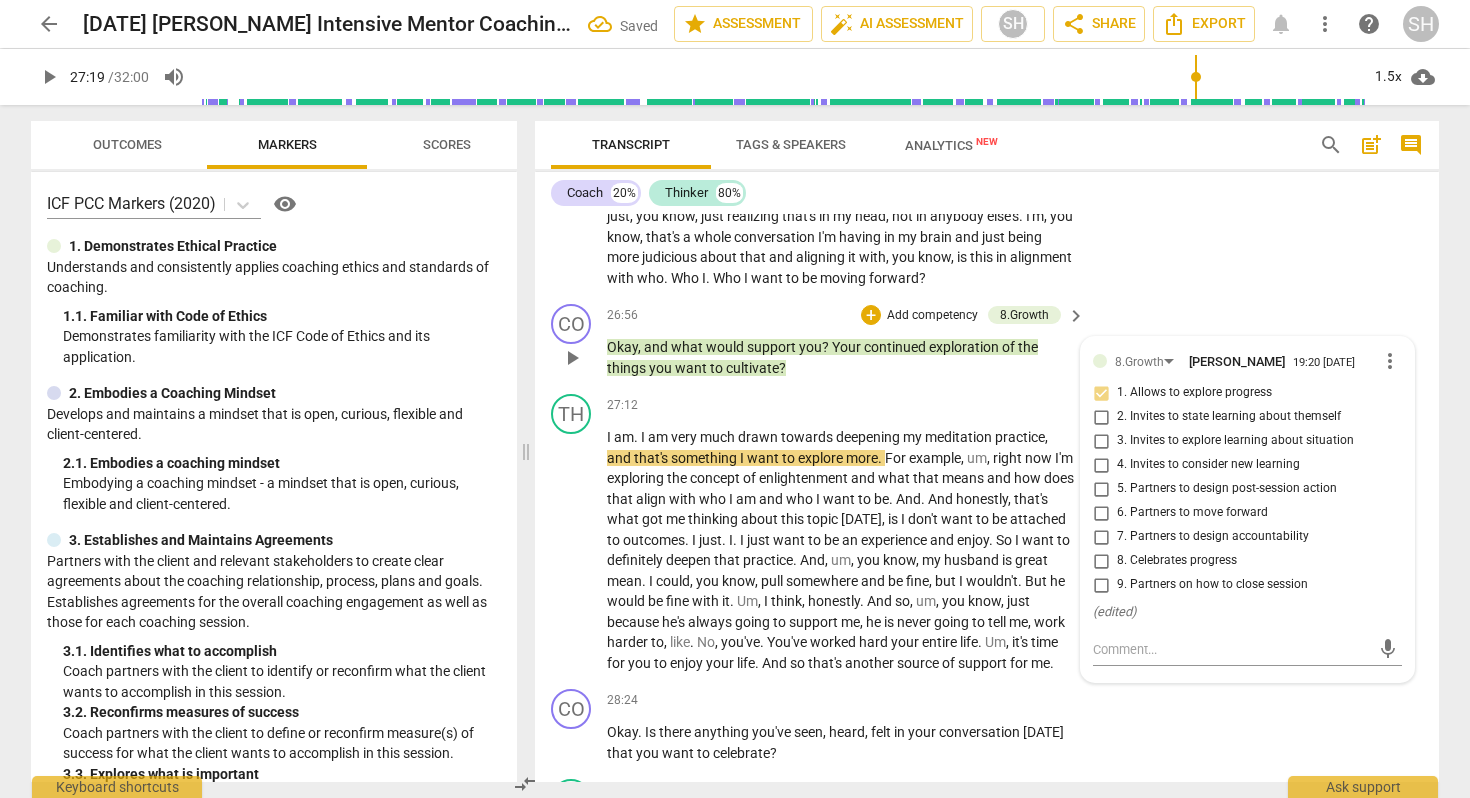 click on "3. Invites to explore learning about situation" at bounding box center [1101, 441] 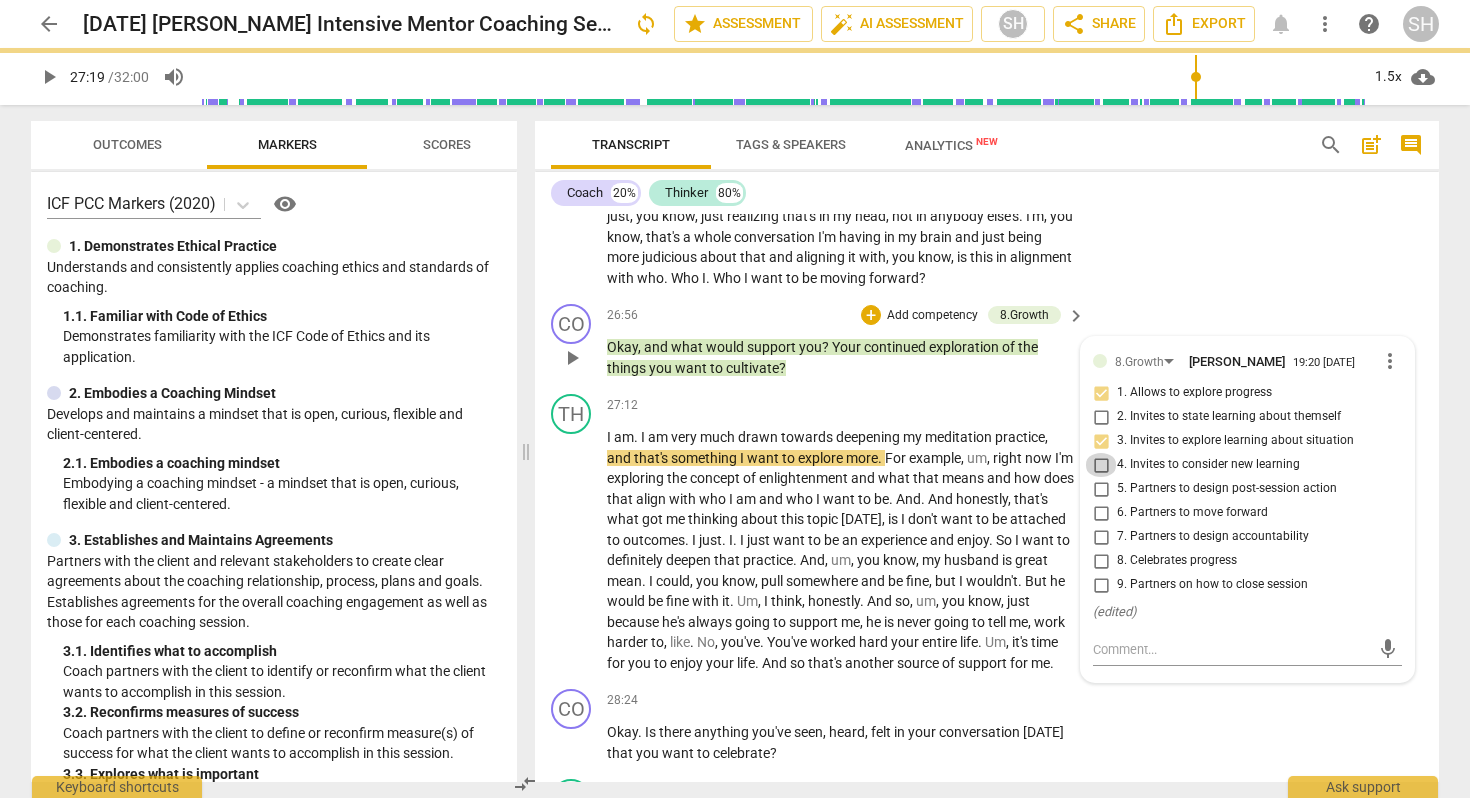 click on "4. Invites to consider new learning" at bounding box center (1101, 465) 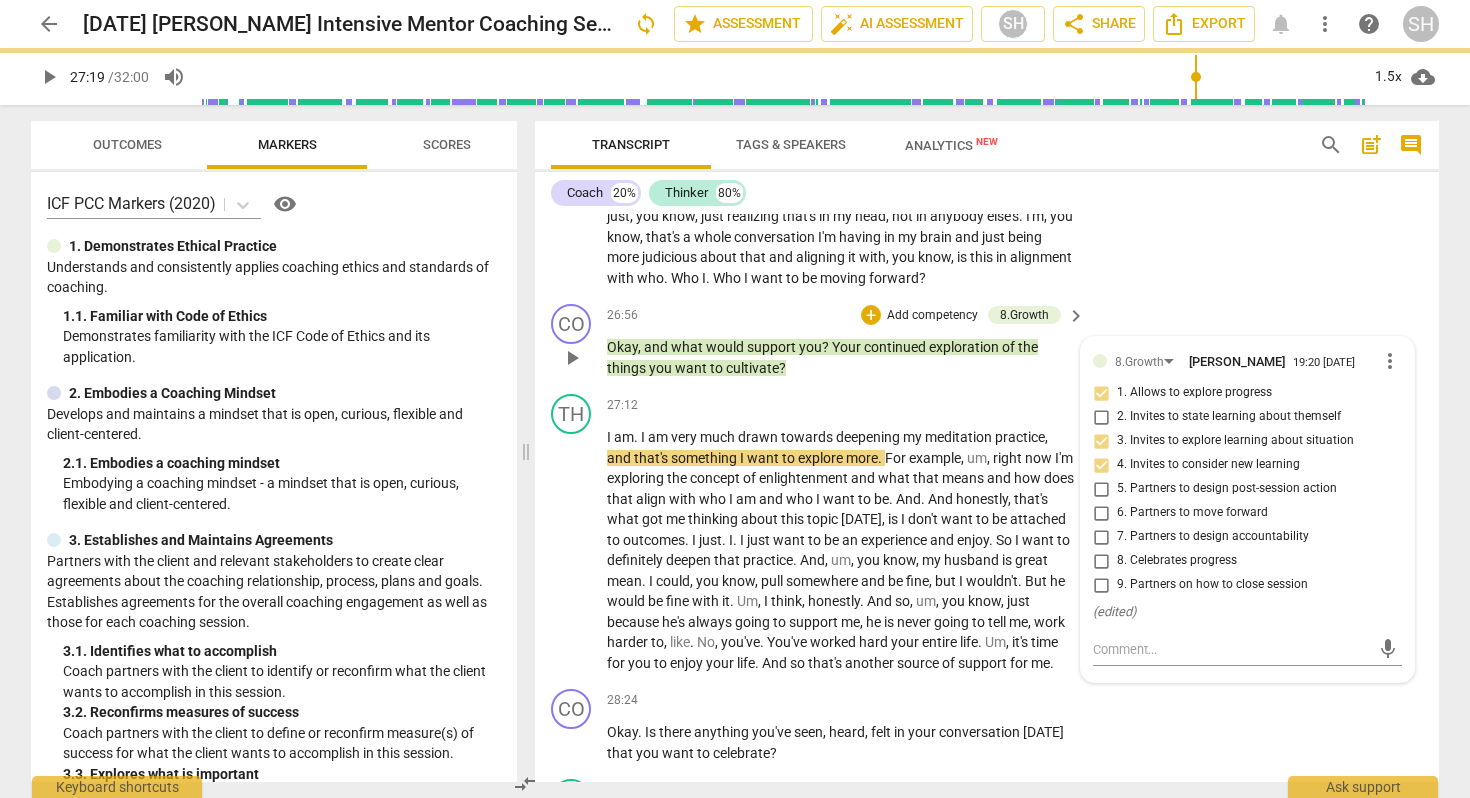 click on "6. Partners to move forward" at bounding box center (1101, 513) 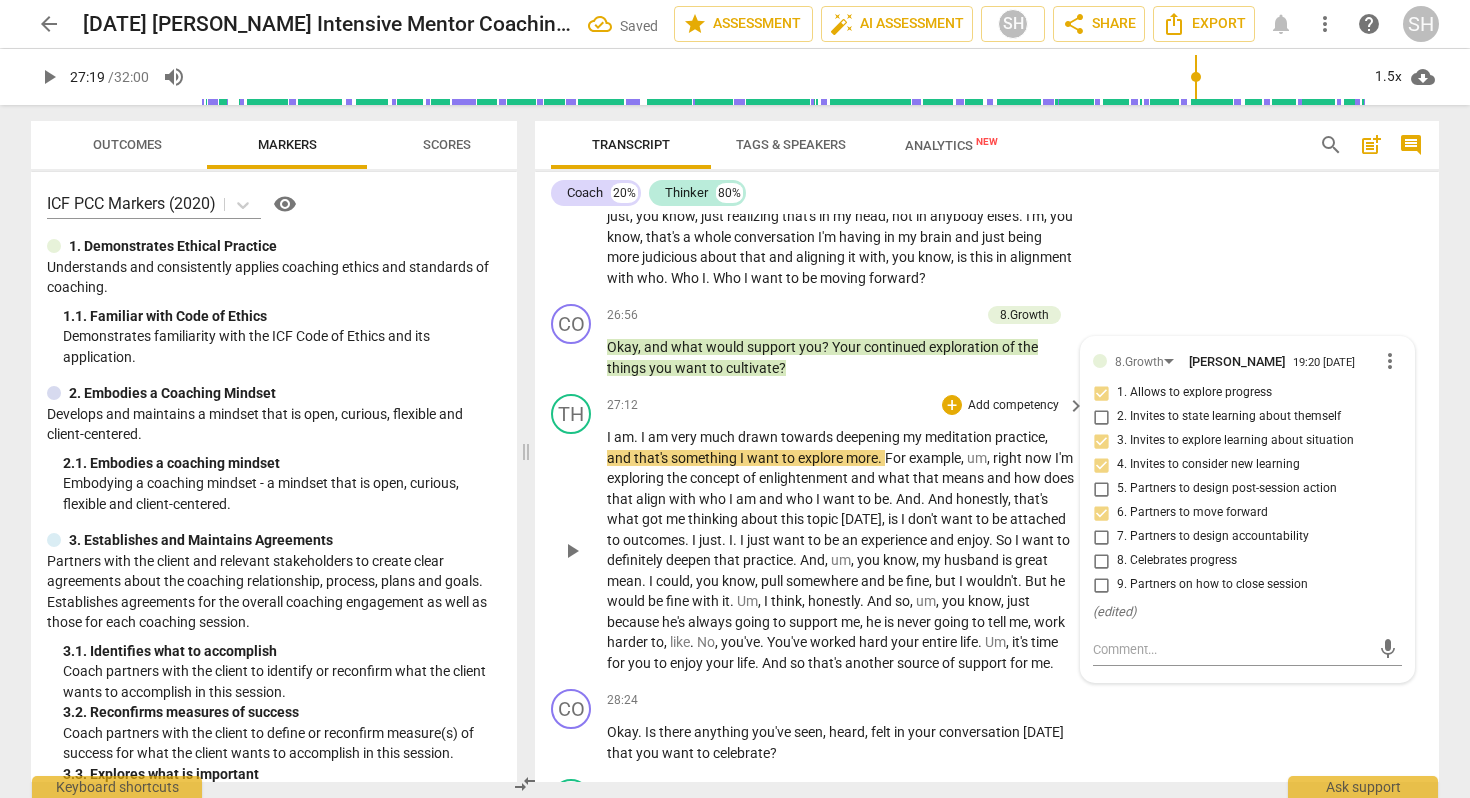 click on "play_arrow" at bounding box center (572, 551) 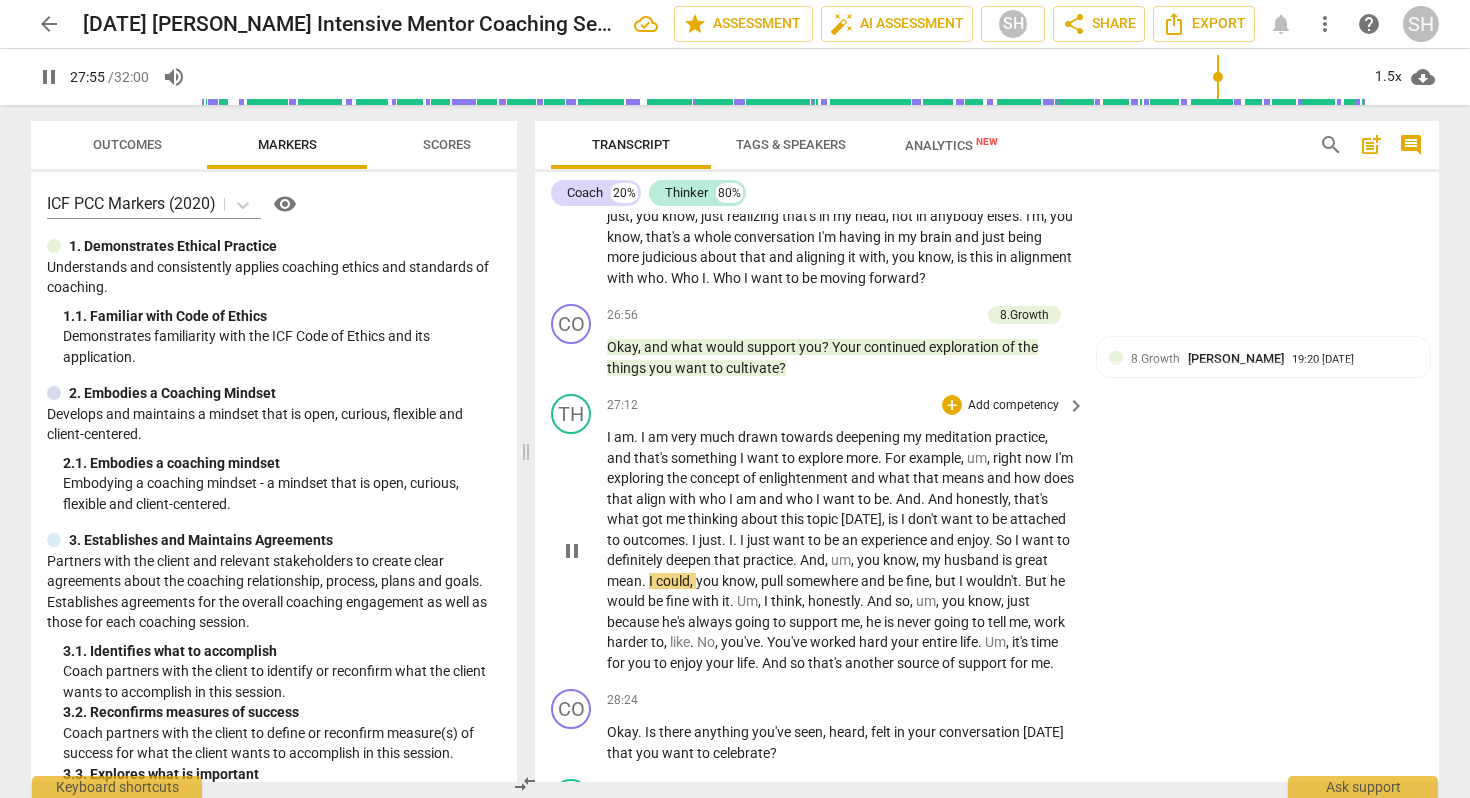 click on "an" at bounding box center (851, 540) 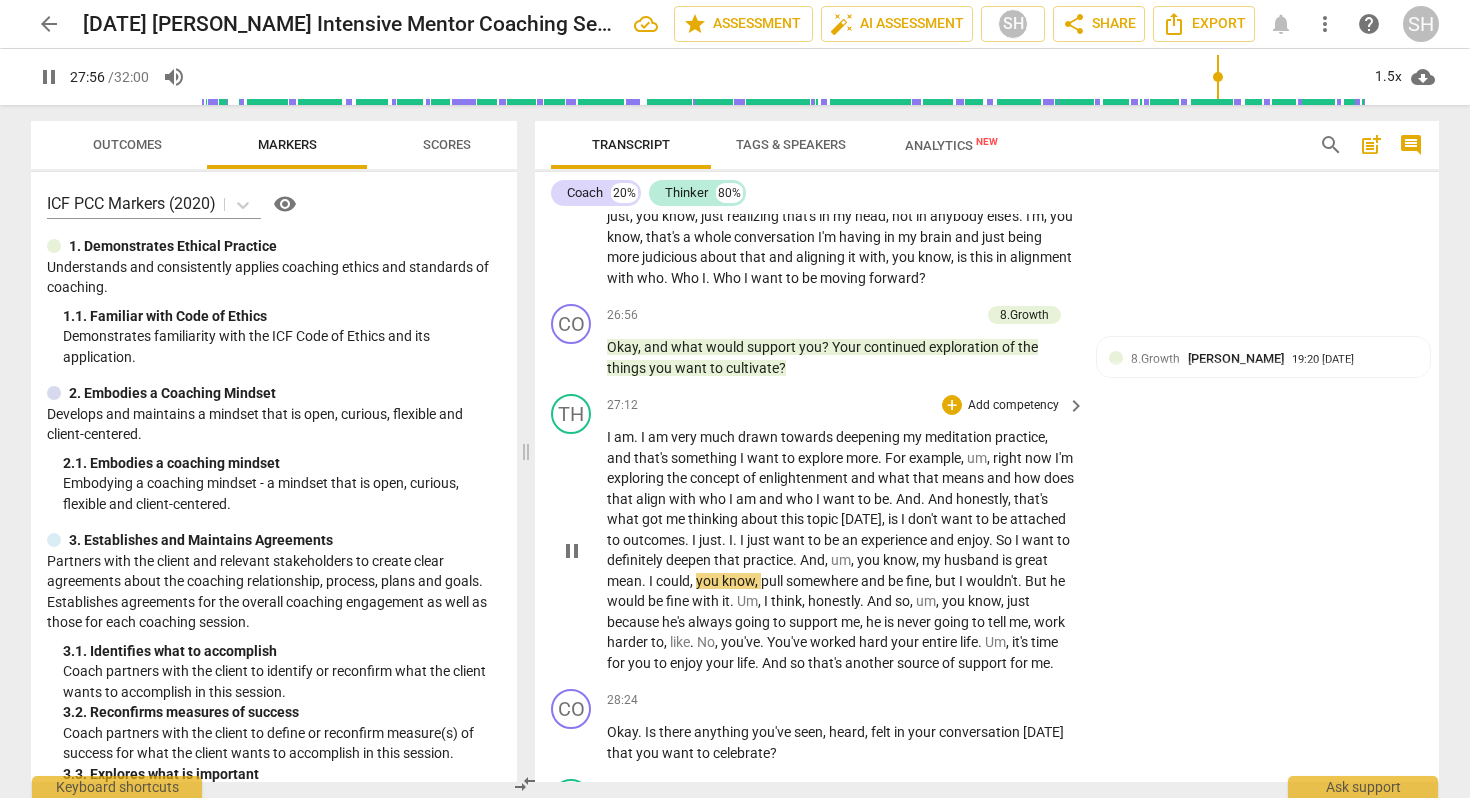 type 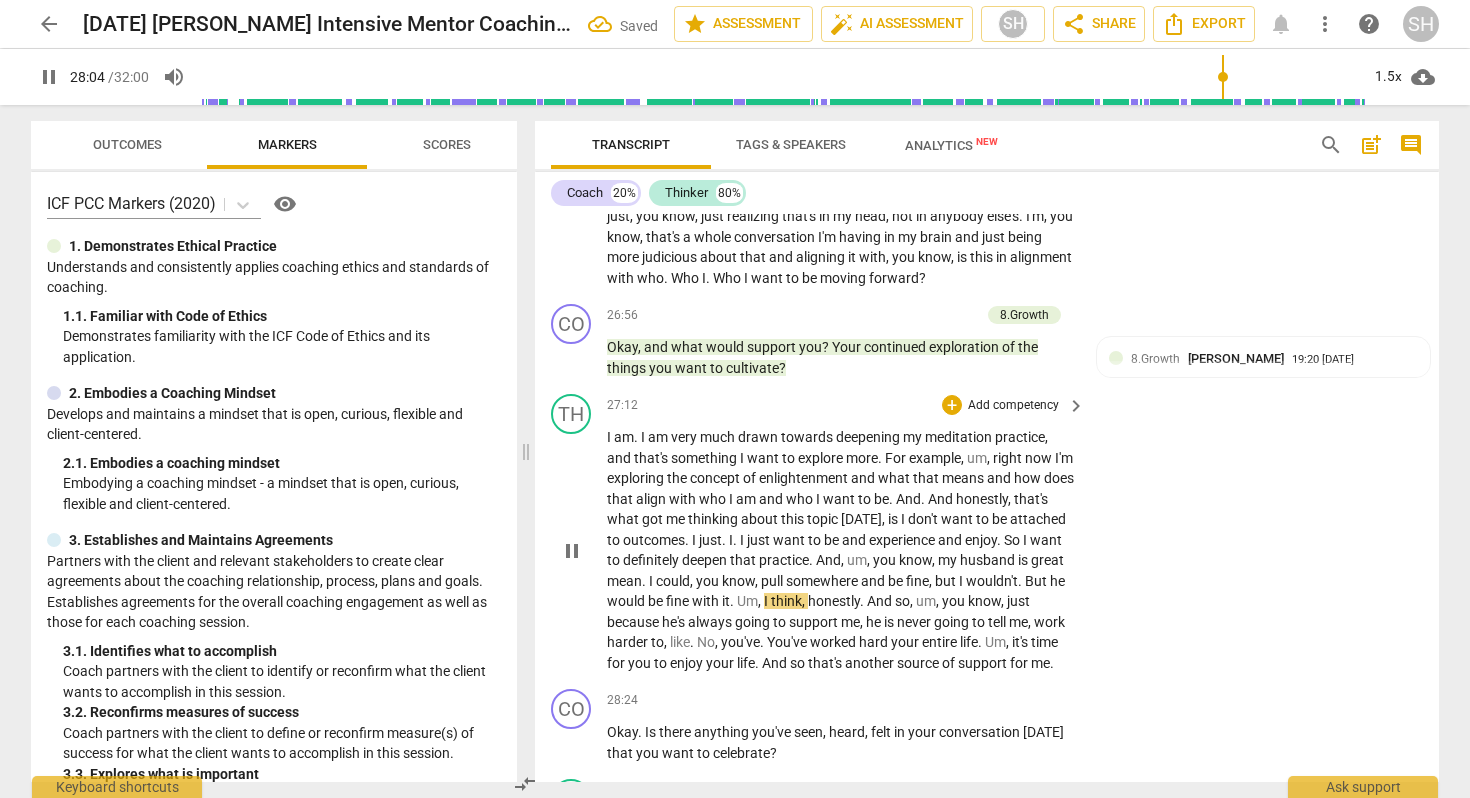 click on "know" at bounding box center (738, 581) 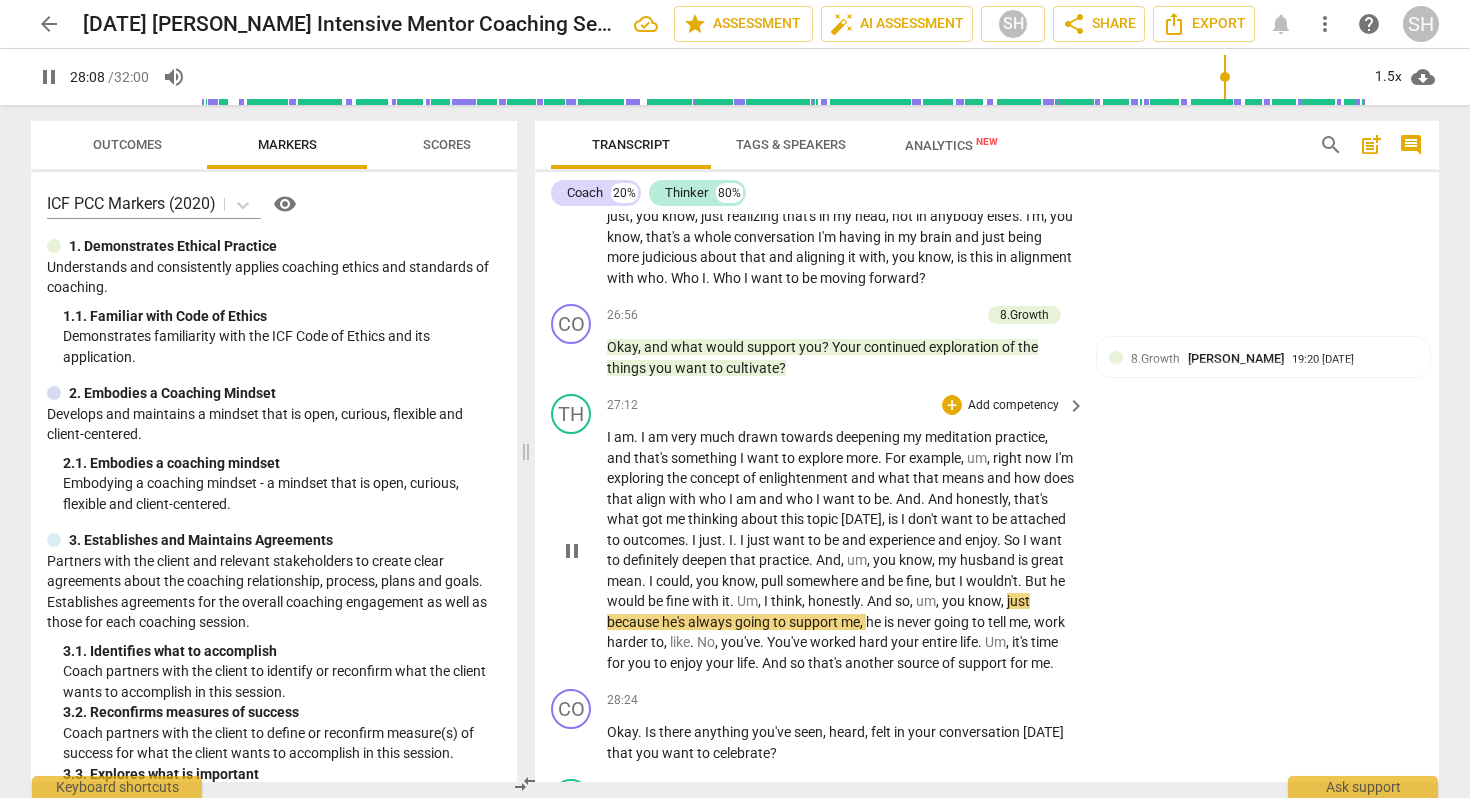 click on "know" at bounding box center (738, 581) 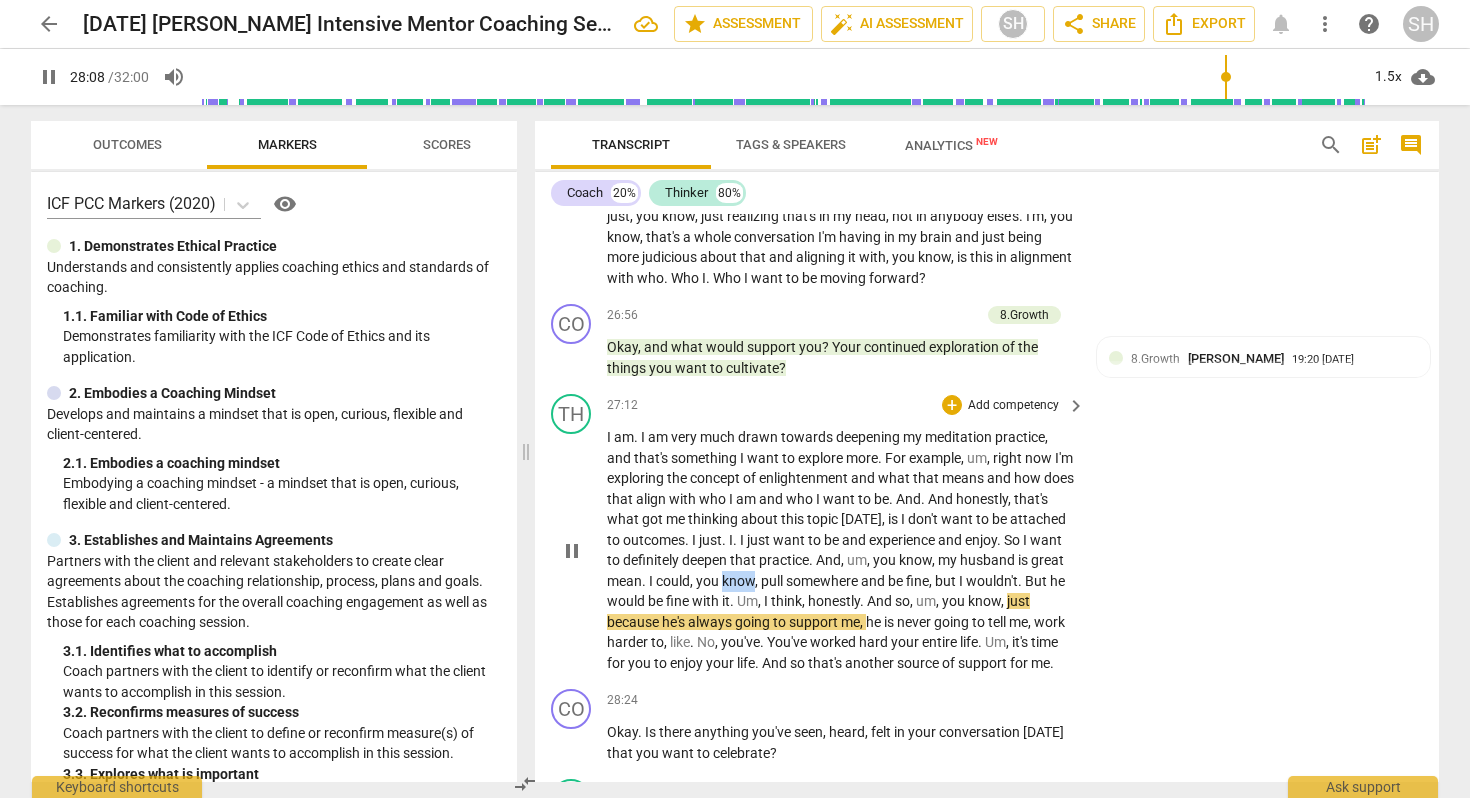 click on "know" at bounding box center [738, 581] 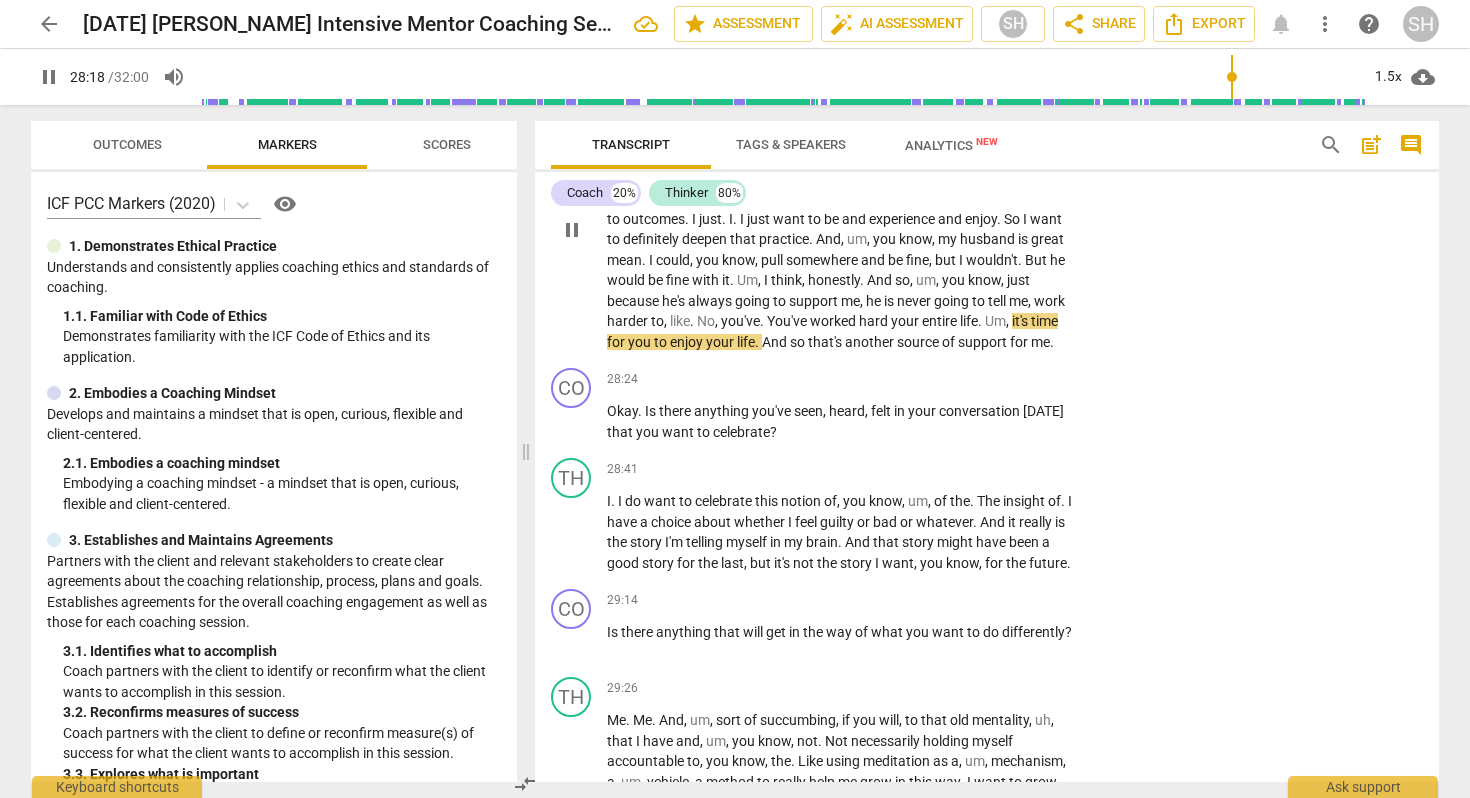 scroll, scrollTop: 8479, scrollLeft: 0, axis: vertical 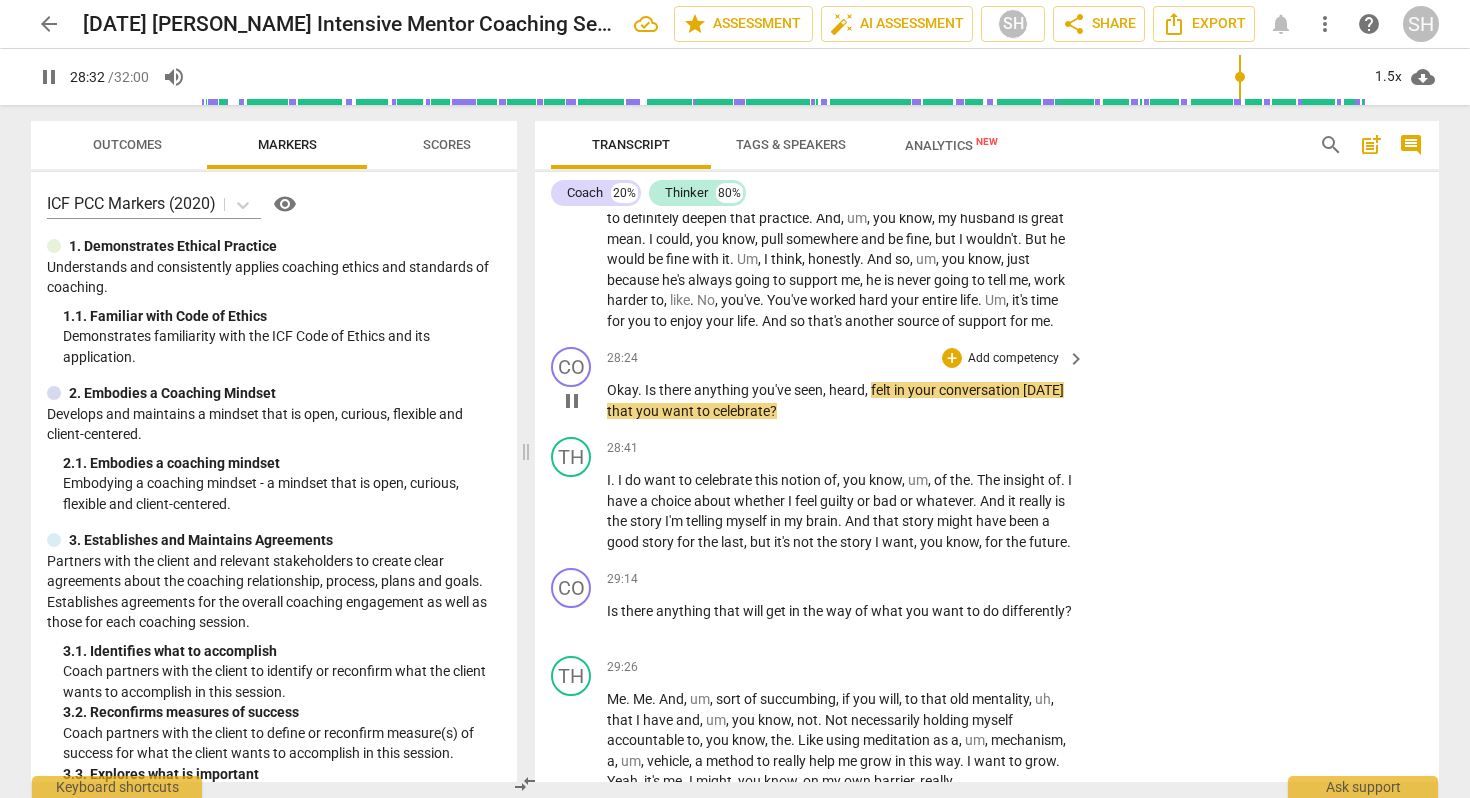 click on "pause" at bounding box center (572, 401) 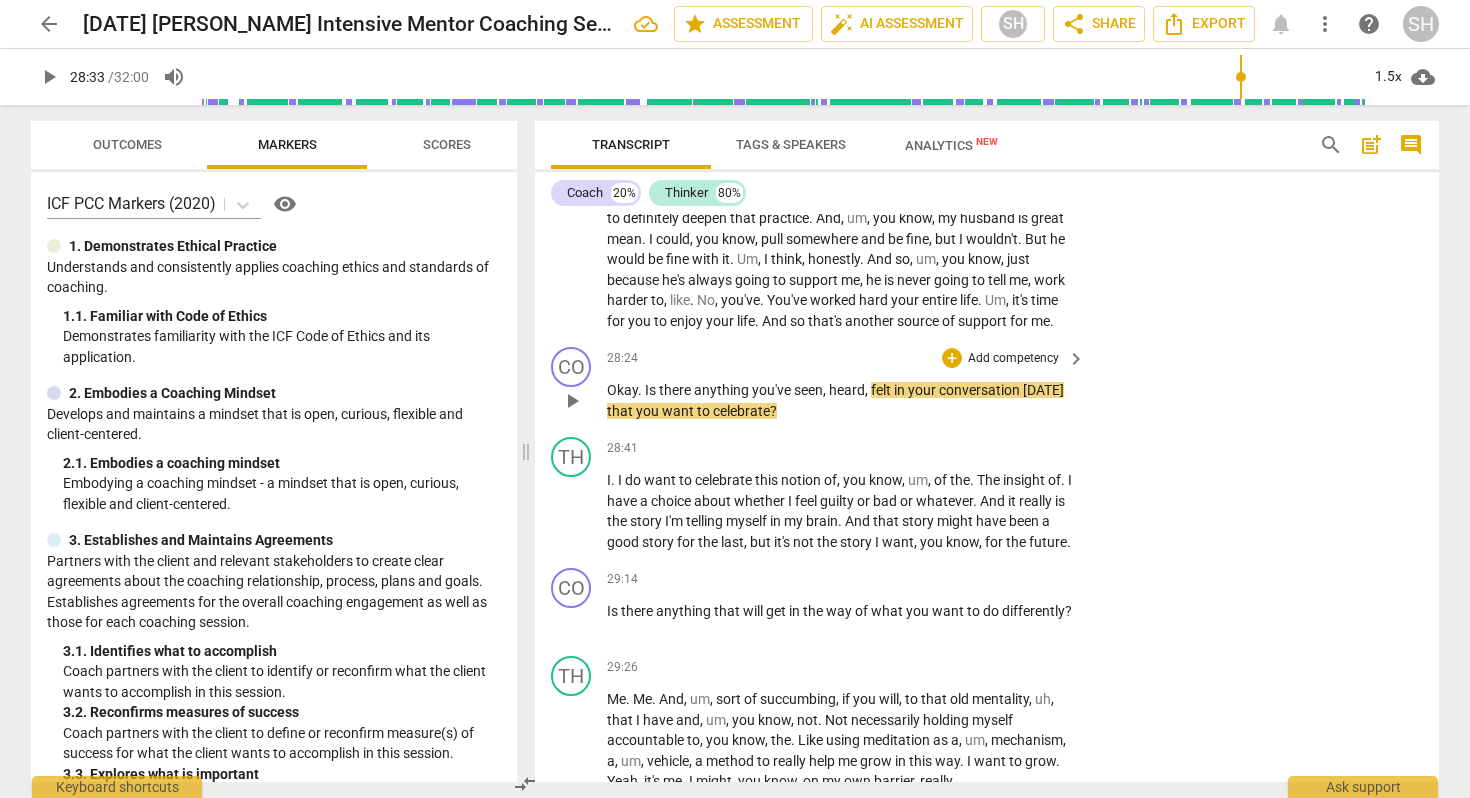 click on "Add competency" at bounding box center (1013, 359) 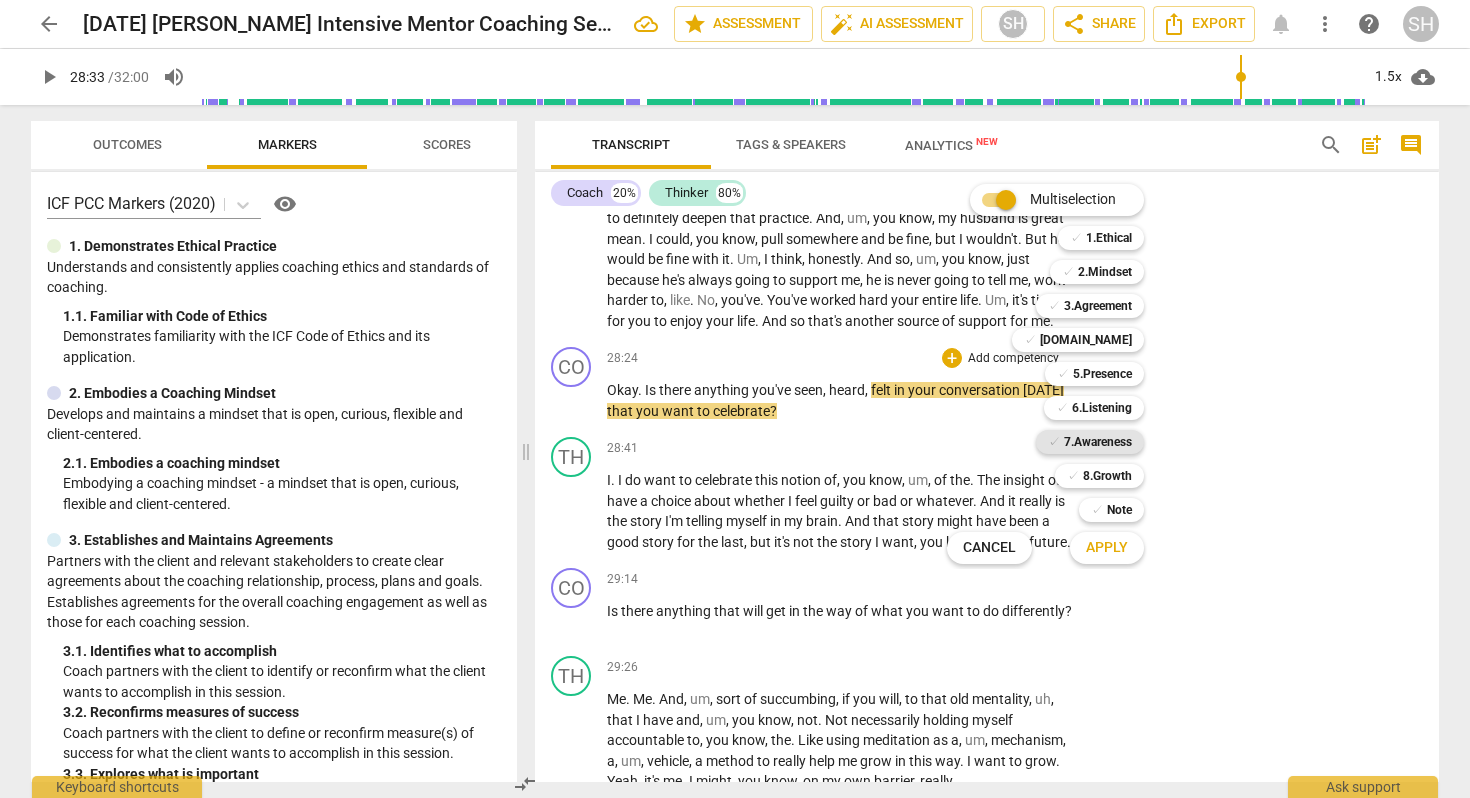click on "7.Awareness" at bounding box center [1098, 442] 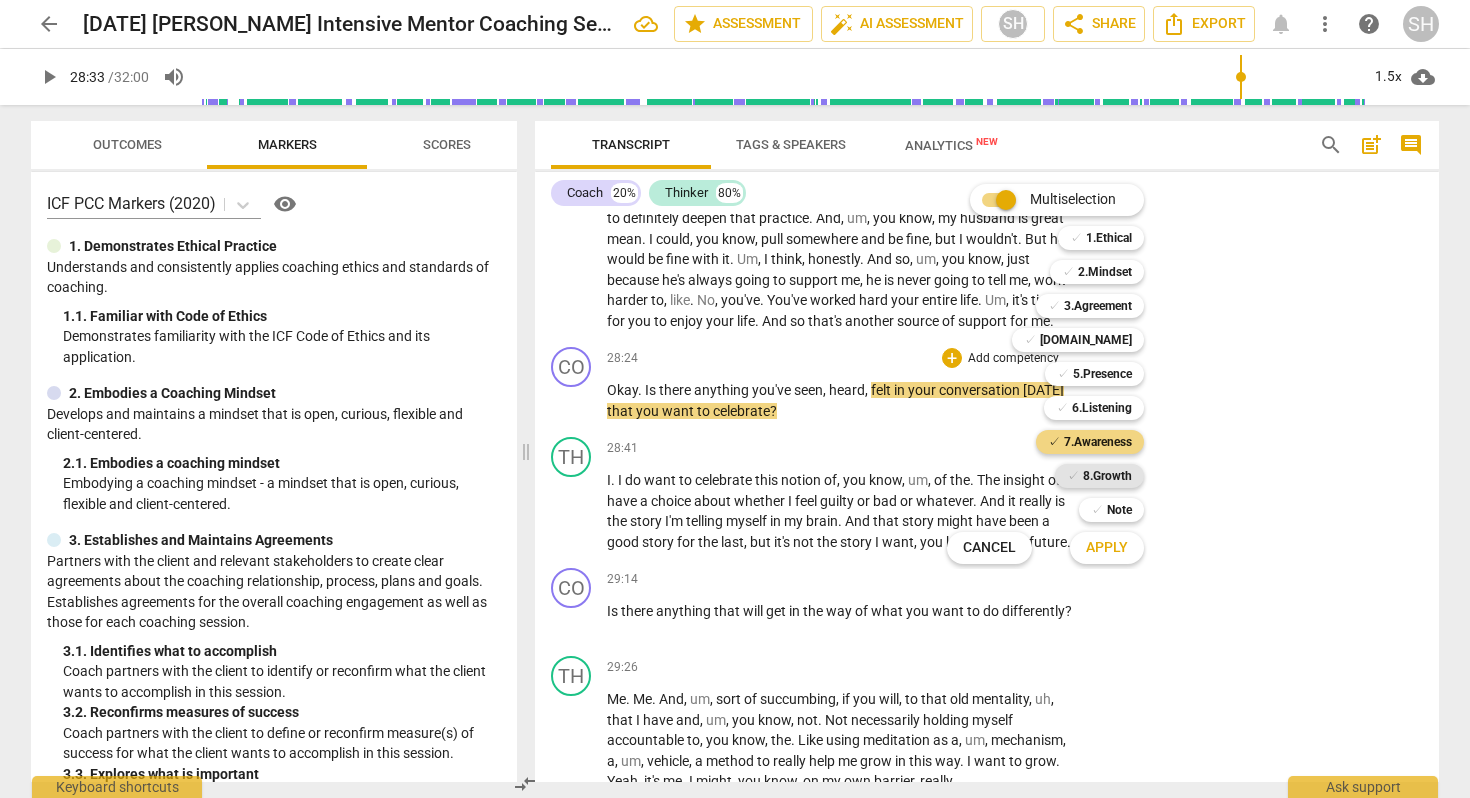 click on "8.Growth" at bounding box center (1107, 476) 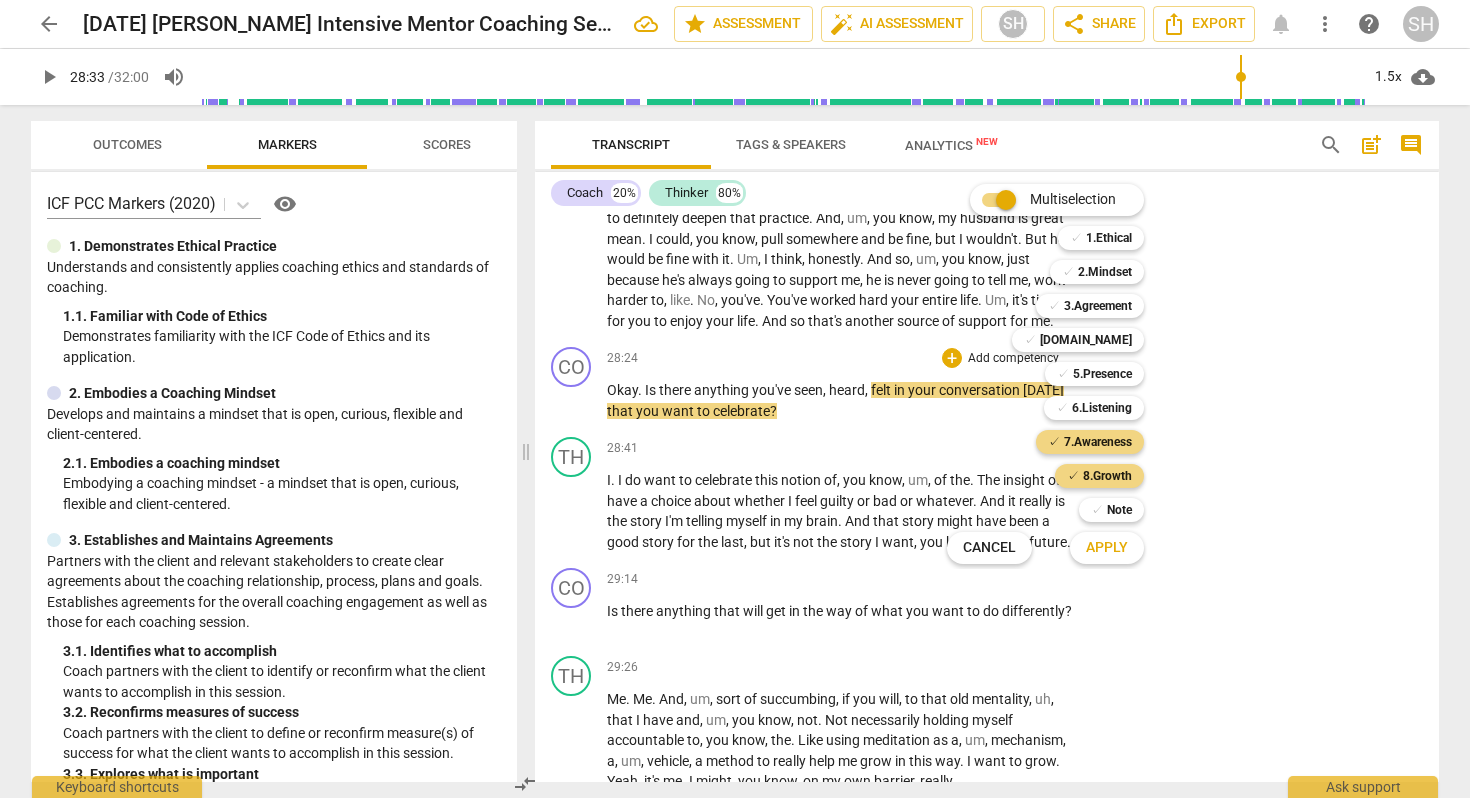 click on "Apply" at bounding box center [1107, 548] 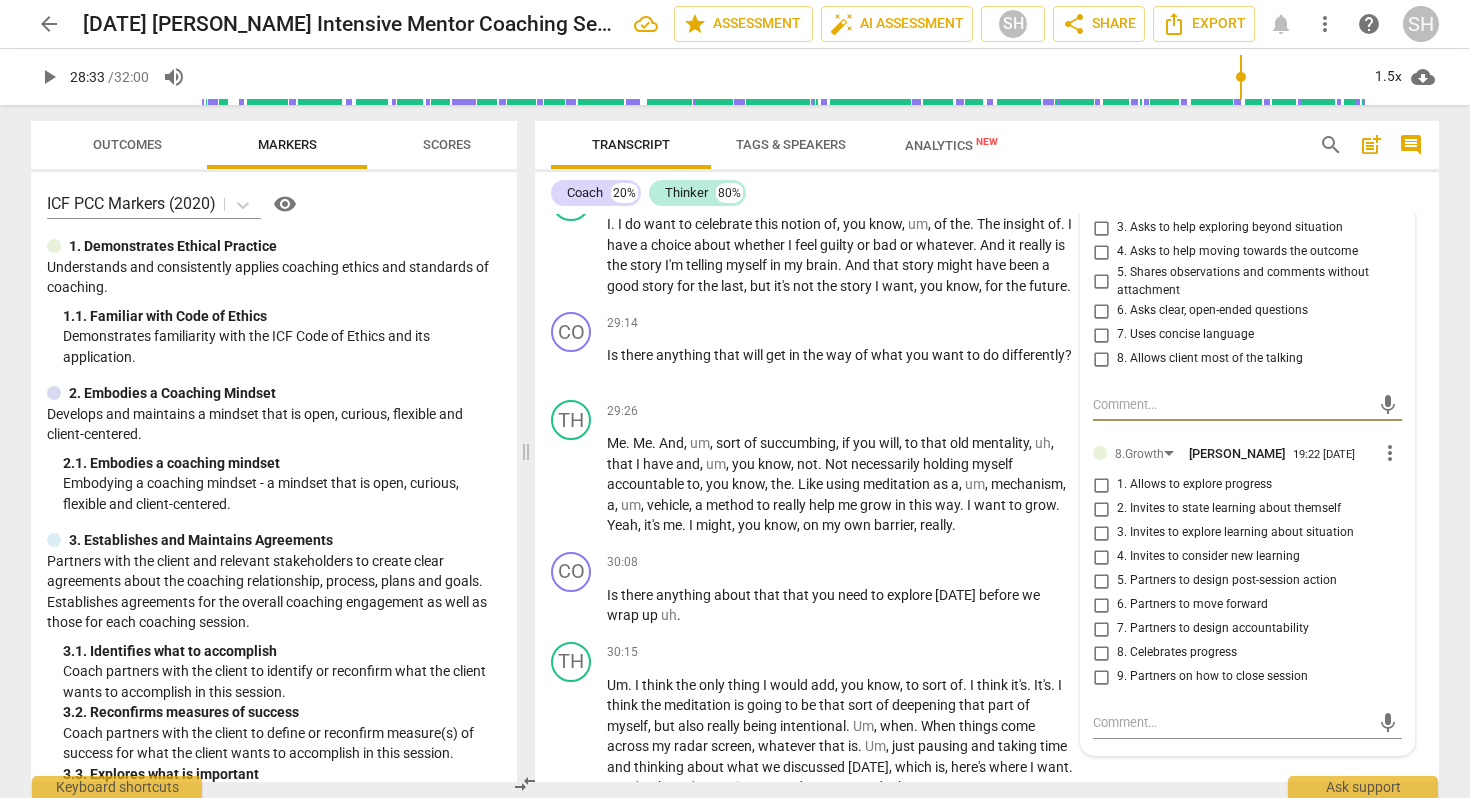 scroll, scrollTop: 8736, scrollLeft: 0, axis: vertical 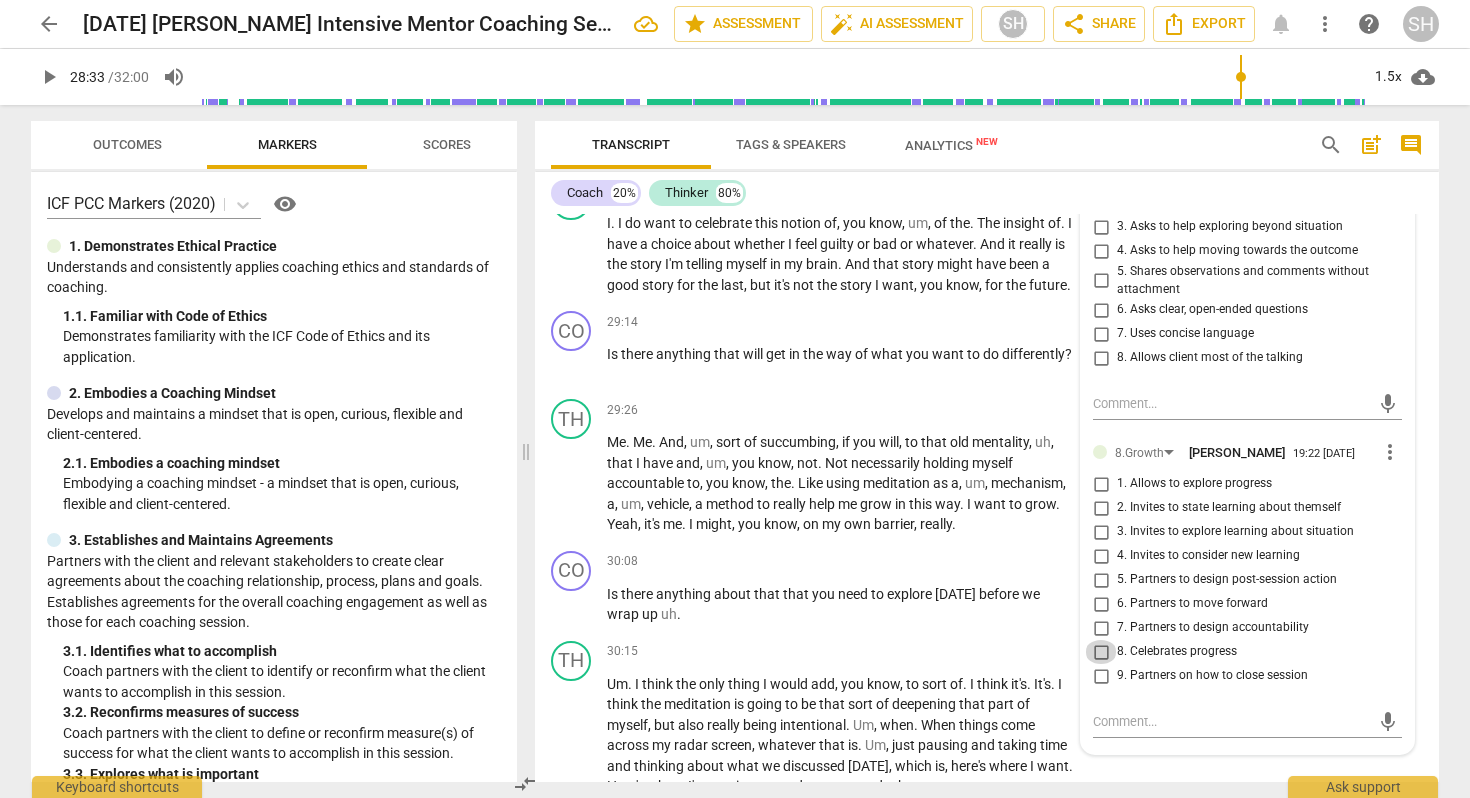 click on "8. Celebrates progress" at bounding box center (1101, 652) 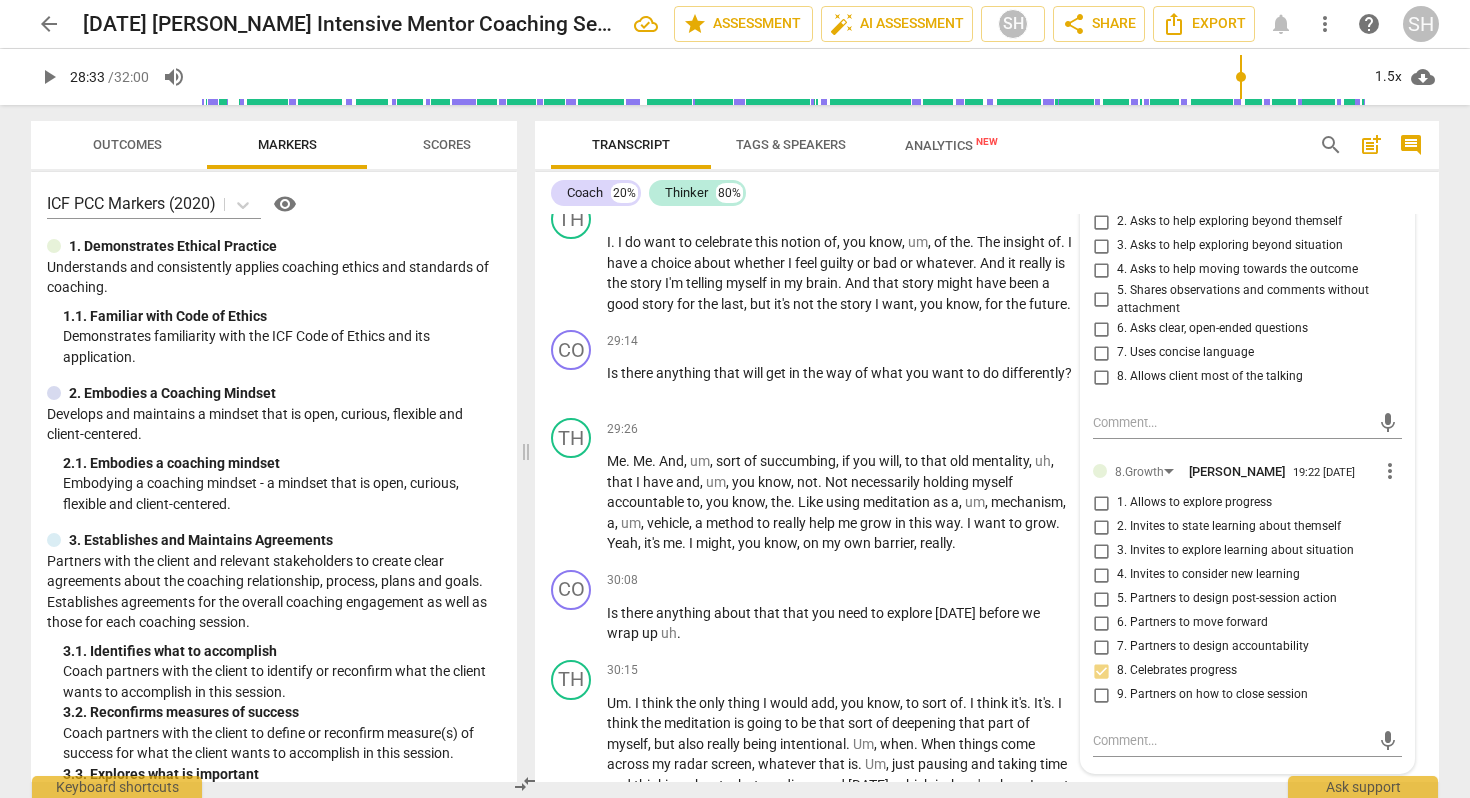 scroll, scrollTop: 8686, scrollLeft: 0, axis: vertical 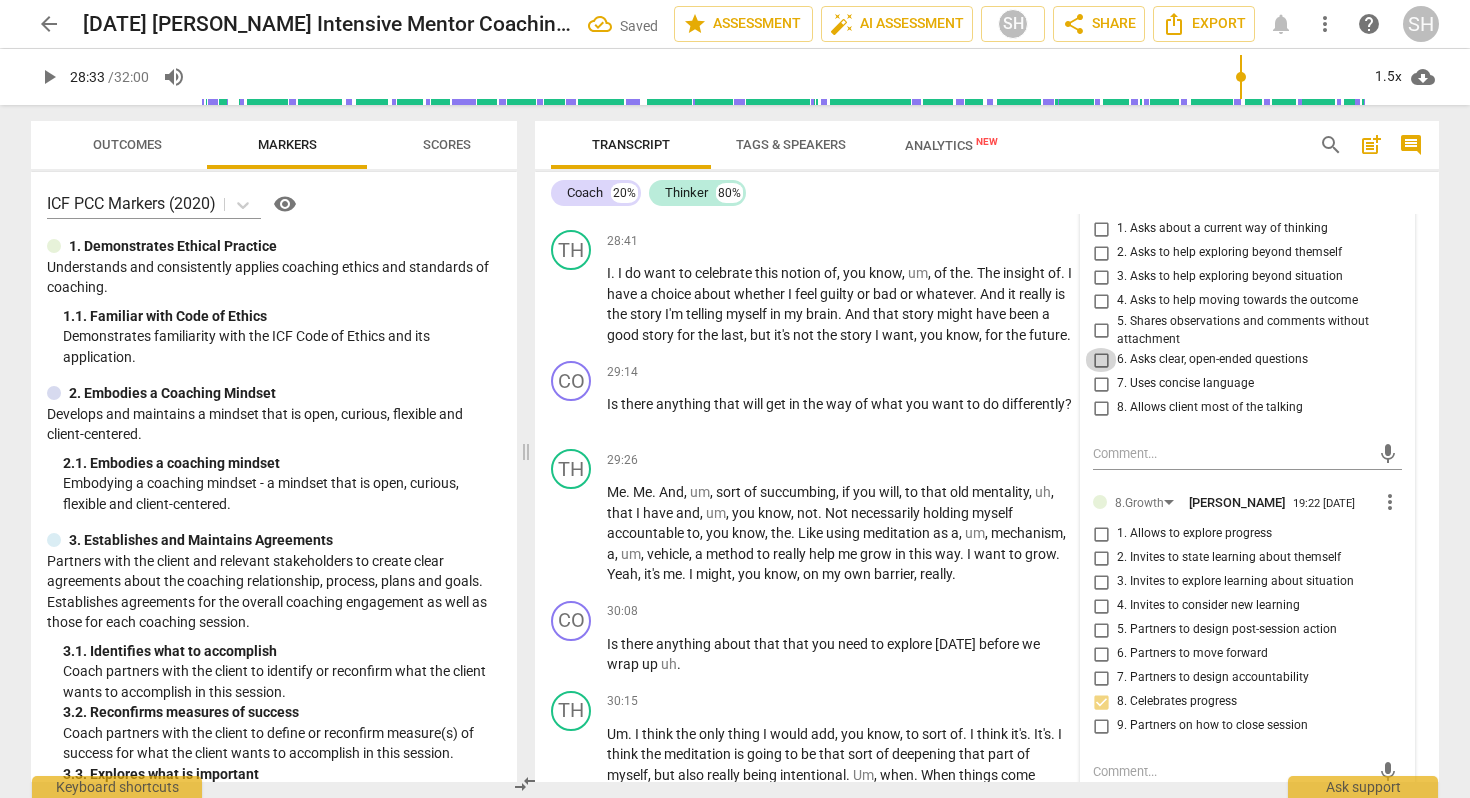 click on "6. Asks clear, open-ended questions" at bounding box center [1101, 360] 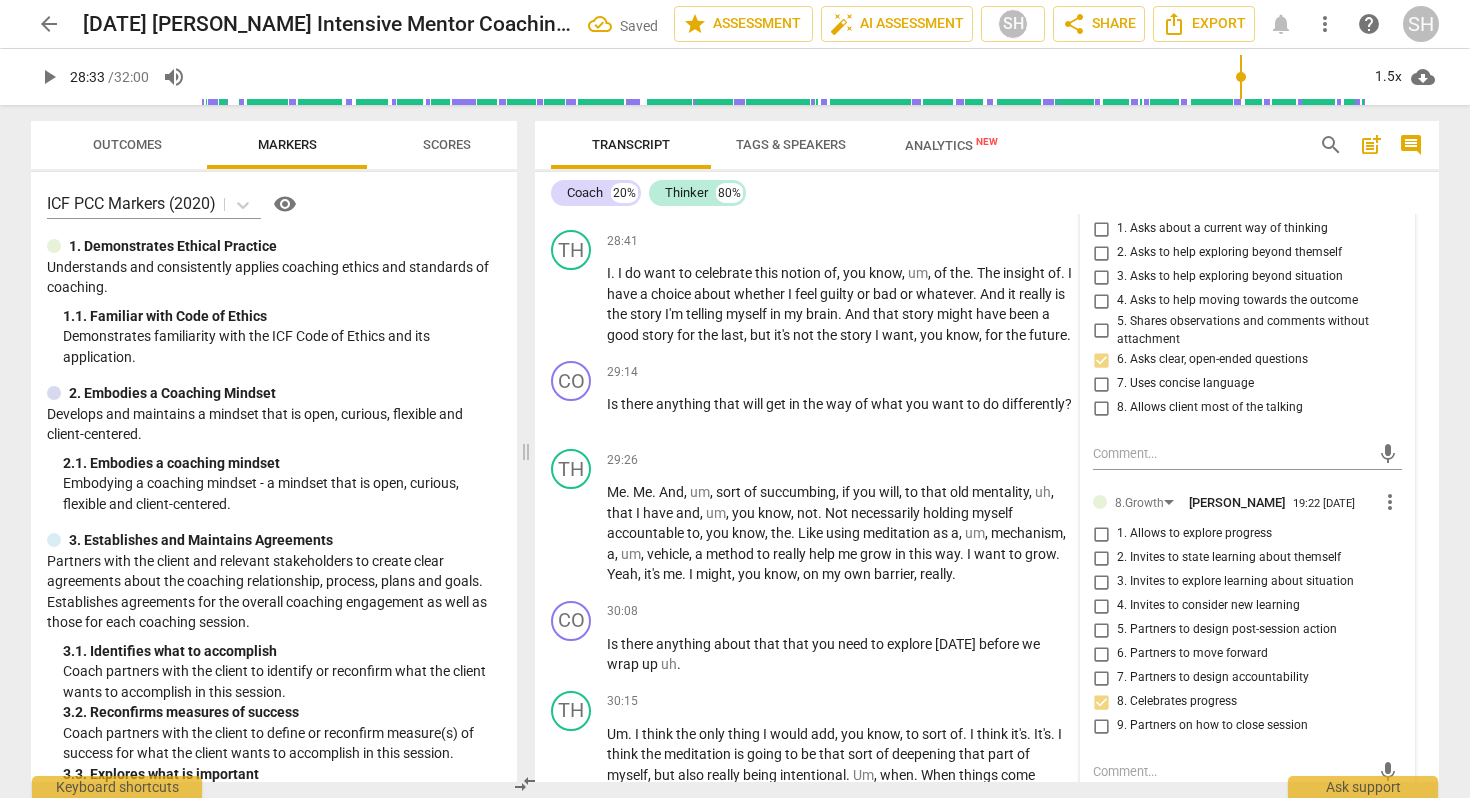 click on "7. Uses concise language" at bounding box center [1101, 384] 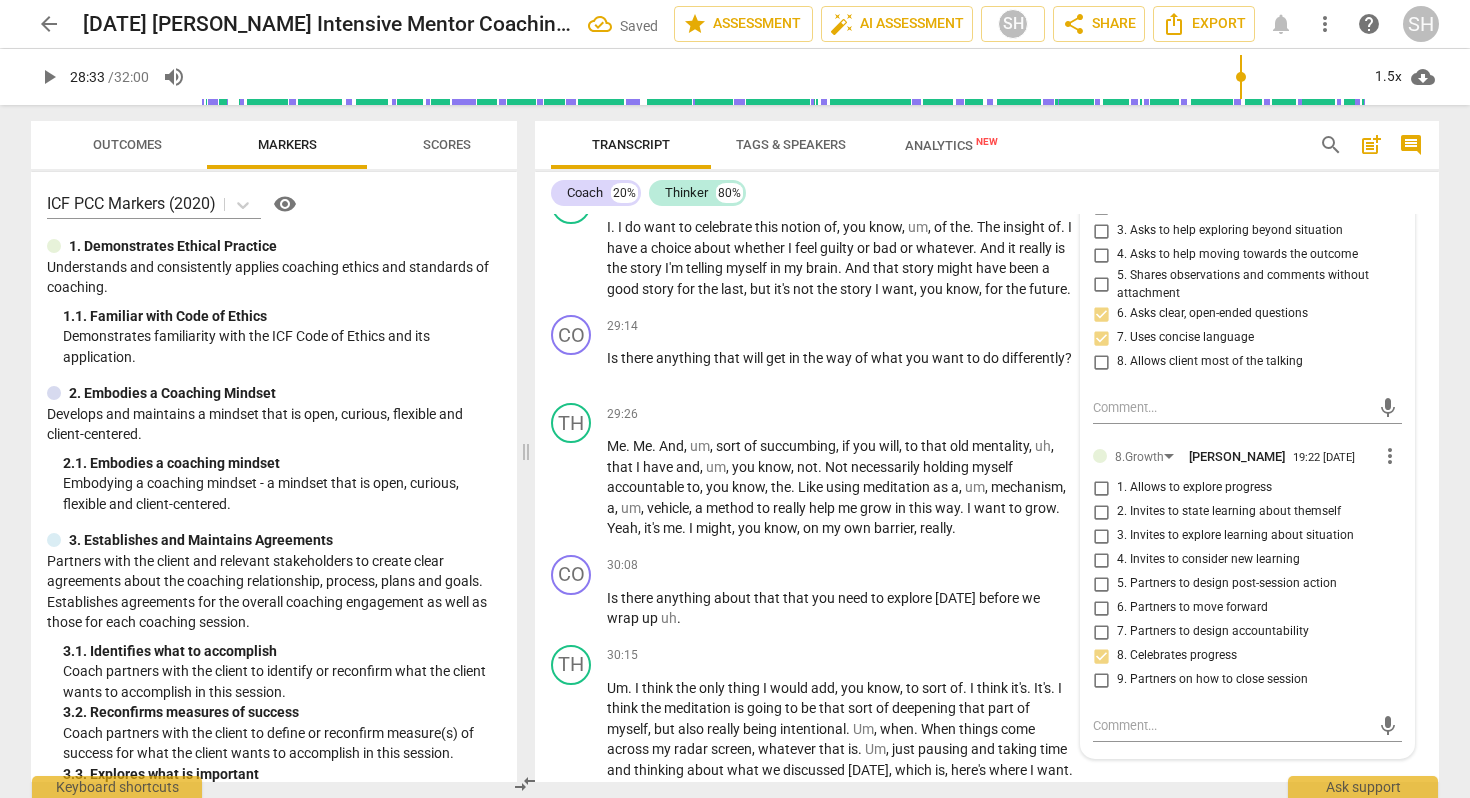 scroll, scrollTop: 8761, scrollLeft: 0, axis: vertical 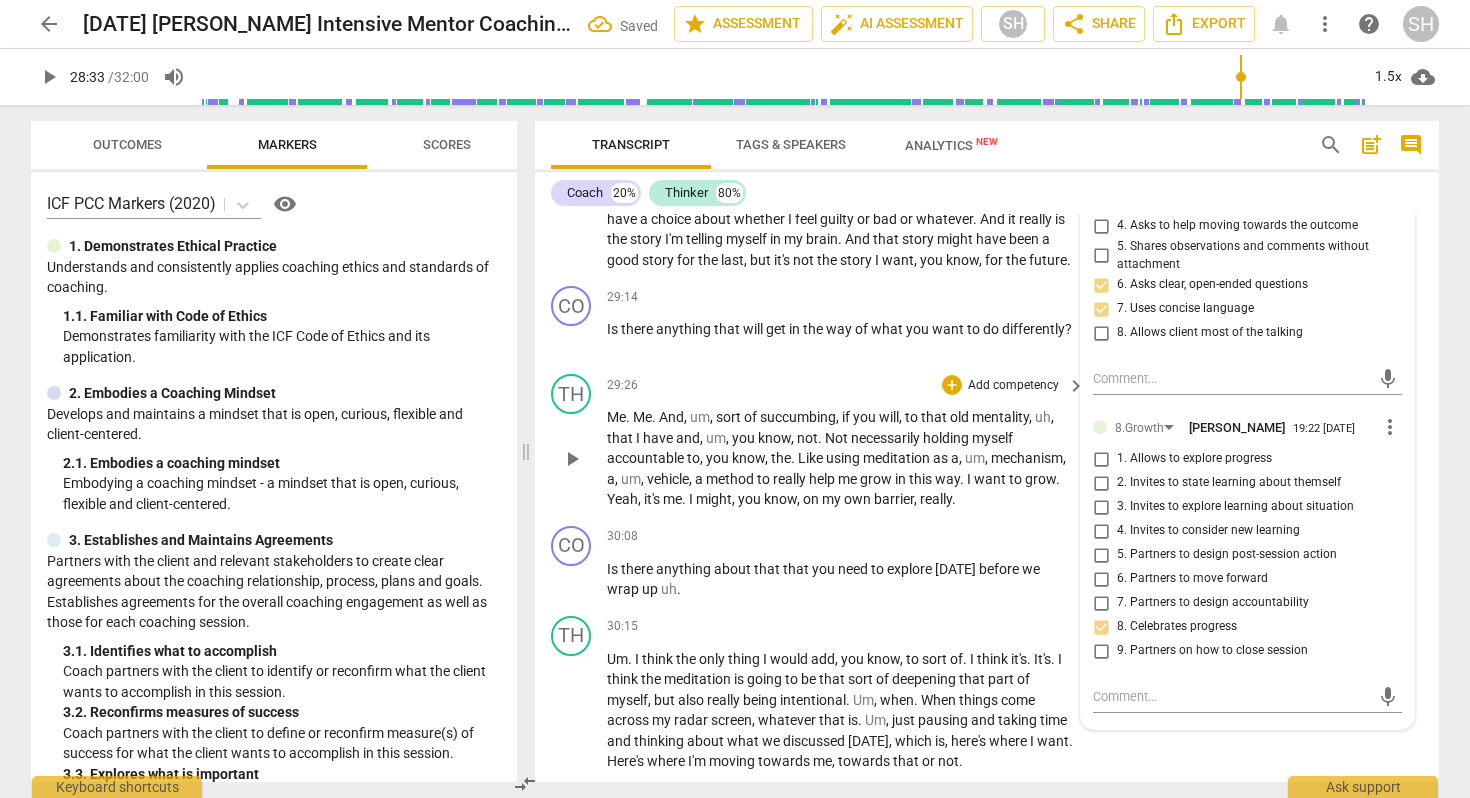 click on "+ Add competency" at bounding box center [1001, 385] 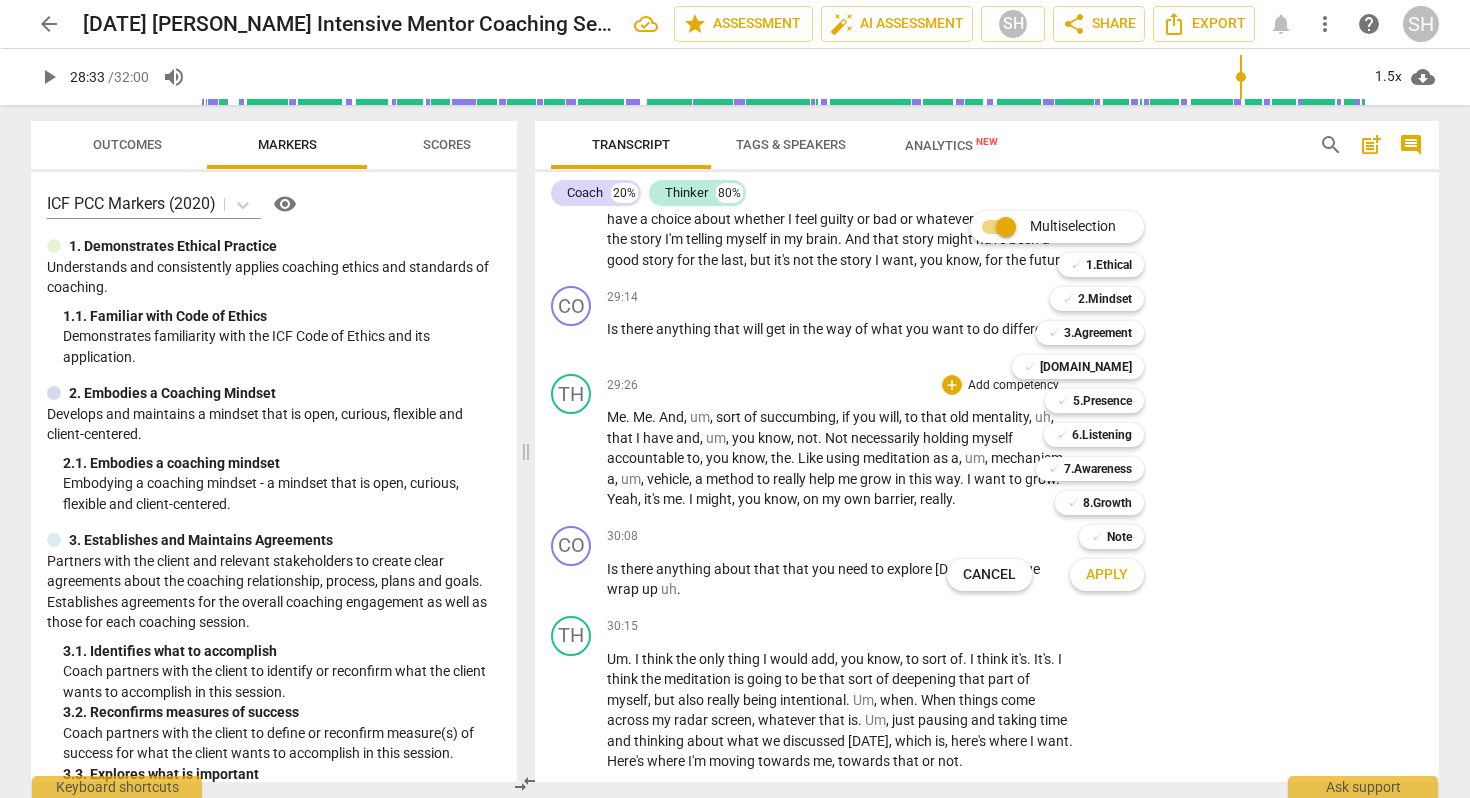 click at bounding box center [735, 399] 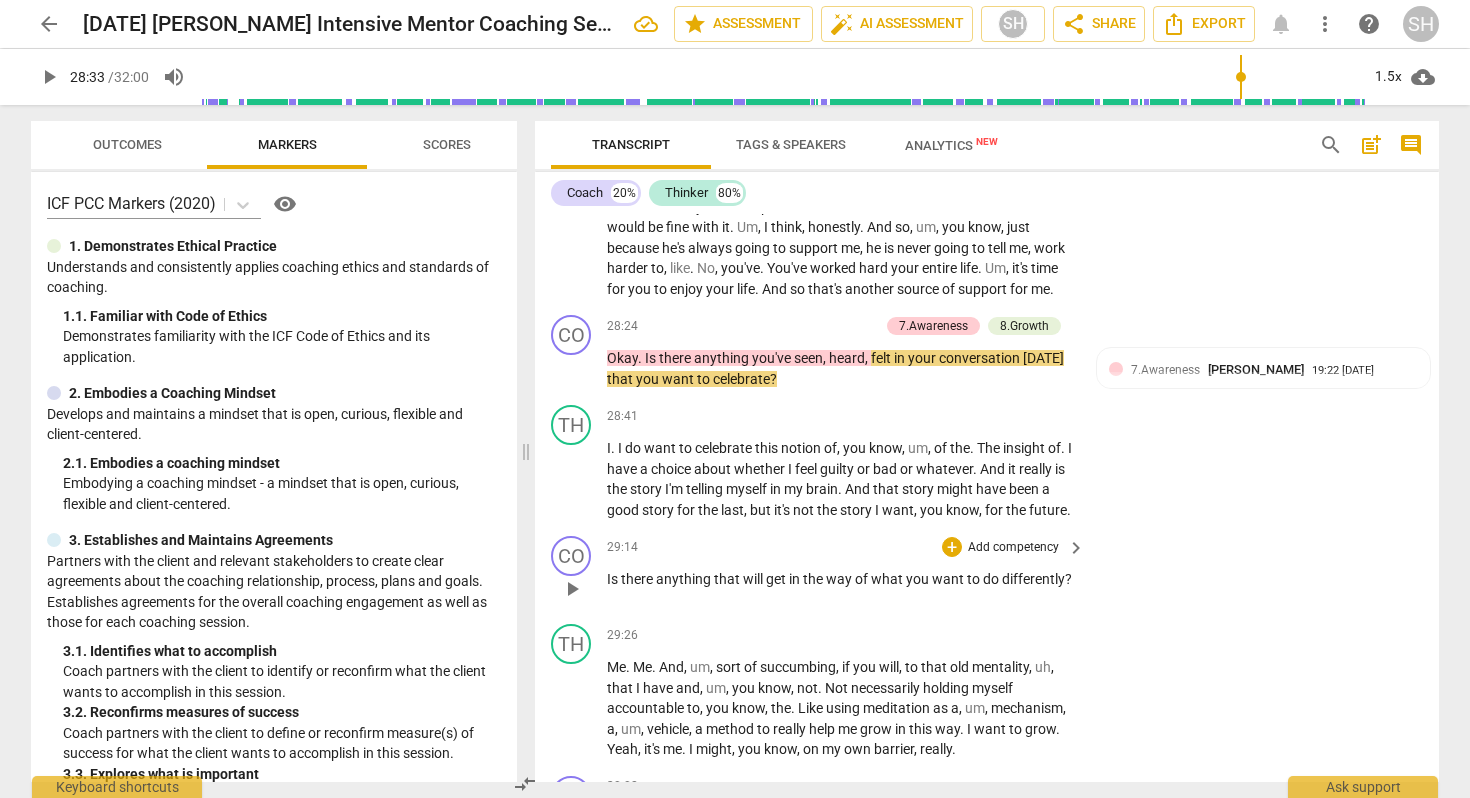 scroll, scrollTop: 8532, scrollLeft: 0, axis: vertical 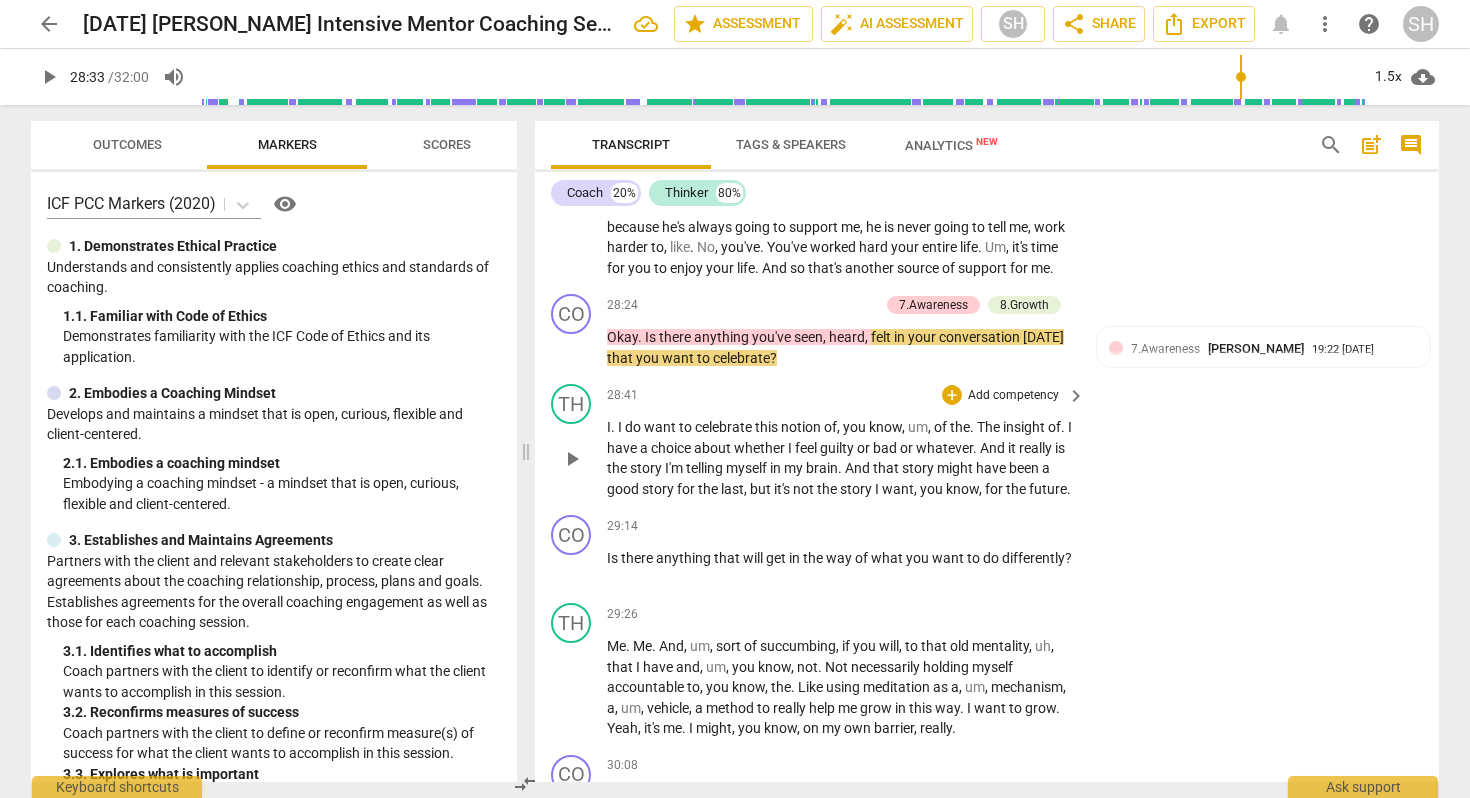 click on "play_arrow" at bounding box center [572, 459] 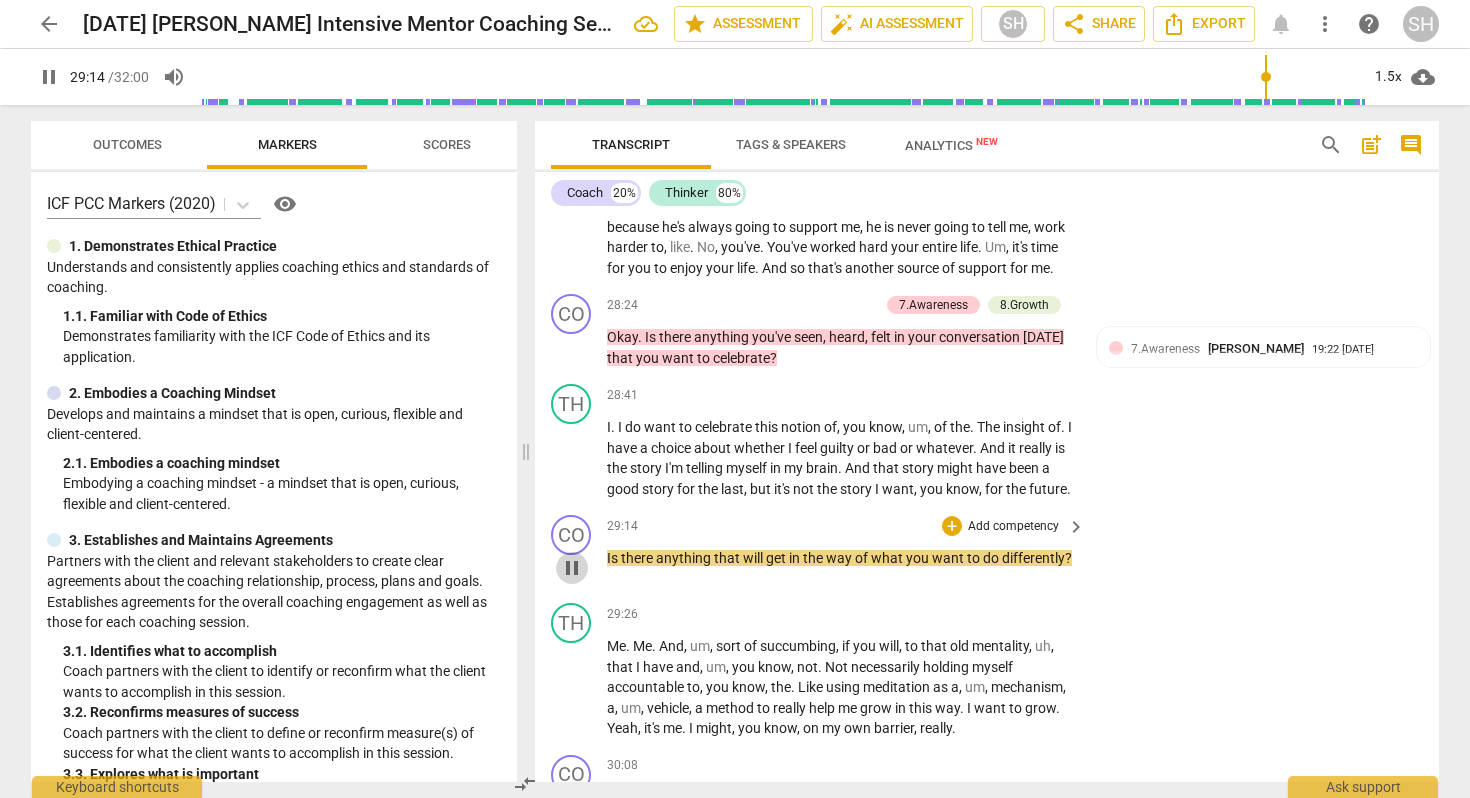 click on "pause" at bounding box center (572, 568) 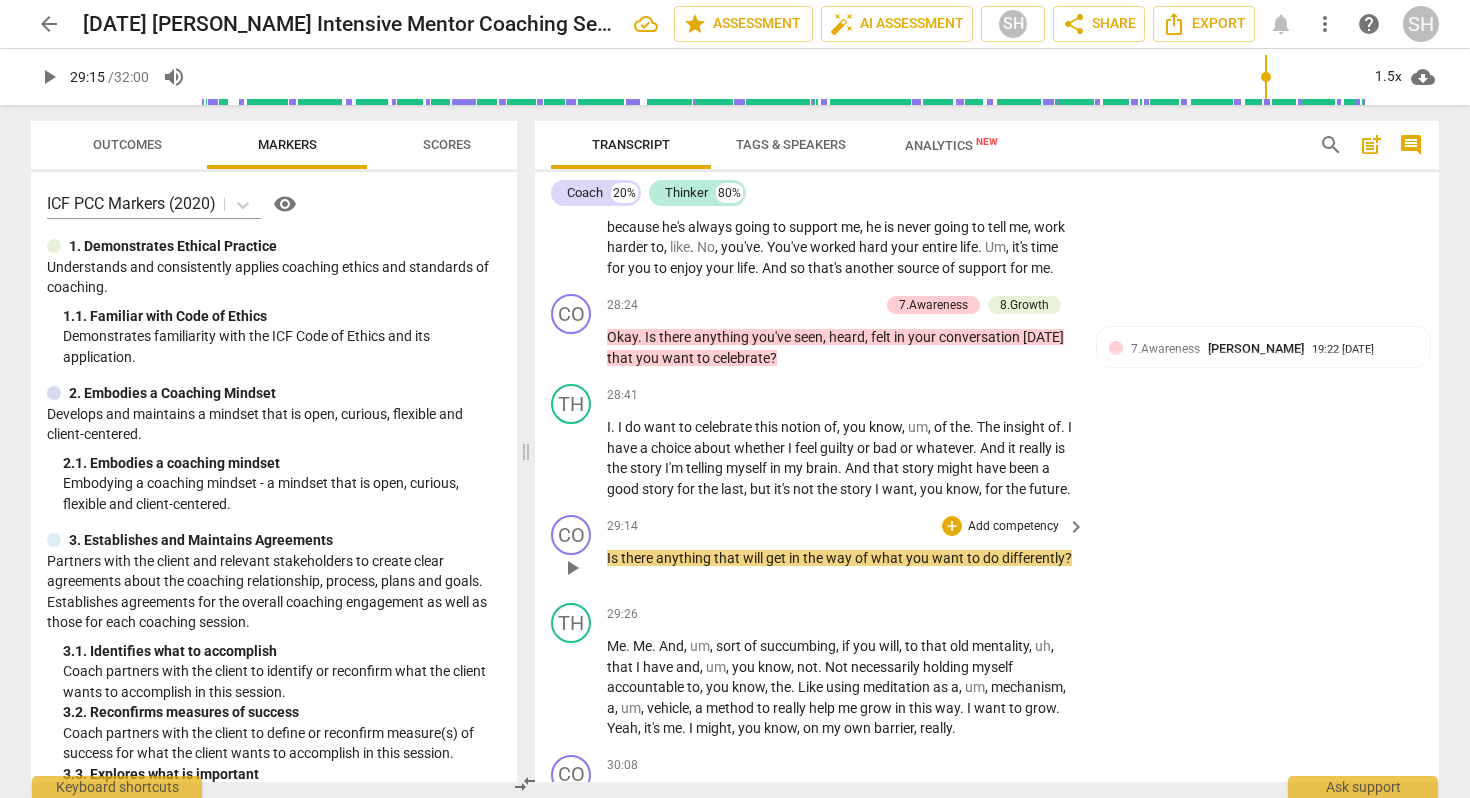 click on "Add competency" at bounding box center (1013, 527) 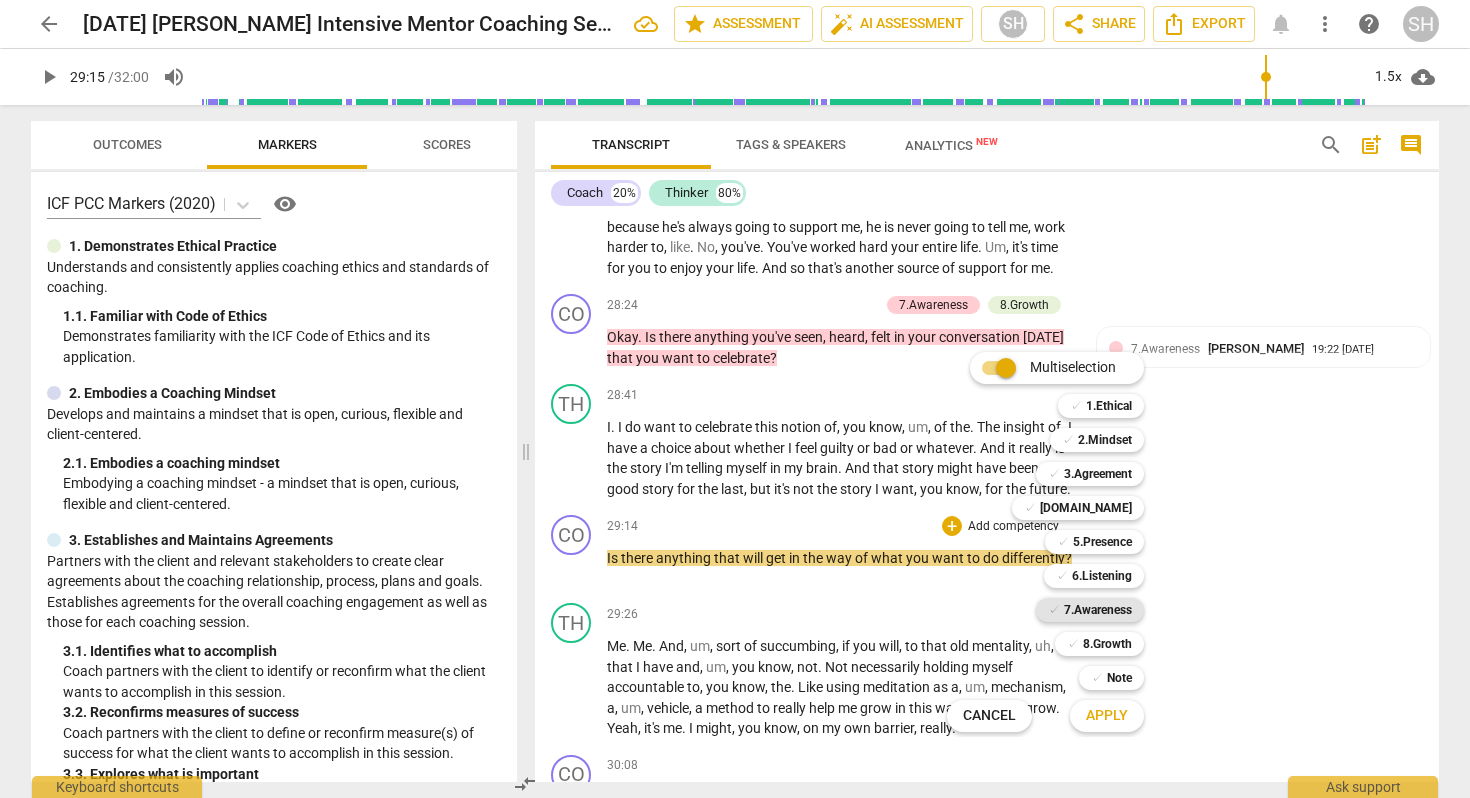 click on "7.Awareness" at bounding box center (1098, 610) 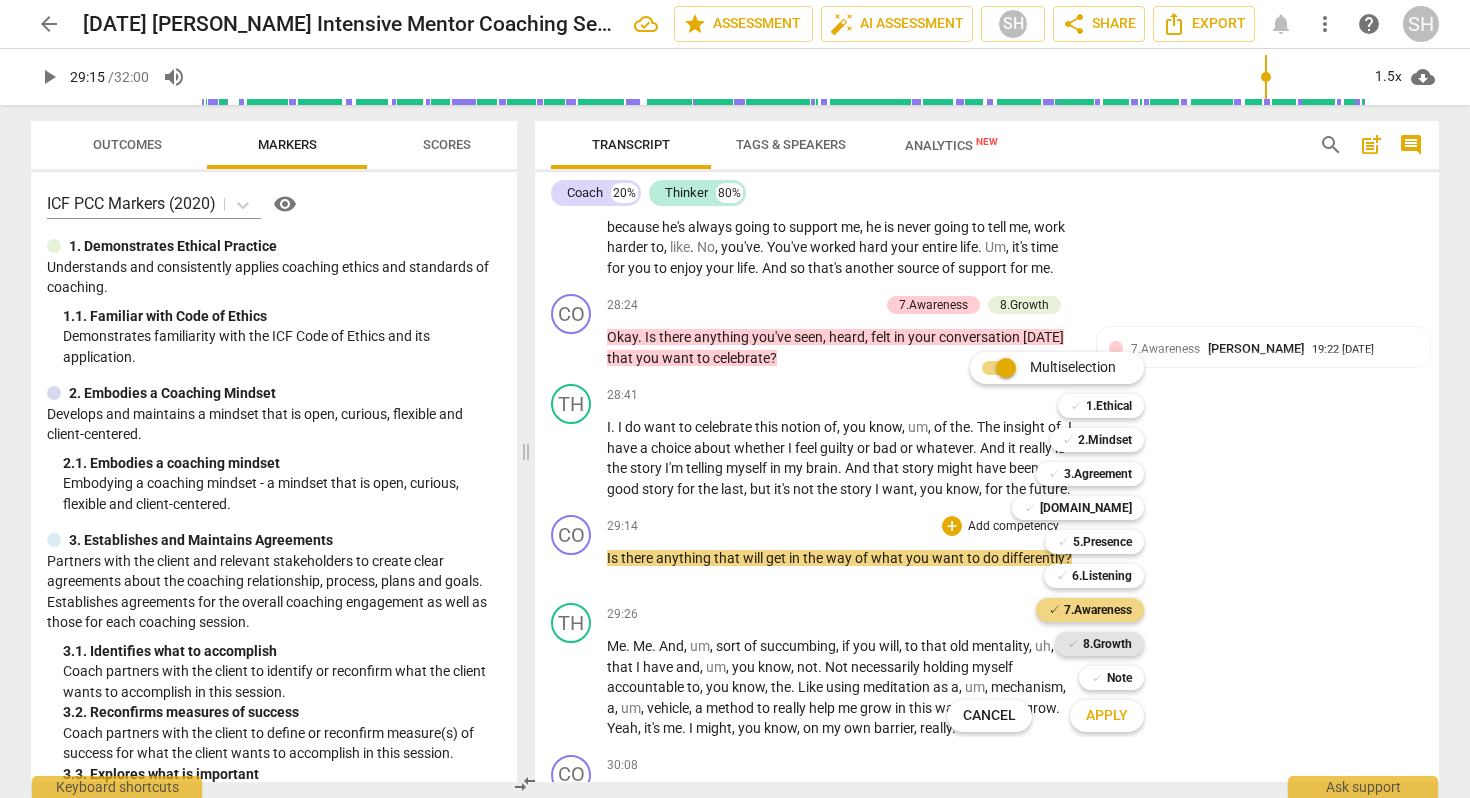 click on "8.Growth" at bounding box center (1107, 644) 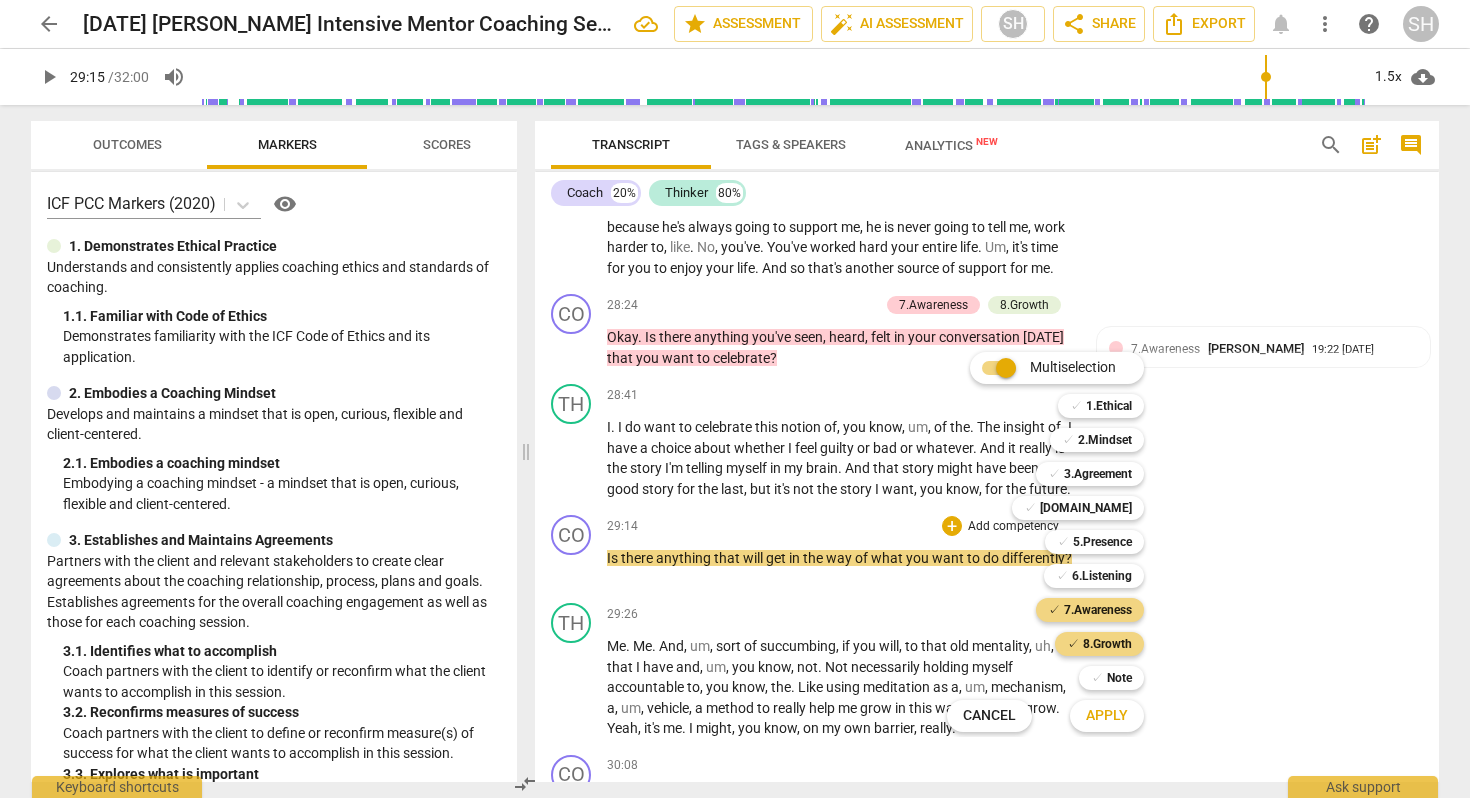 click on "Apply" at bounding box center (1107, 716) 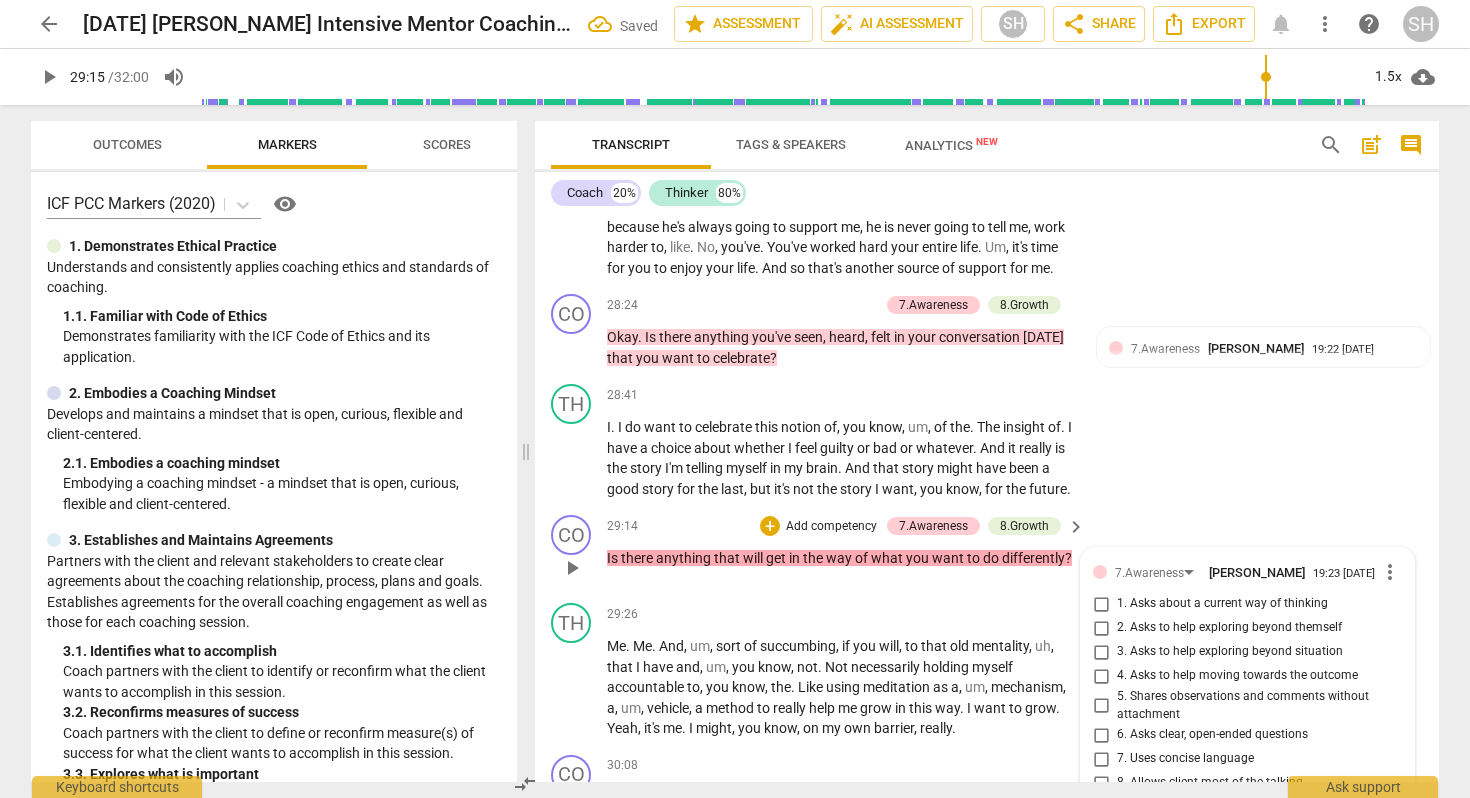 scroll, scrollTop: 8878, scrollLeft: 0, axis: vertical 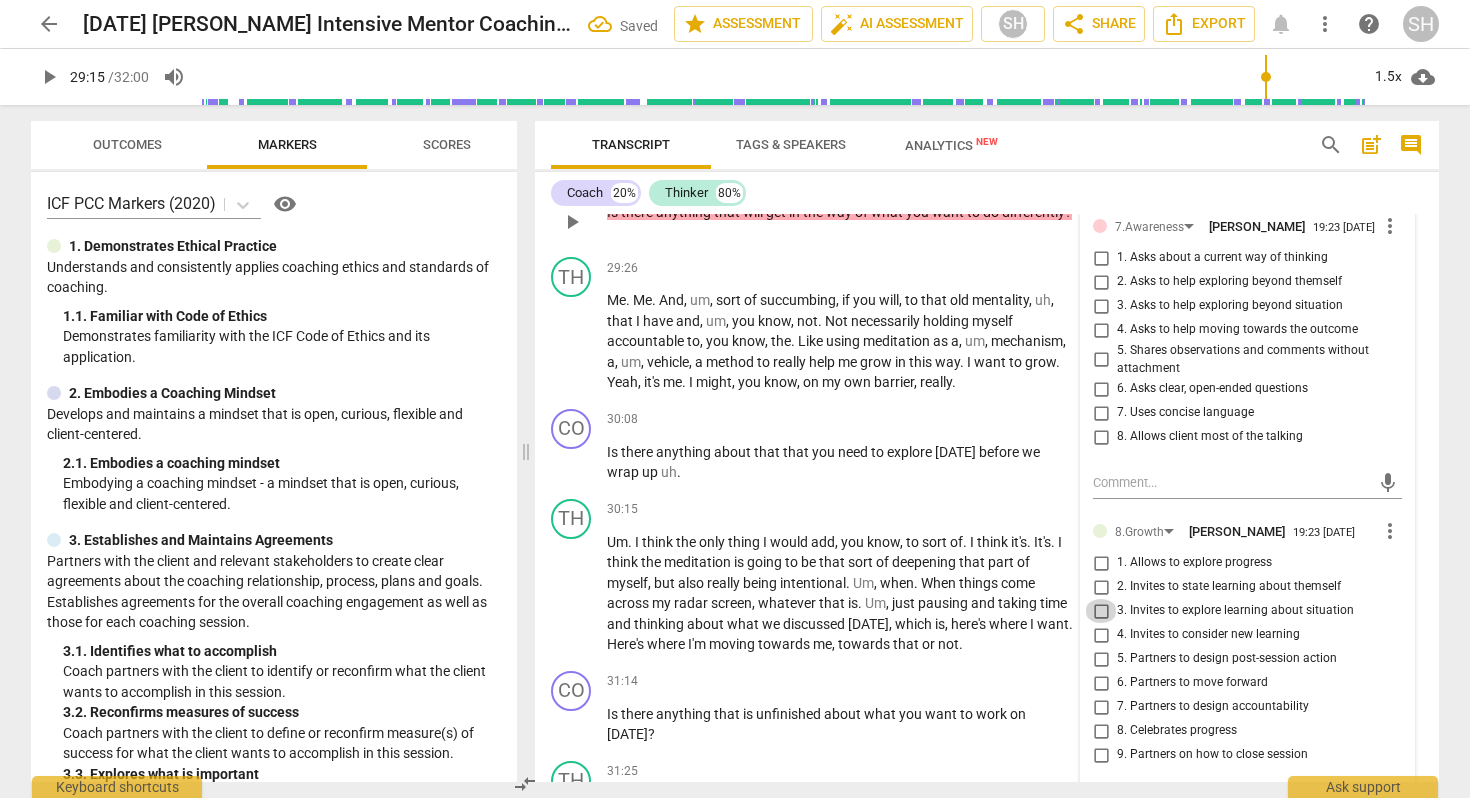 click on "3. Invites to explore learning about situation" at bounding box center (1101, 611) 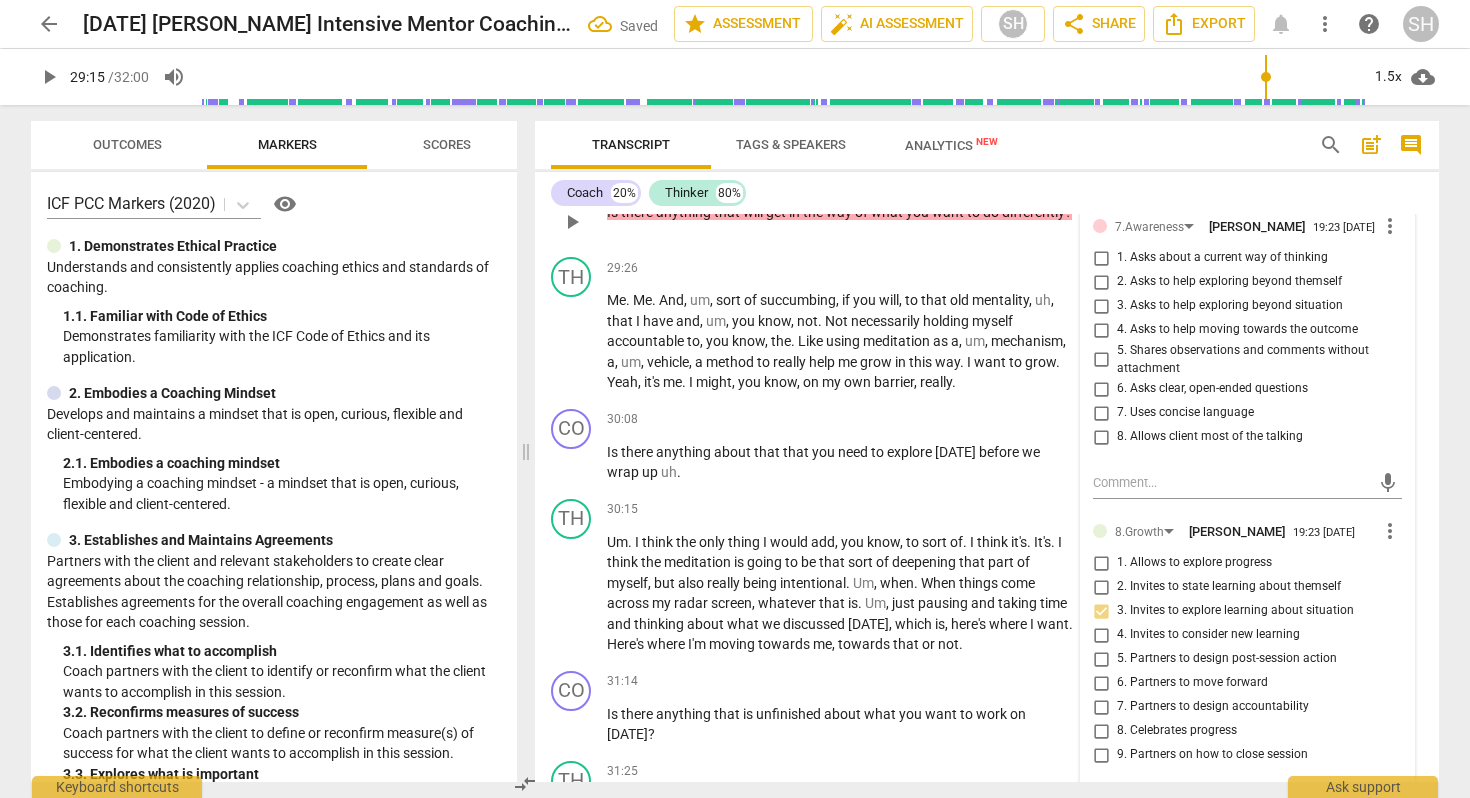 click on "4. Invites to consider new learning" at bounding box center [1101, 635] 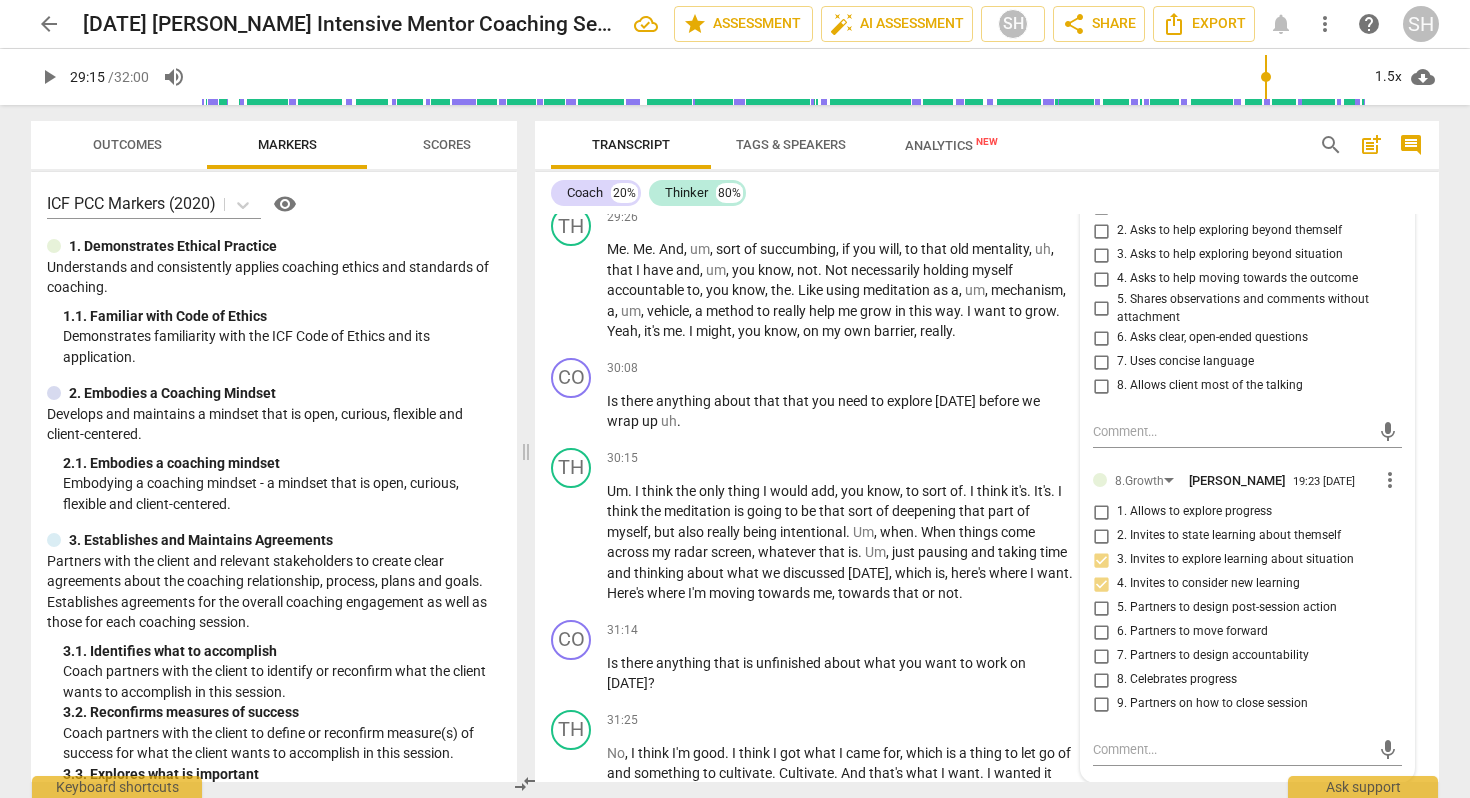 scroll, scrollTop: 8935, scrollLeft: 0, axis: vertical 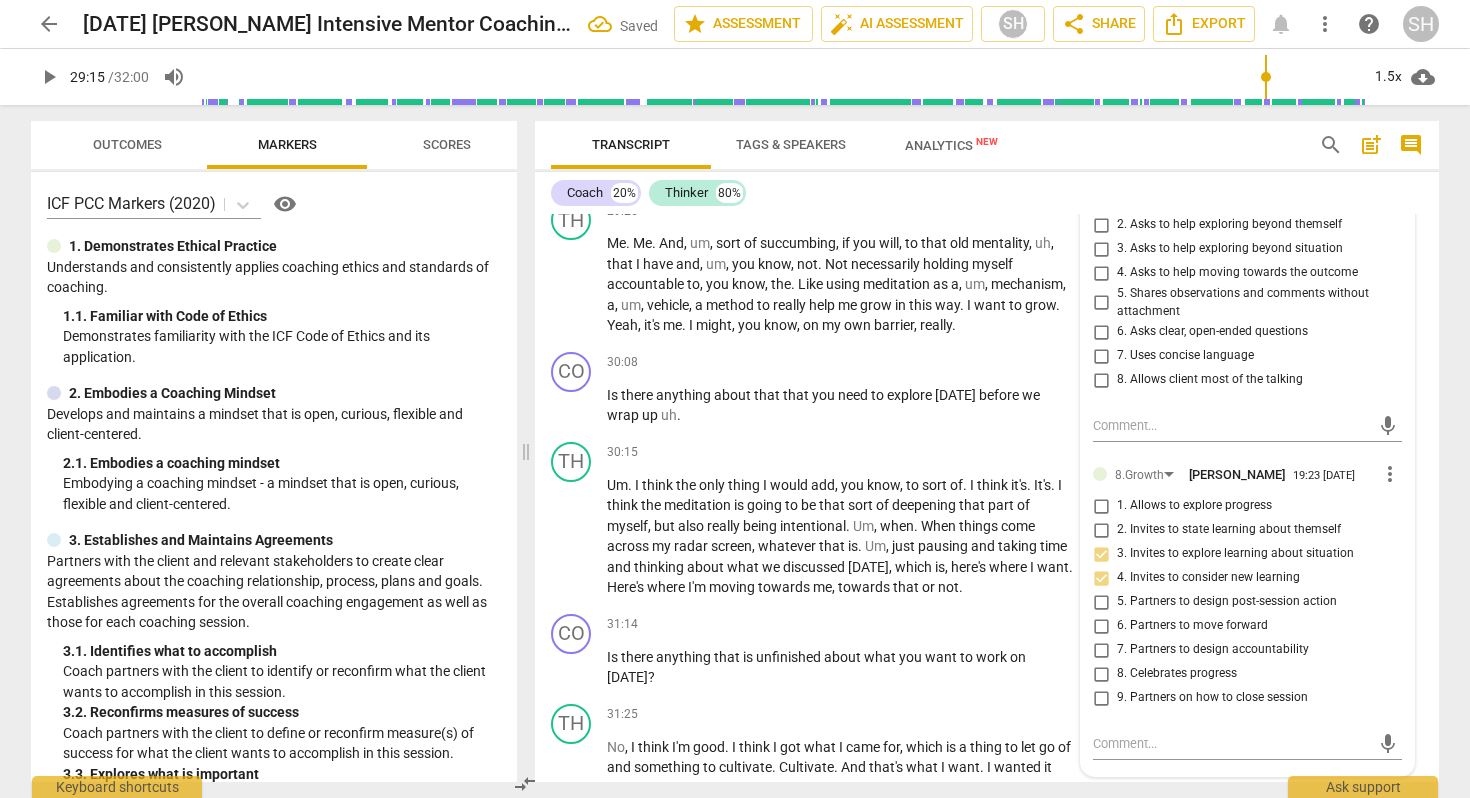 click on "5. Partners to design post-session action" at bounding box center [1101, 602] 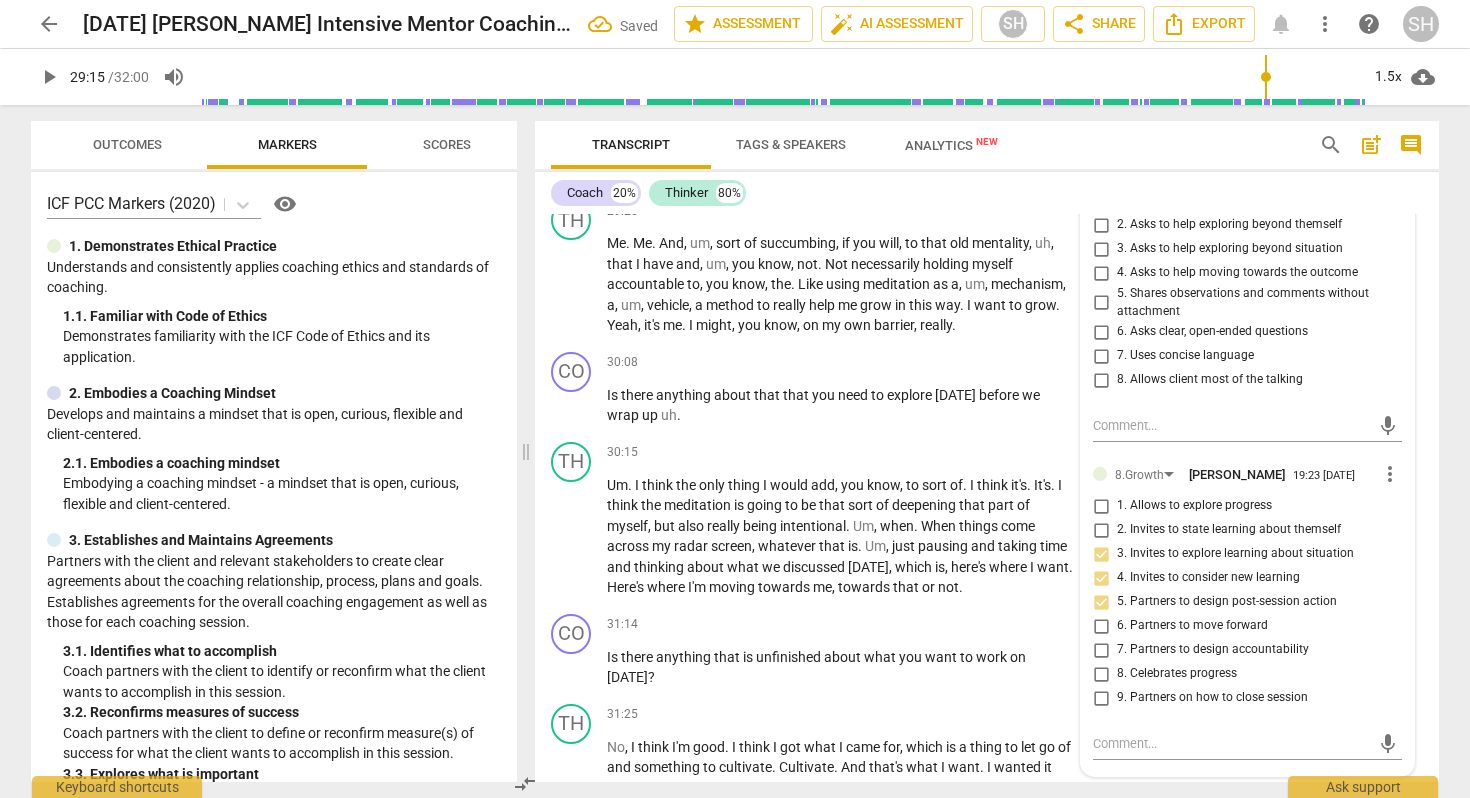 click on "6. Partners to move forward" at bounding box center [1101, 626] 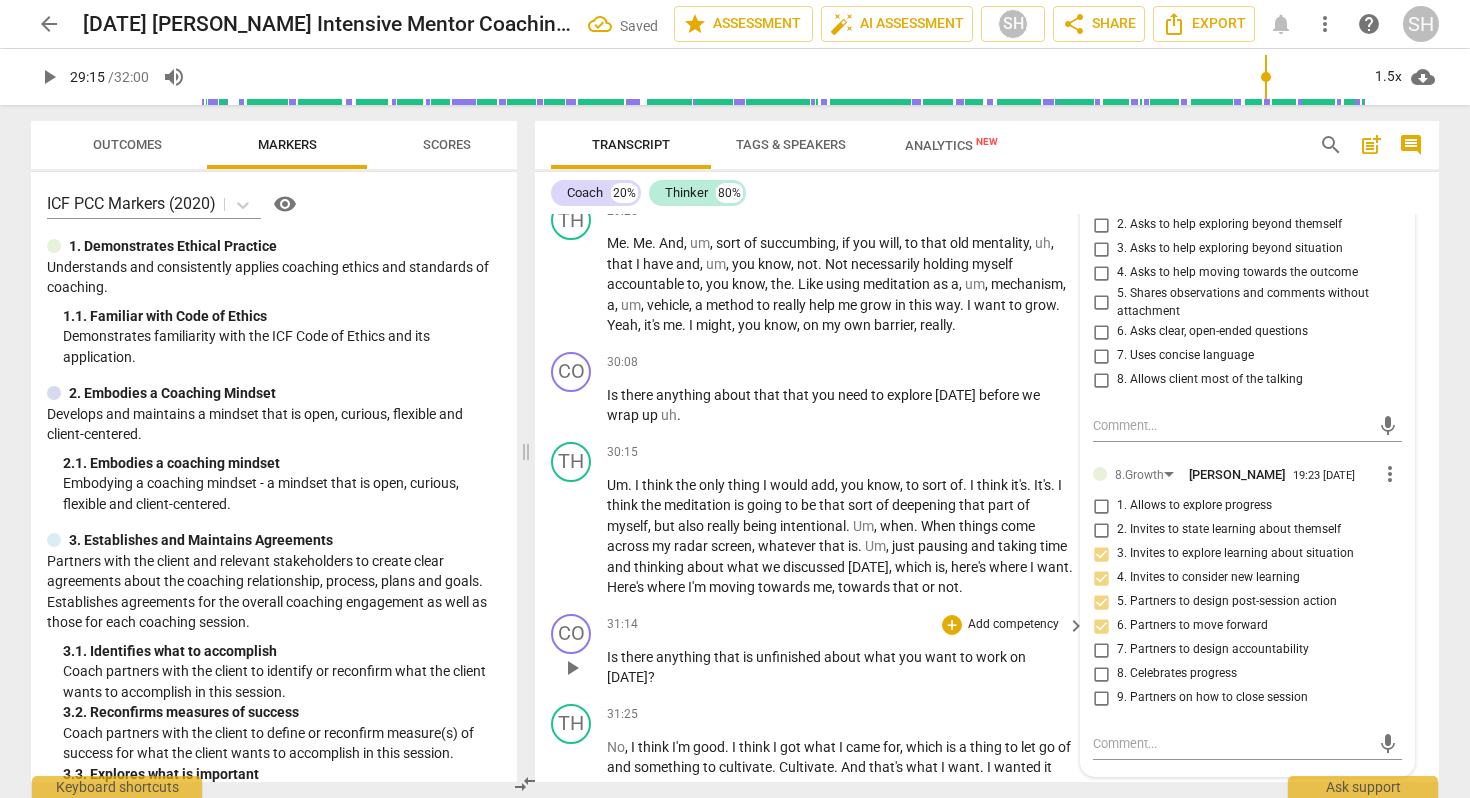 click on "31:14 + Add competency keyboard_arrow_right" at bounding box center (847, 625) 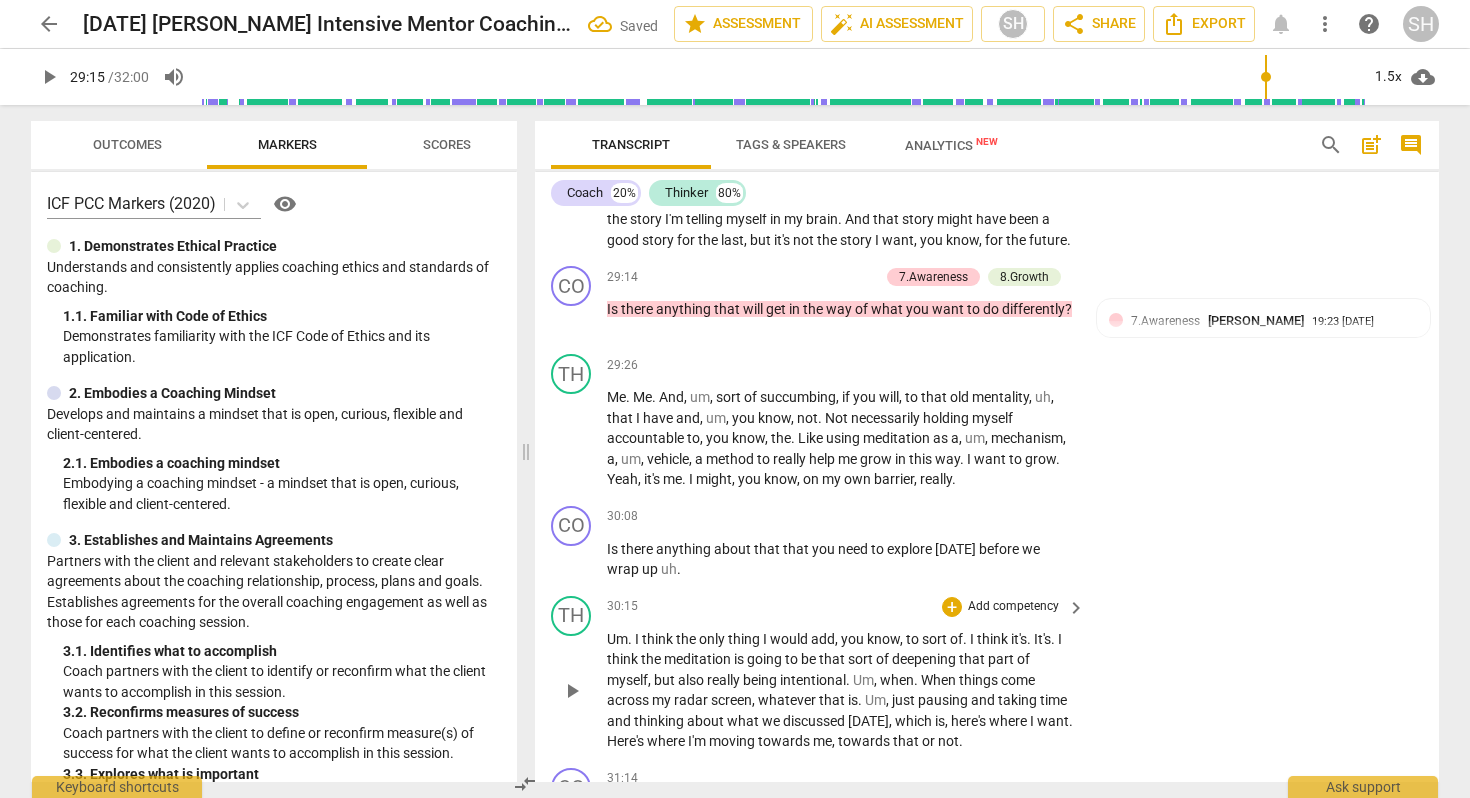 scroll, scrollTop: 8768, scrollLeft: 0, axis: vertical 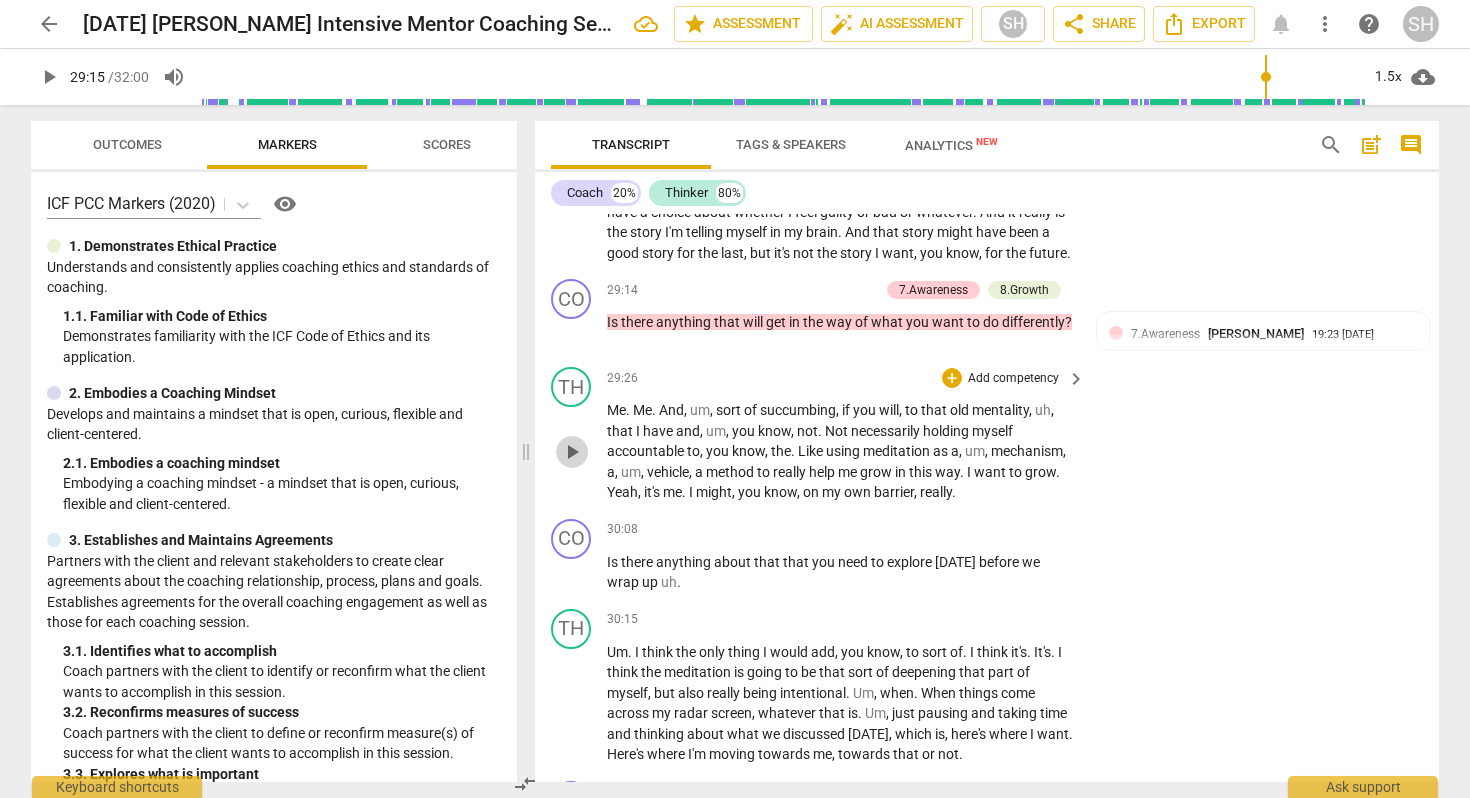 click on "play_arrow" at bounding box center (572, 452) 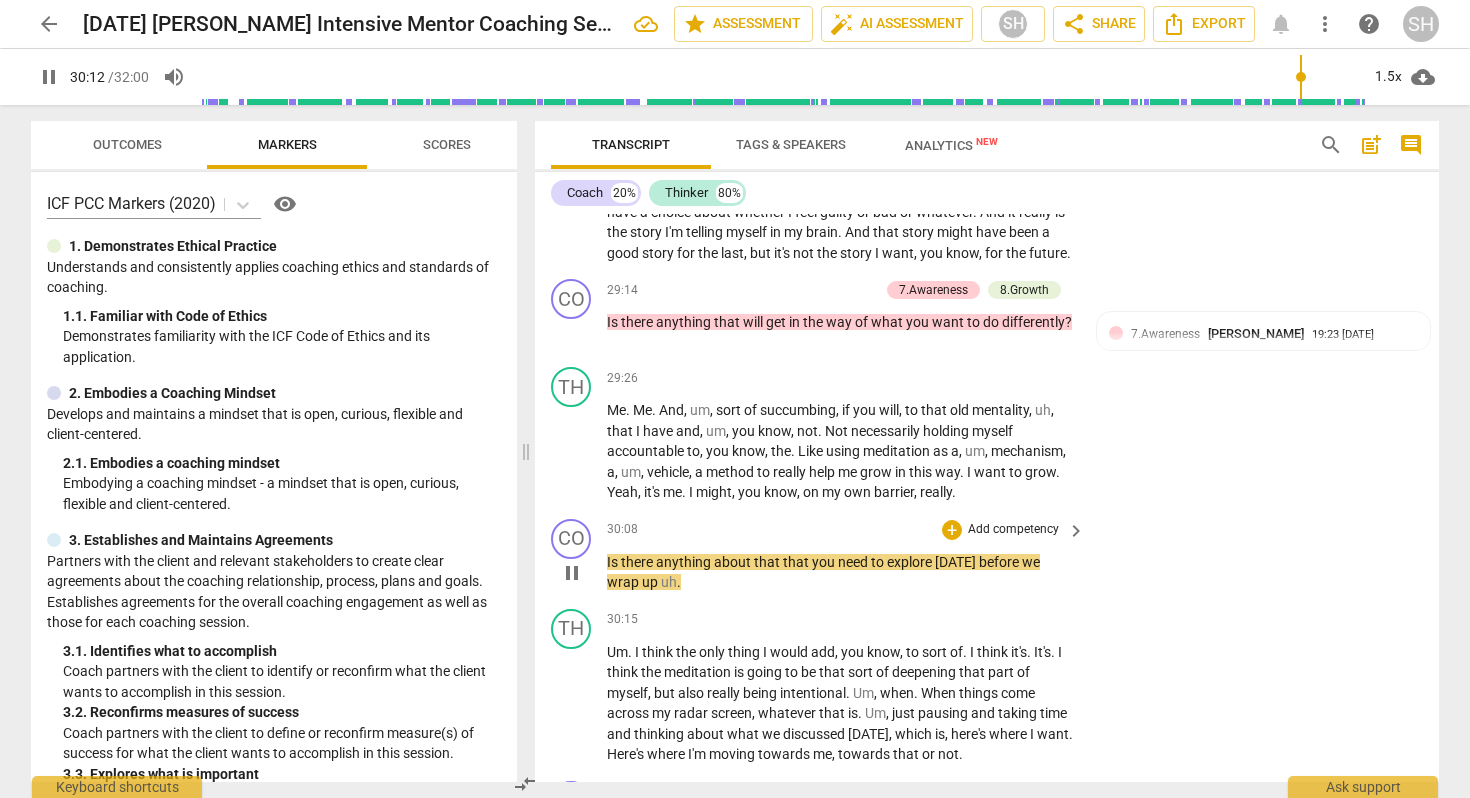 click on "pause" at bounding box center [572, 573] 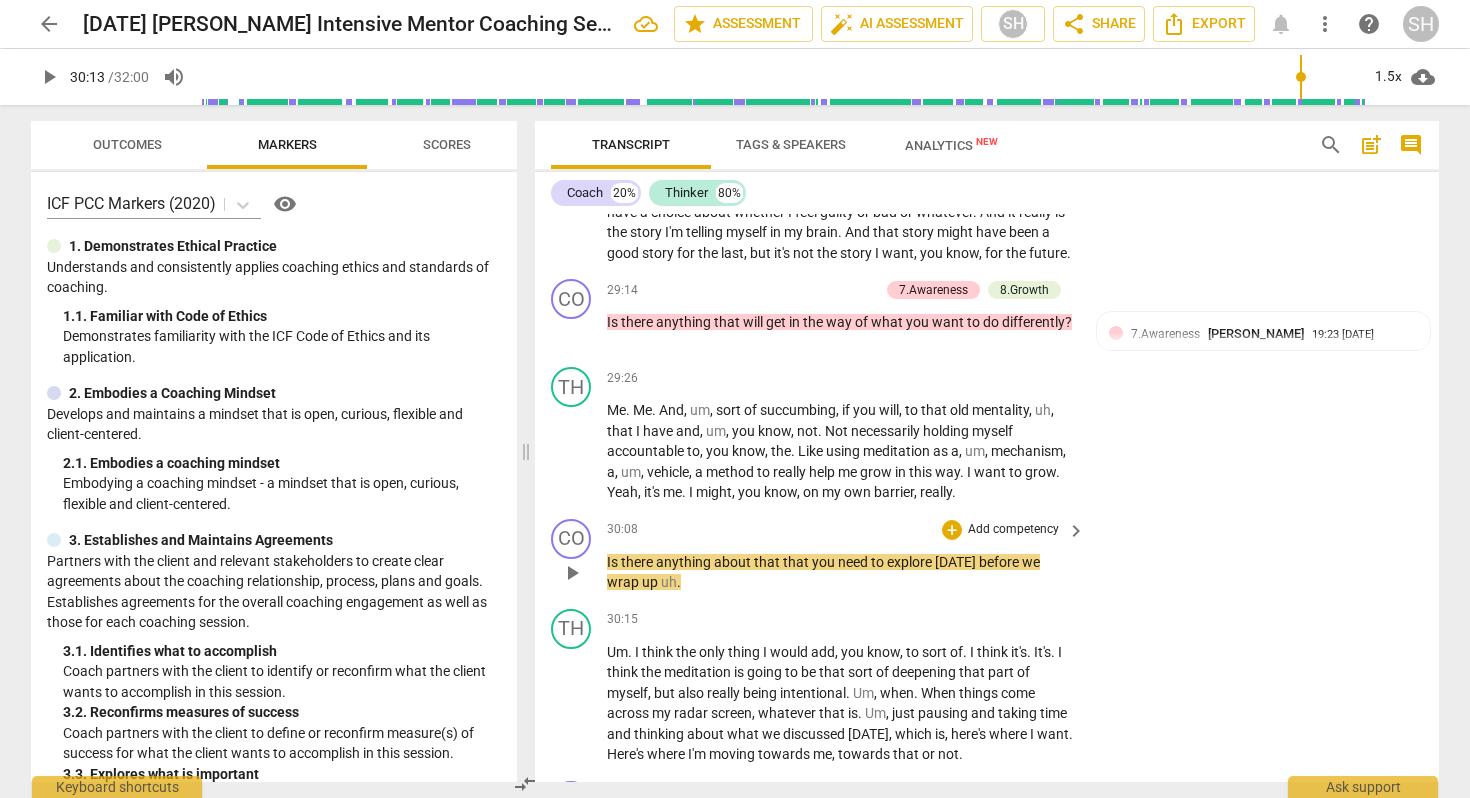 click on "Add competency" at bounding box center [1013, 530] 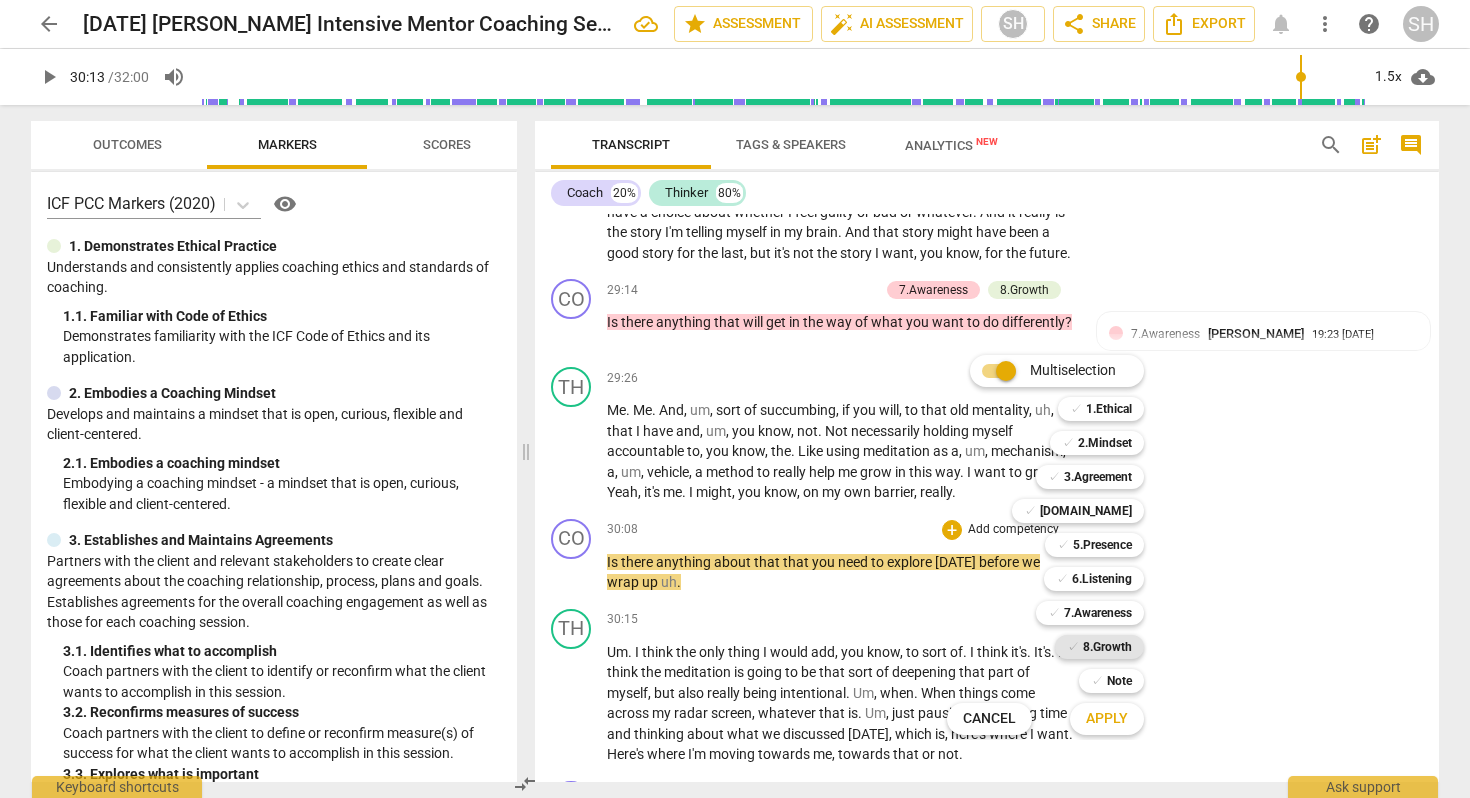 click on "8.Growth" at bounding box center [1107, 647] 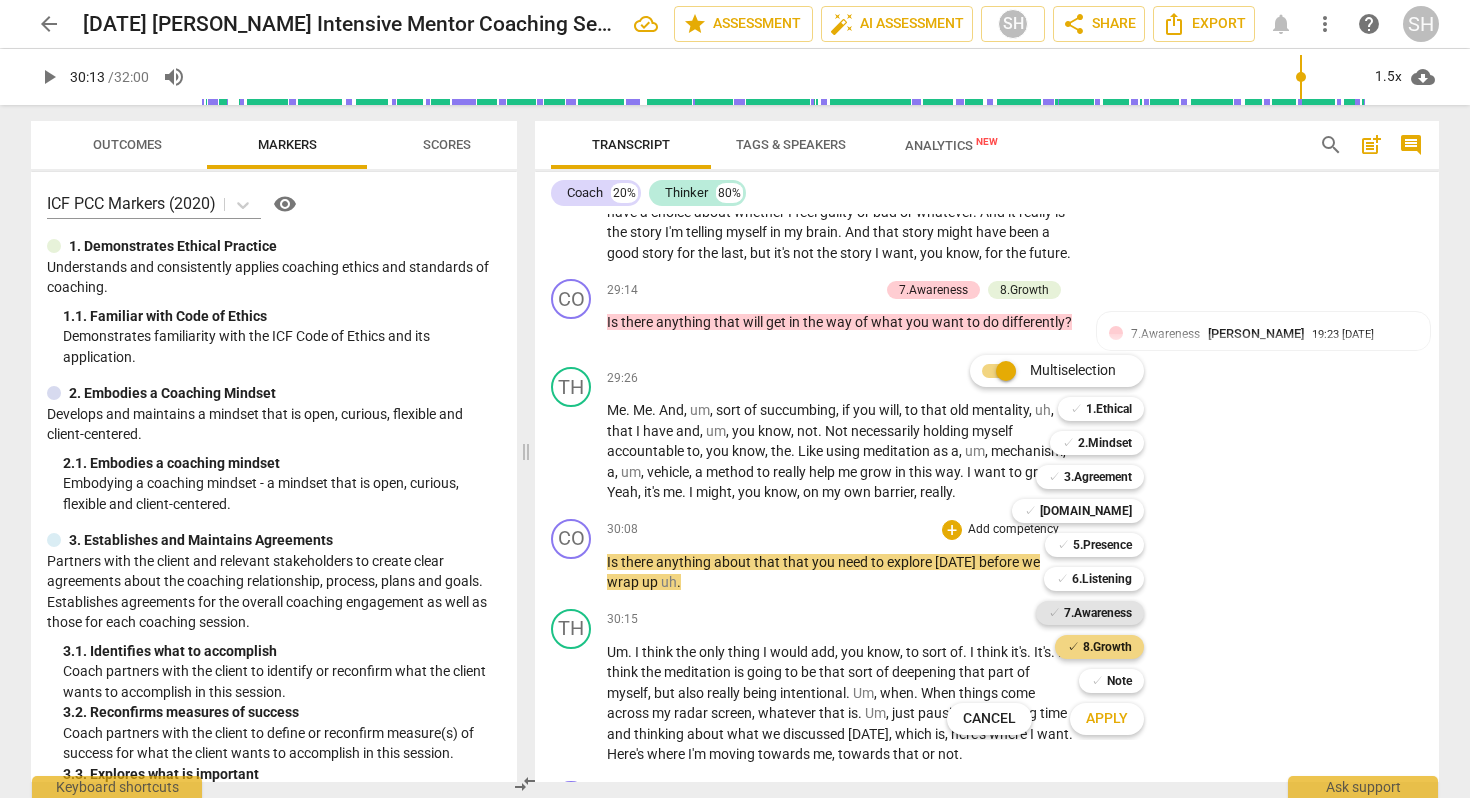 click on "7.Awareness" at bounding box center (1098, 613) 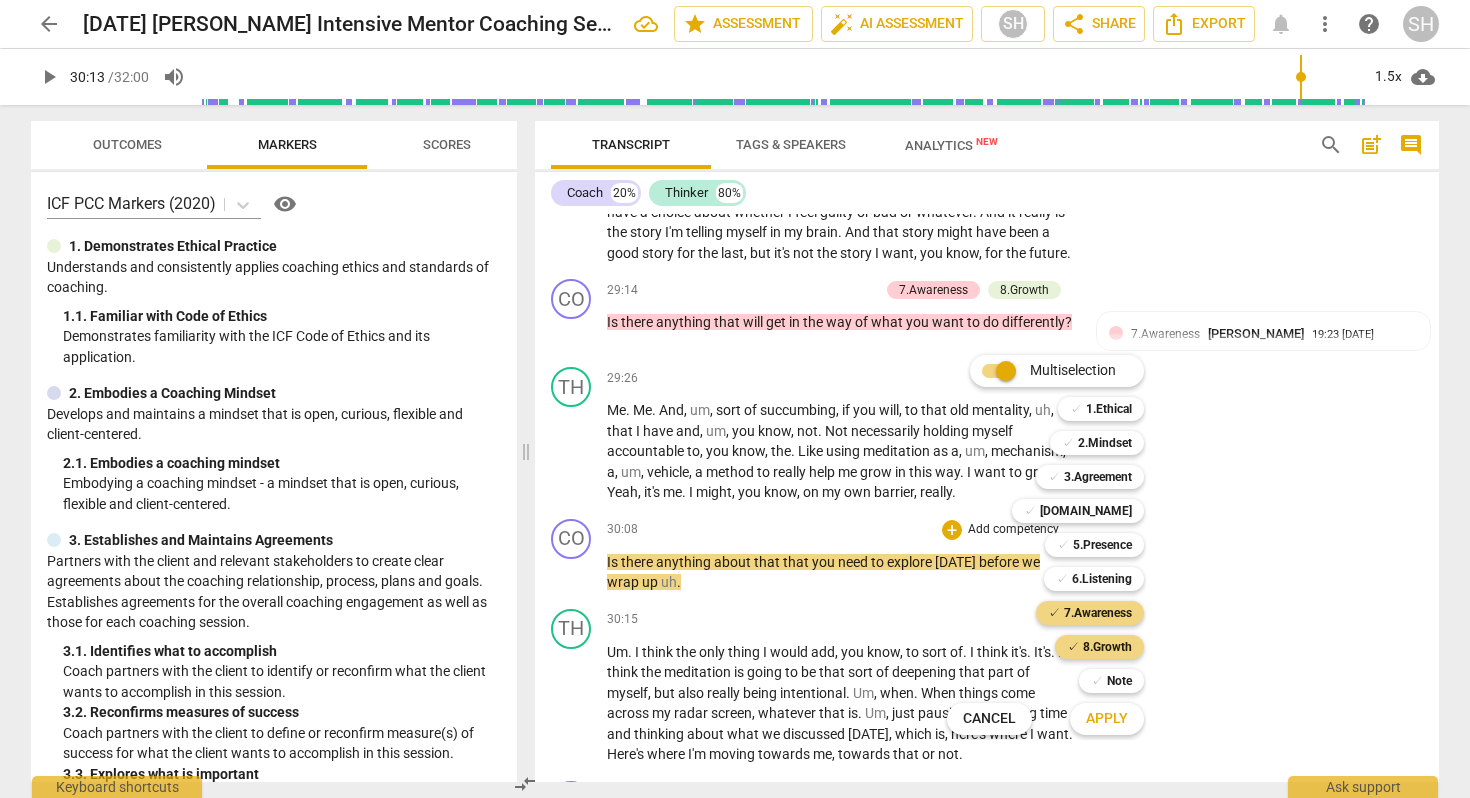 click on "Apply" at bounding box center [1107, 719] 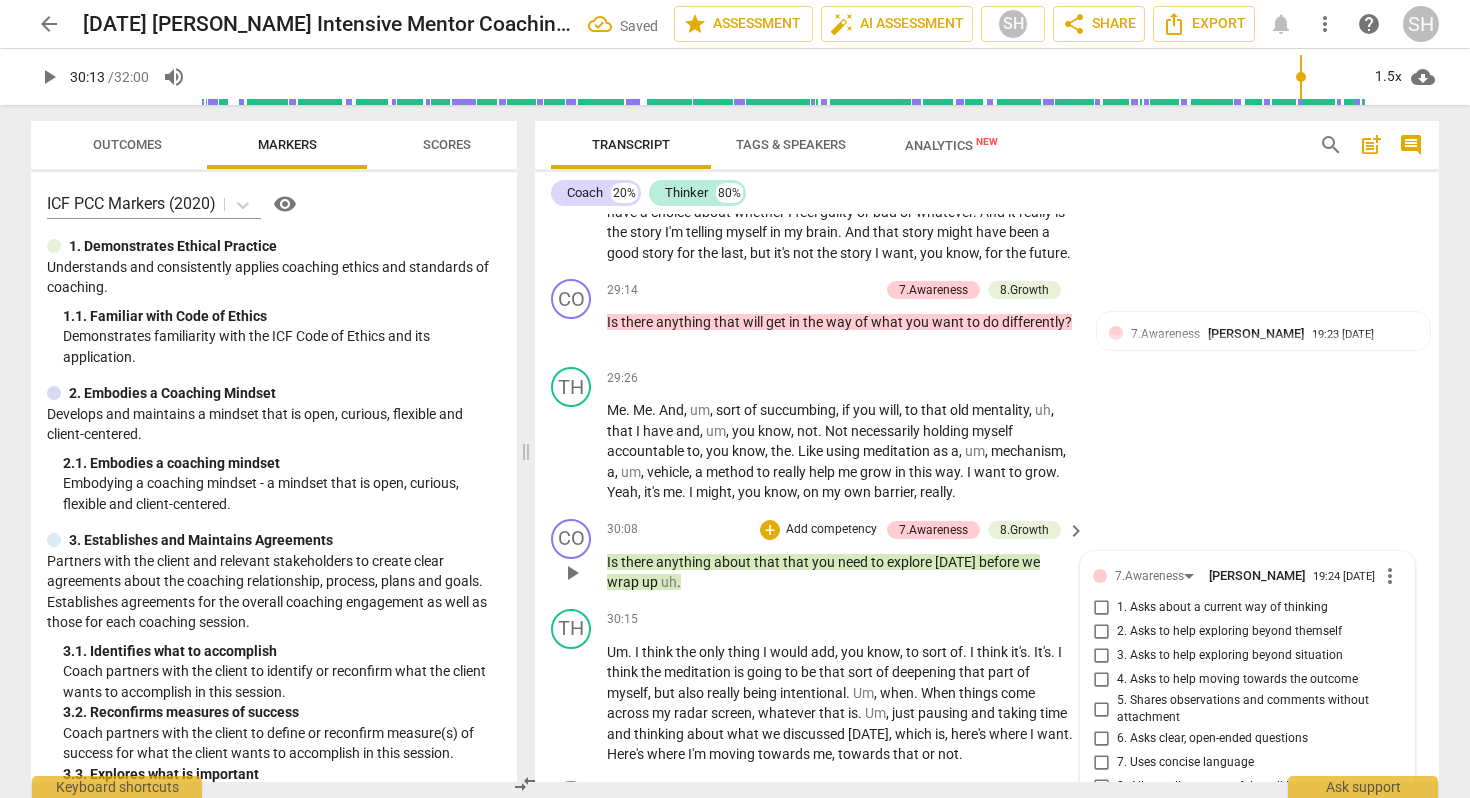 scroll, scrollTop: 9118, scrollLeft: 0, axis: vertical 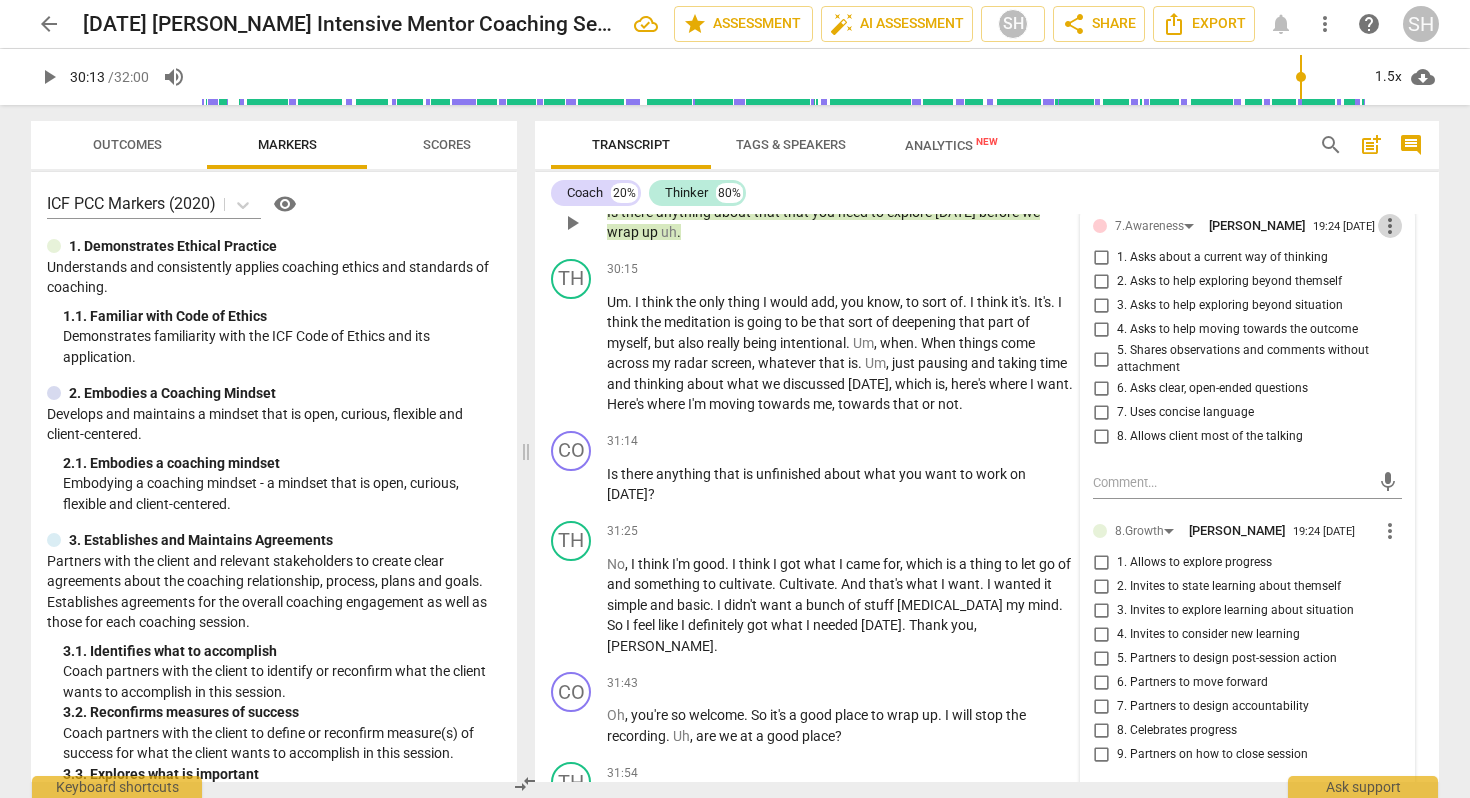 click on "more_vert" at bounding box center [1390, 226] 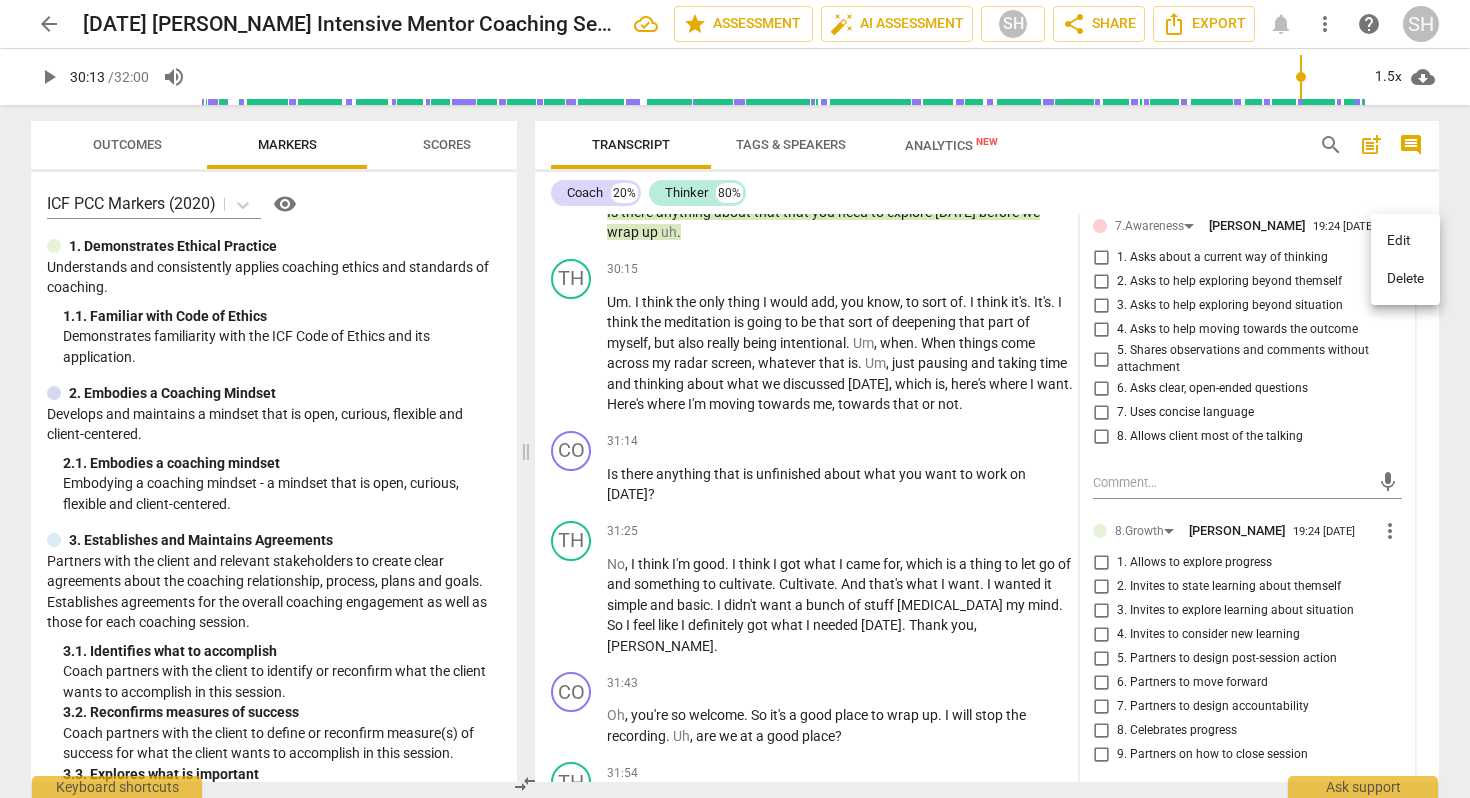 click on "Delete" at bounding box center (1405, 279) 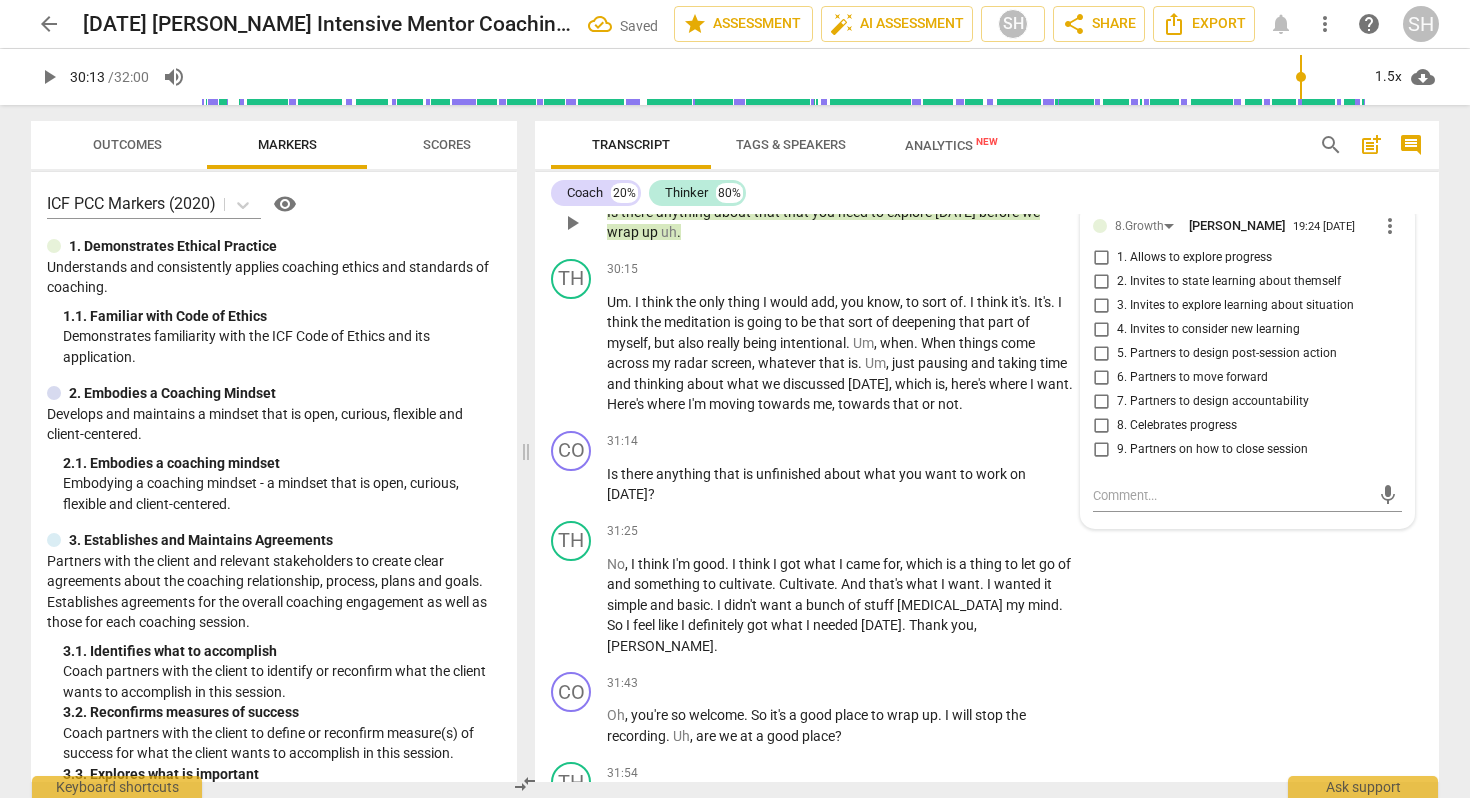 click on "1. Allows to explore progress" at bounding box center (1101, 258) 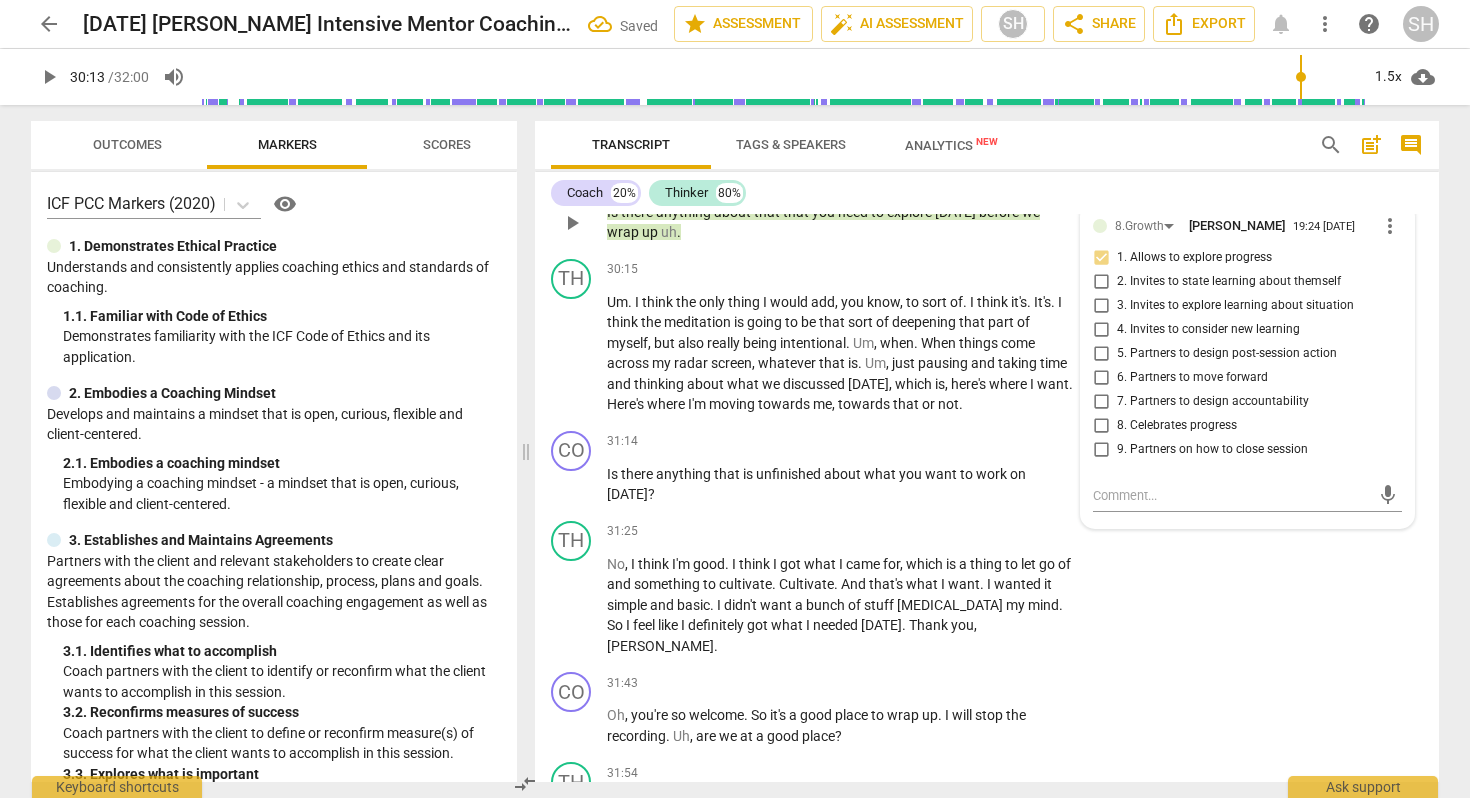 click on "3. Invites to explore learning about situation" at bounding box center (1101, 306) 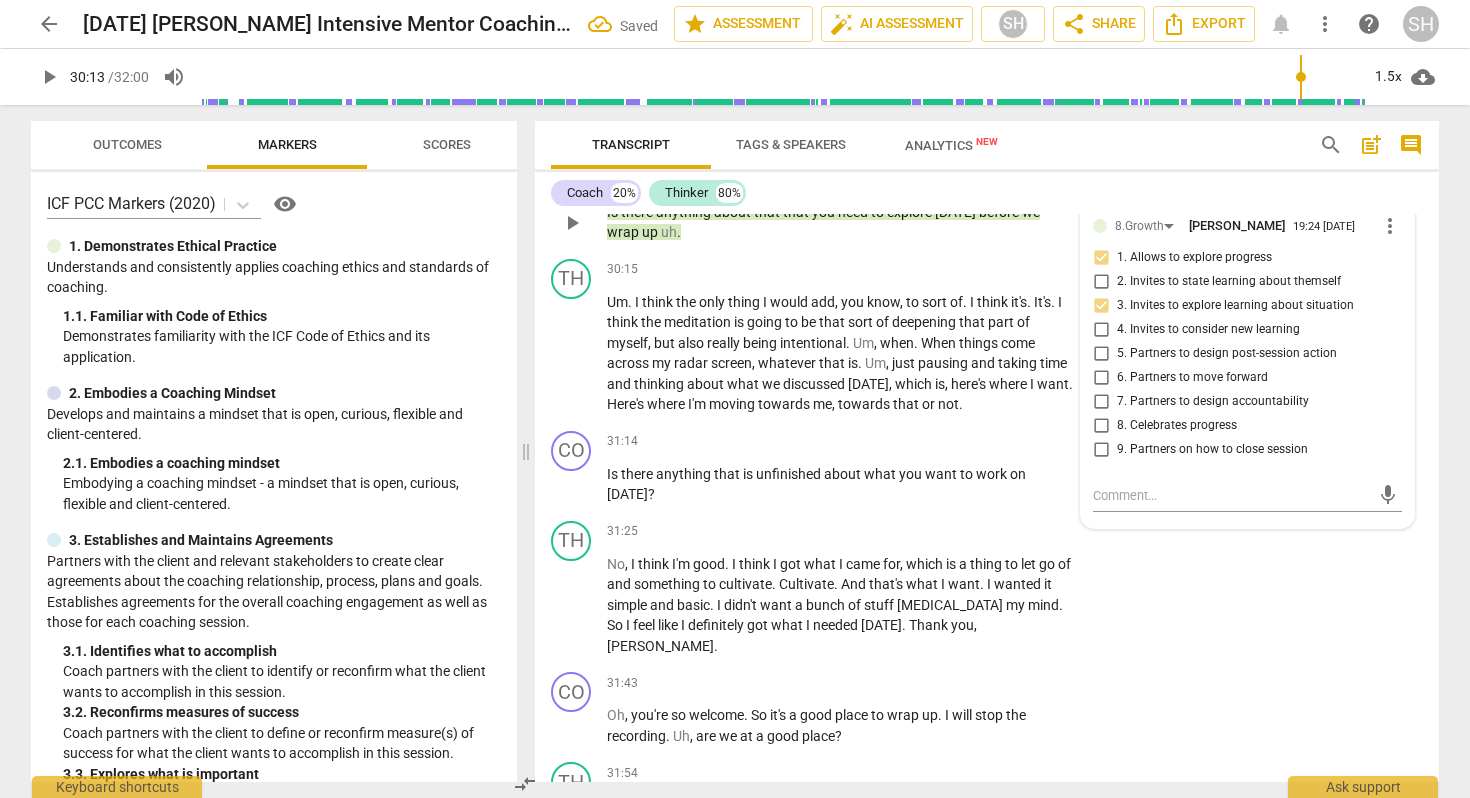 click on "4. Invites to consider new learning" at bounding box center [1101, 330] 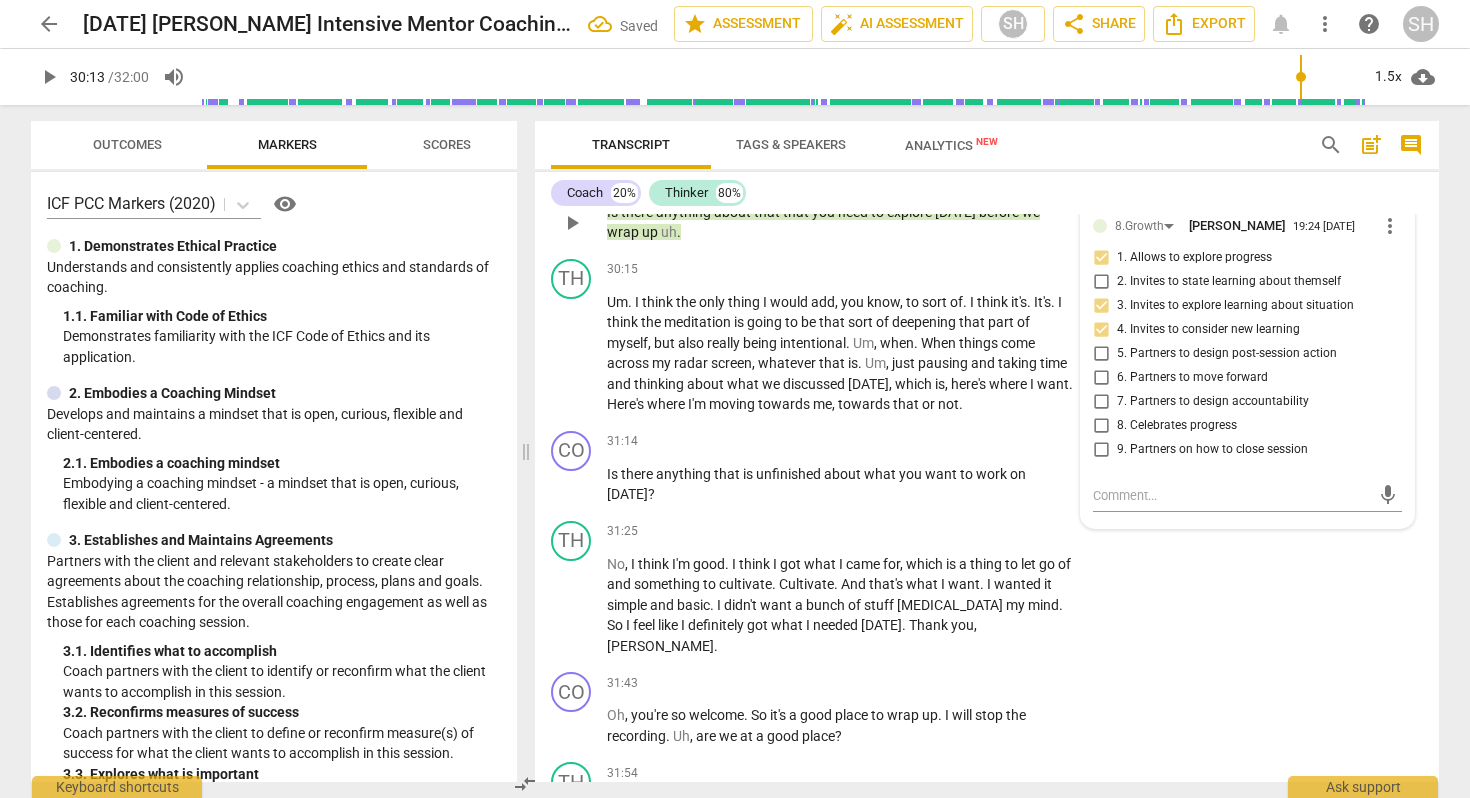 click on "6. Partners to move forward" at bounding box center [1101, 378] 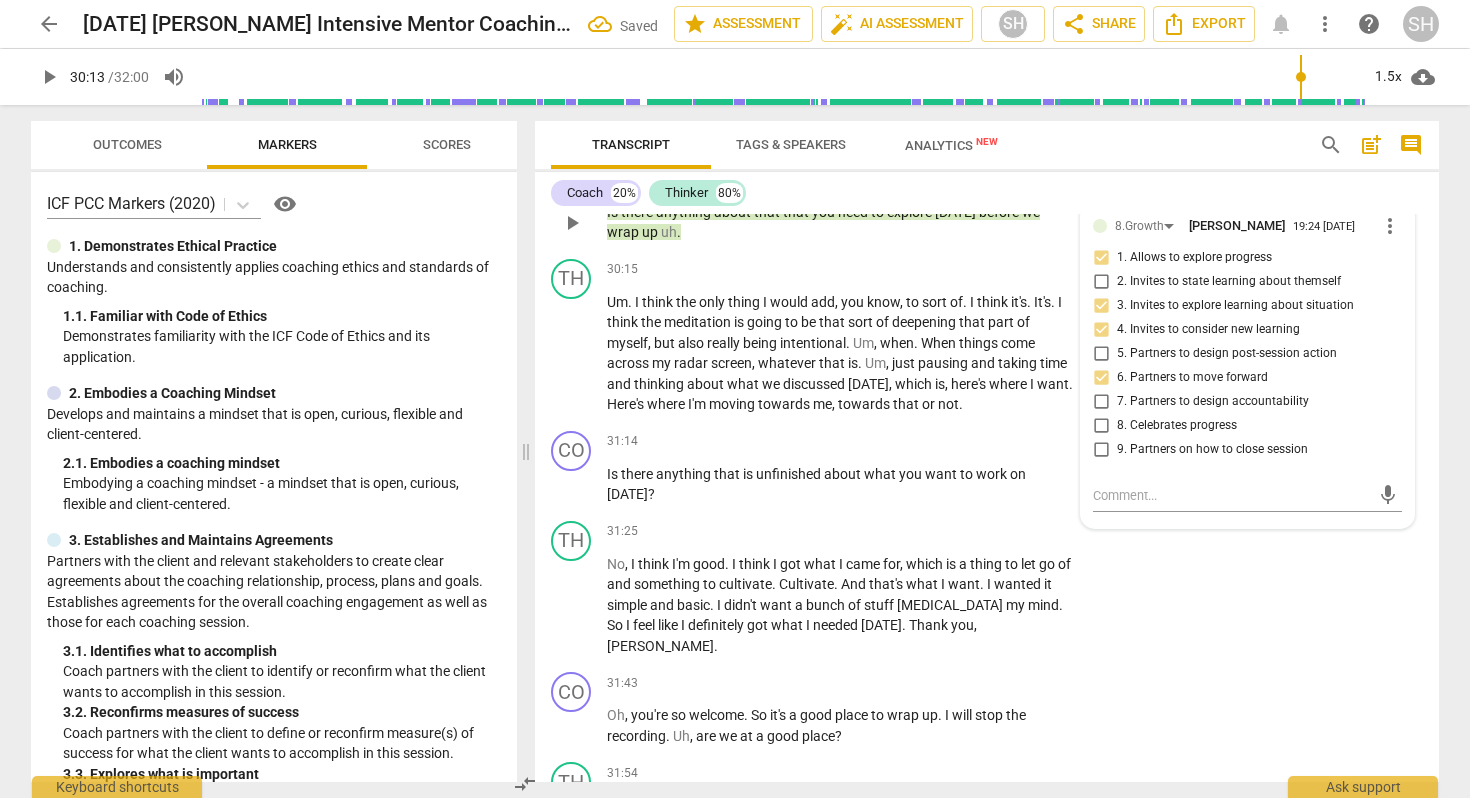 click on "9. Partners on how to close session" at bounding box center [1101, 450] 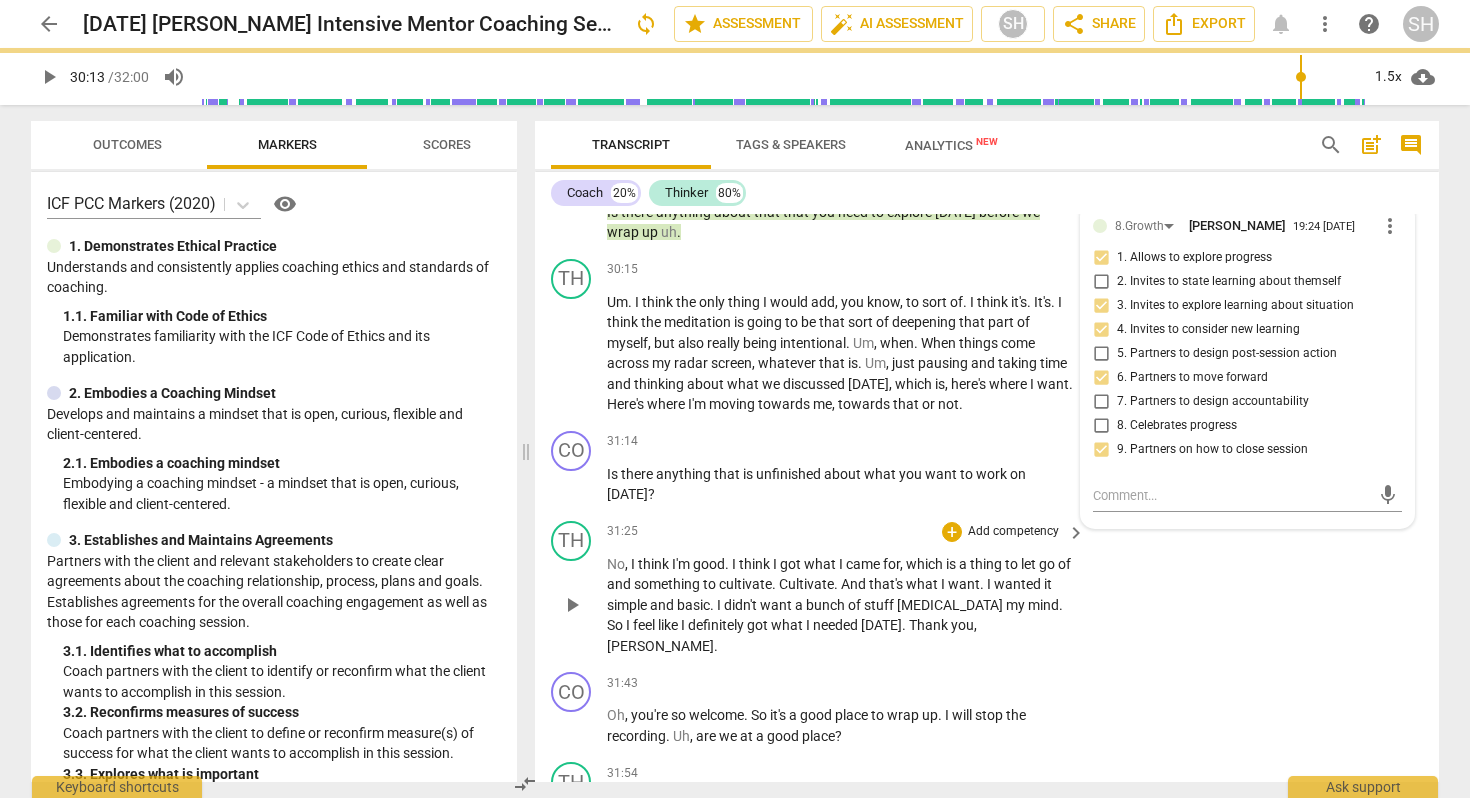 click on "31:25 + Add competency keyboard_arrow_right" at bounding box center [847, 532] 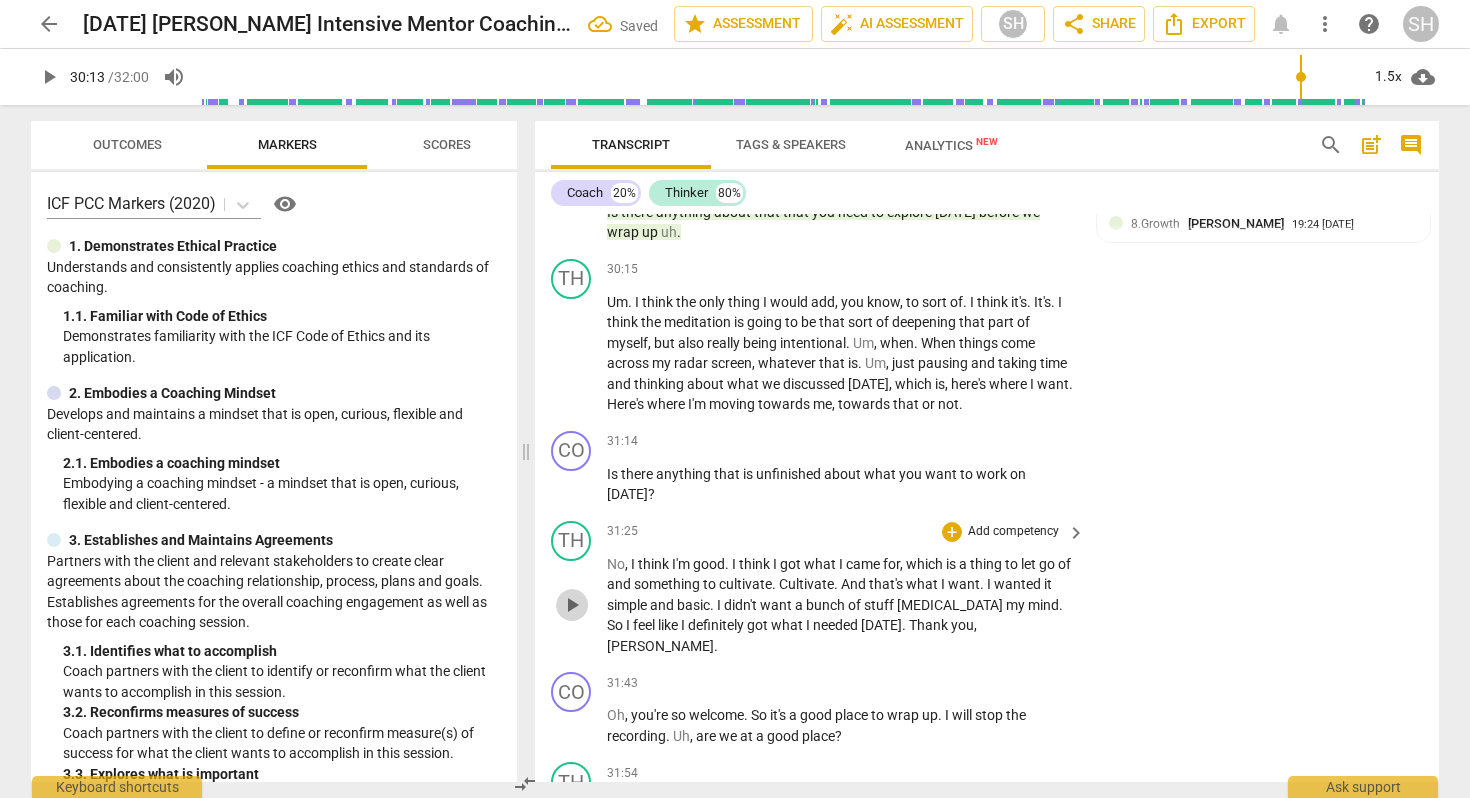 click on "play_arrow" at bounding box center [572, 605] 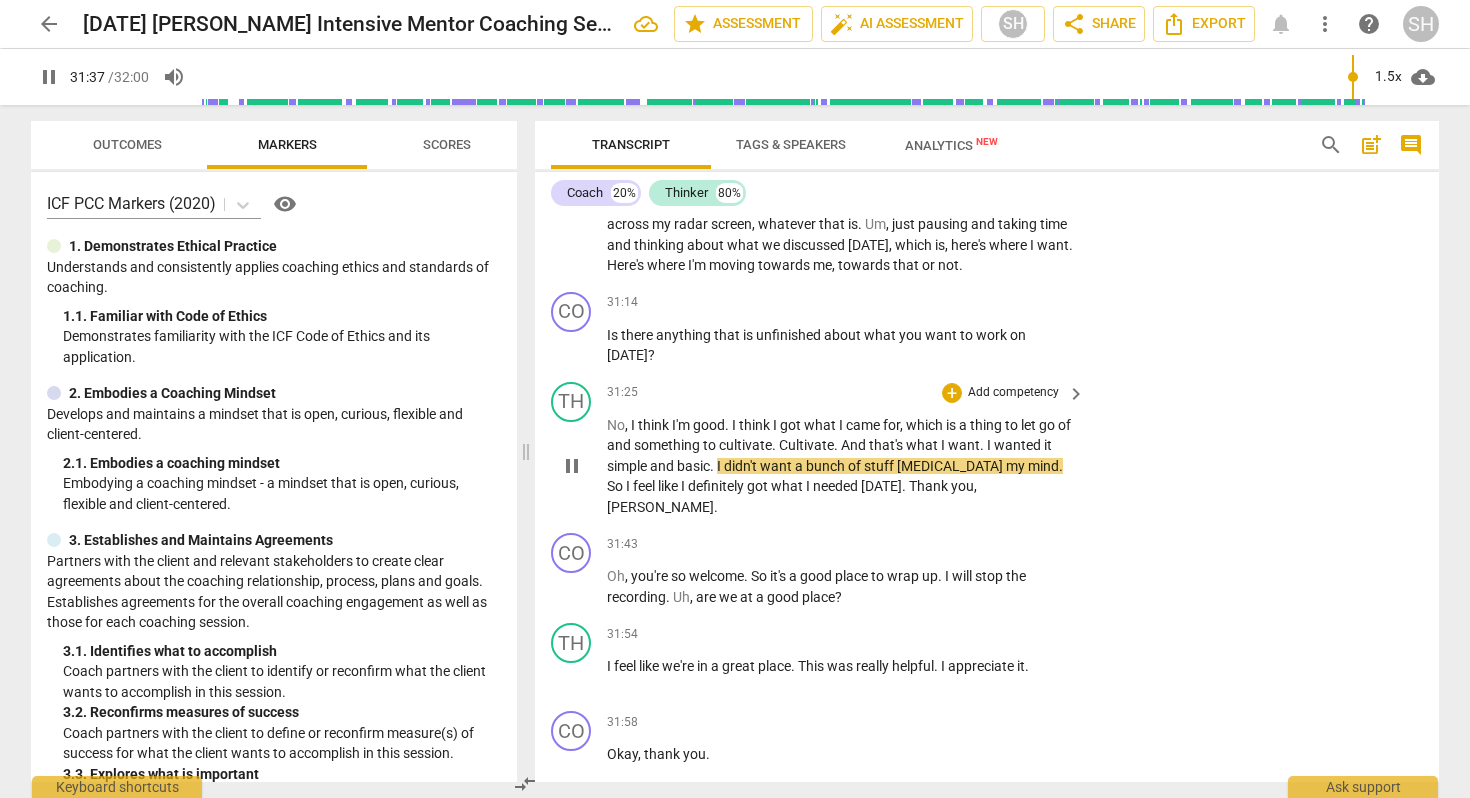 scroll, scrollTop: 9333, scrollLeft: 0, axis: vertical 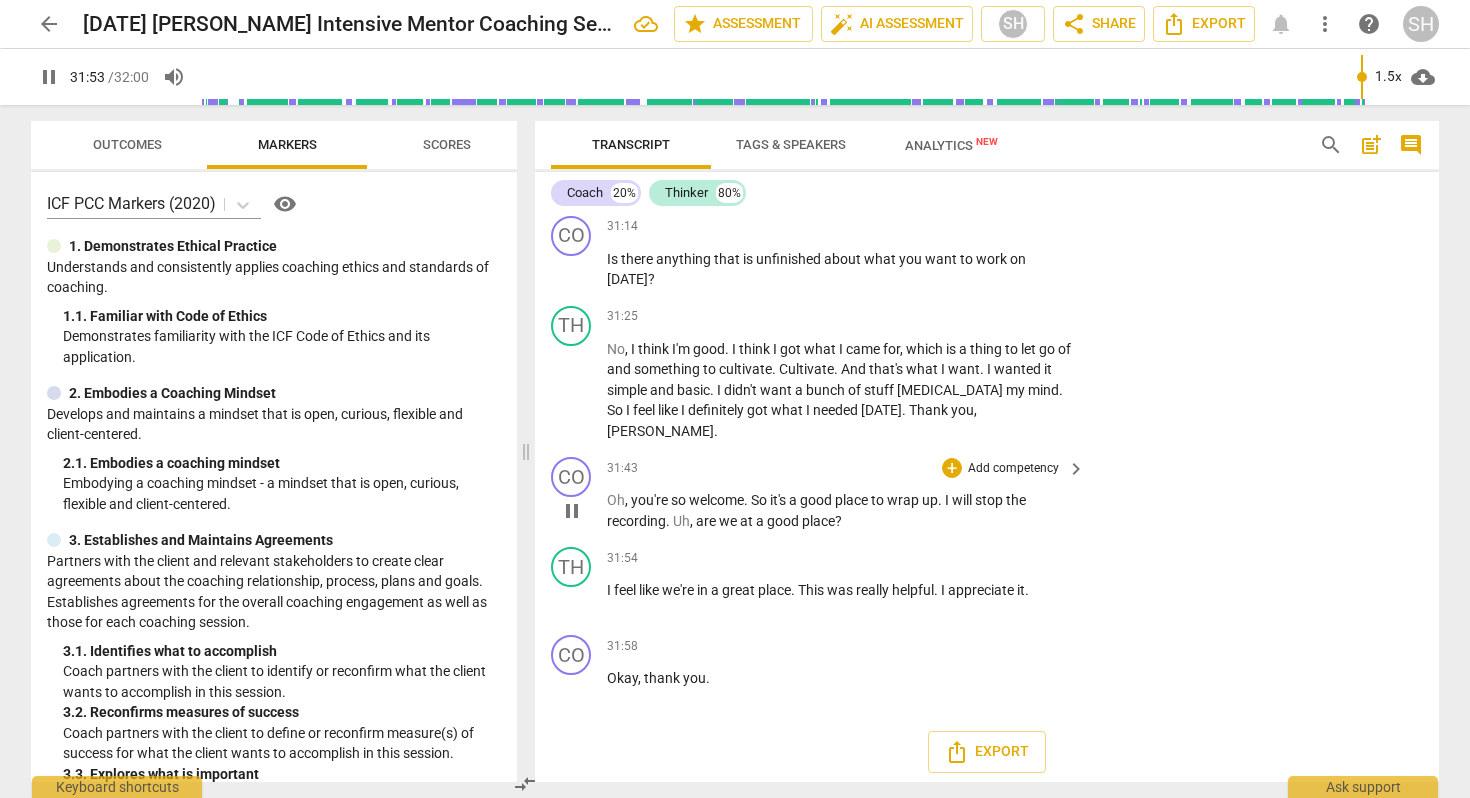 drag, startPoint x: 569, startPoint y: 507, endPoint x: 582, endPoint y: 507, distance: 13 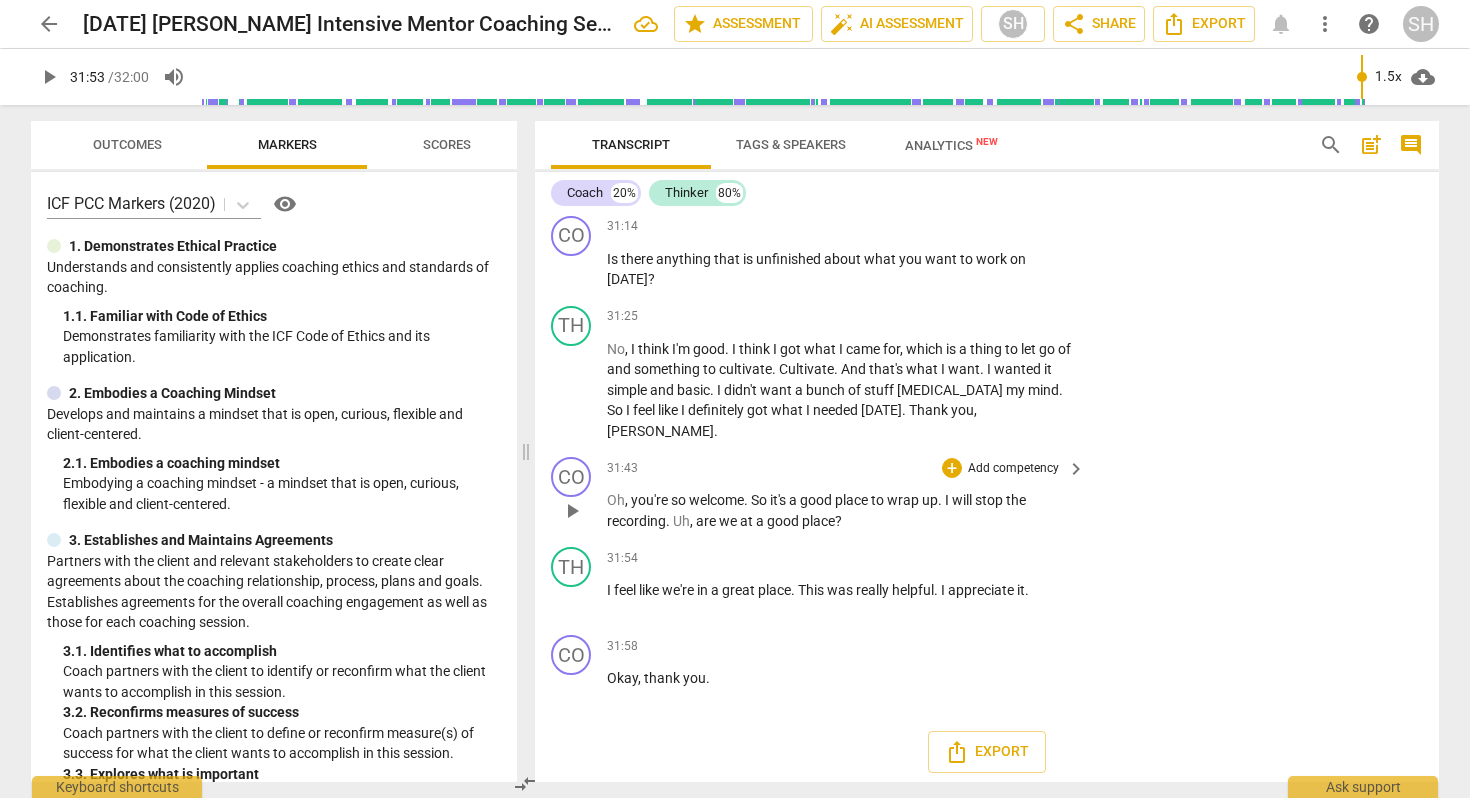 click on "Add competency" at bounding box center [1013, 469] 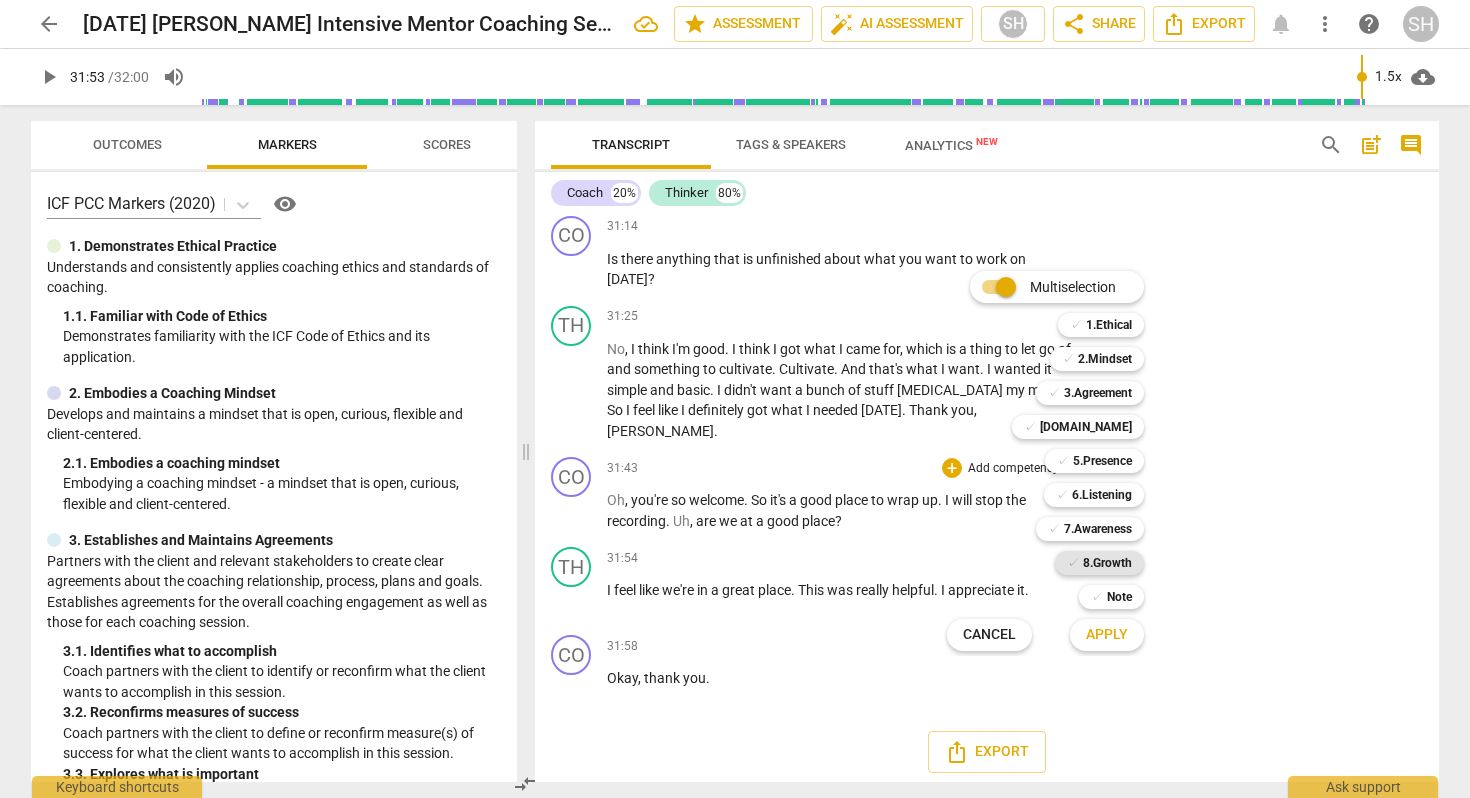 click on "8.Growth" at bounding box center [1107, 563] 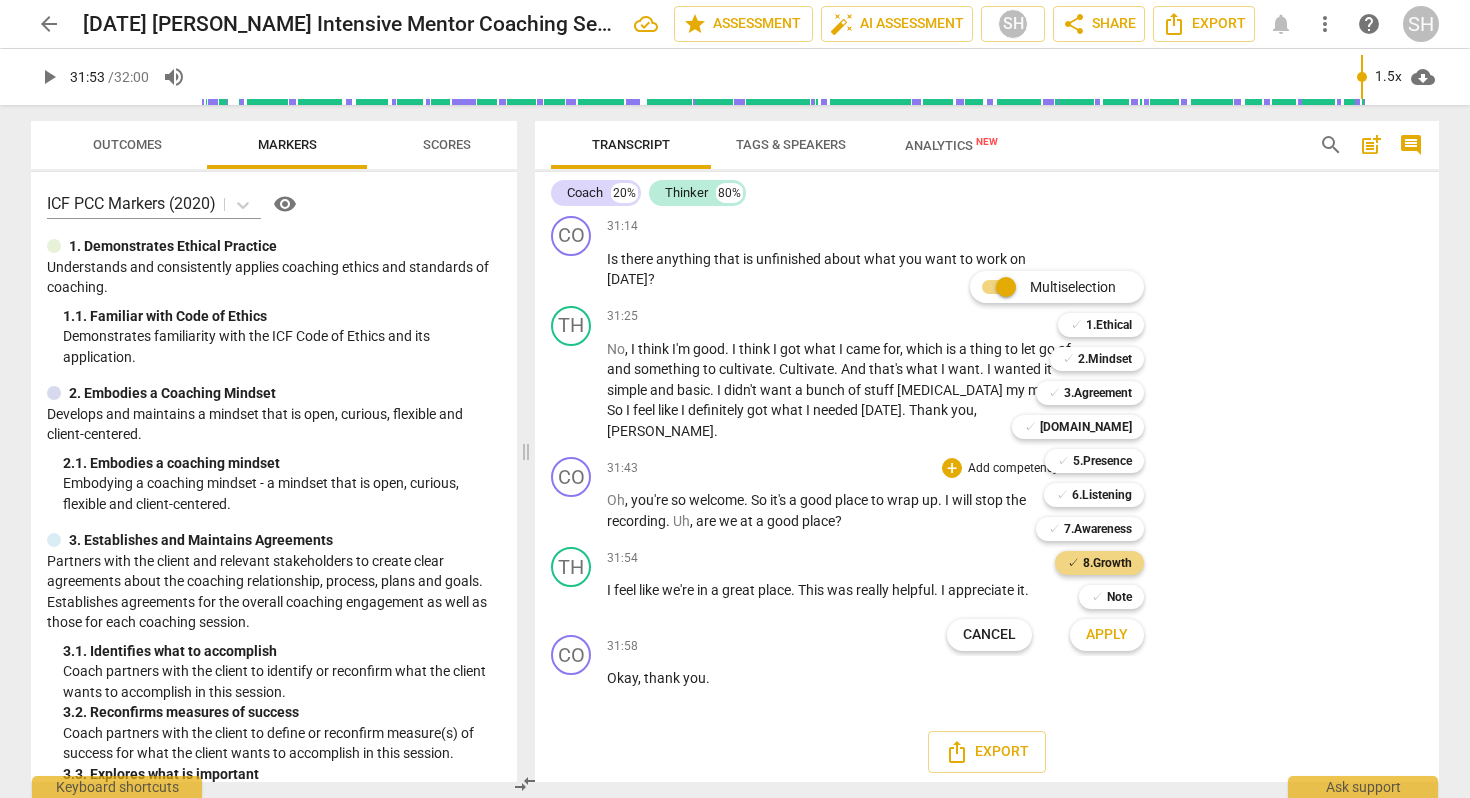 click on "Apply" at bounding box center [1107, 635] 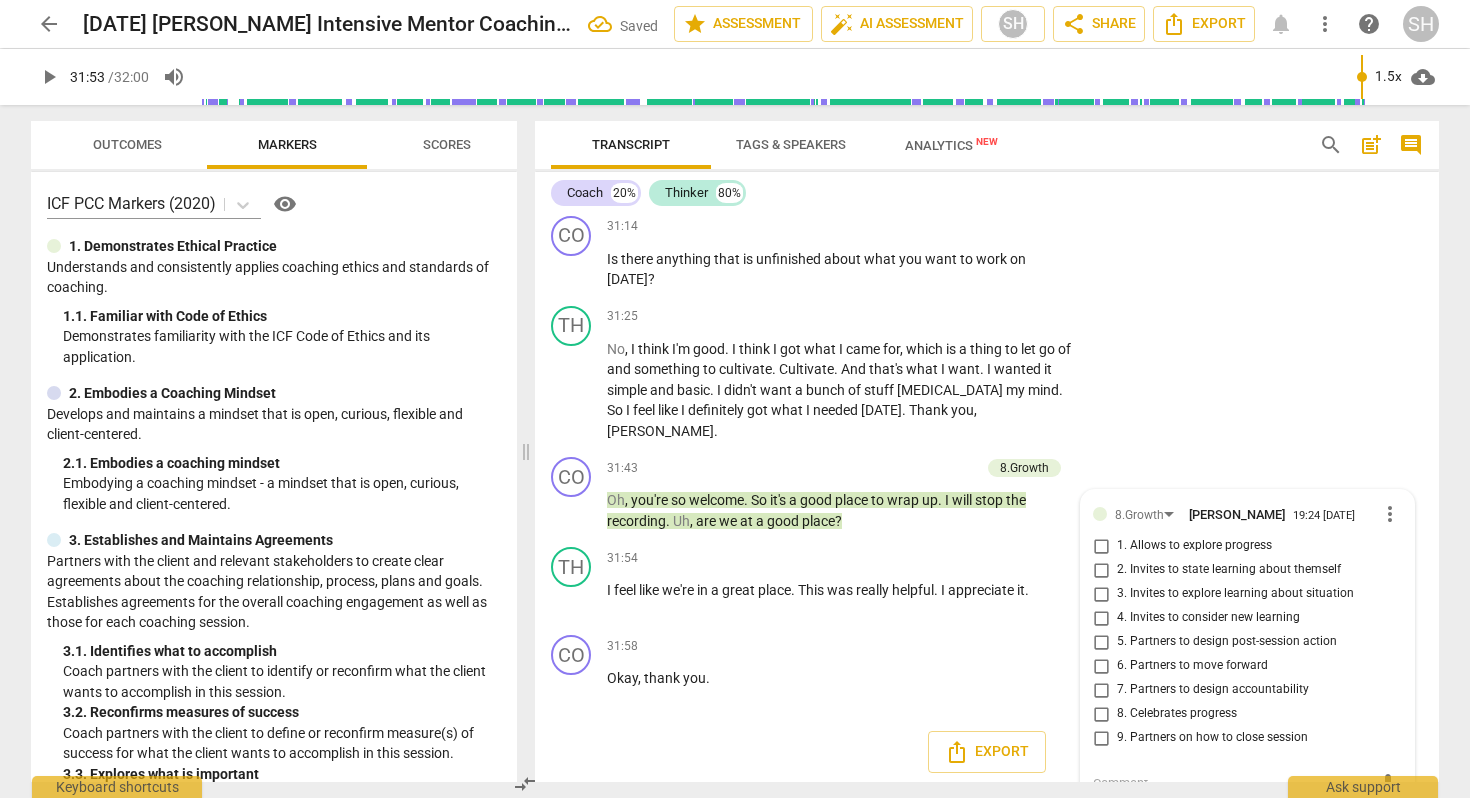 scroll, scrollTop: 9335, scrollLeft: 0, axis: vertical 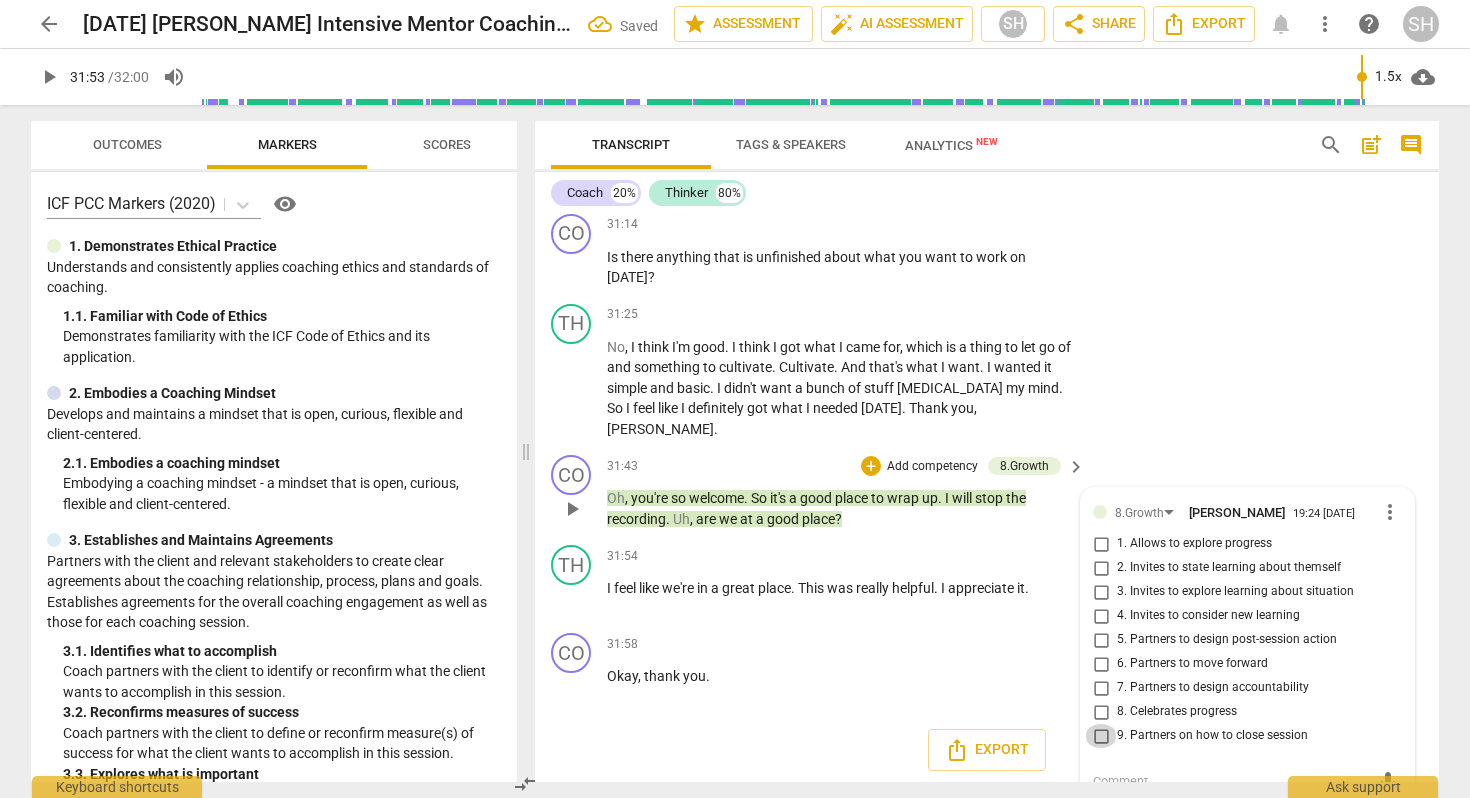 click on "9. Partners on how to close session" at bounding box center (1101, 736) 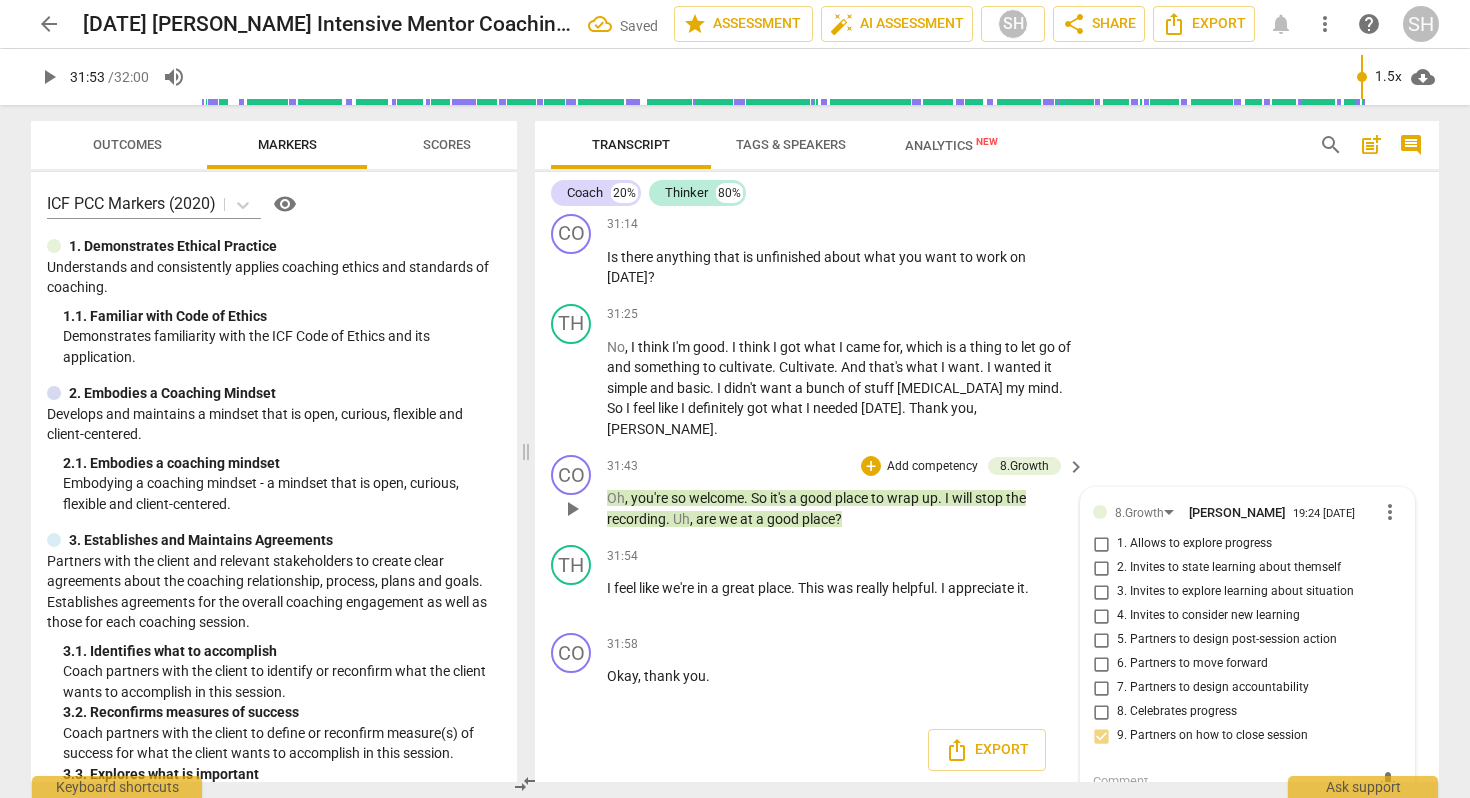 scroll, scrollTop: 9361, scrollLeft: 0, axis: vertical 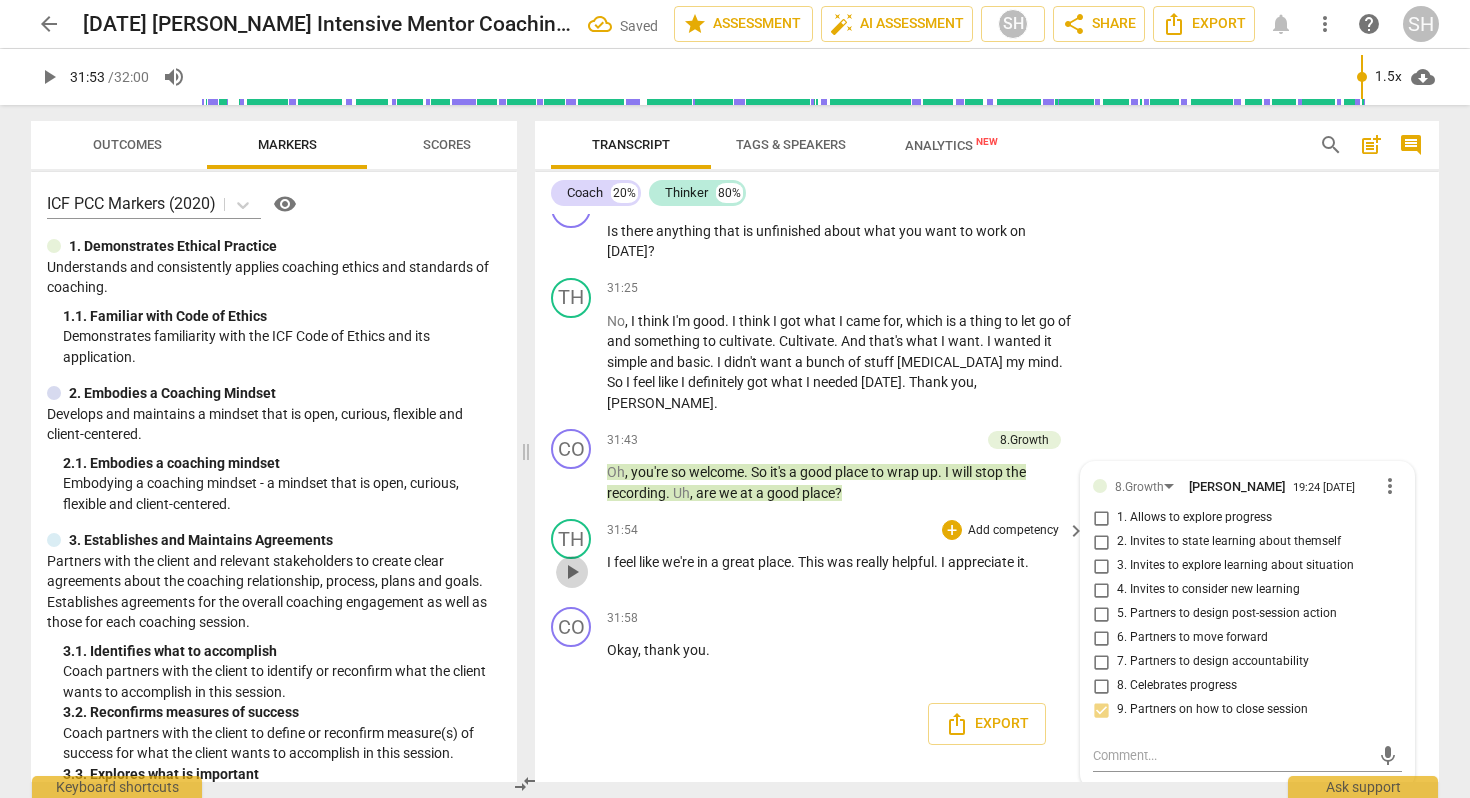 click on "play_arrow" at bounding box center (572, 572) 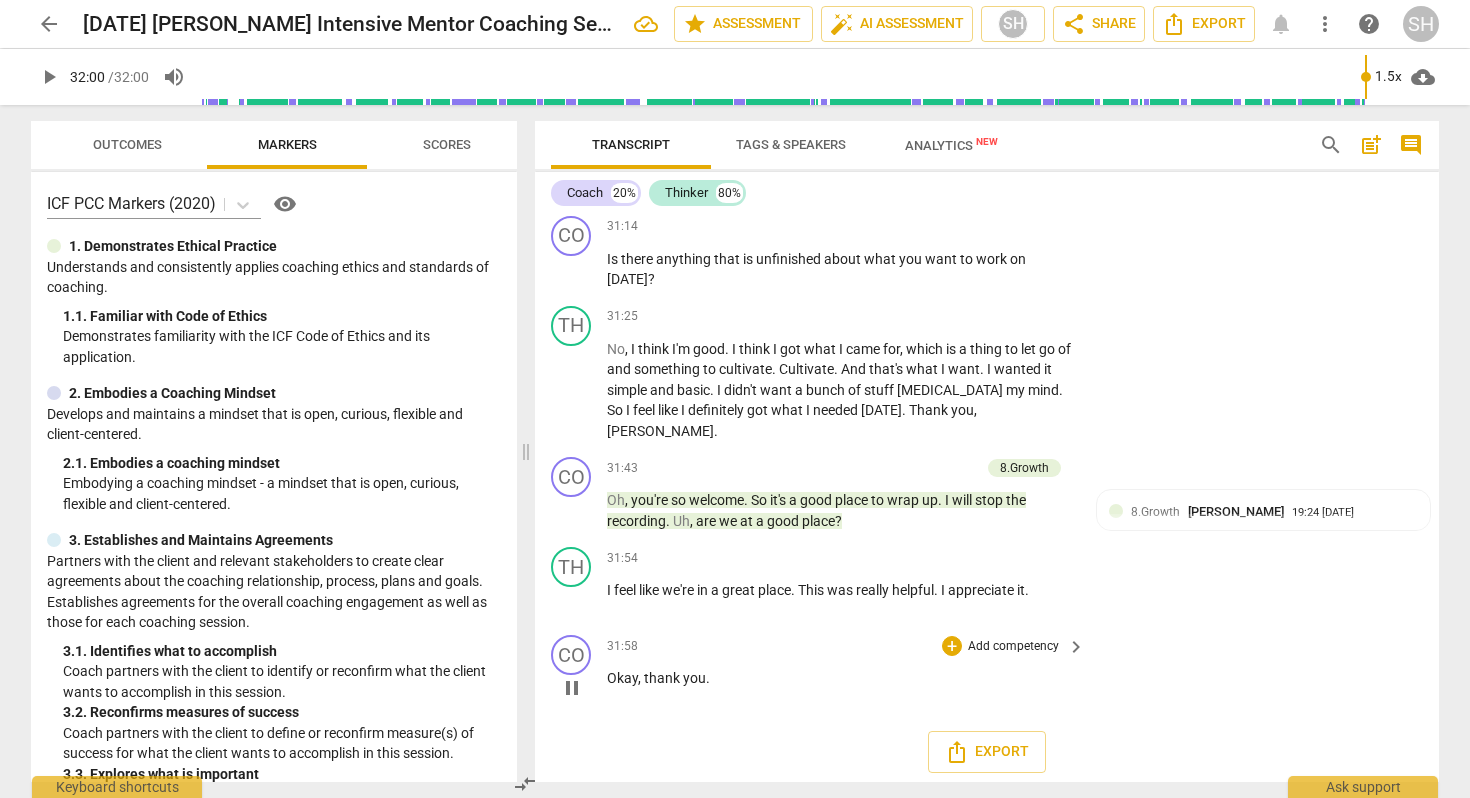 type on "1920" 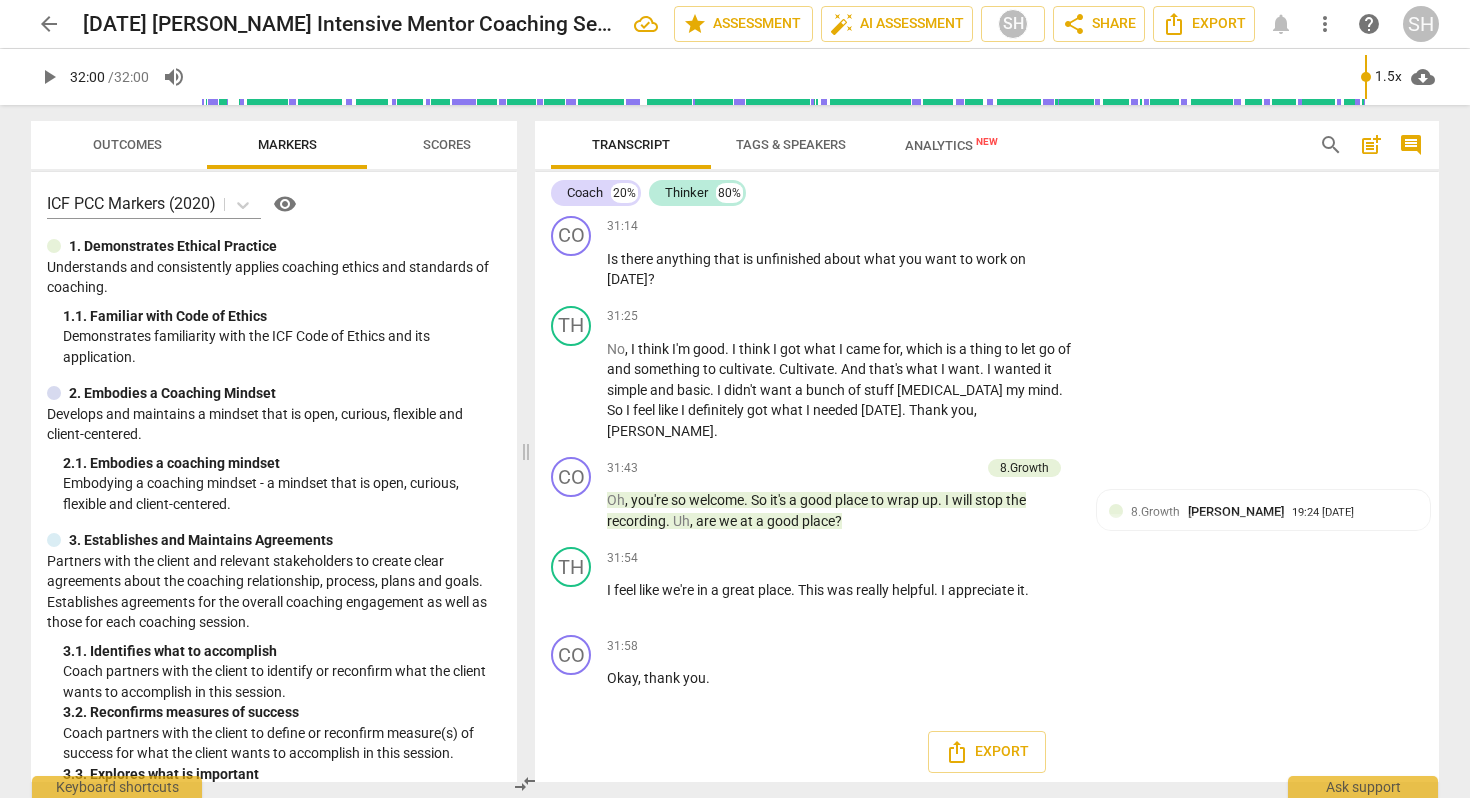 click on "Scores" at bounding box center [447, 144] 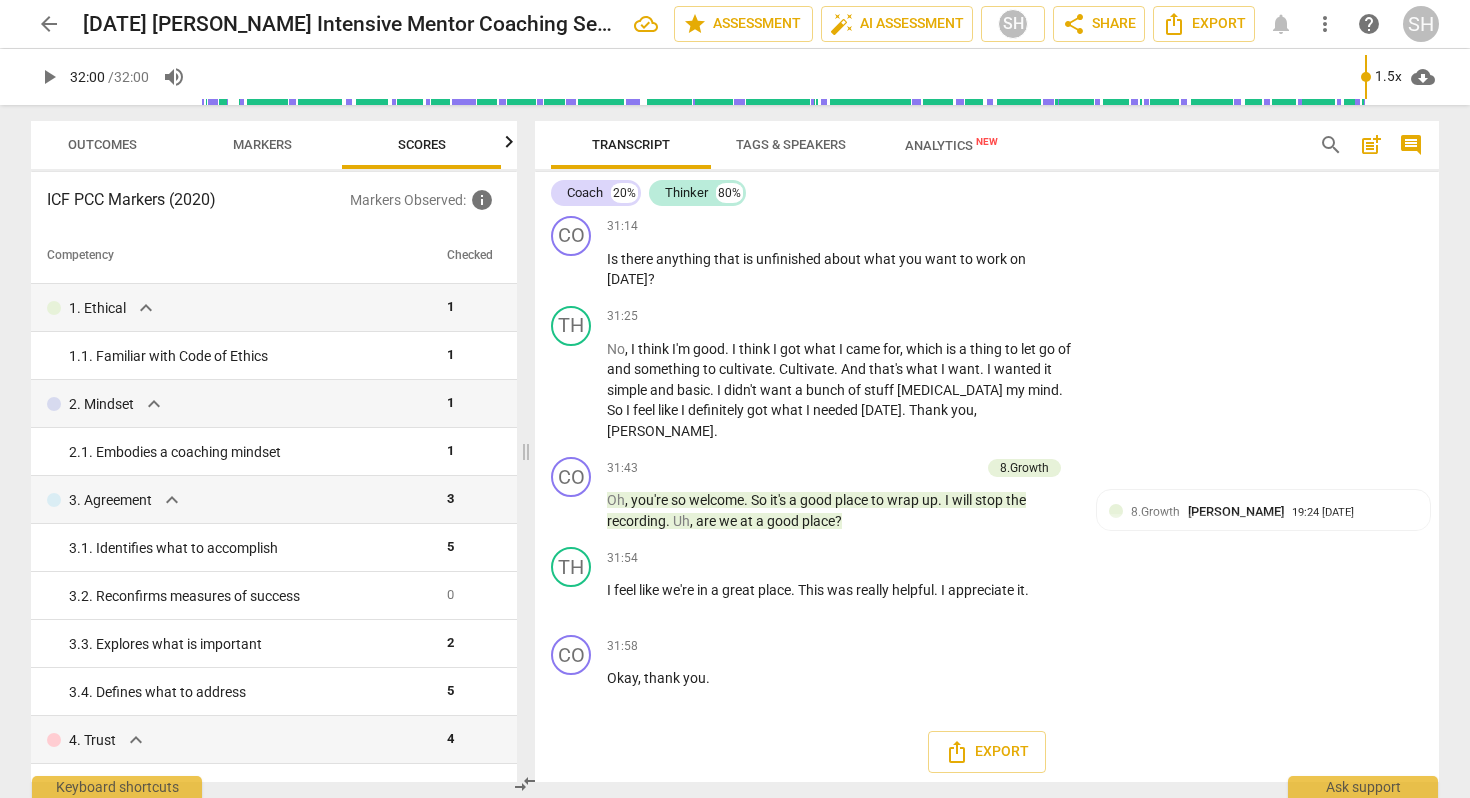 scroll, scrollTop: 0, scrollLeft: 26, axis: horizontal 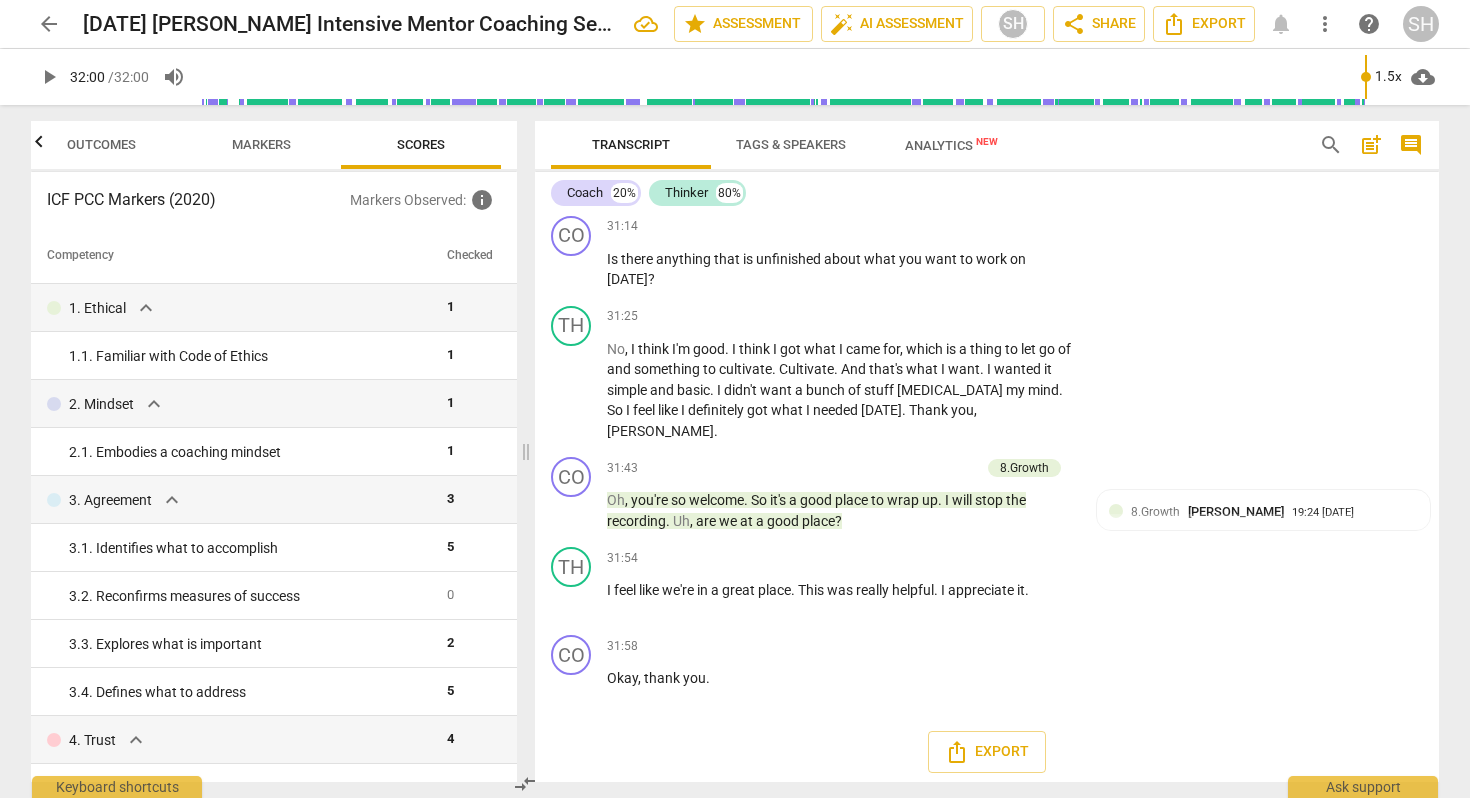 click on "Outcomes" at bounding box center [101, 144] 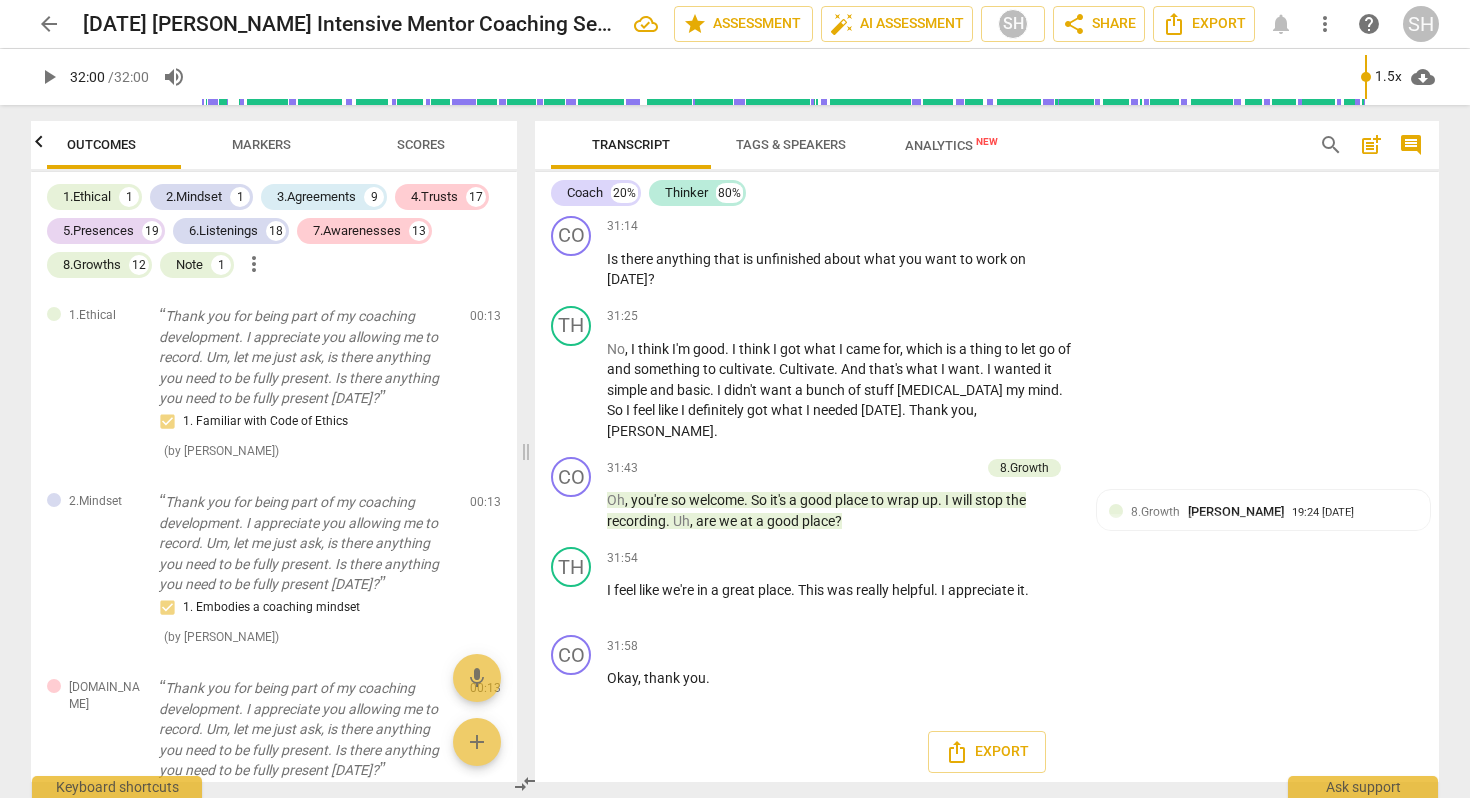 scroll, scrollTop: 0, scrollLeft: 0, axis: both 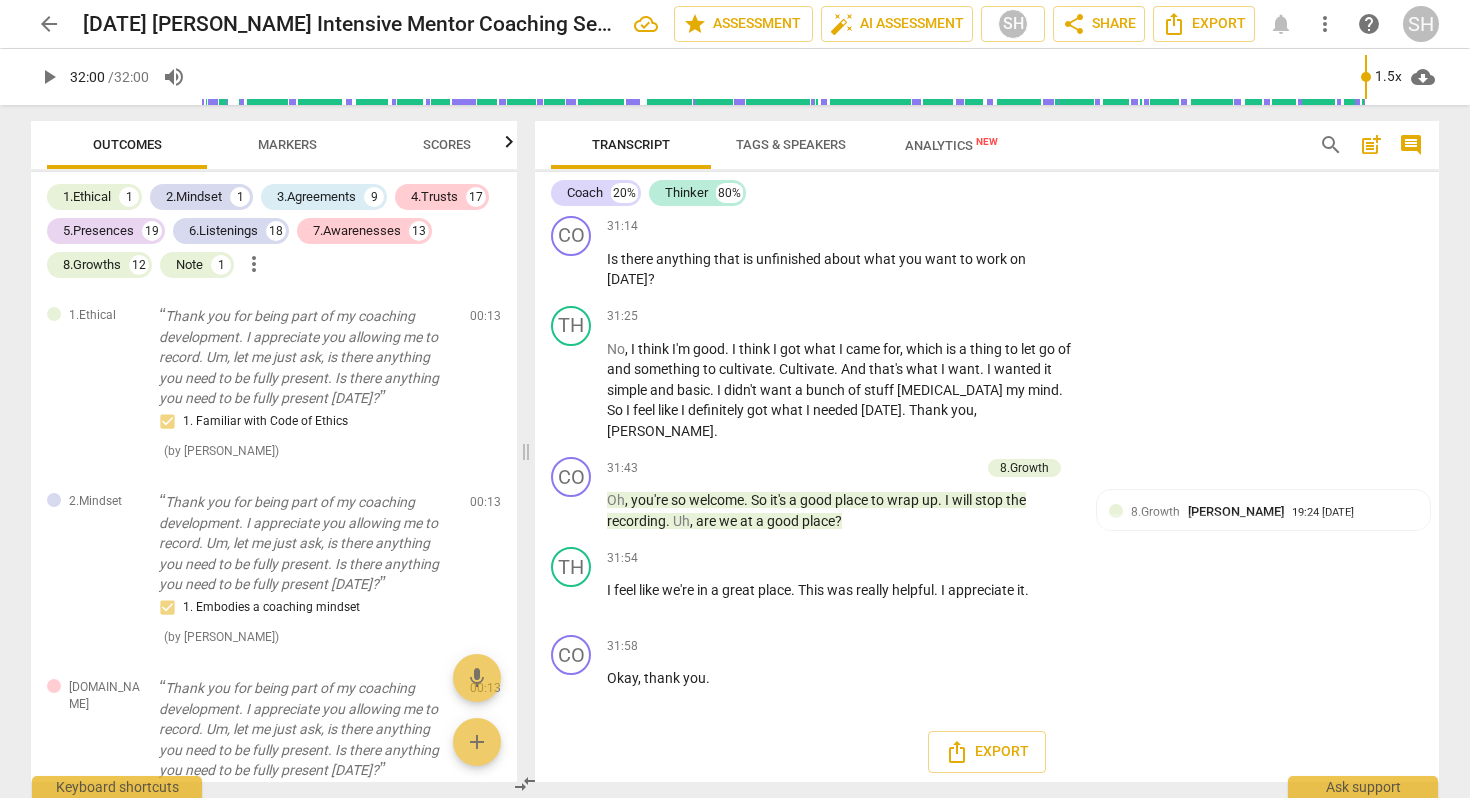 click on "Scores" at bounding box center [447, 144] 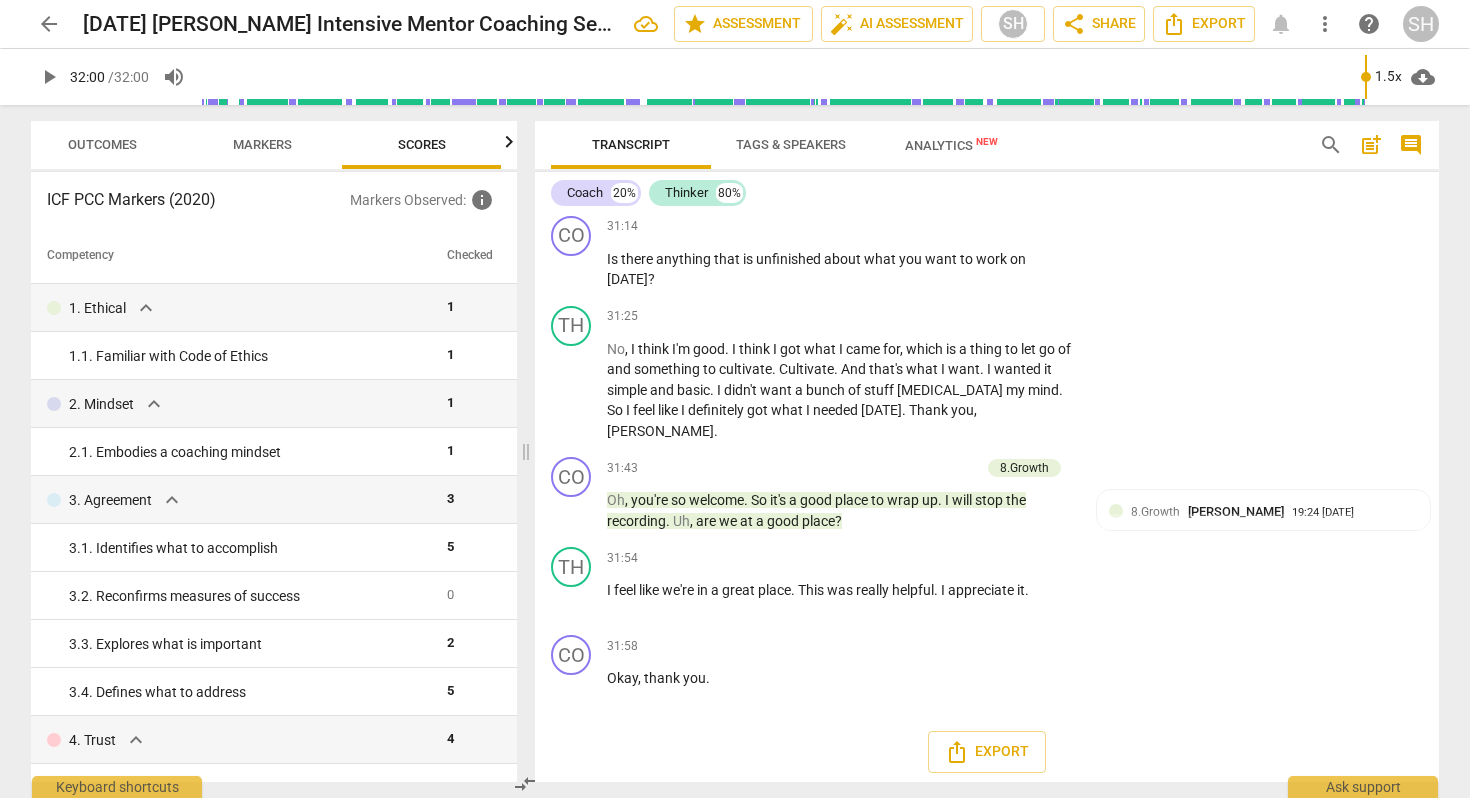 scroll, scrollTop: 0, scrollLeft: 26, axis: horizontal 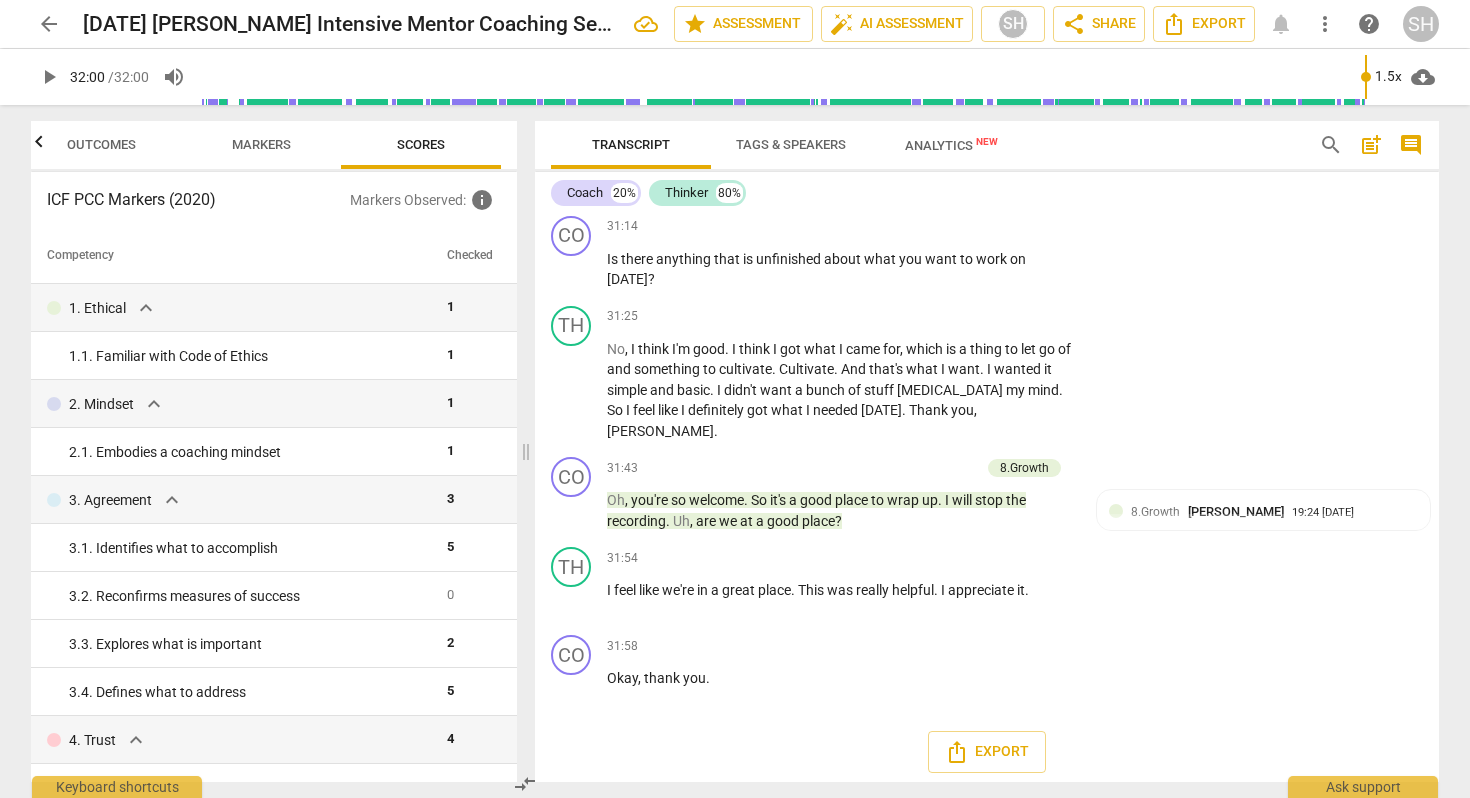 click on "Markers" at bounding box center [261, 144] 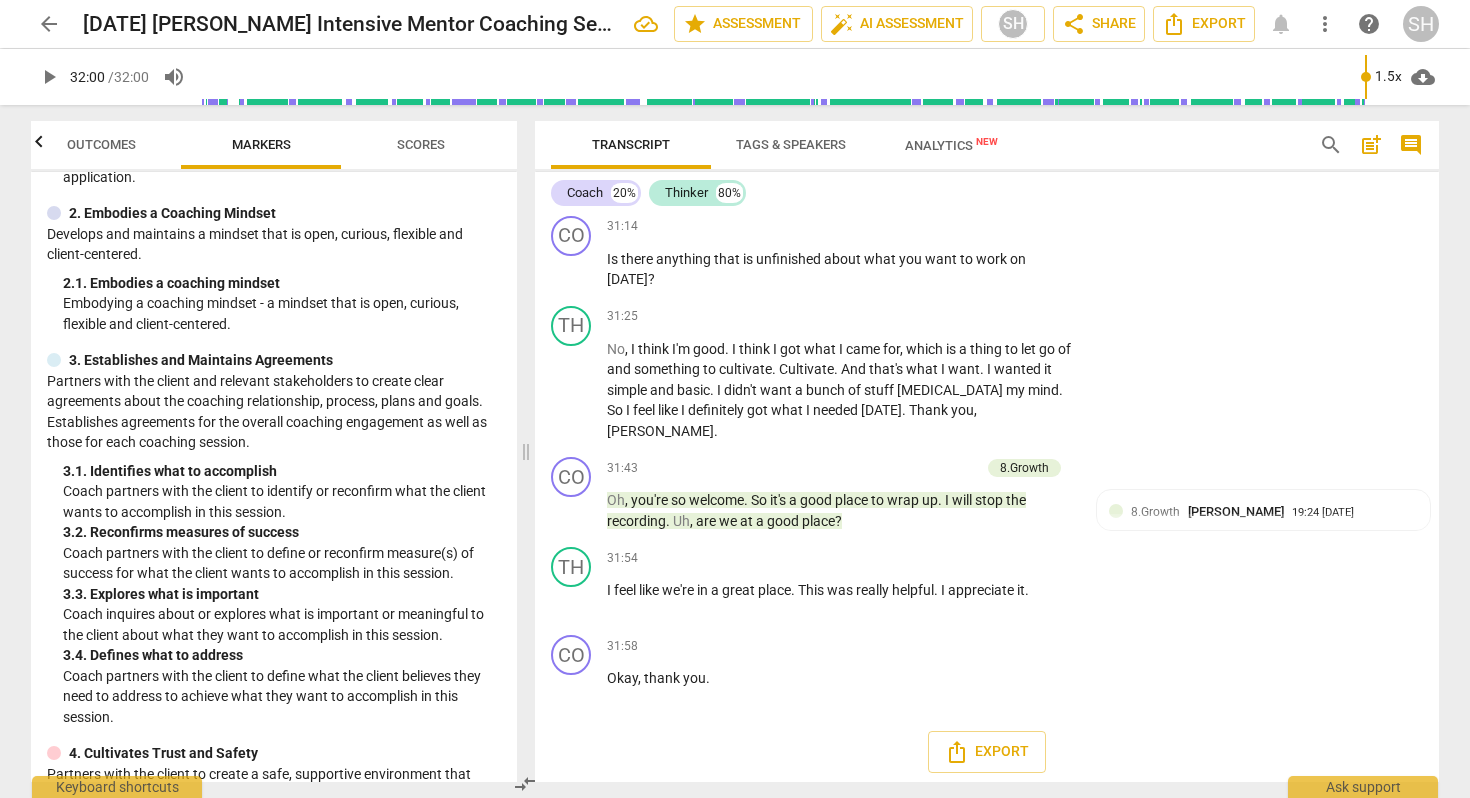 scroll, scrollTop: 0, scrollLeft: 0, axis: both 